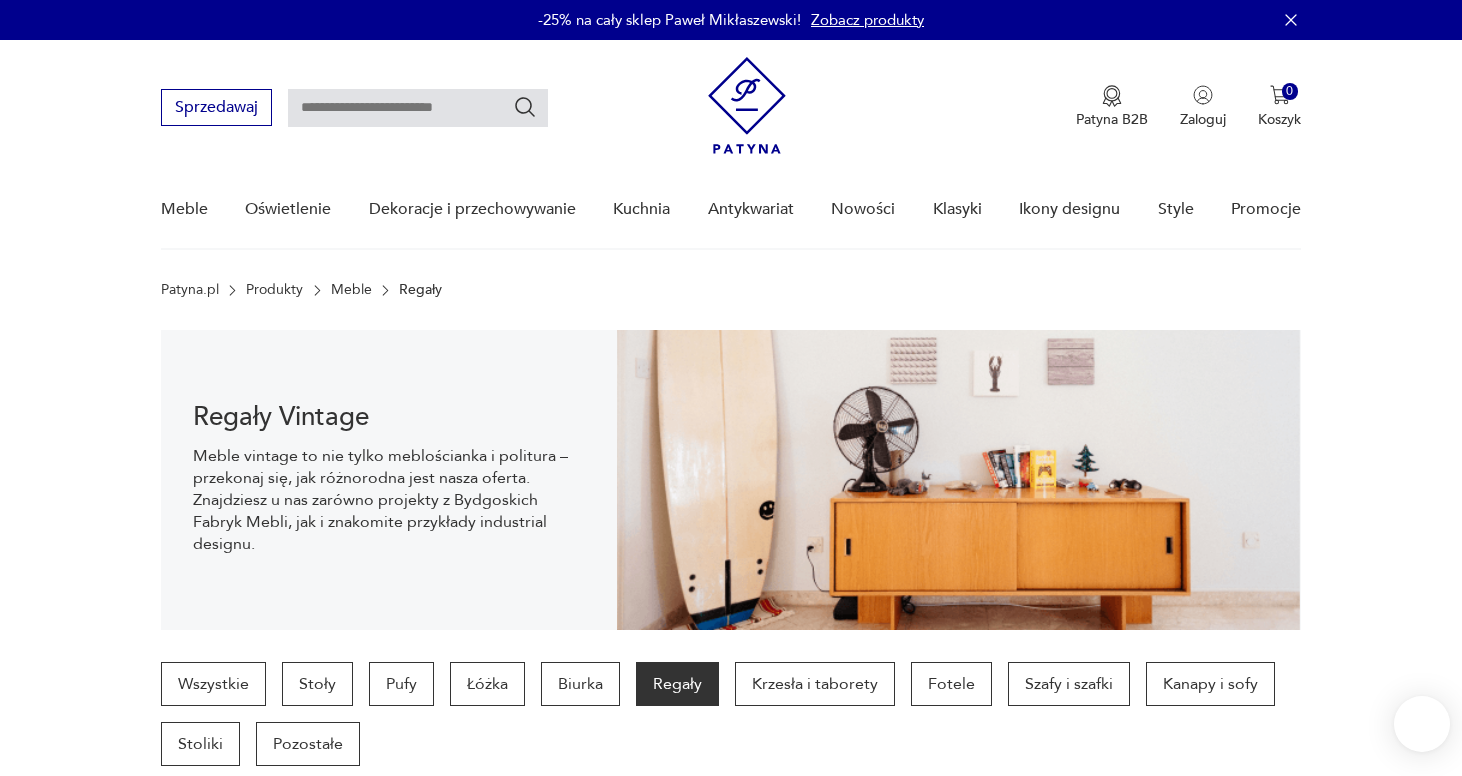 scroll, scrollTop: 1790, scrollLeft: 0, axis: vertical 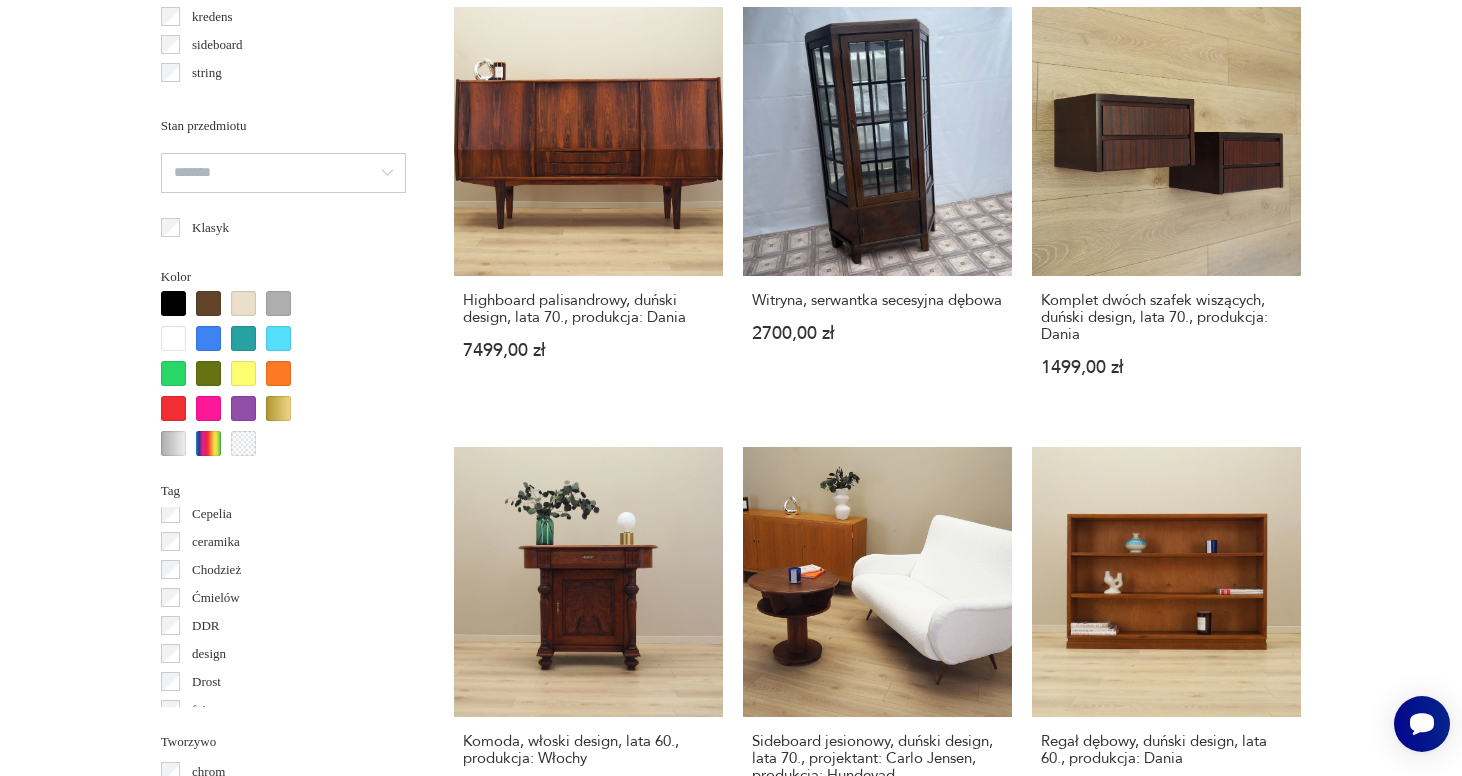 click on "Filtruj produkty Cena MIN MAX OK Promocja Datowanie OK Kraj pochodzenia Dania  ( 578 ) Polska  ( 37 ) Niemcy  ( 31 ) Szwecja  ( 27 ) Włochy  ( 17 ) Norwegia  ( 15 ) Francja  ( 9 ) Czechosłowacja  ( 6 ) Producent Projektant Typ biblioteczka bufet inny komoda kredens sideboard string witryna Stan przedmiotu Klasyk Kolor Tag black friday Cepelia ceramika Chodzież Ćmielów DDR design Drost fajans Tworzywo chrom drewno inne metal palisander sklejka teak tworzywo sztuczne Wyczyść filtry Znaleziono  860   produktów Filtruj Sortuj według daty dodania Sortuj według daty dodania Palisandrowy regał z przeszklonymi półkami – Dania – lata 60. 8155,00 zł Modernistyczny sideboard dębowy w ciemnym kolorze – Skandynawia – lata 60. 28 145,00 zł Włoski  regał wolnostojący z drewna tekowego, mid-century modern, lata 60. 15 820,00 zł Klasyk Regał systemowy tekowy, norweski design, lata 60., produkcja: Blindheim Mobelfabrikk, designer: John Texmon & Einar Blindheim 12 999,00 zł Klasyk Klasyk 1 2" at bounding box center [731, 473] 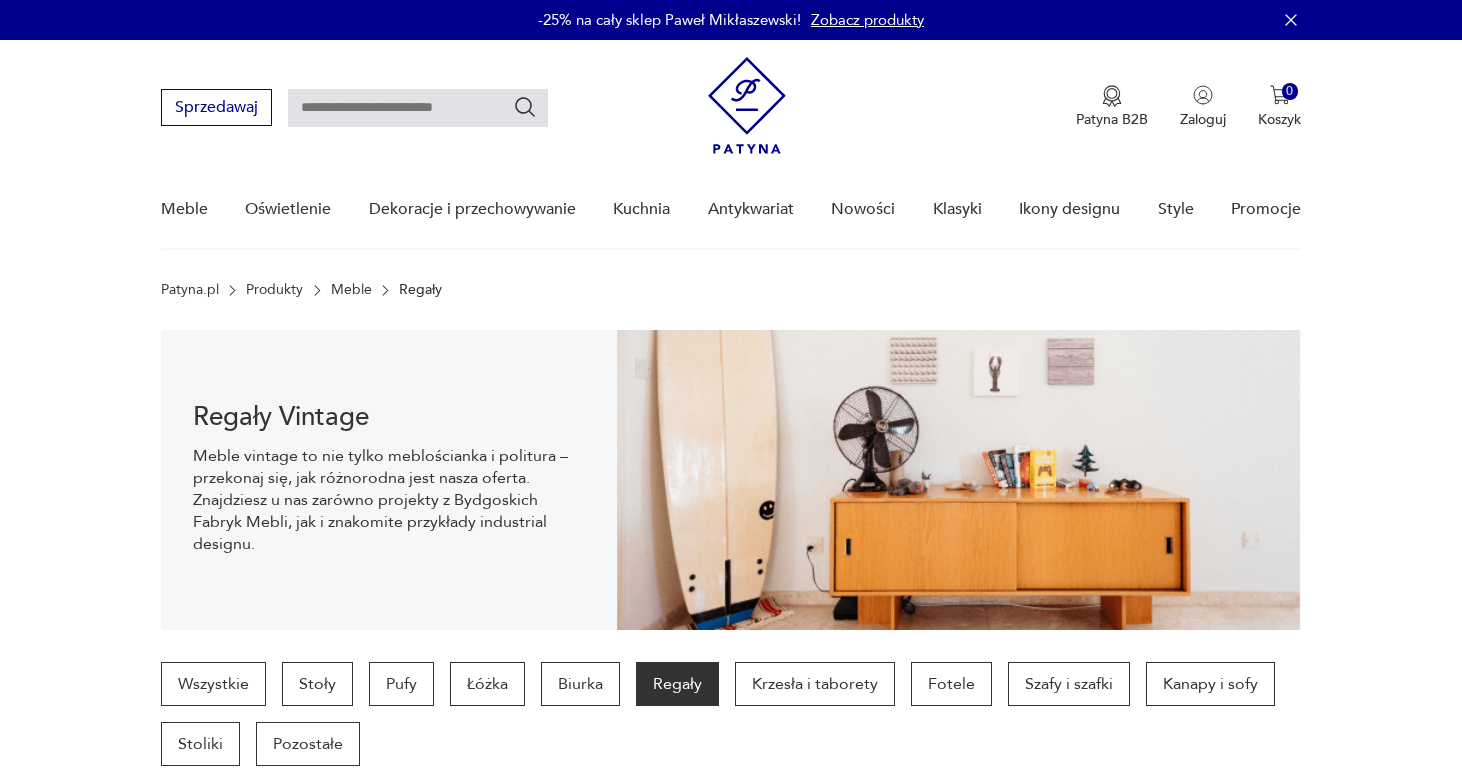 scroll, scrollTop: 30, scrollLeft: 0, axis: vertical 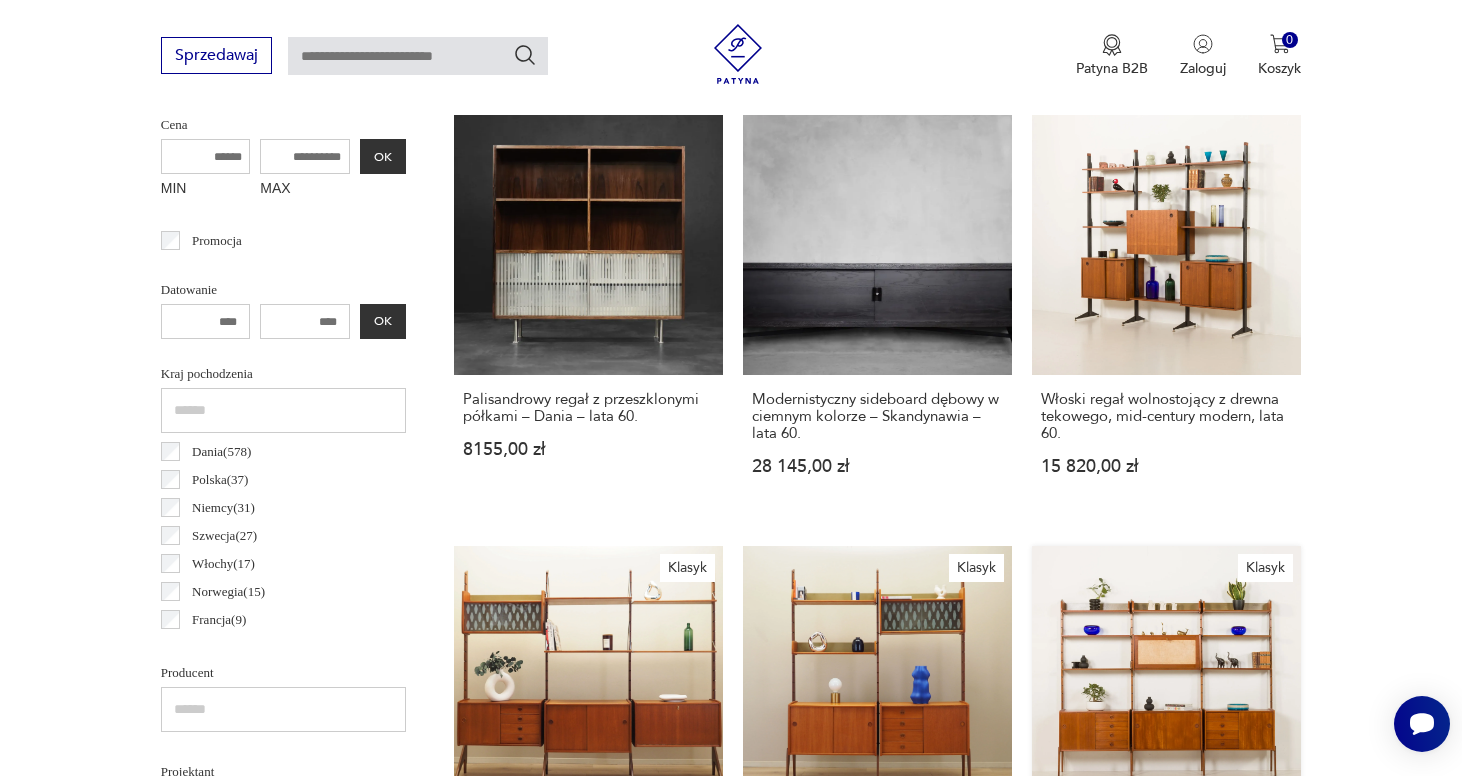 click on "Klasyk Wolnostojący regał ścienny vintage model Ergo, drewno tekowe, proj. John Texmon, Norwegia, lata 60. 21 773,00 zł" at bounding box center (1166, 758) 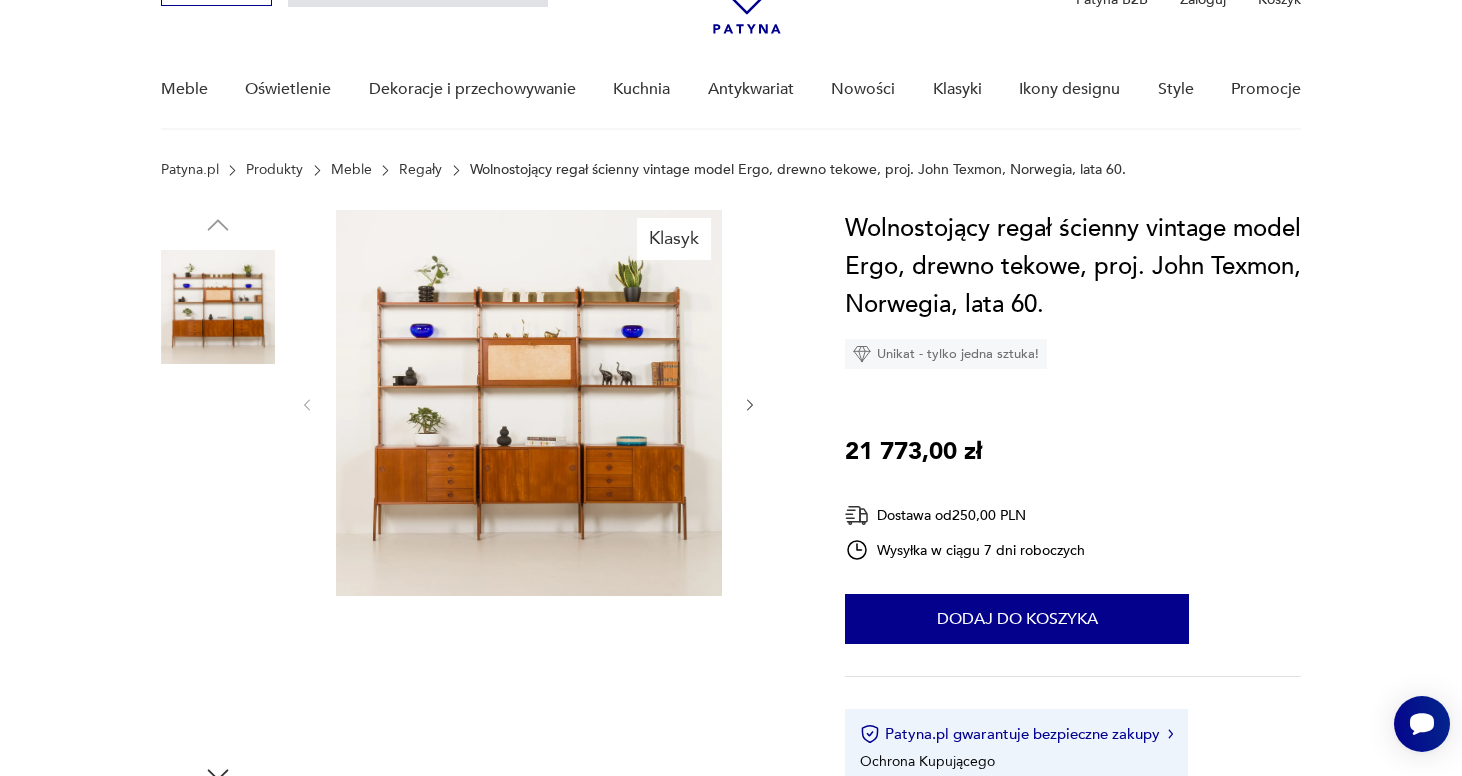 scroll, scrollTop: 104, scrollLeft: 0, axis: vertical 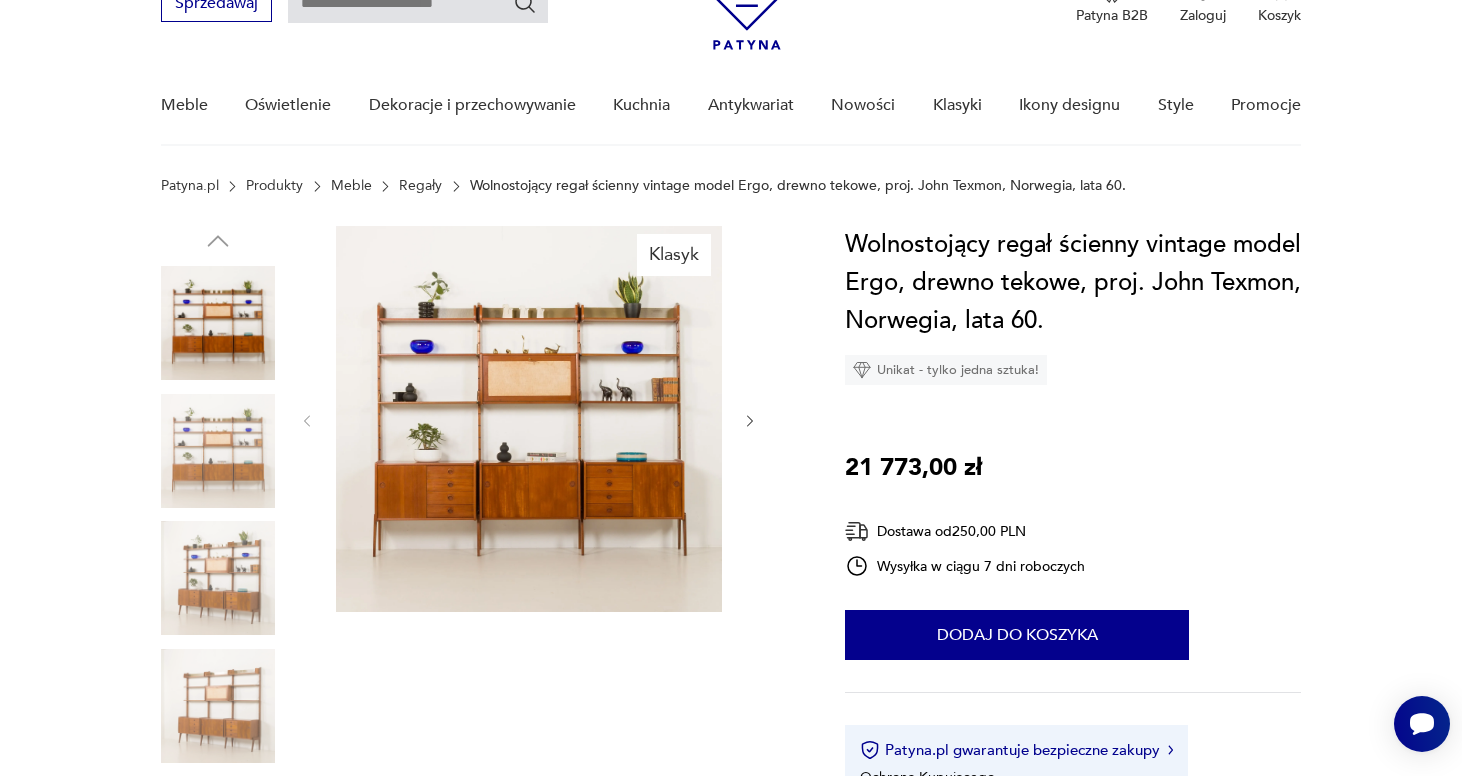 click 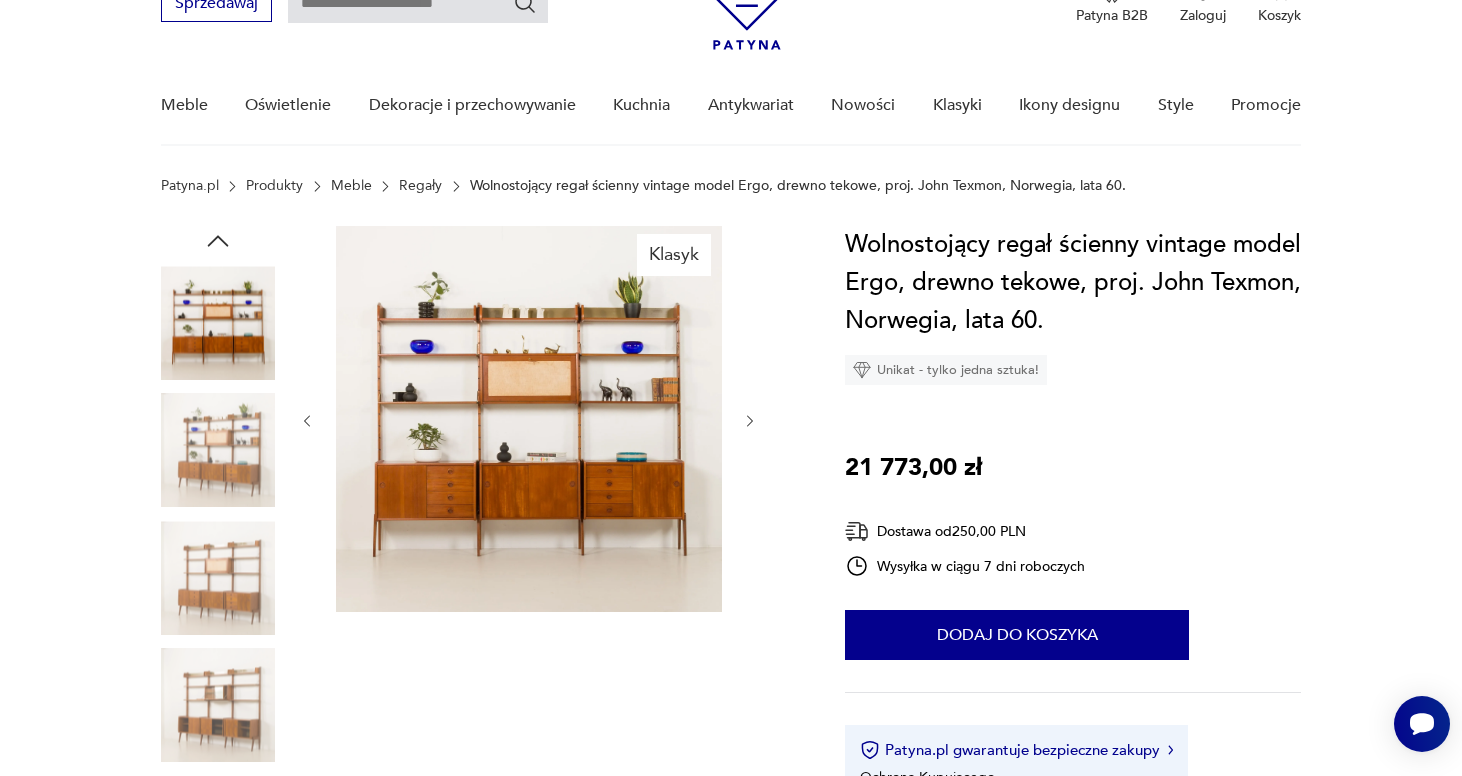 click 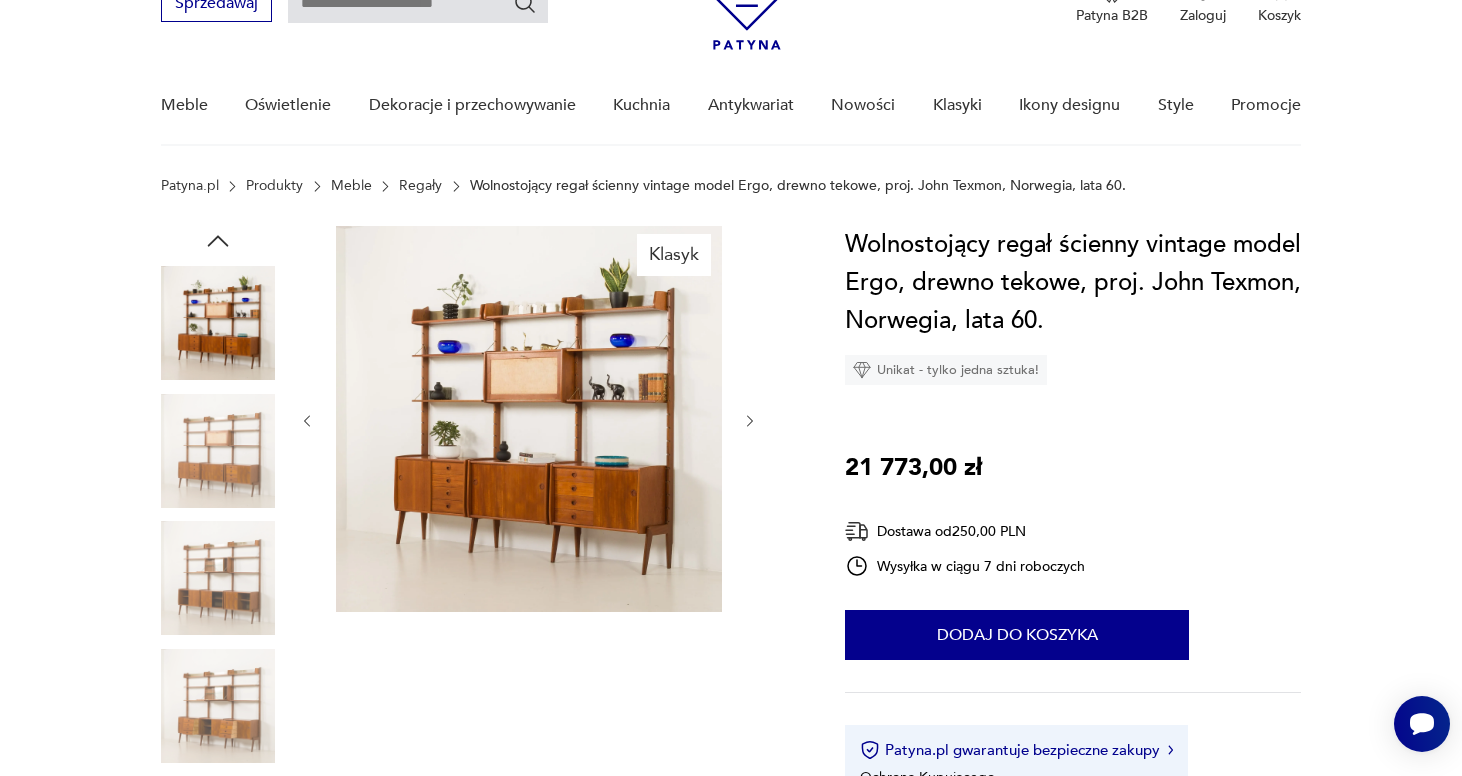 click 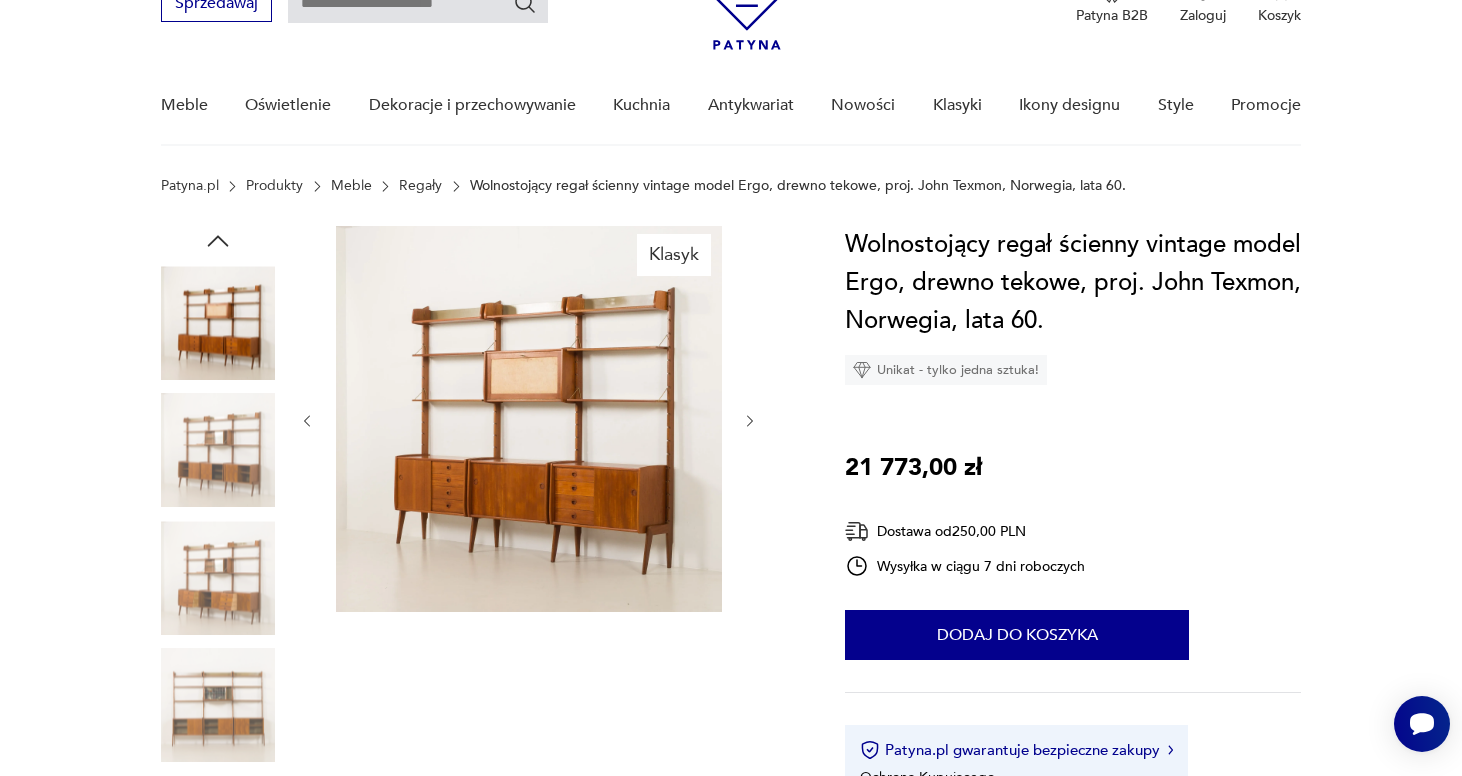 click 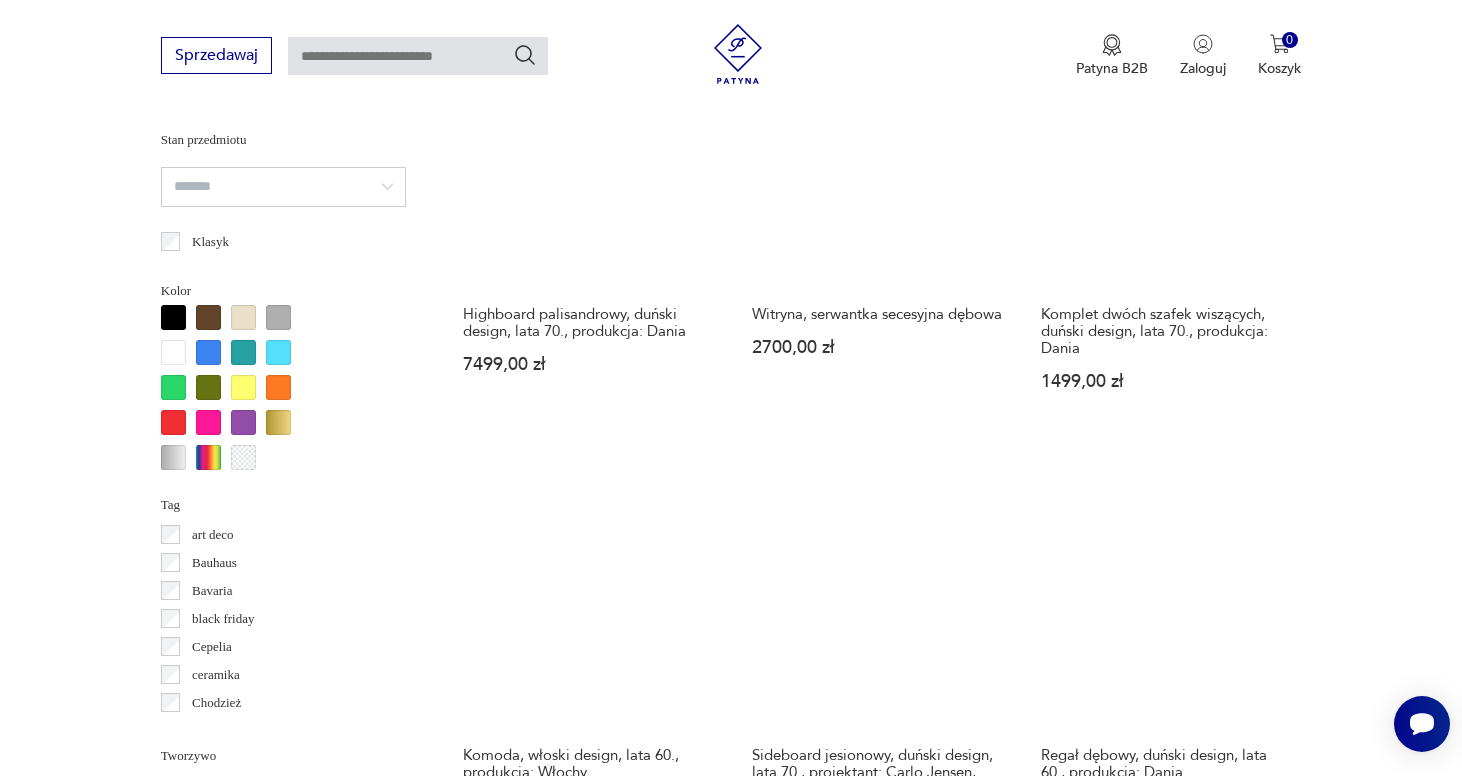 scroll, scrollTop: 1792, scrollLeft: 0, axis: vertical 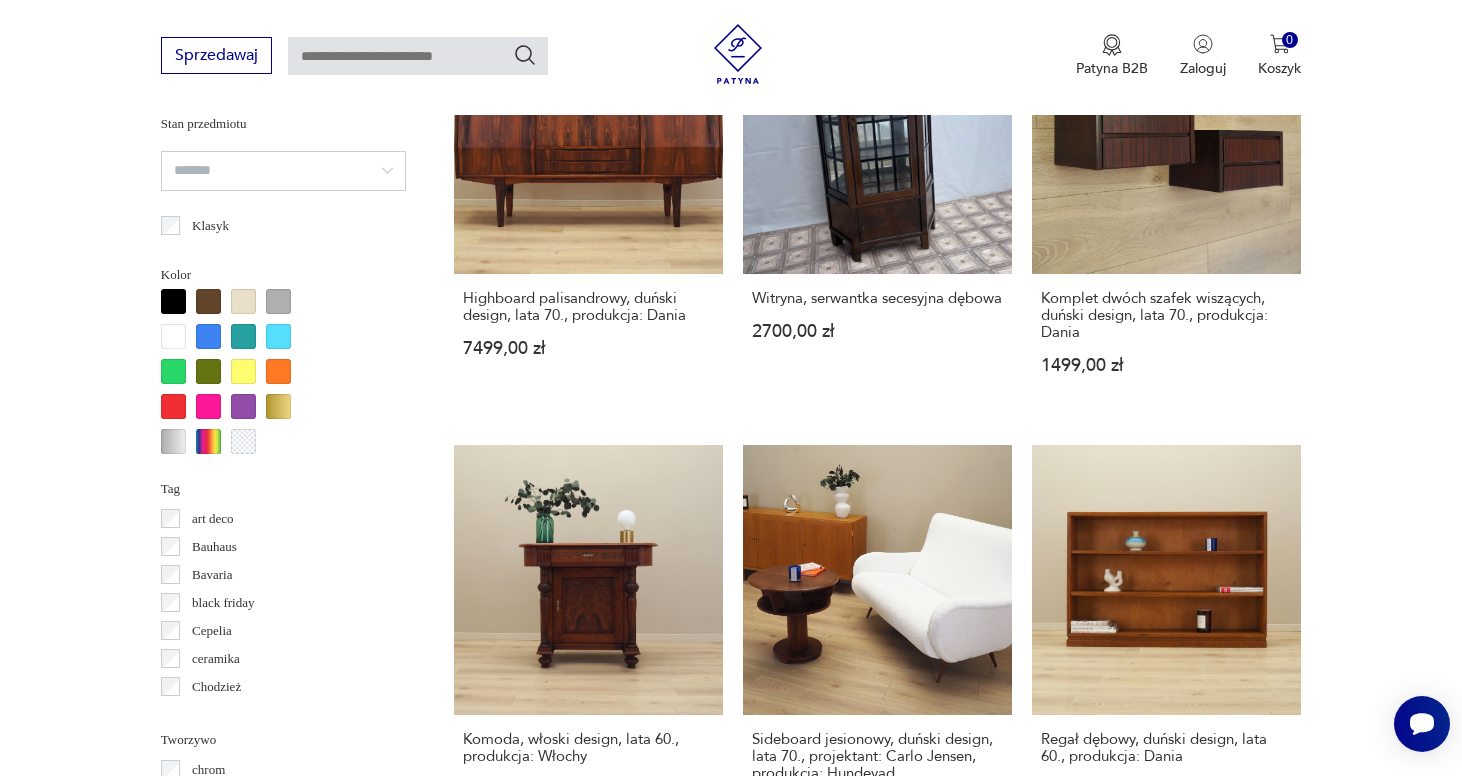 click on "Włoski regał w stylu Franco Albiniego z epoki mid-century modern, Włochy, lata 60. 24 282,00 zł" at bounding box center [877, 1090] 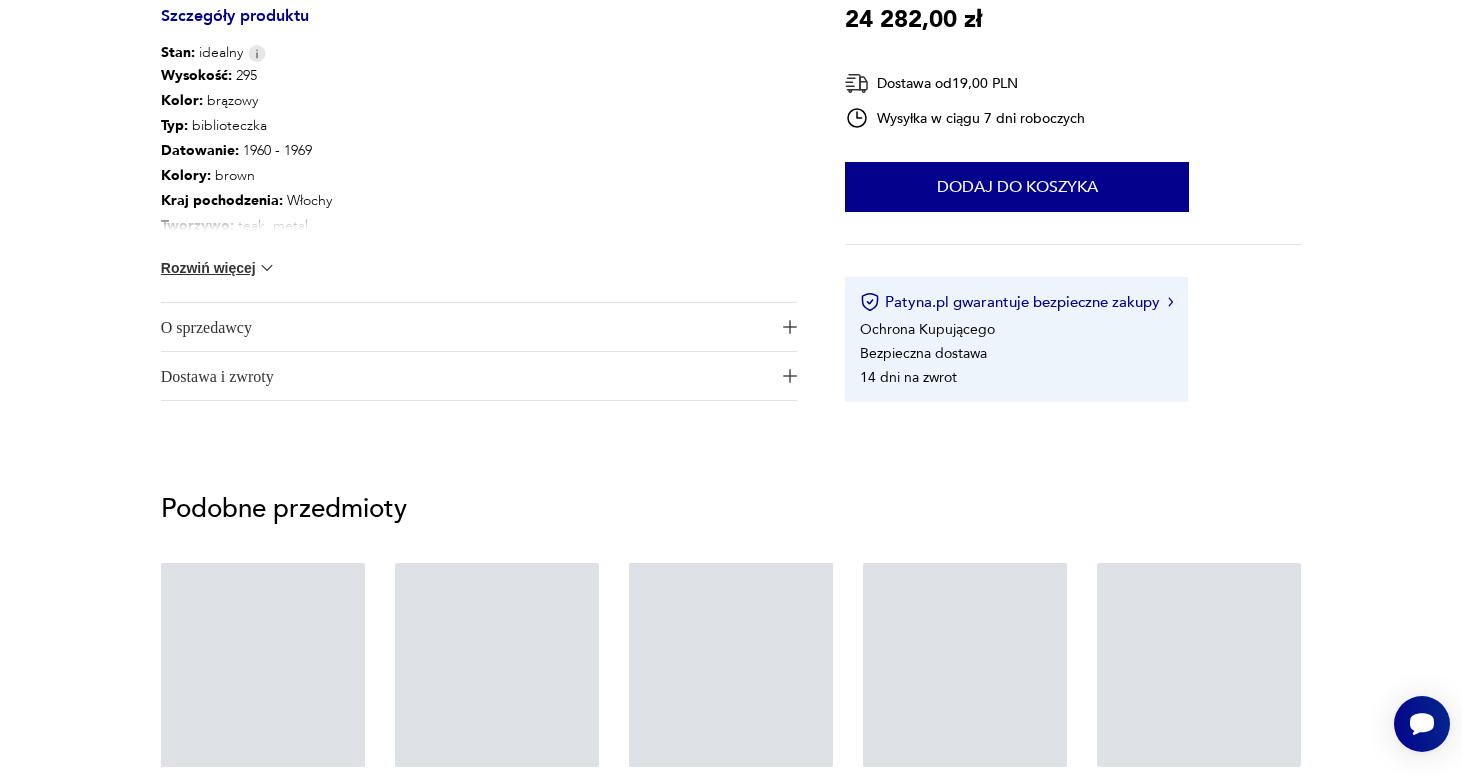 scroll, scrollTop: 0, scrollLeft: 0, axis: both 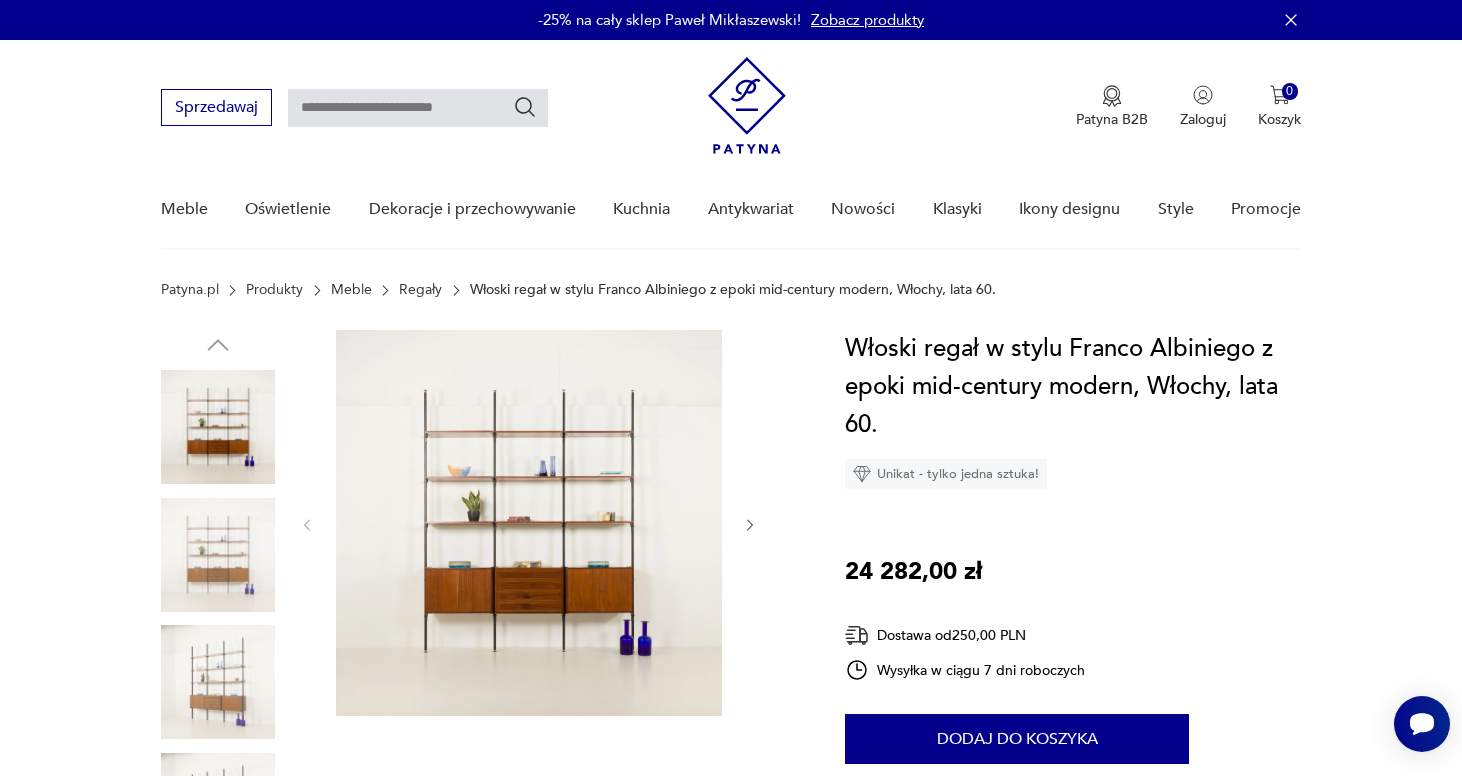 click 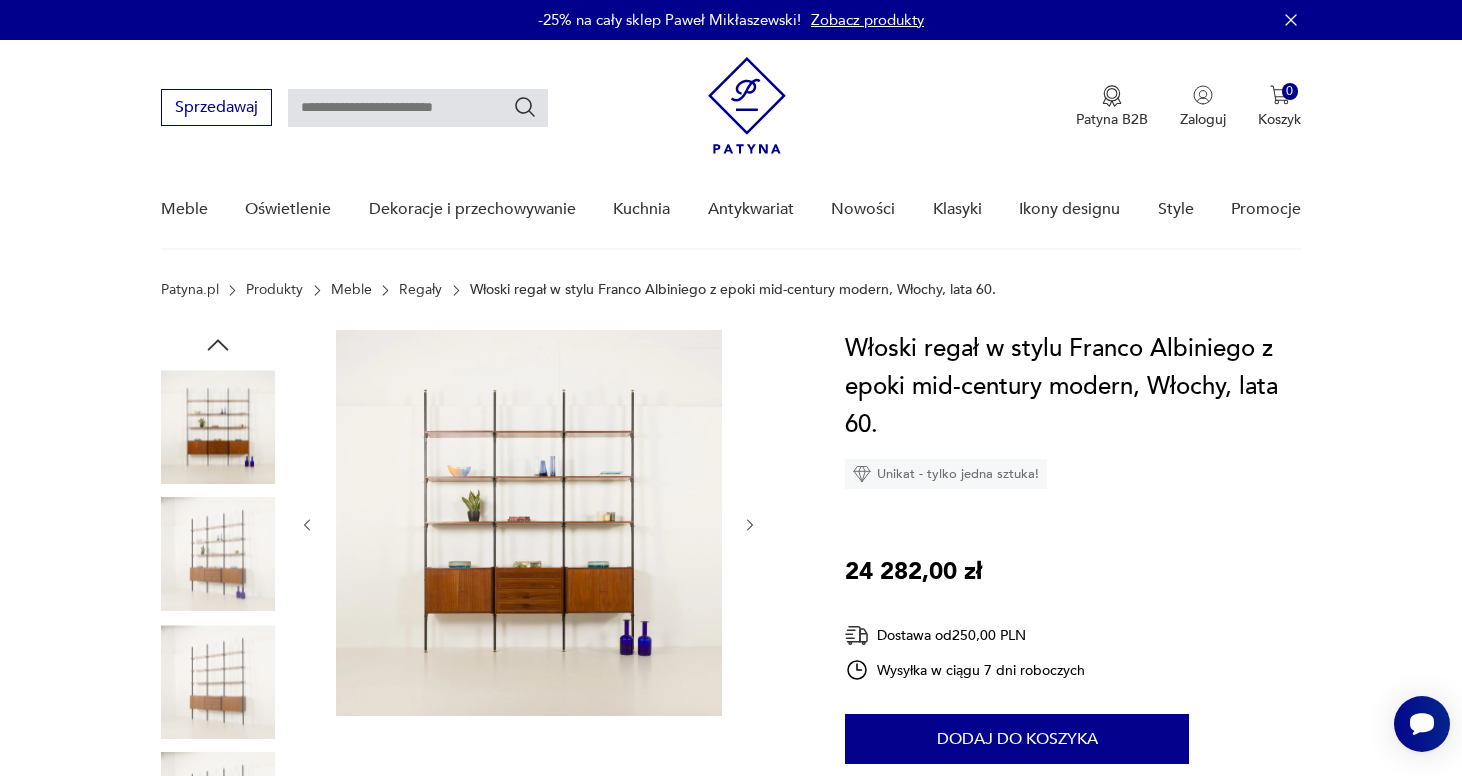 click 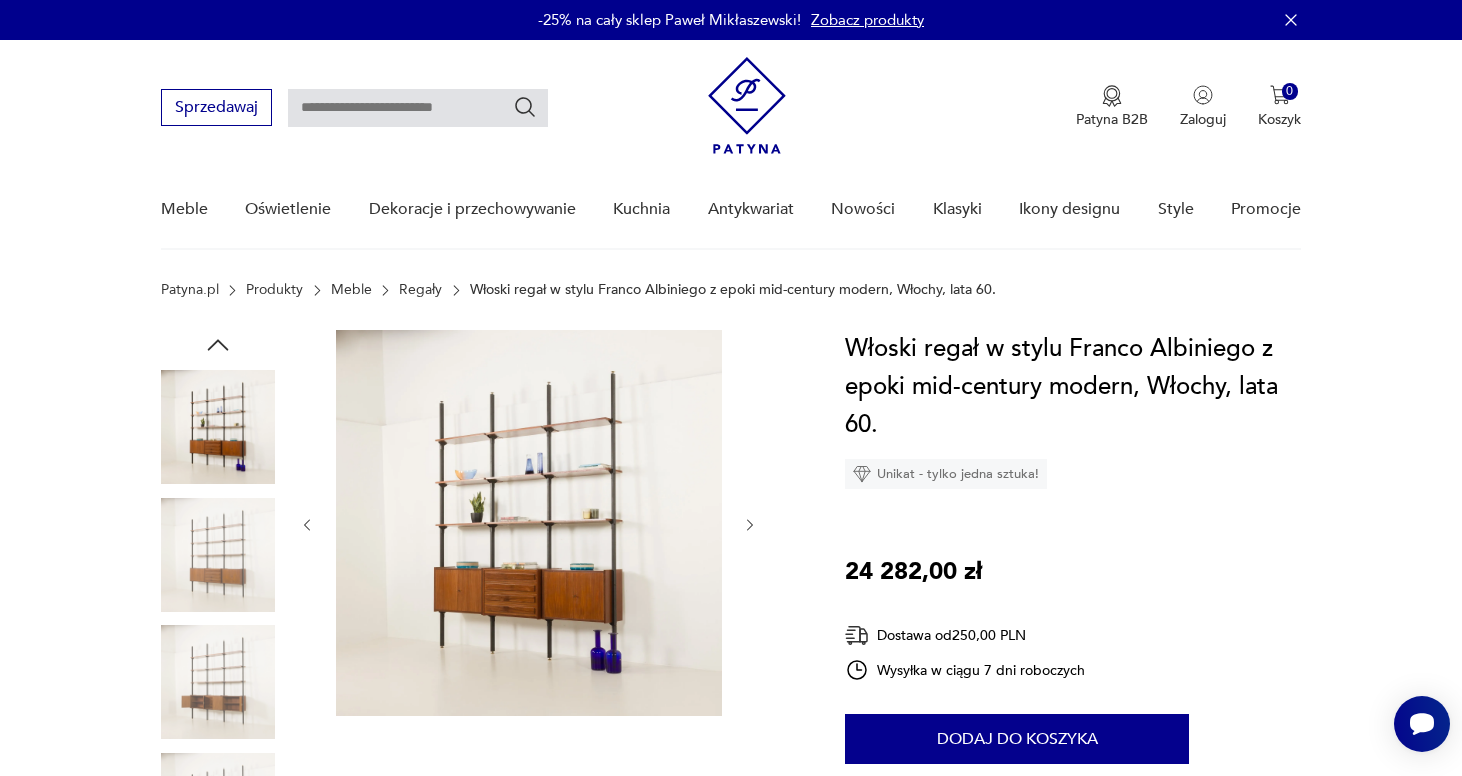 click 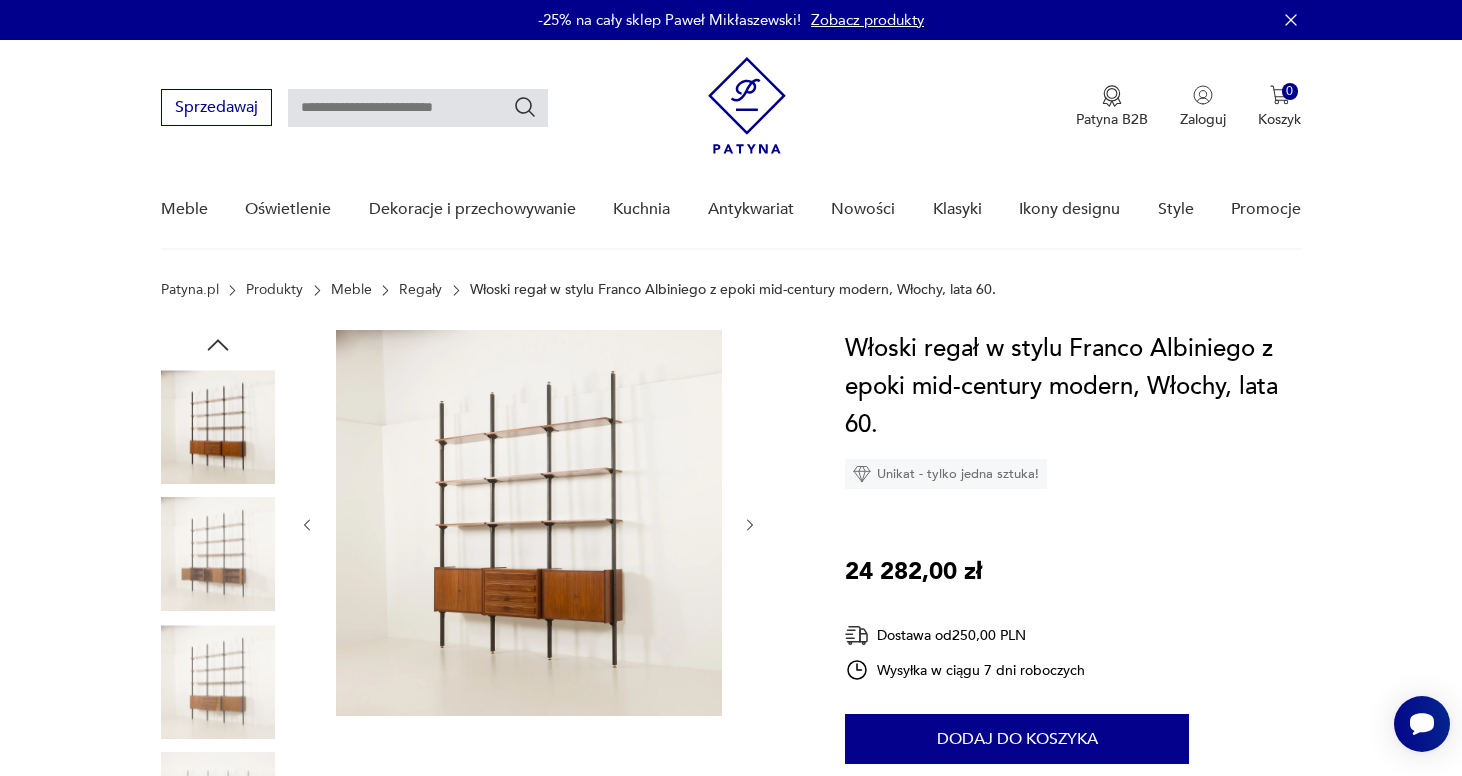 click 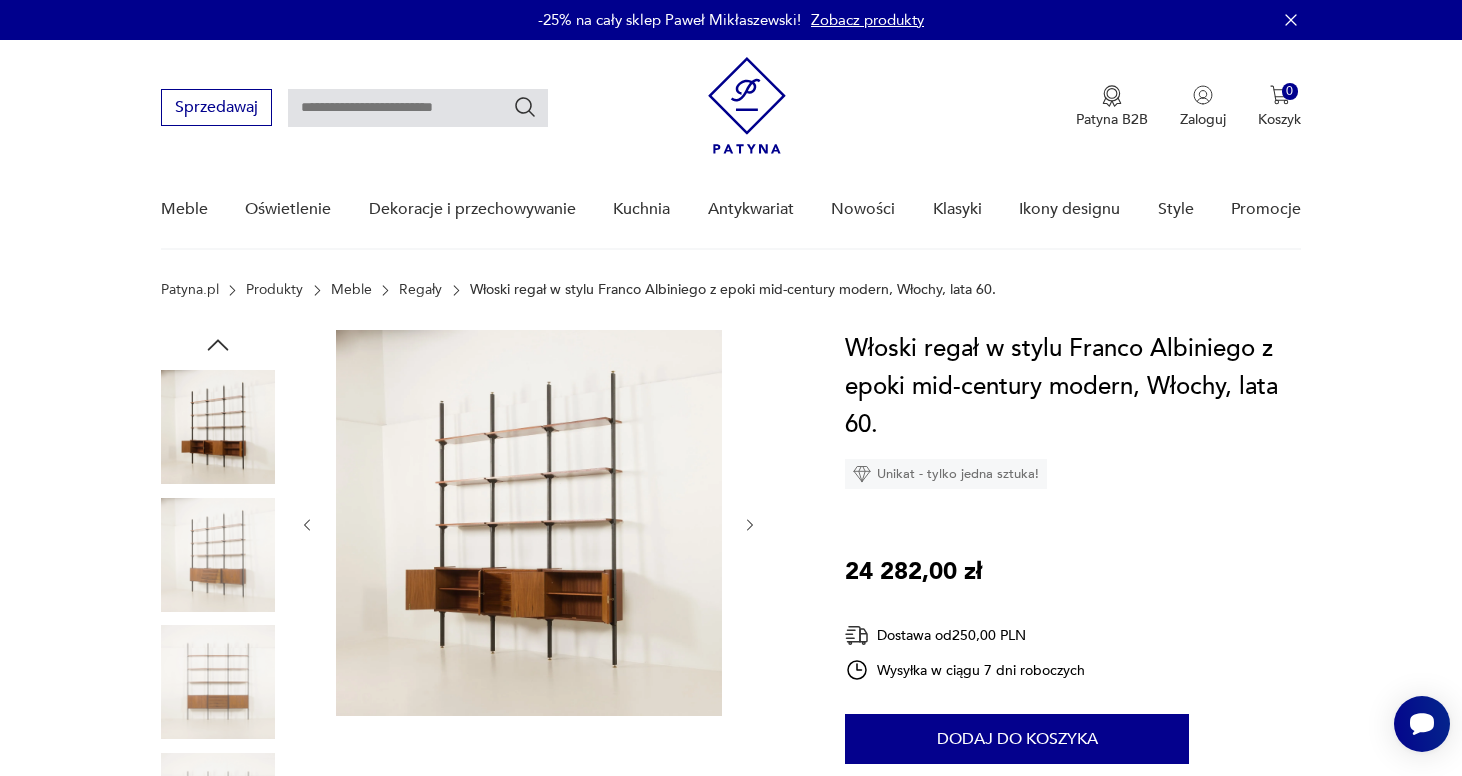 click 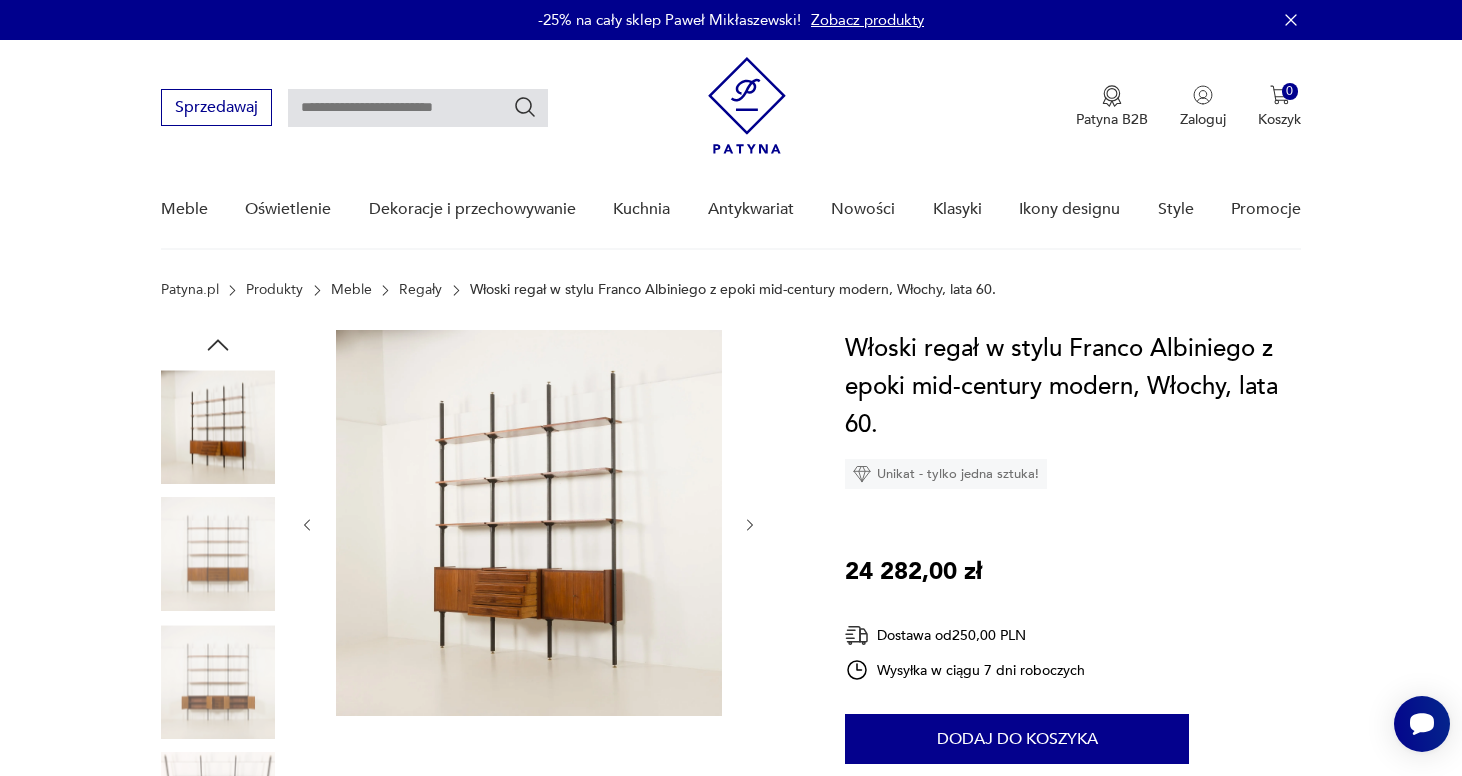 click 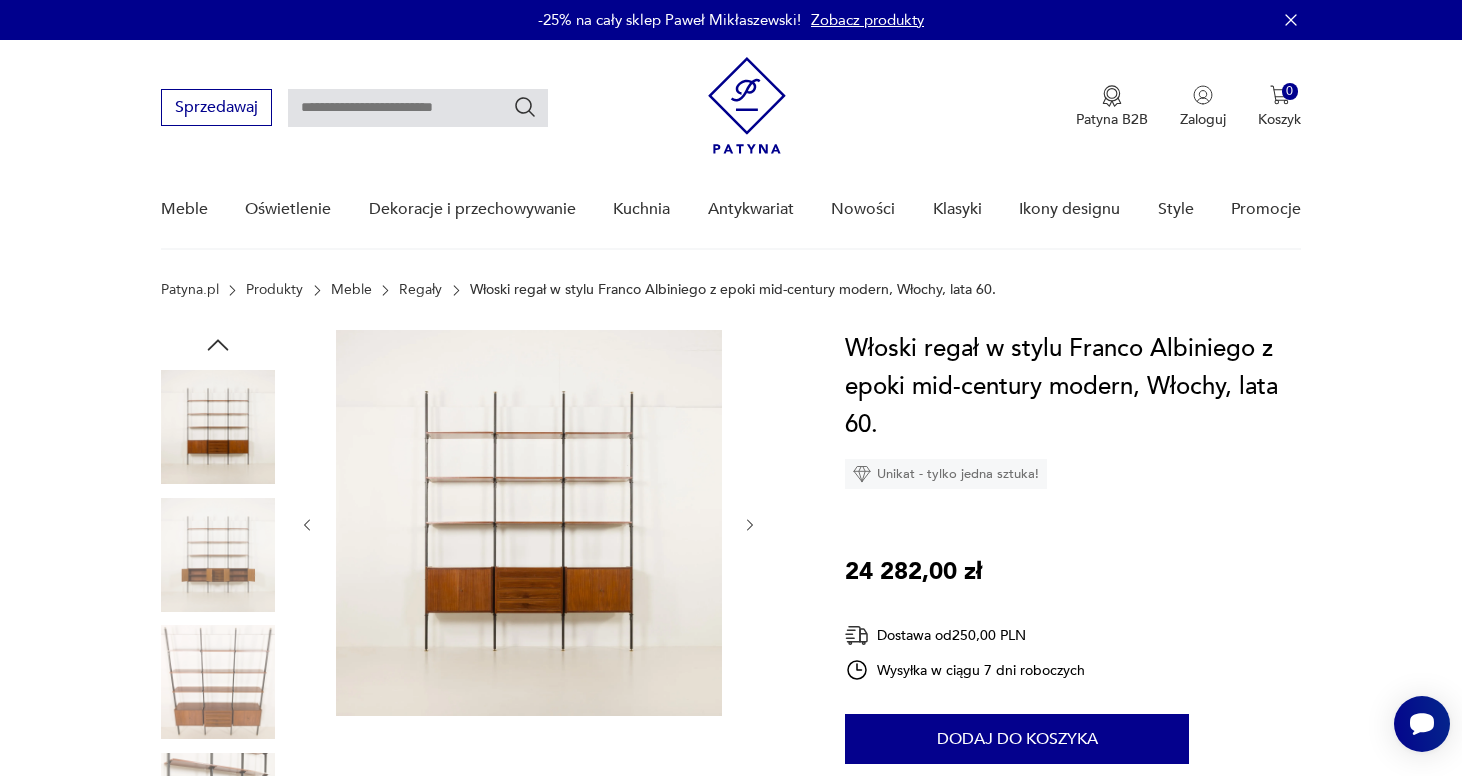 click at bounding box center [218, 682] 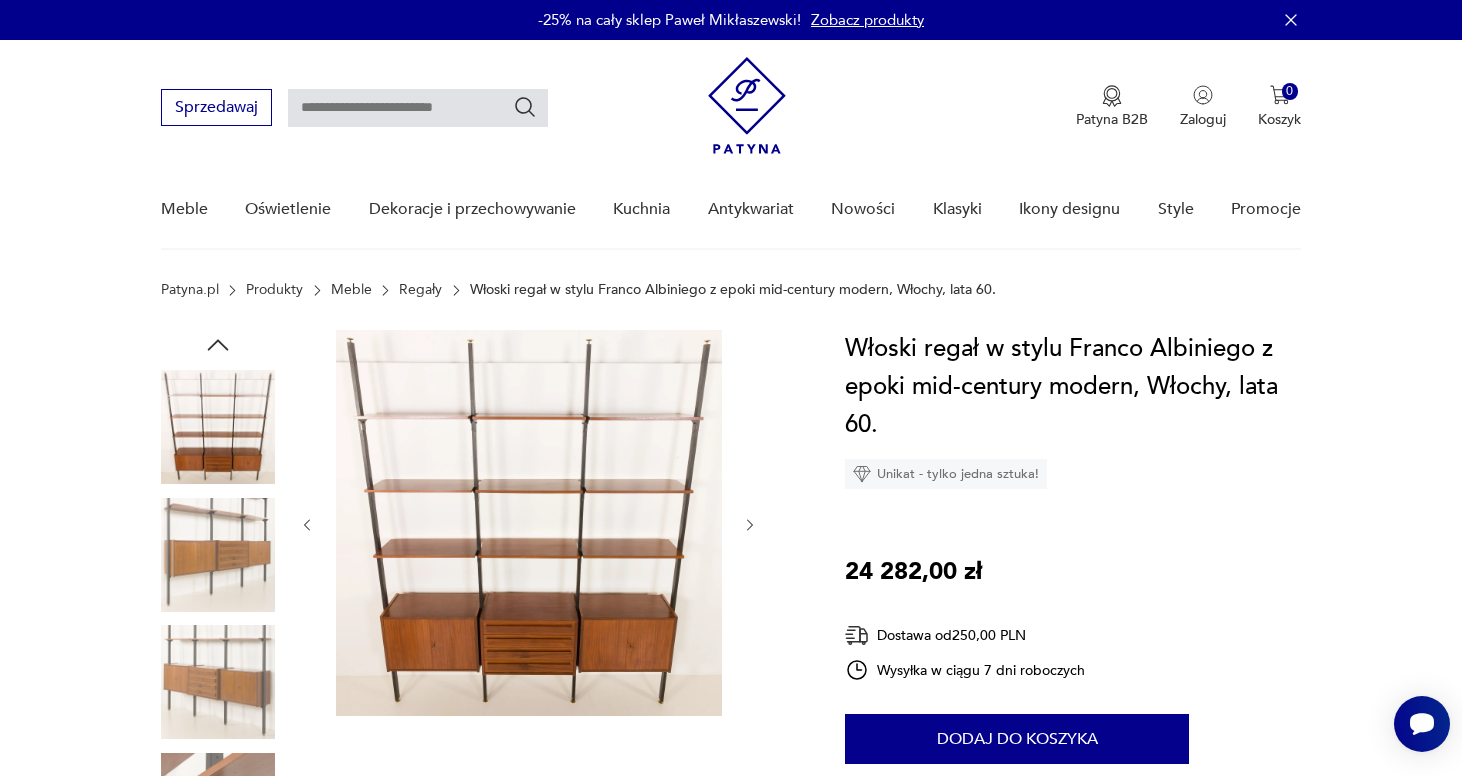click at bounding box center [529, 523] 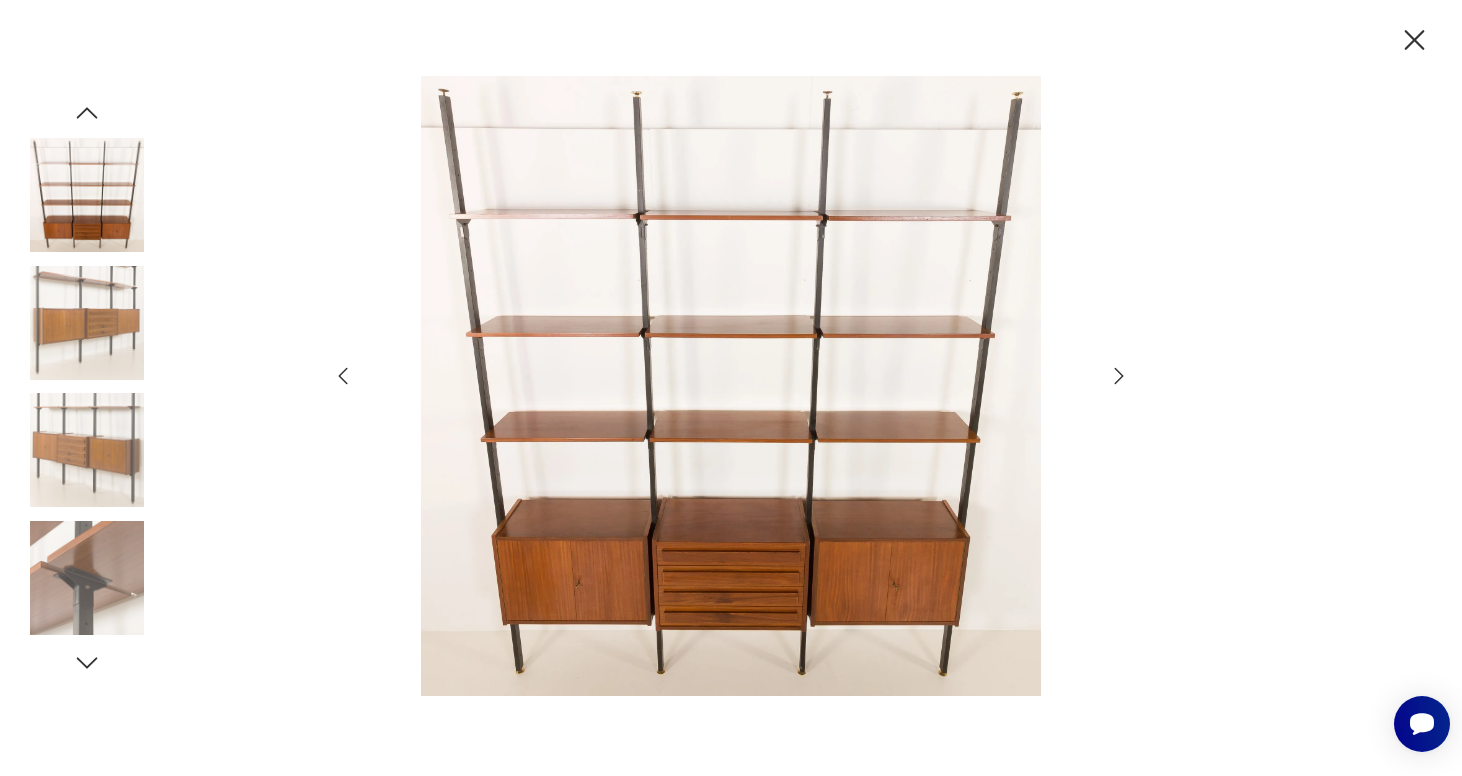 click 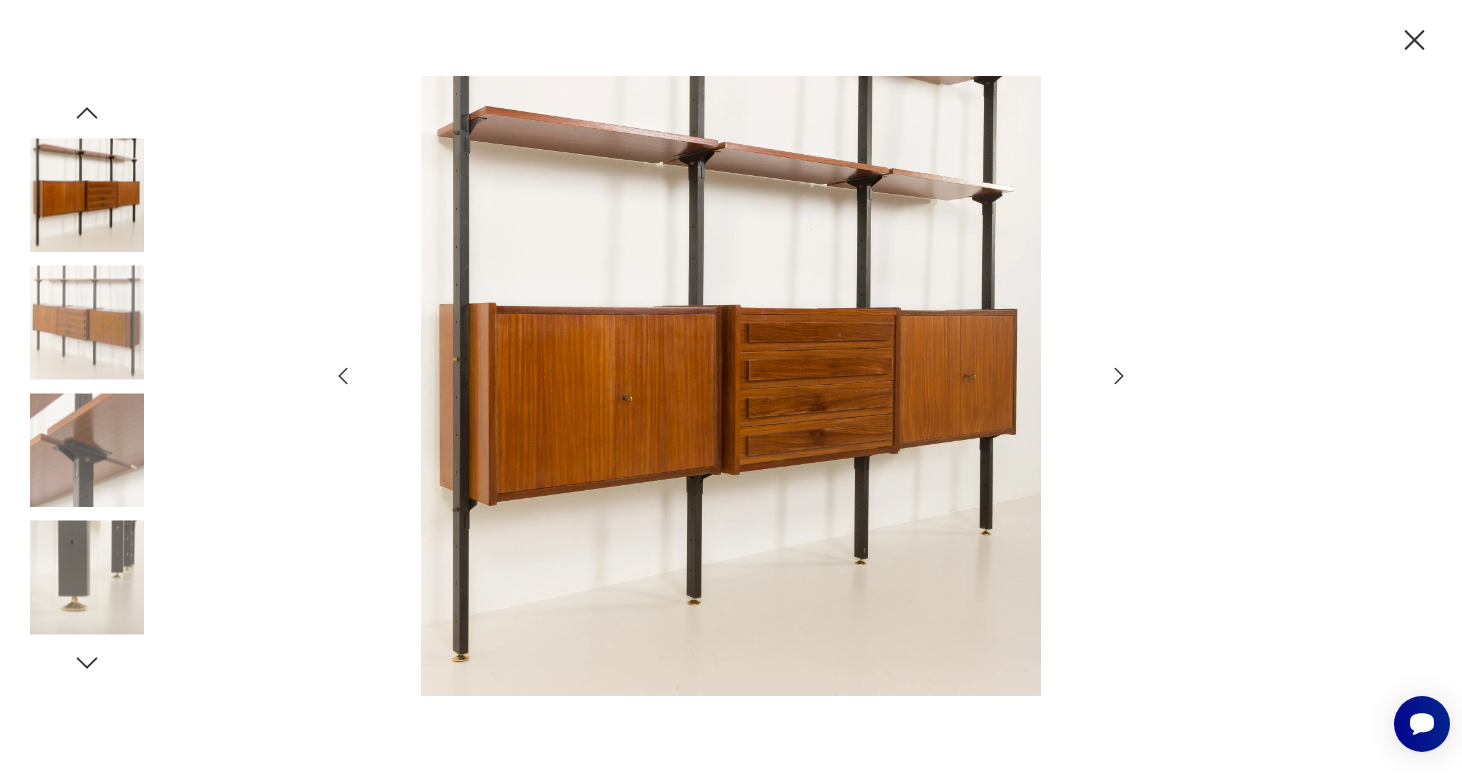 click 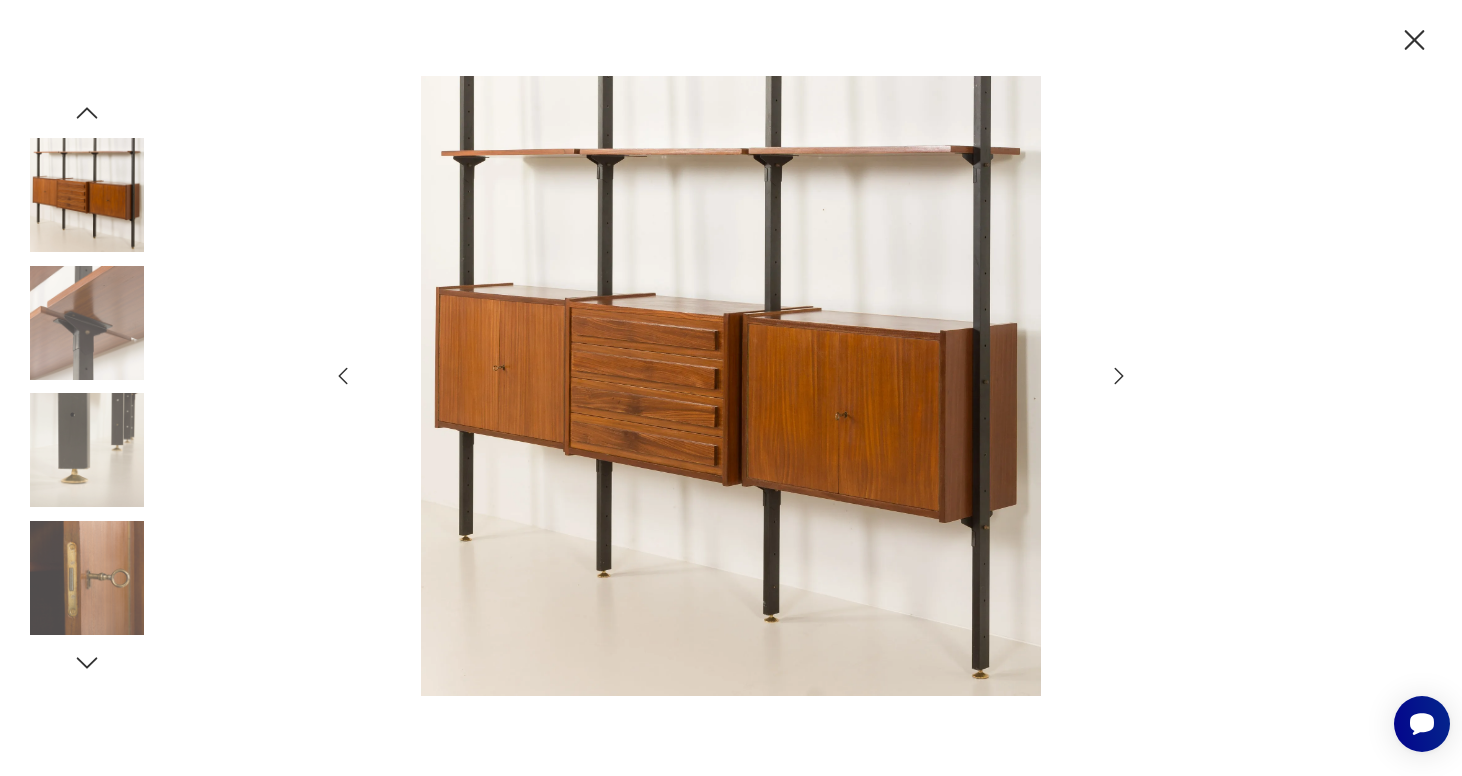 click 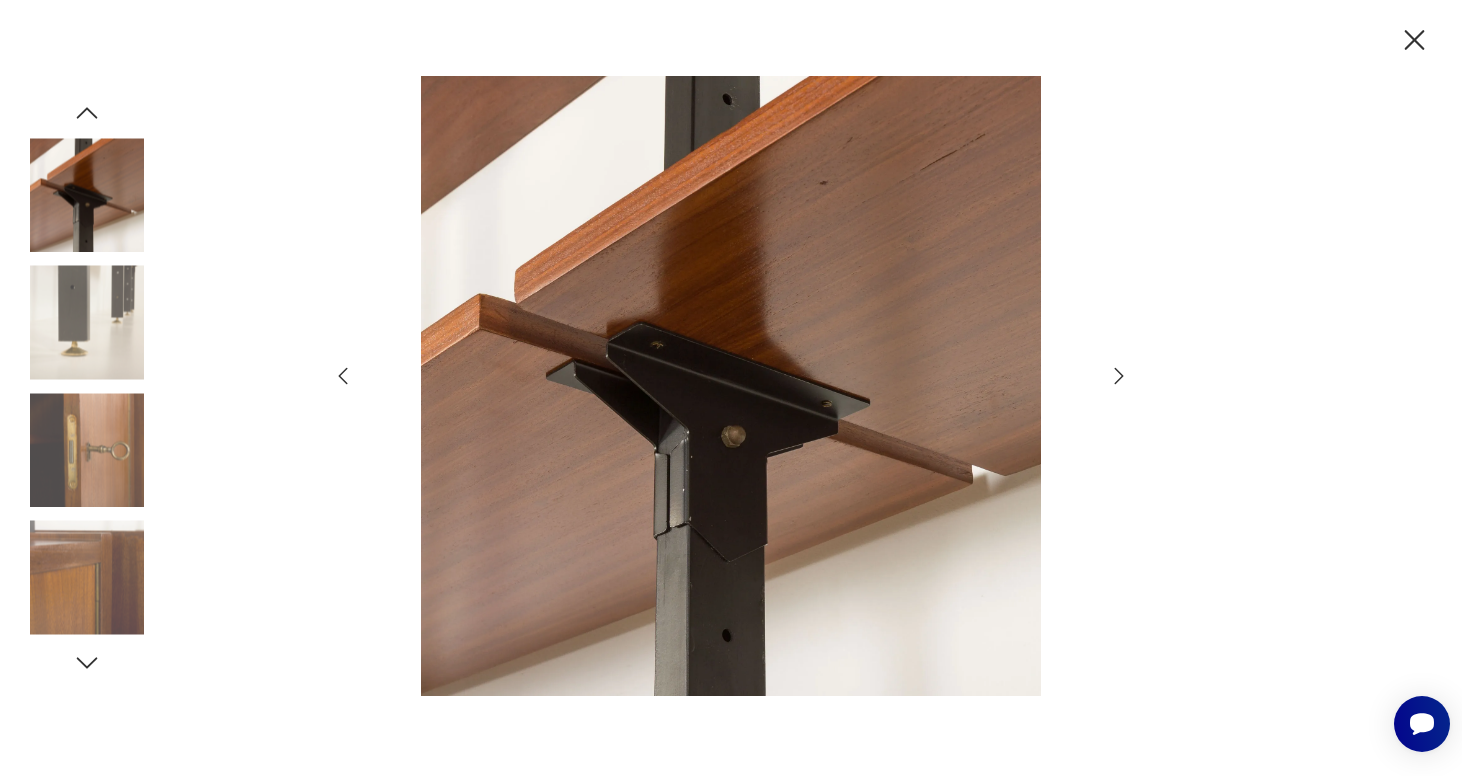 click 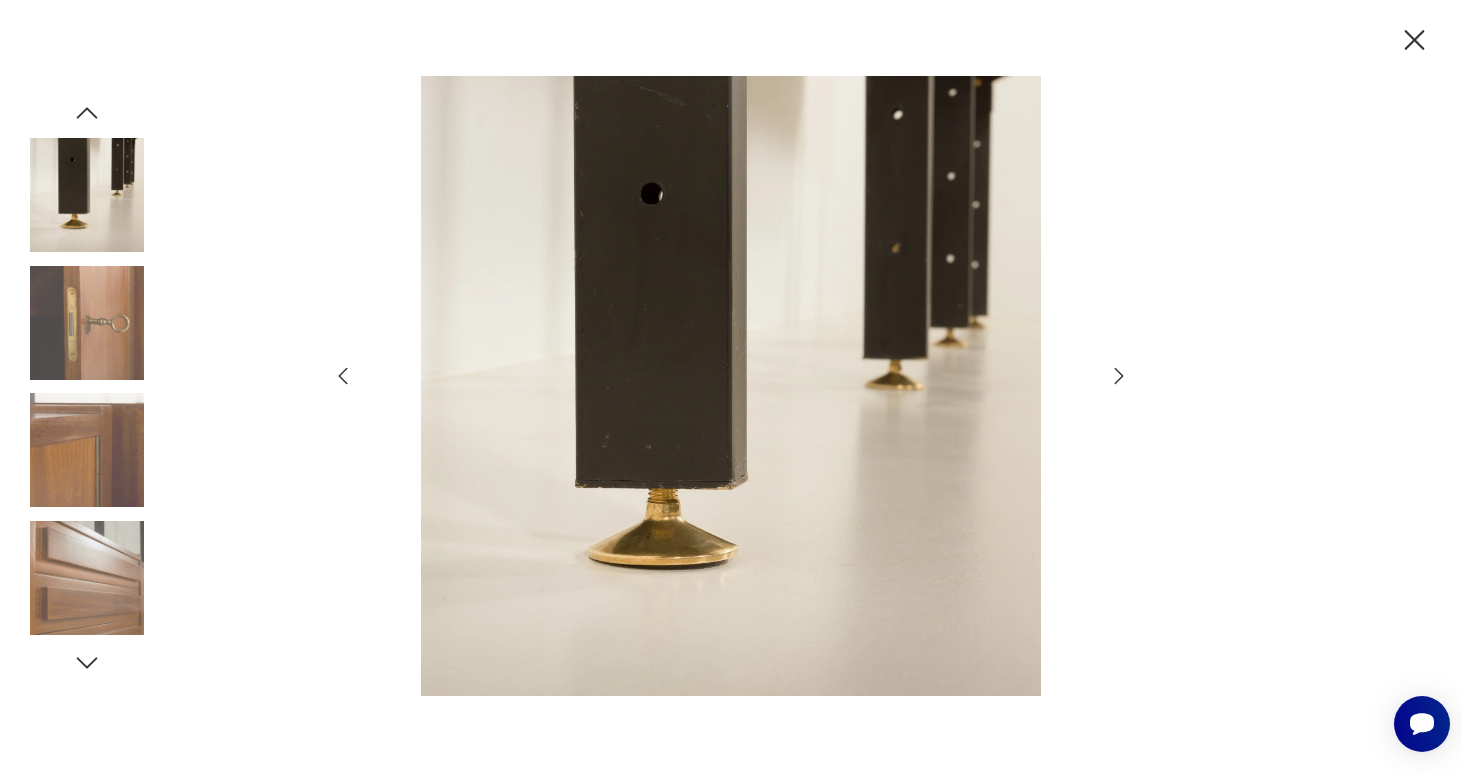 click 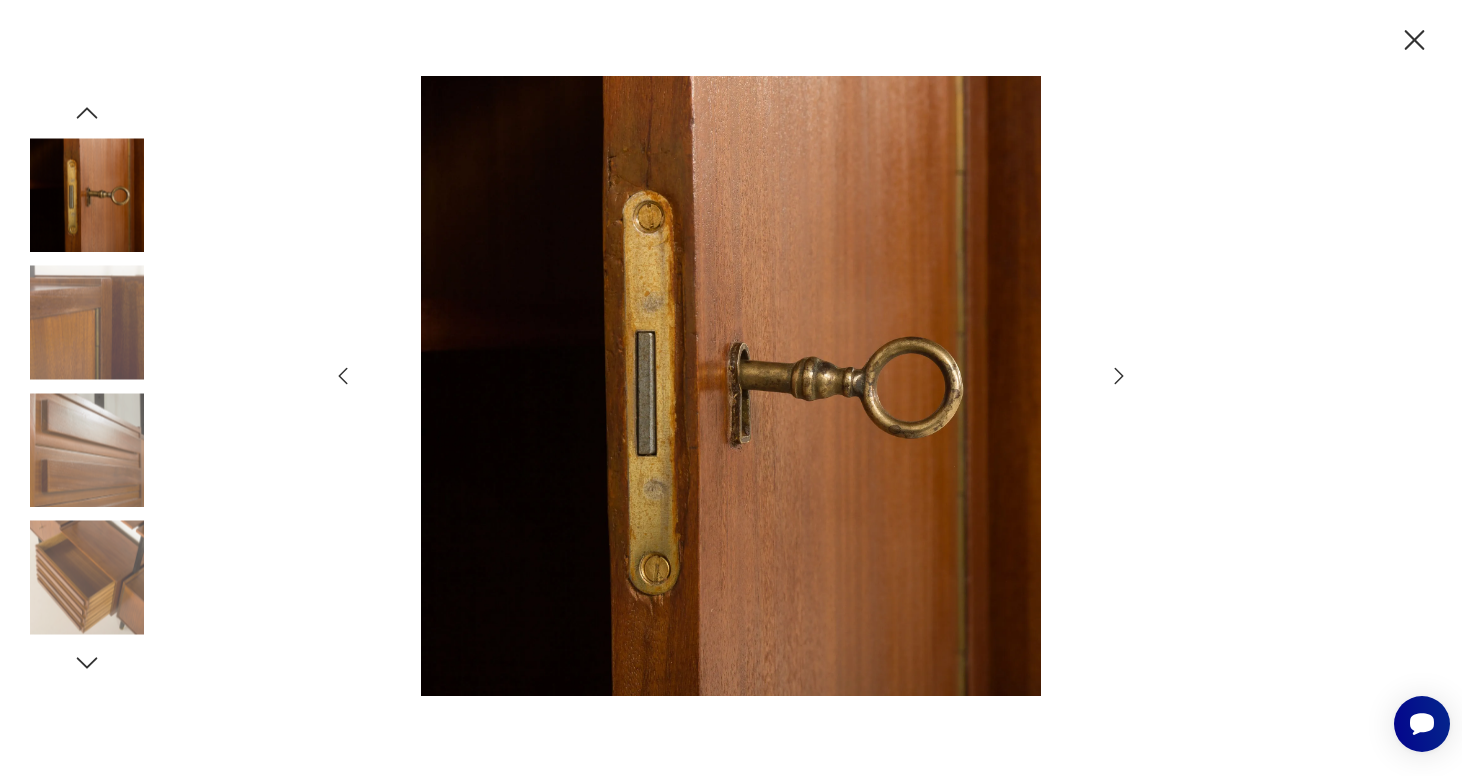 click 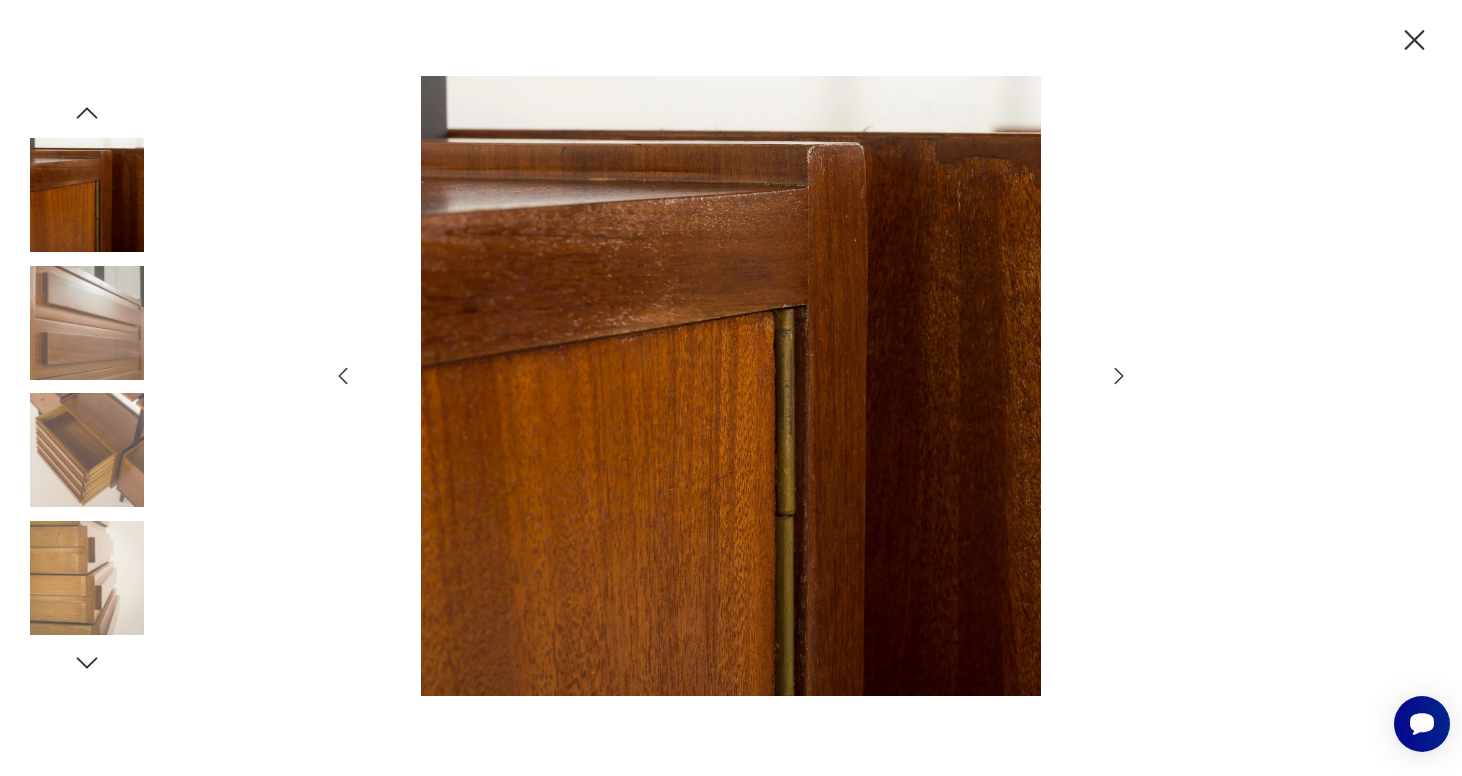 click 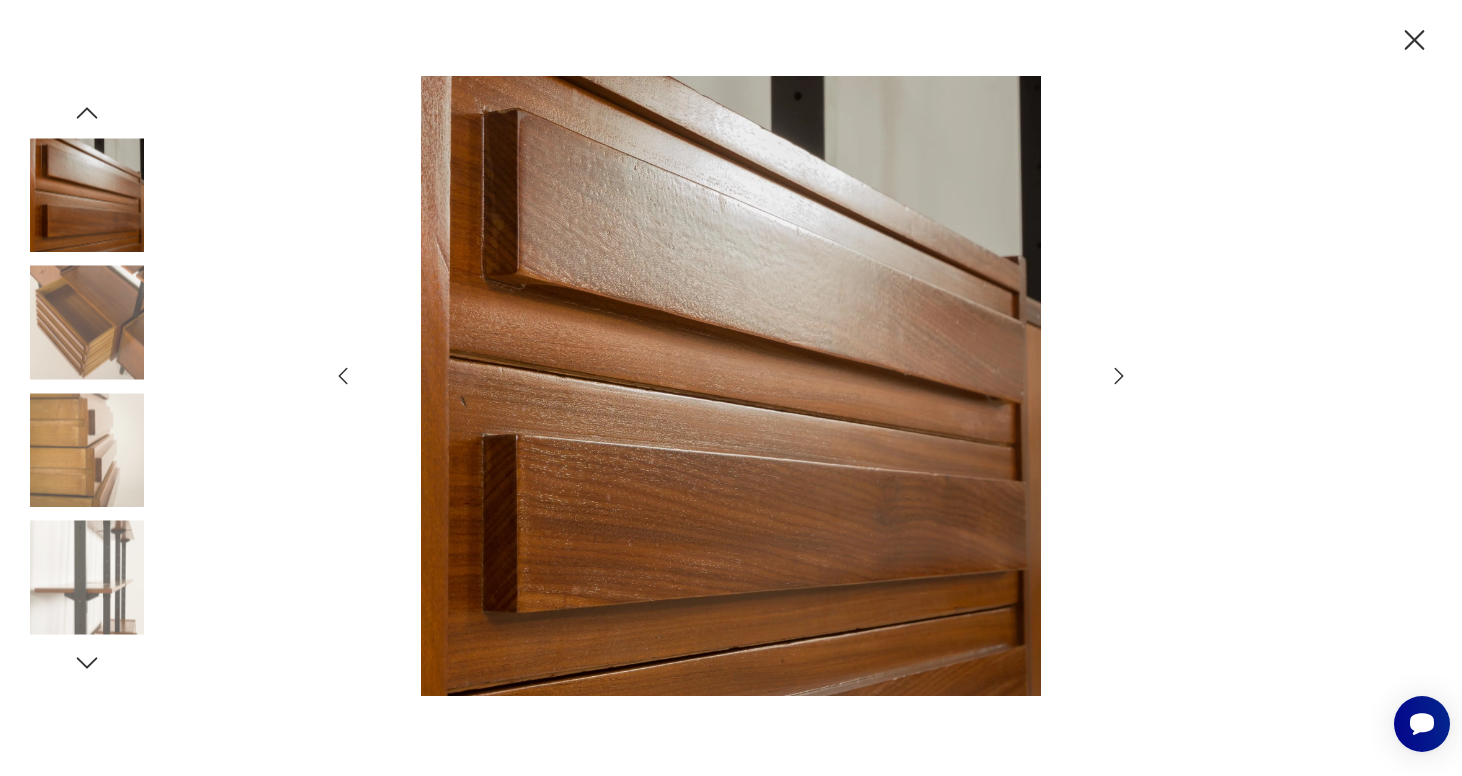 click 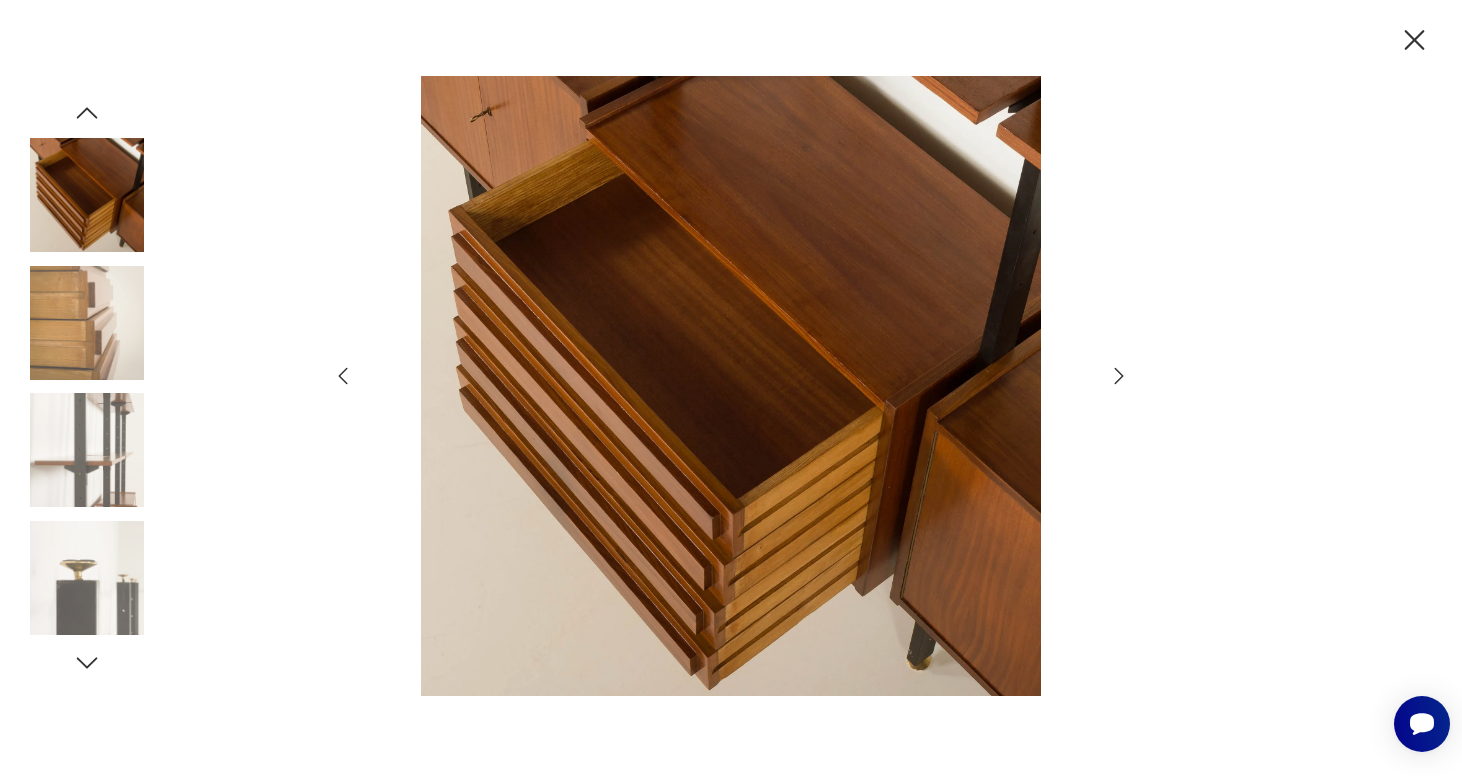 click 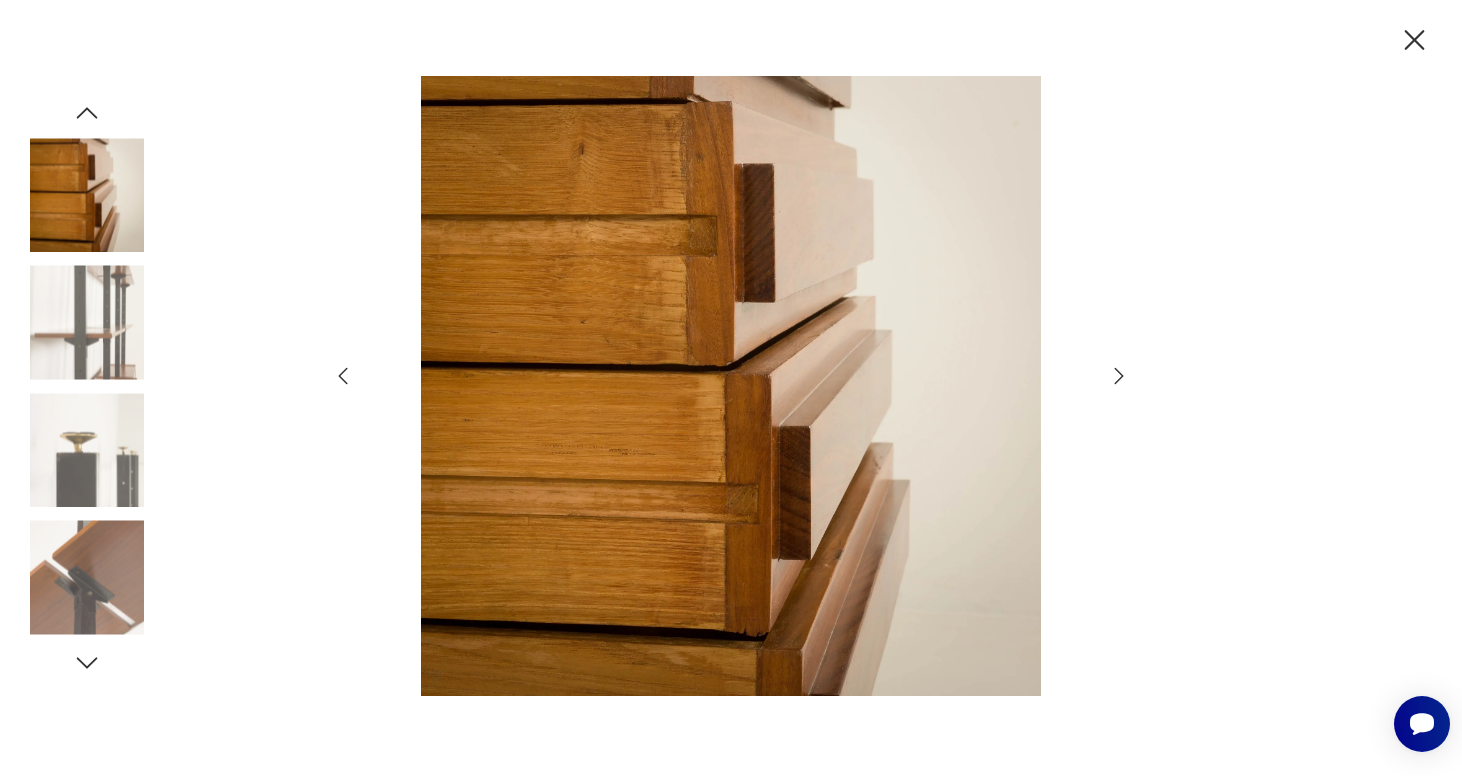 click 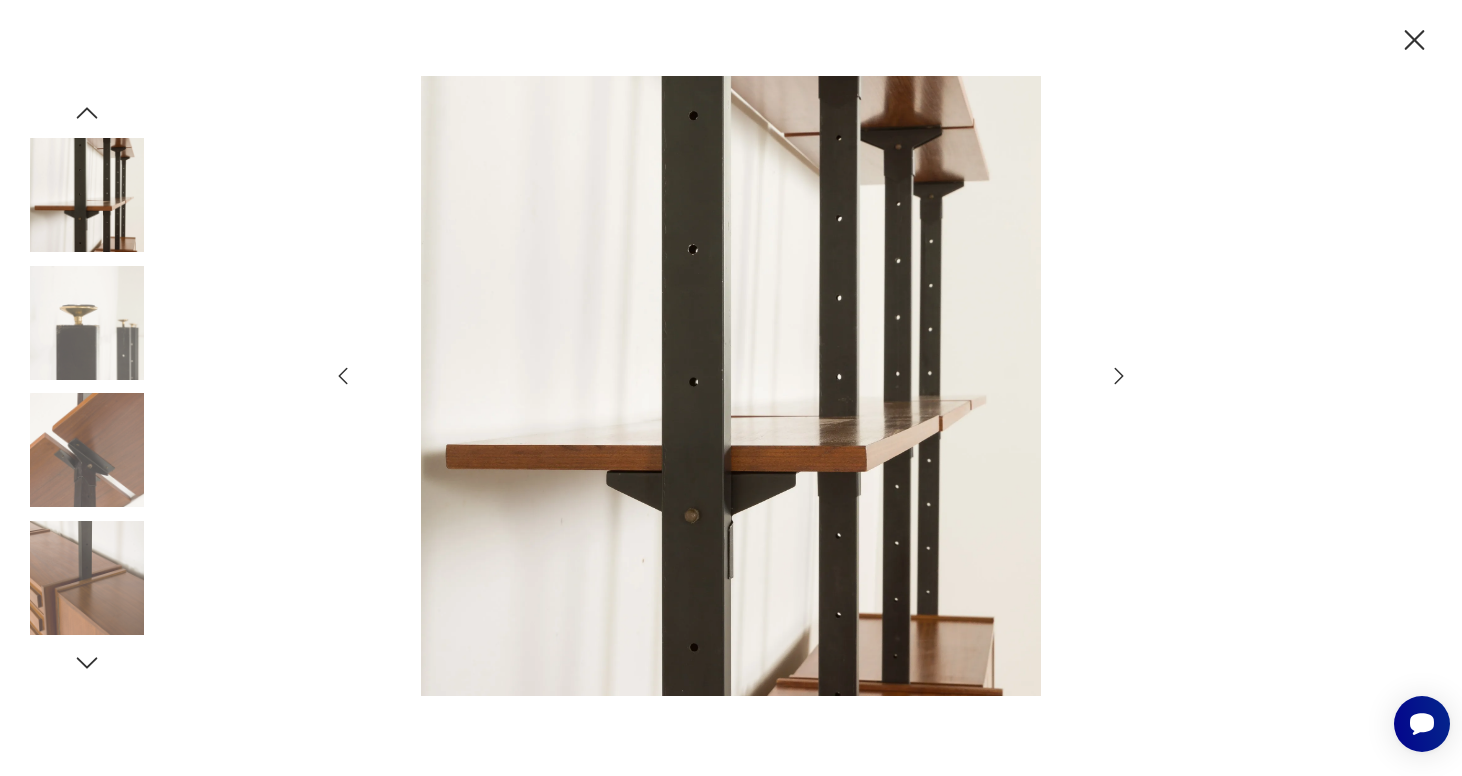 click 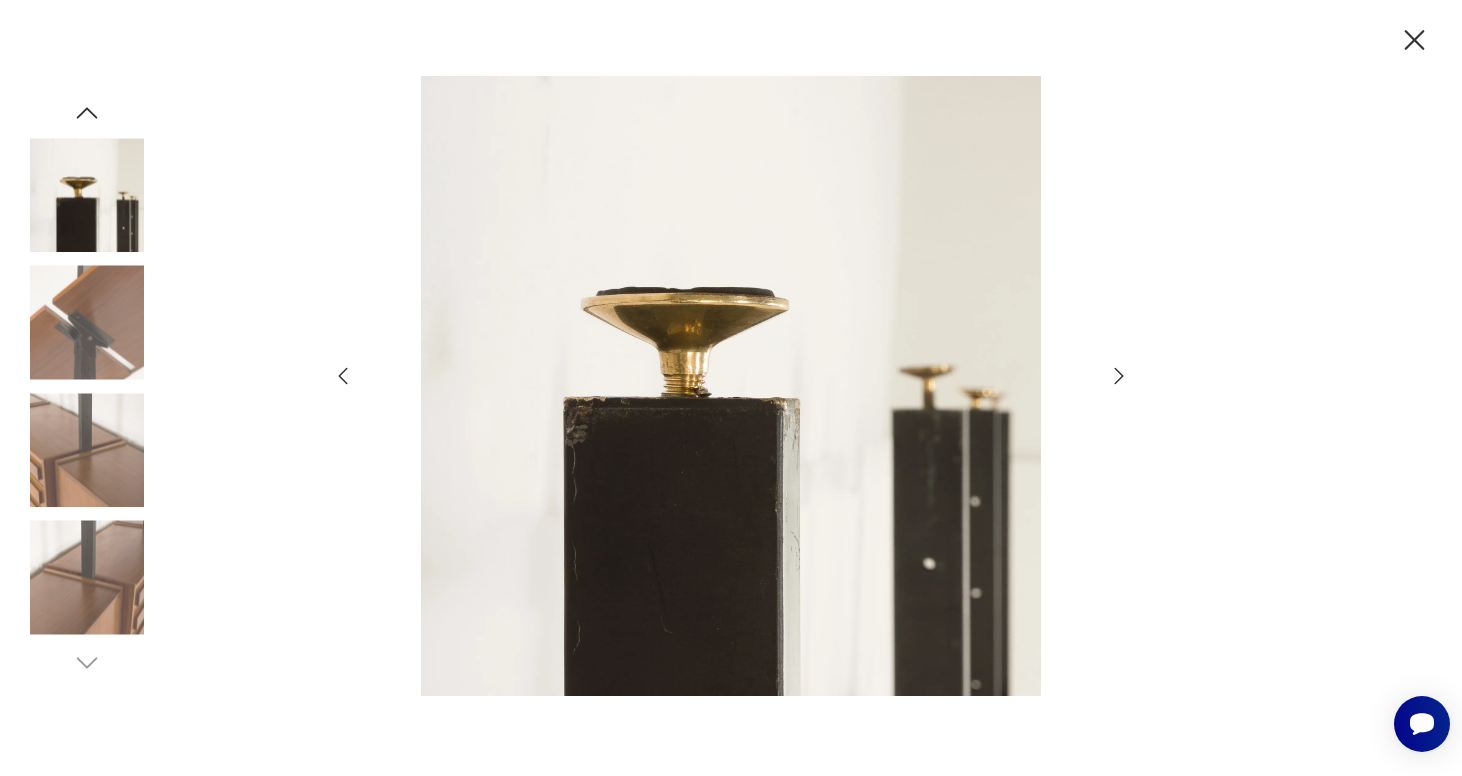 click 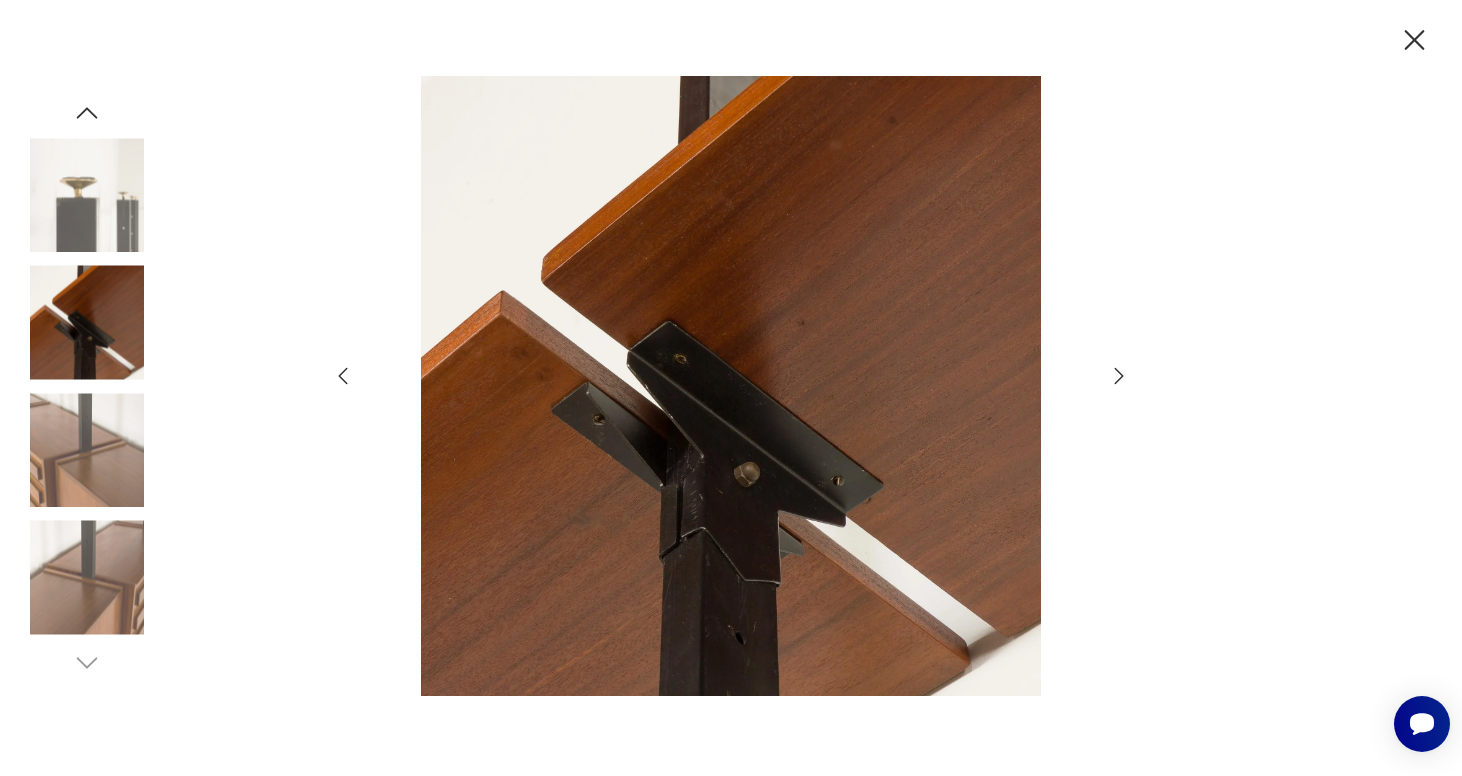 click 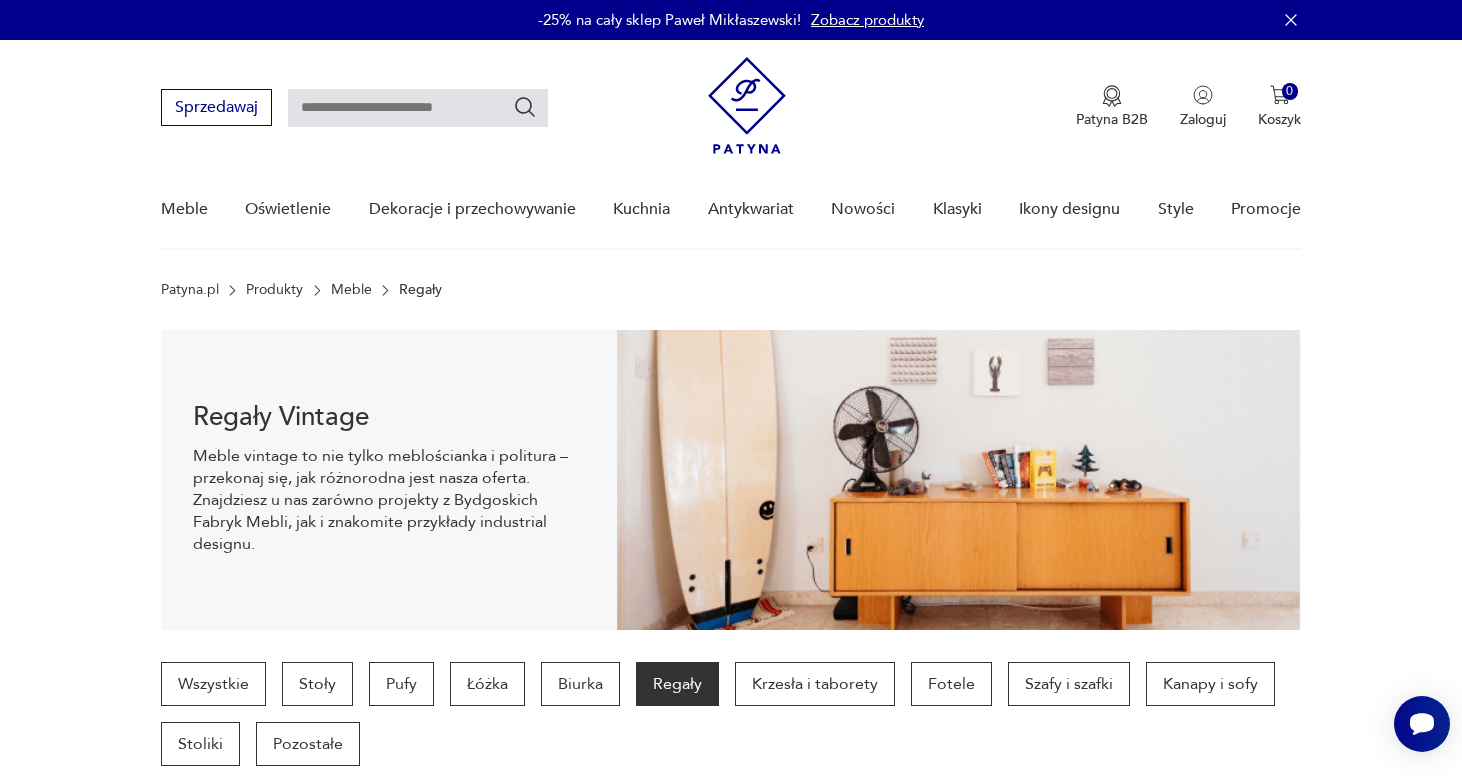 scroll, scrollTop: 1792, scrollLeft: 0, axis: vertical 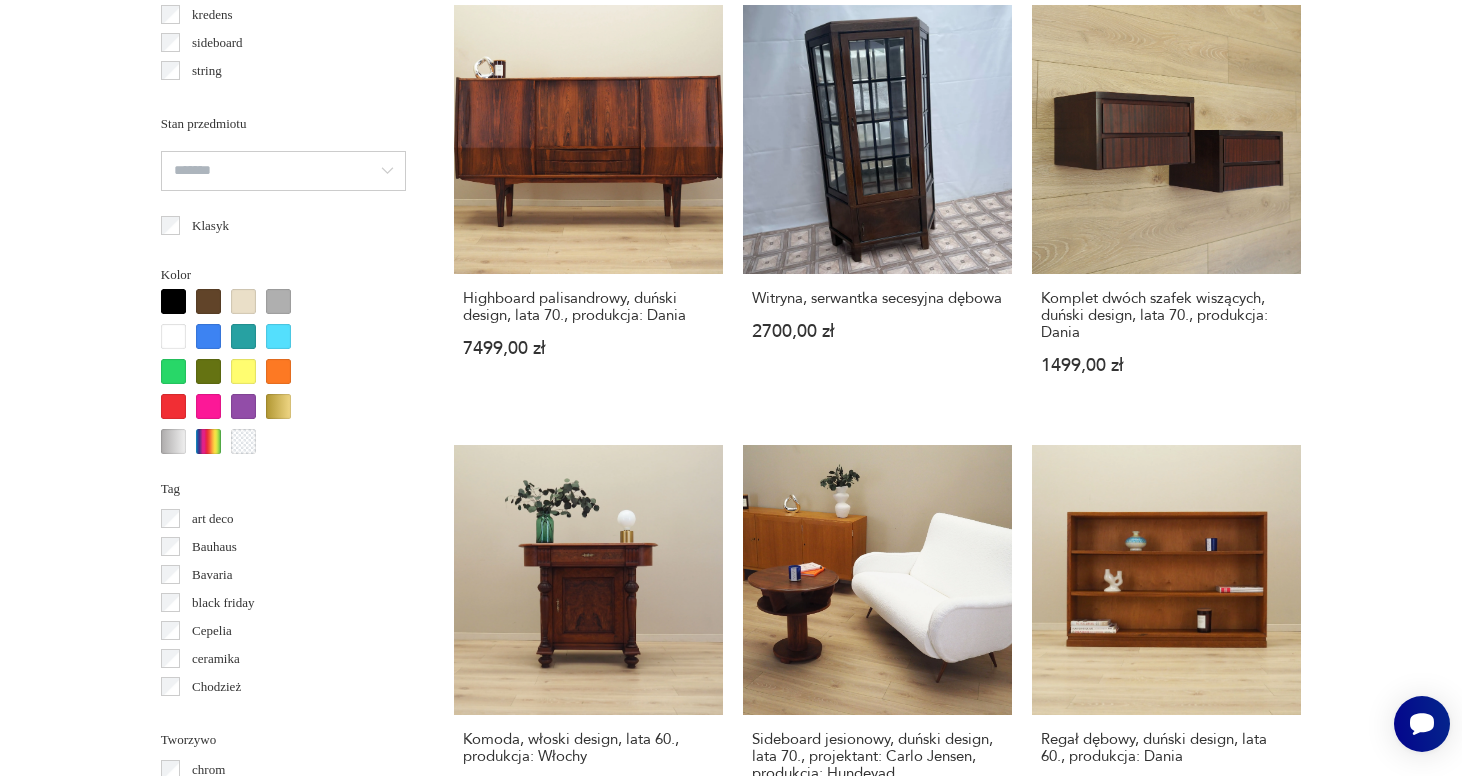 click on "Filtruj produkty Cena MIN MAX OK Promocja Datowanie OK Kraj pochodzenia Dania  ( 578 ) Polska  ( 37 ) Niemcy  ( 31 ) Szwecja  ( 27 ) Włochy  ( 17 ) Norwegia  ( 15 ) Francja  ( 9 ) Czechosłowacja  ( 6 ) Producent Projektant Typ biblioteczka bufet inny komoda kredens sideboard string witryna Stan przedmiotu Klasyk Kolor Tag art deco Bauhaus Bavaria black friday Cepelia ceramika Chodzież Ćmielów Tworzywo chrom drewno inne metal palisander sklejka teak tworzywo sztuczne Wyczyść filtry Znaleziono  859   produktów Filtruj Sortuj według daty dodania Sortuj według daty dodania Palisandrowy regał z przeszklonymi półkami – Dania – lata 60. 8155,00 zł Modernistyczny sideboard dębowy w ciemnym kolorze – Skandynawia – lata 60. 28 145,00 zł Włoski  regał wolnostojący z drewna tekowego, mid-century modern, lata 60. 15 820,00 zł Klasyk Regał systemowy tekowy, norweski design, lata 60., produkcja: Blindheim Mobelfabrikk, designer: John Texmon & Einar Blindheim 12 999,00 zł Klasyk Klasyk 1" at bounding box center (731, 471) 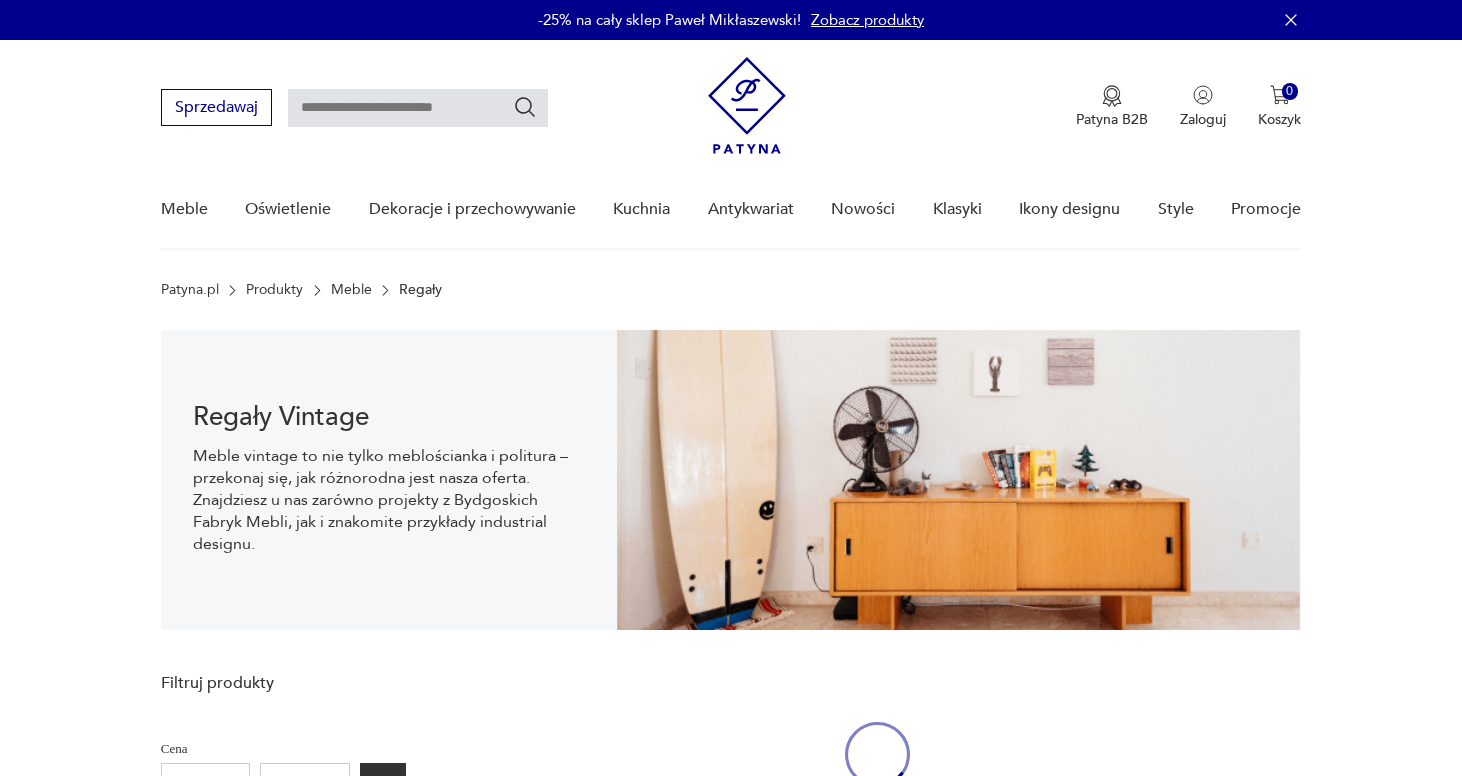 scroll, scrollTop: 30, scrollLeft: 0, axis: vertical 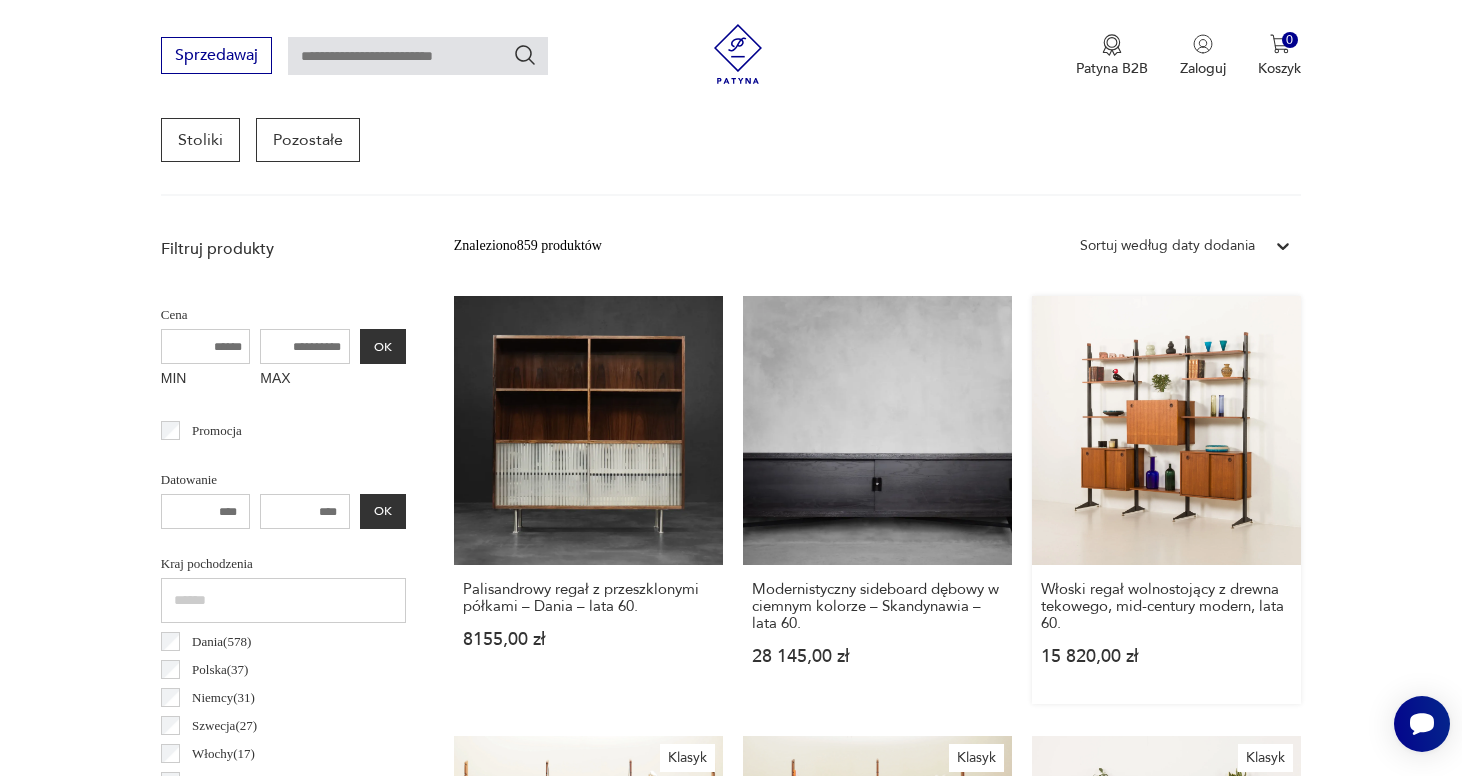 click on "Włoski  regał wolnostojący z drewna tekowego, mid-century modern, lata 60. 15 820,00 zł" at bounding box center (1166, 500) 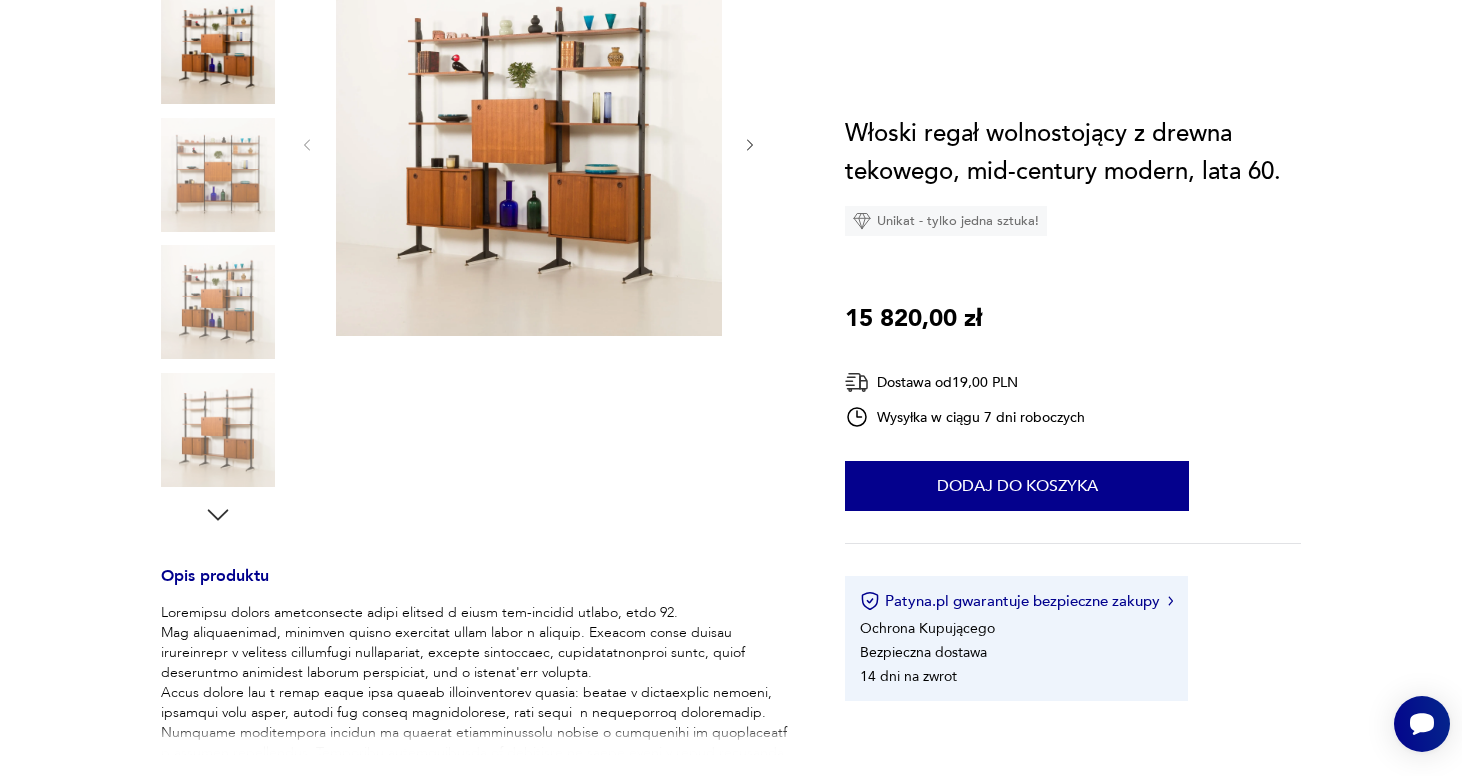 scroll, scrollTop: 0, scrollLeft: 0, axis: both 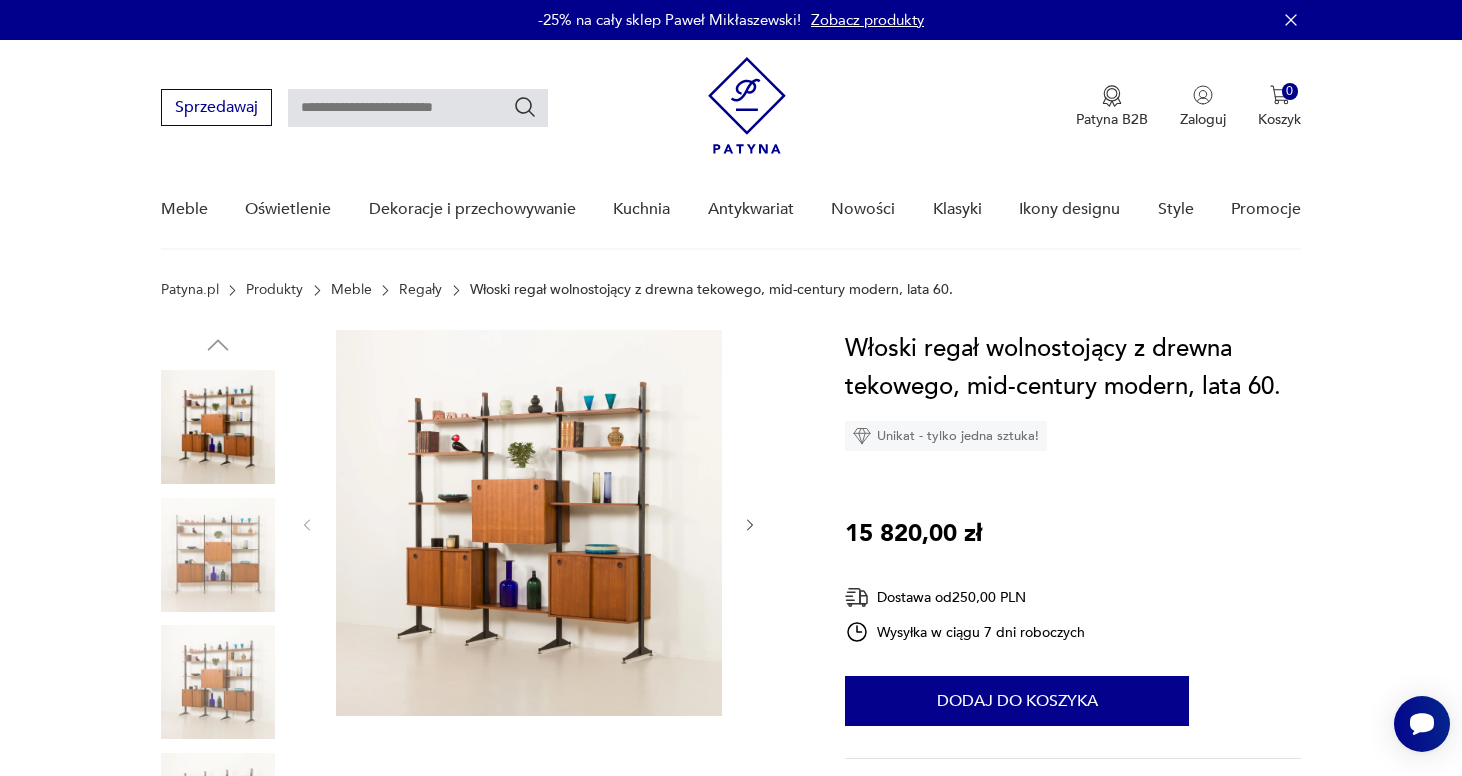 click 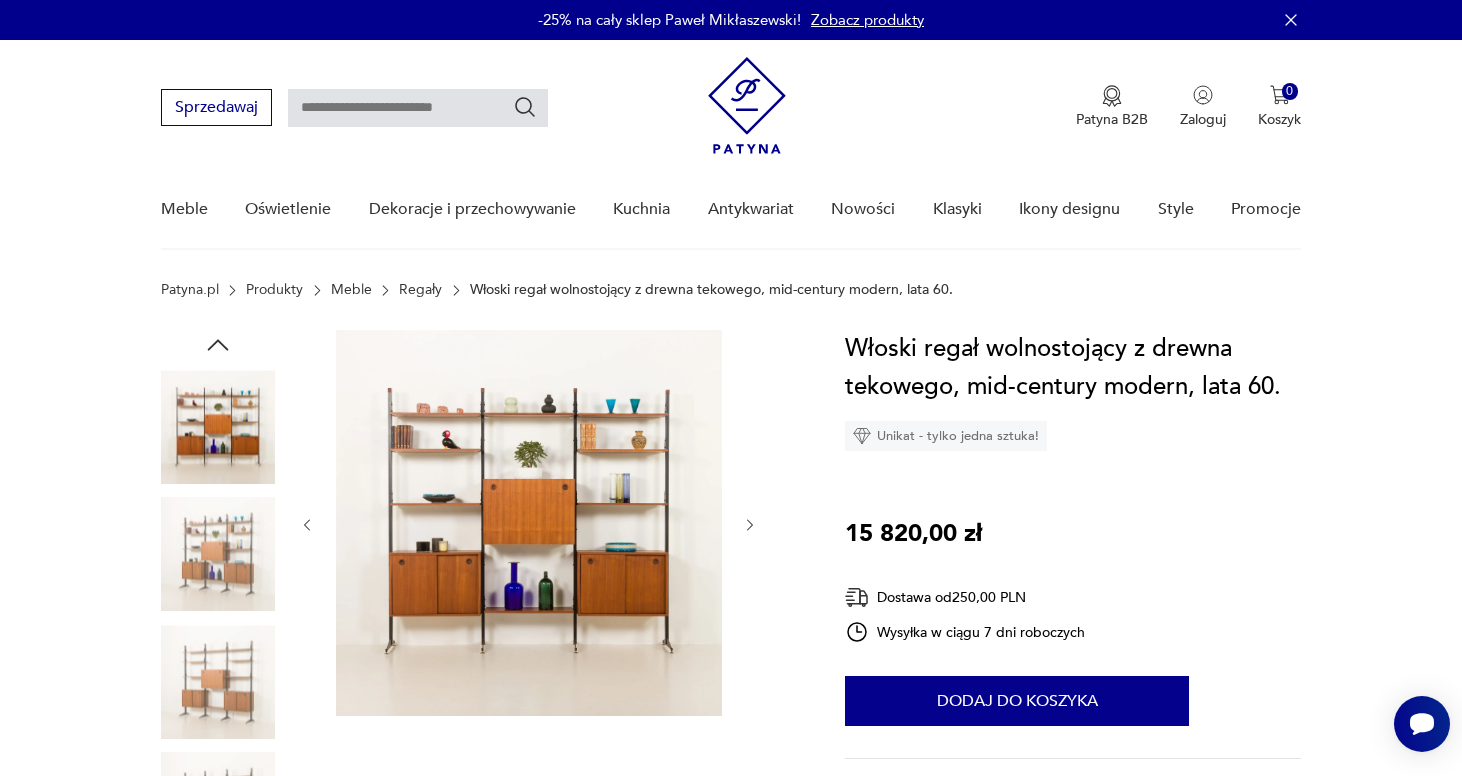 click 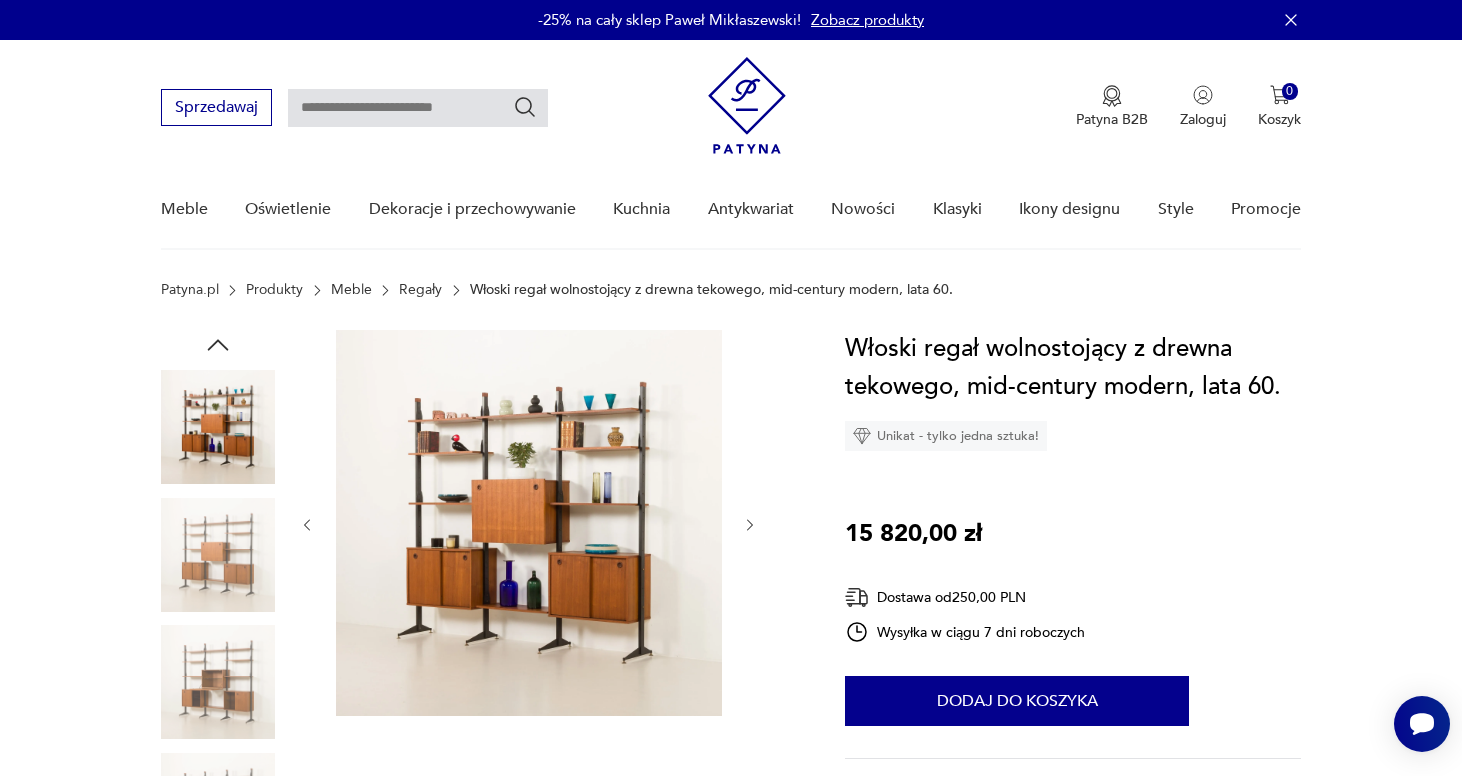 click 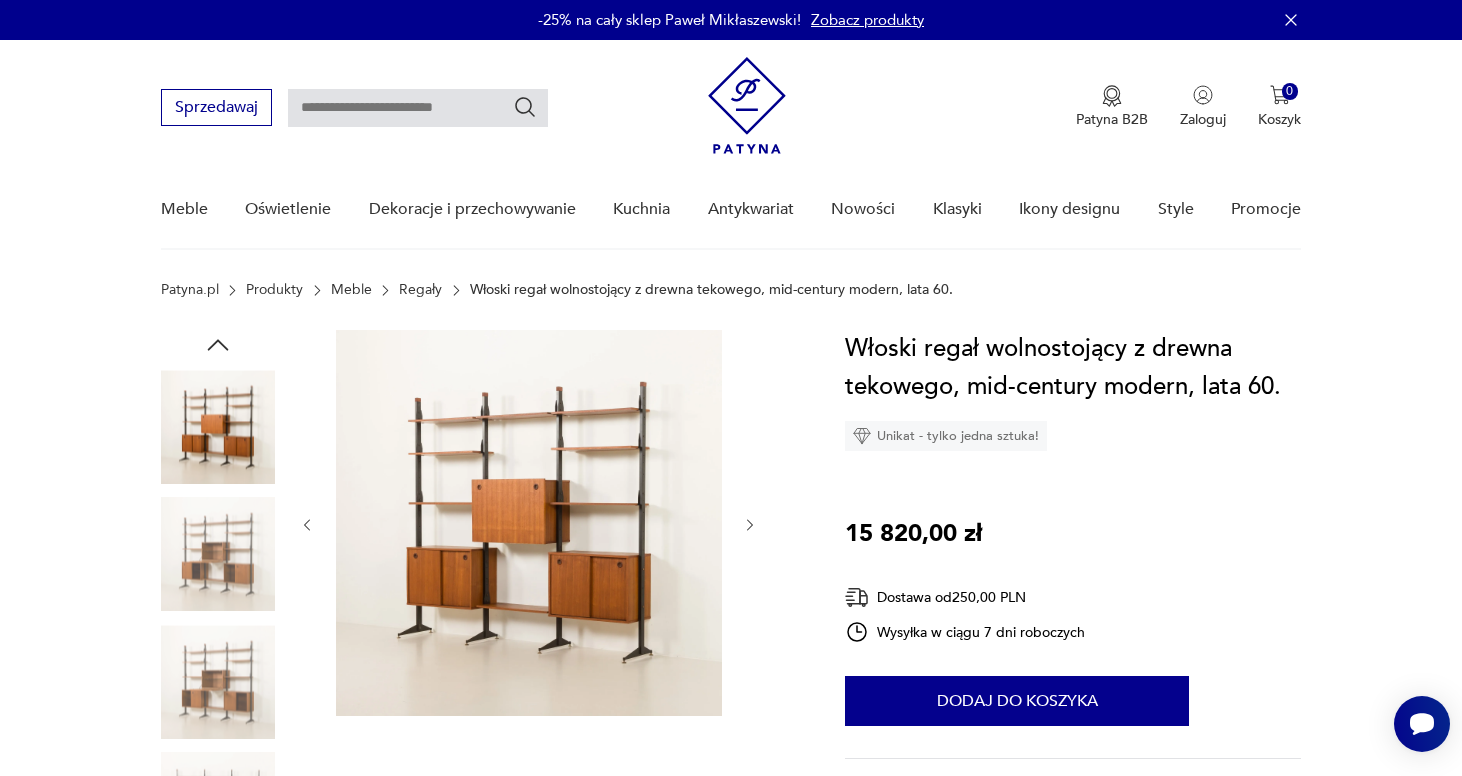 click 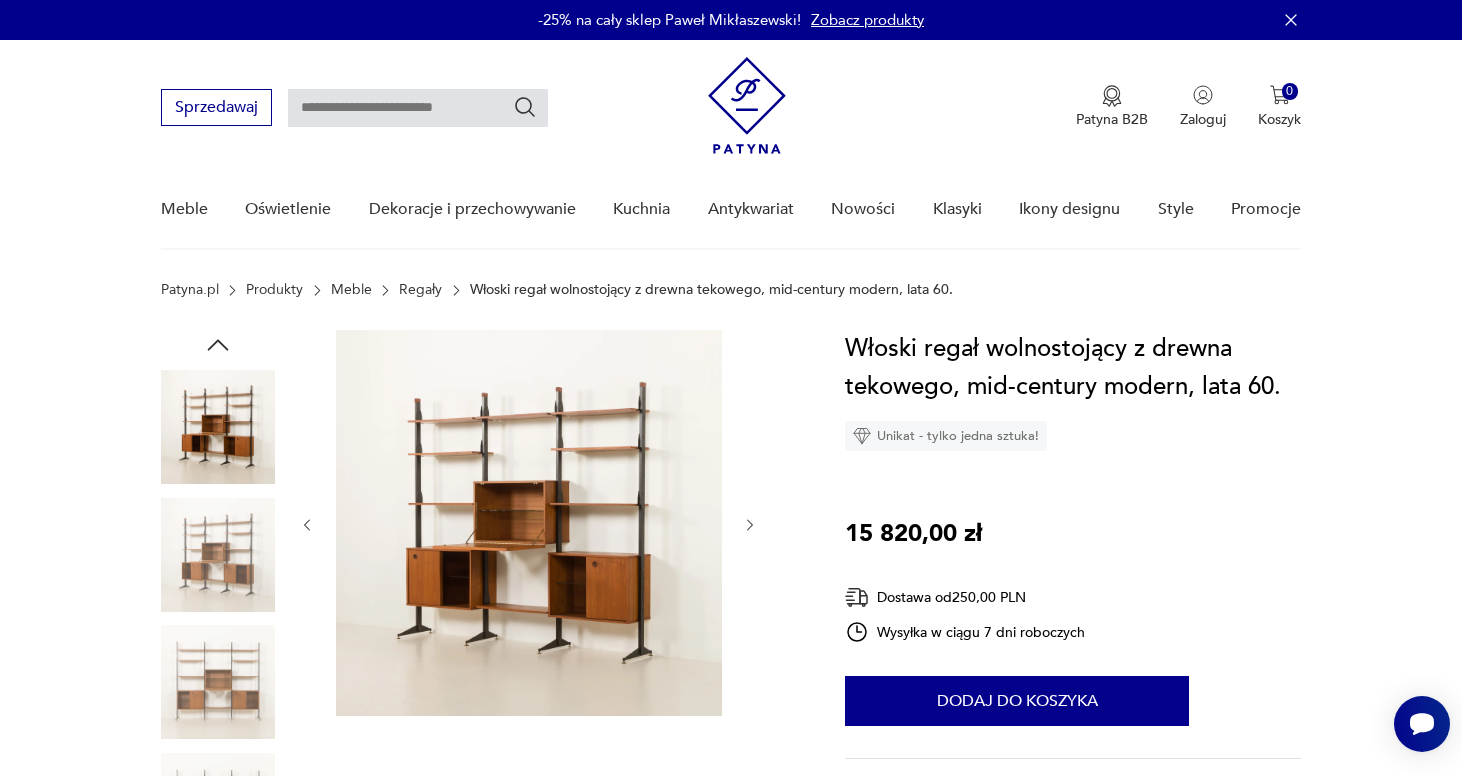 click 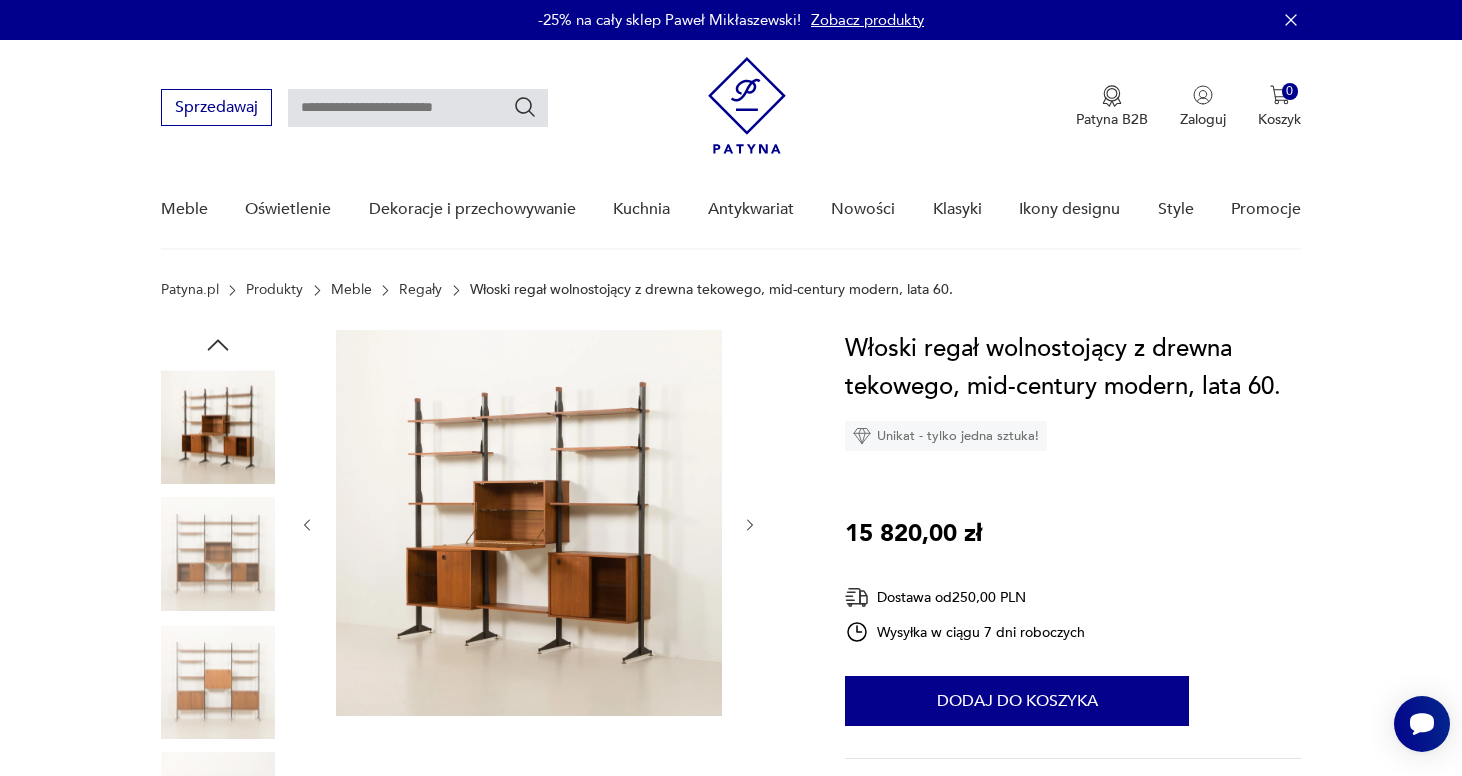 click 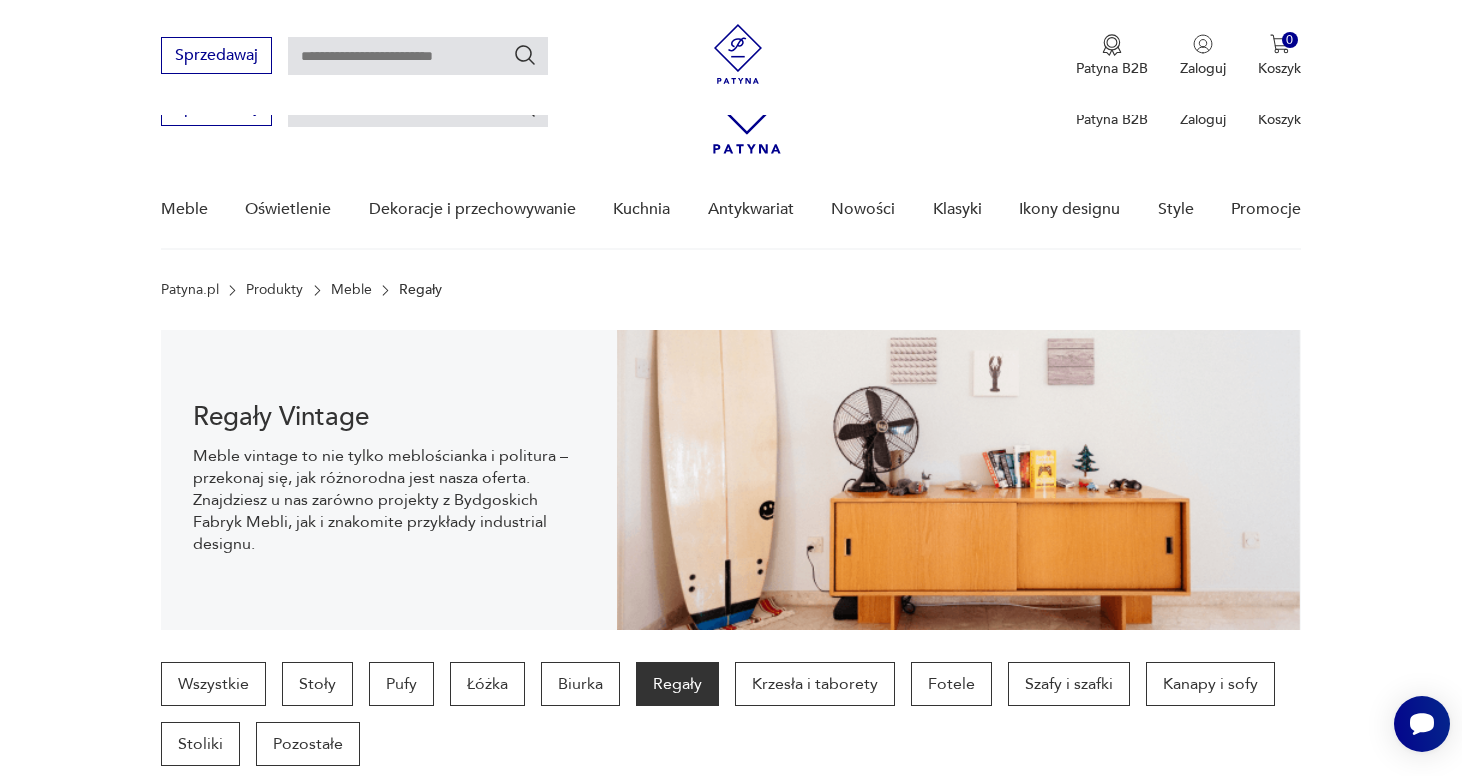 scroll, scrollTop: 604, scrollLeft: 0, axis: vertical 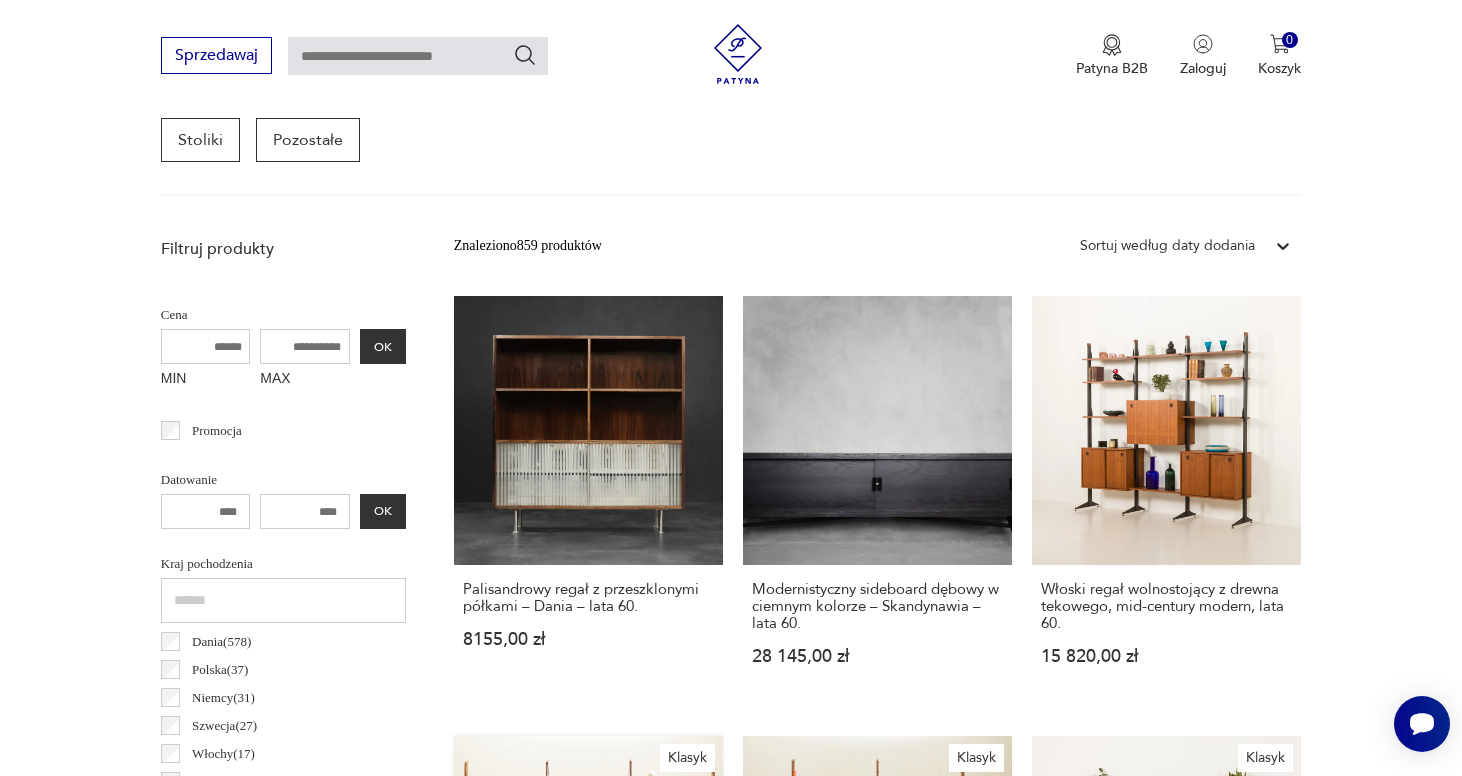 click on "Klasyk Regał systemowy tekowy, norweski design, lata 60., produkcja: Blindheim Mobelfabrikk, designer: John Texmon & Einar Blindheim 12 999,00 zł" at bounding box center (588, 948) 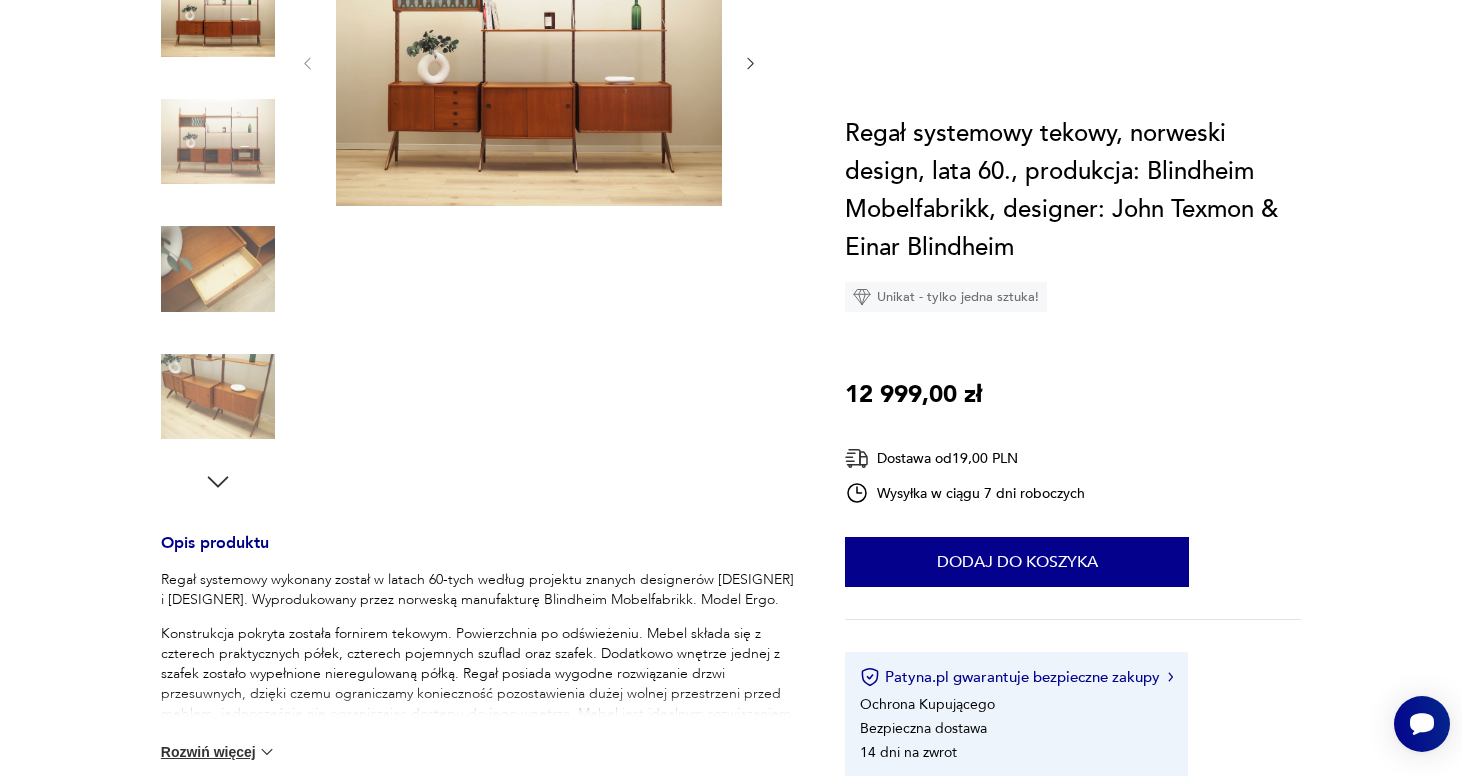 scroll, scrollTop: 0, scrollLeft: 0, axis: both 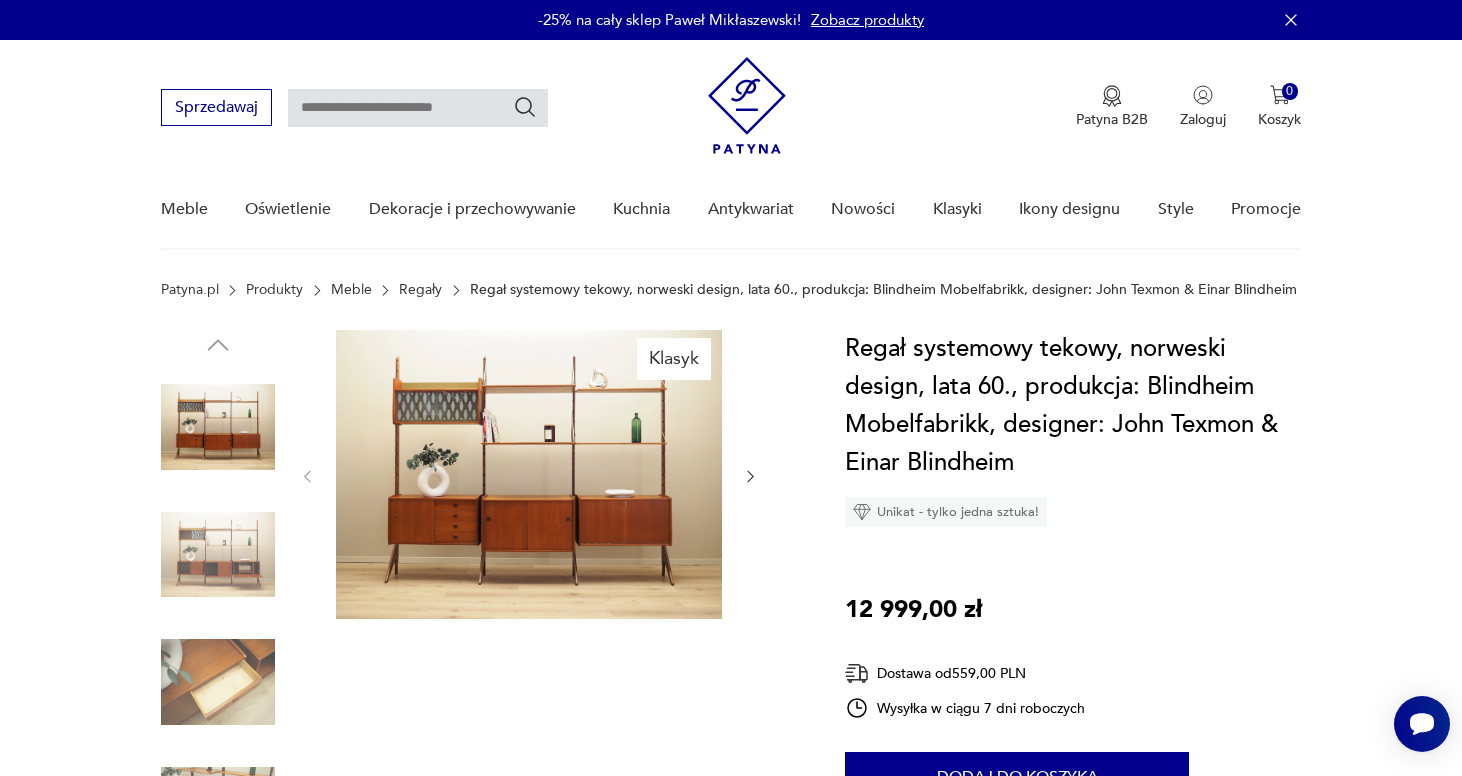 click 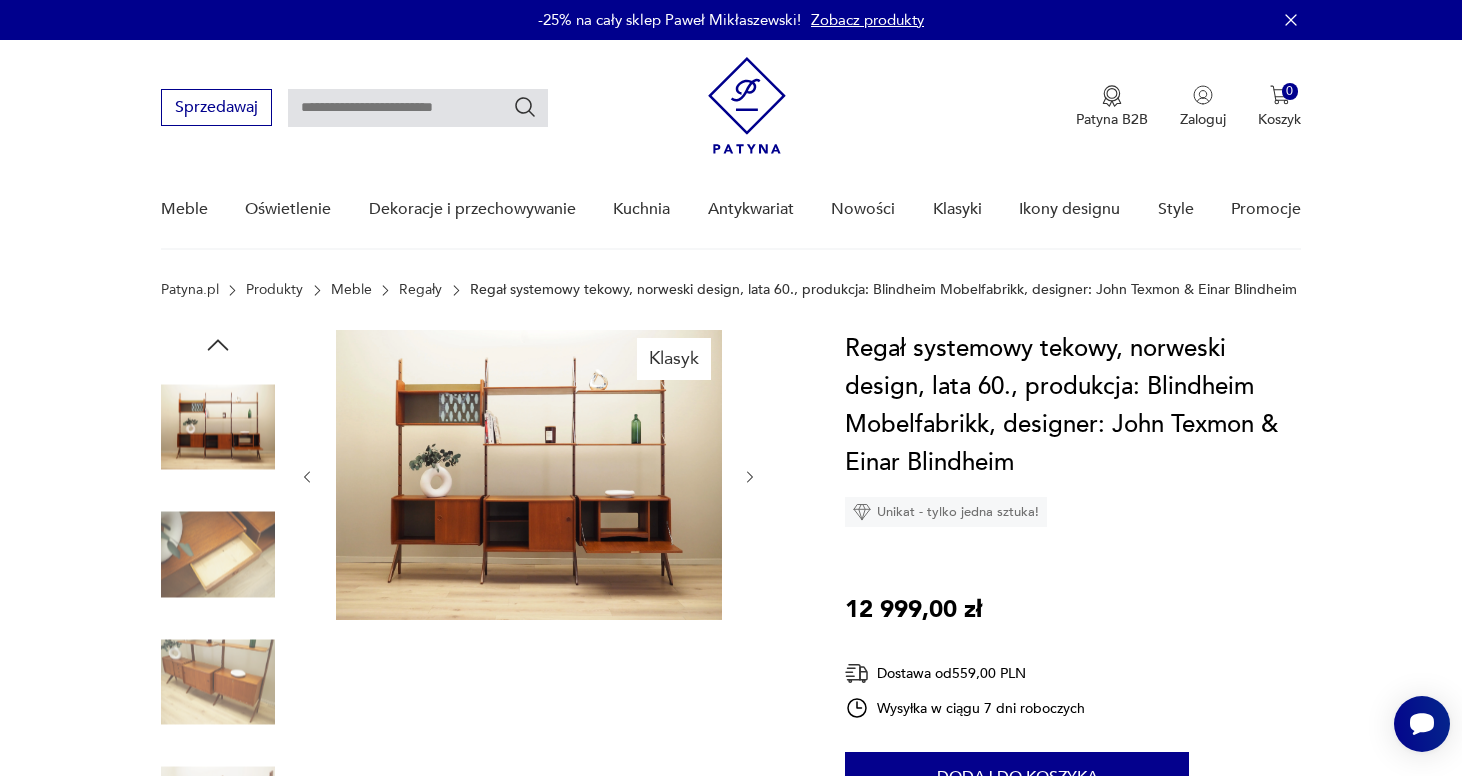 click 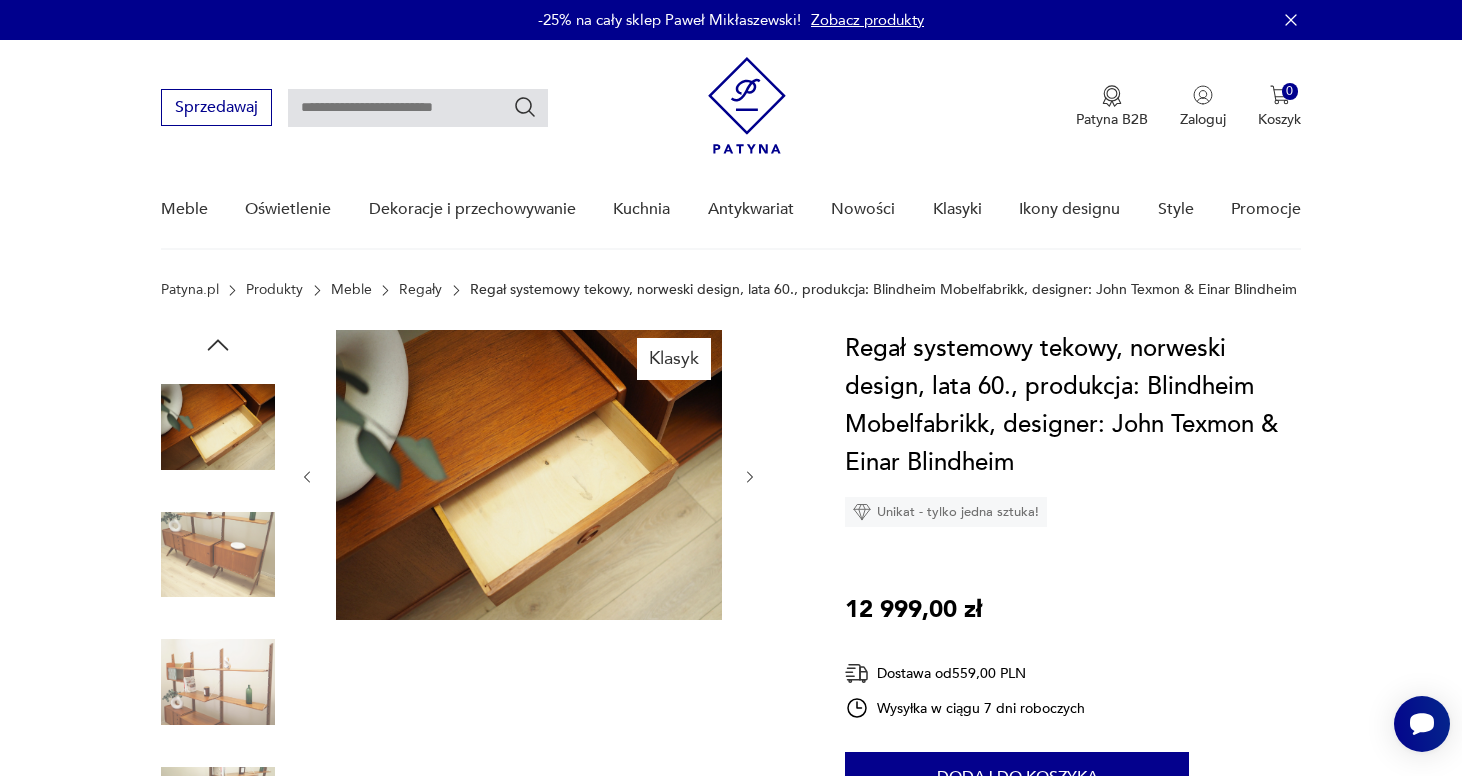 click 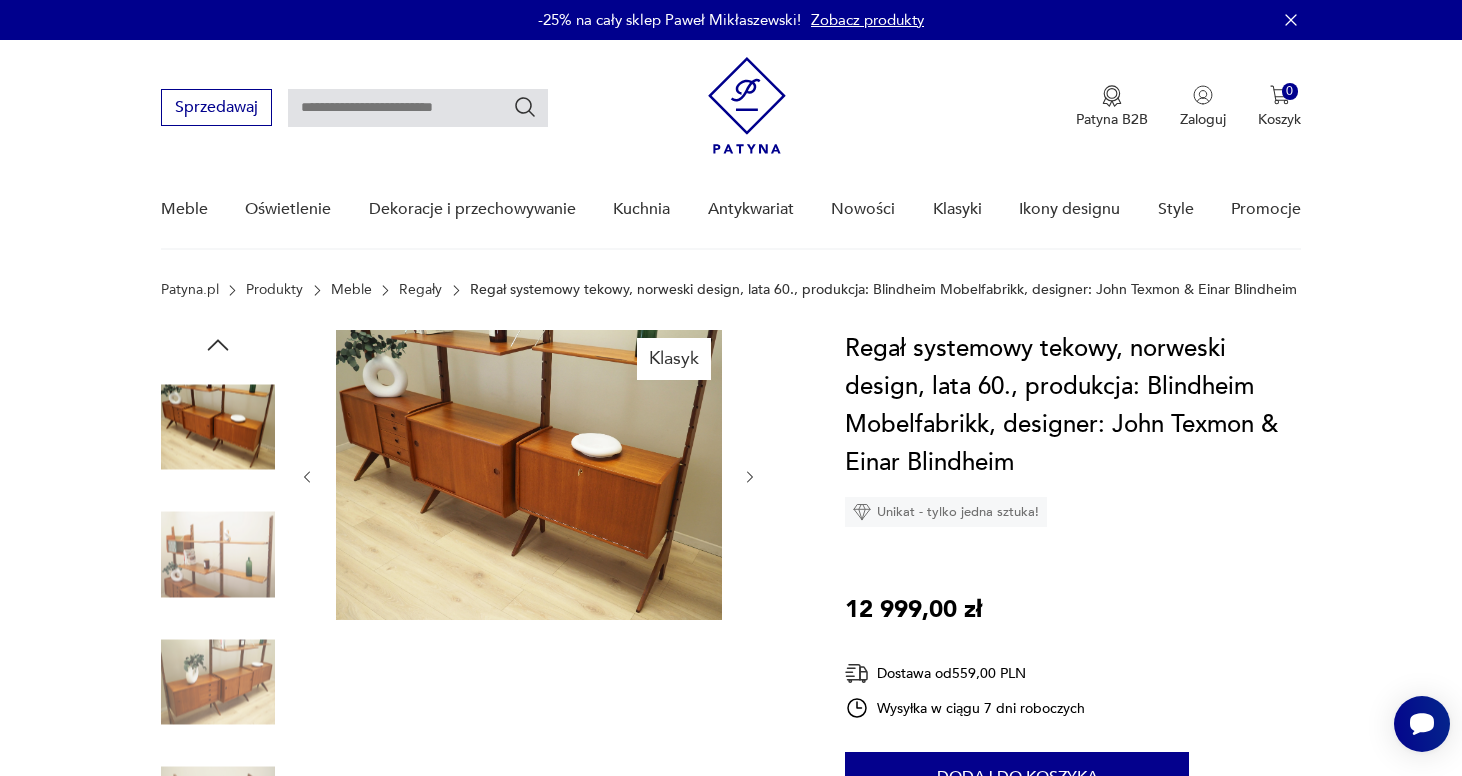 click 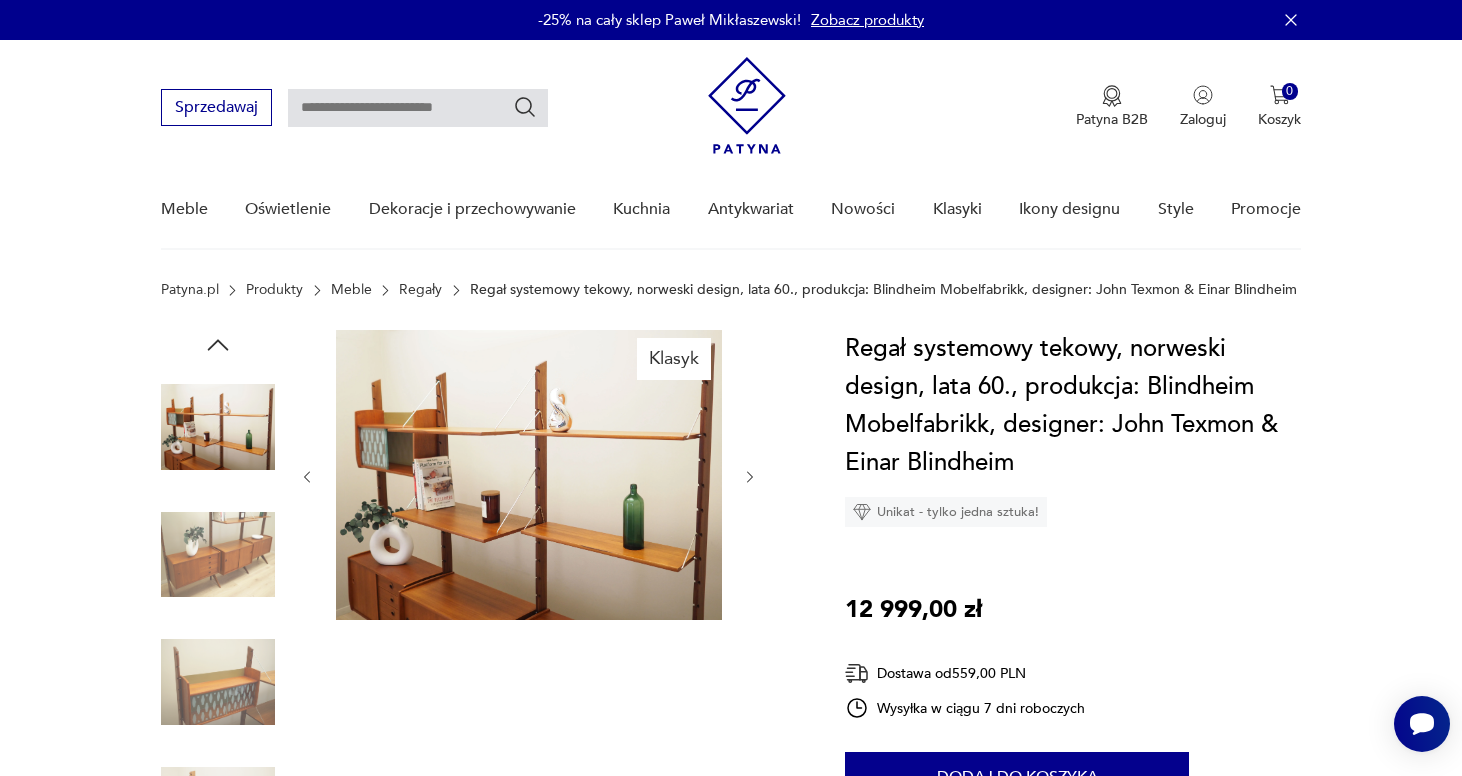 click 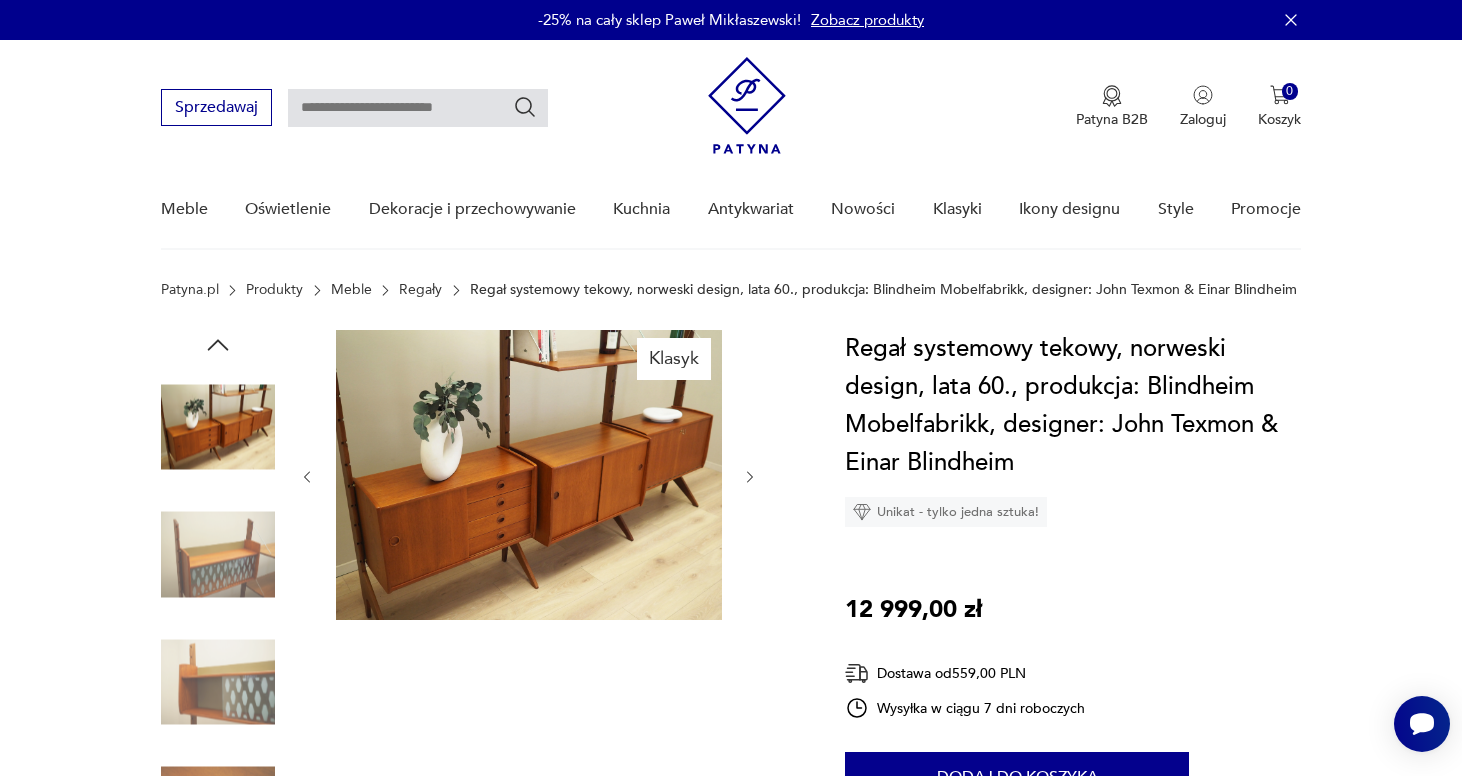 click 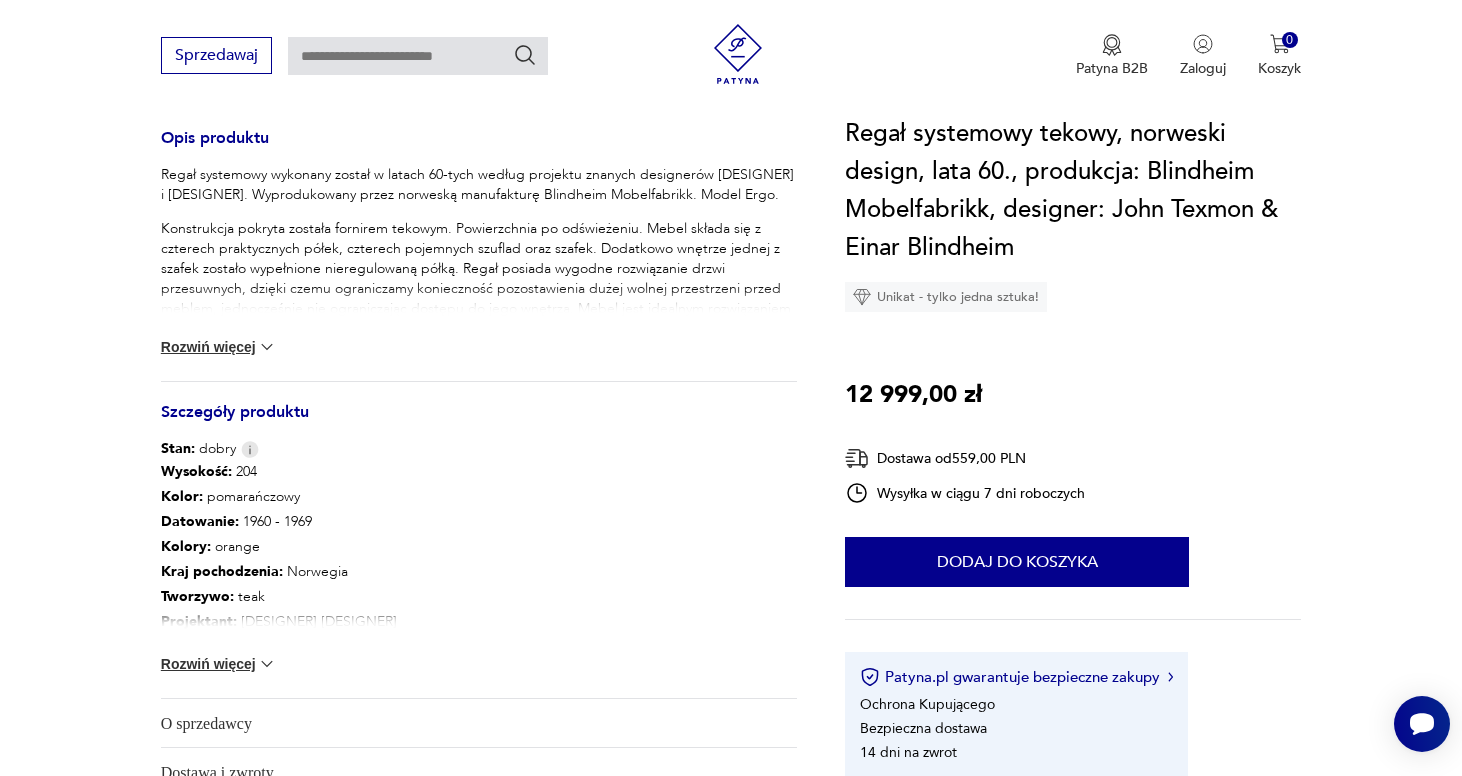 scroll, scrollTop: 821, scrollLeft: 0, axis: vertical 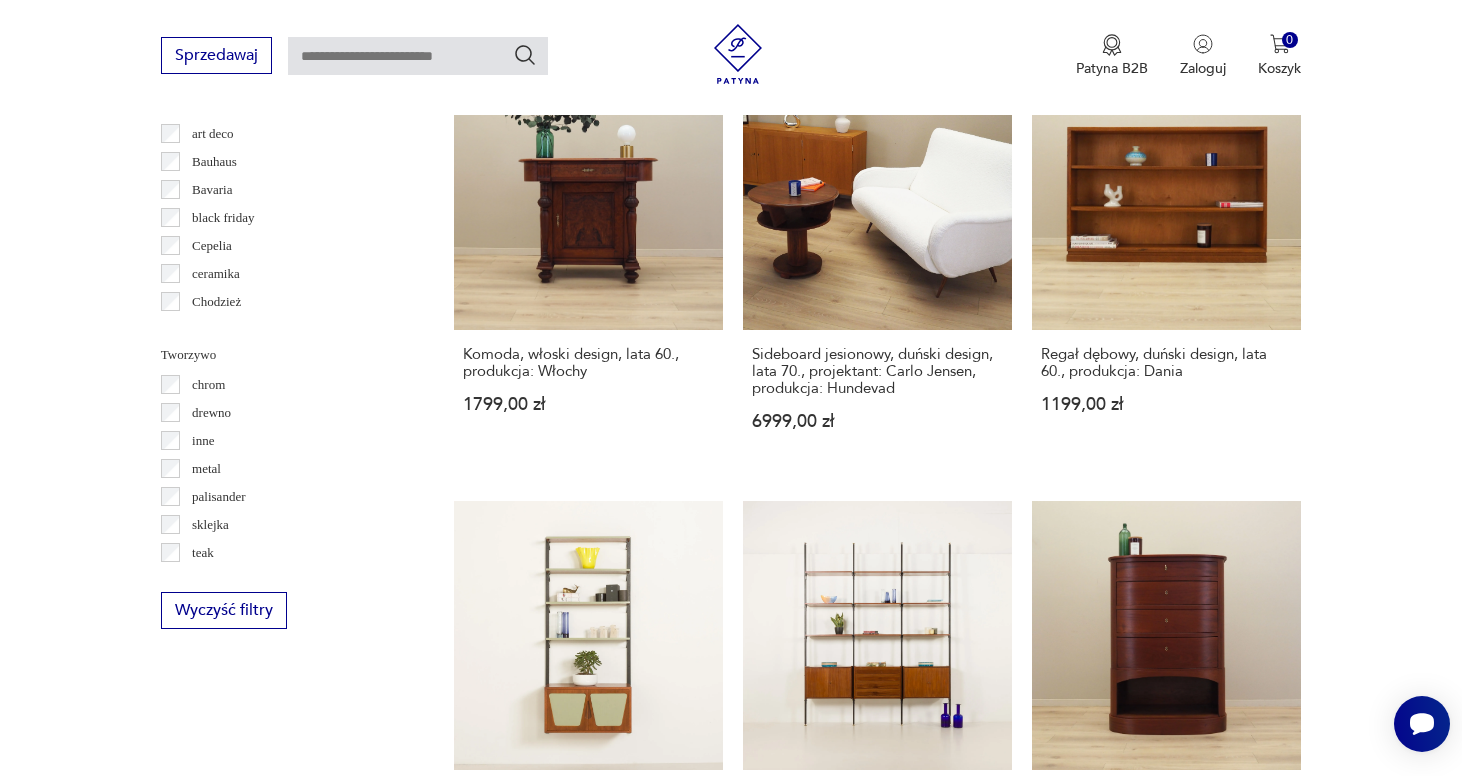 click on "9" at bounding box center [1069, 1403] 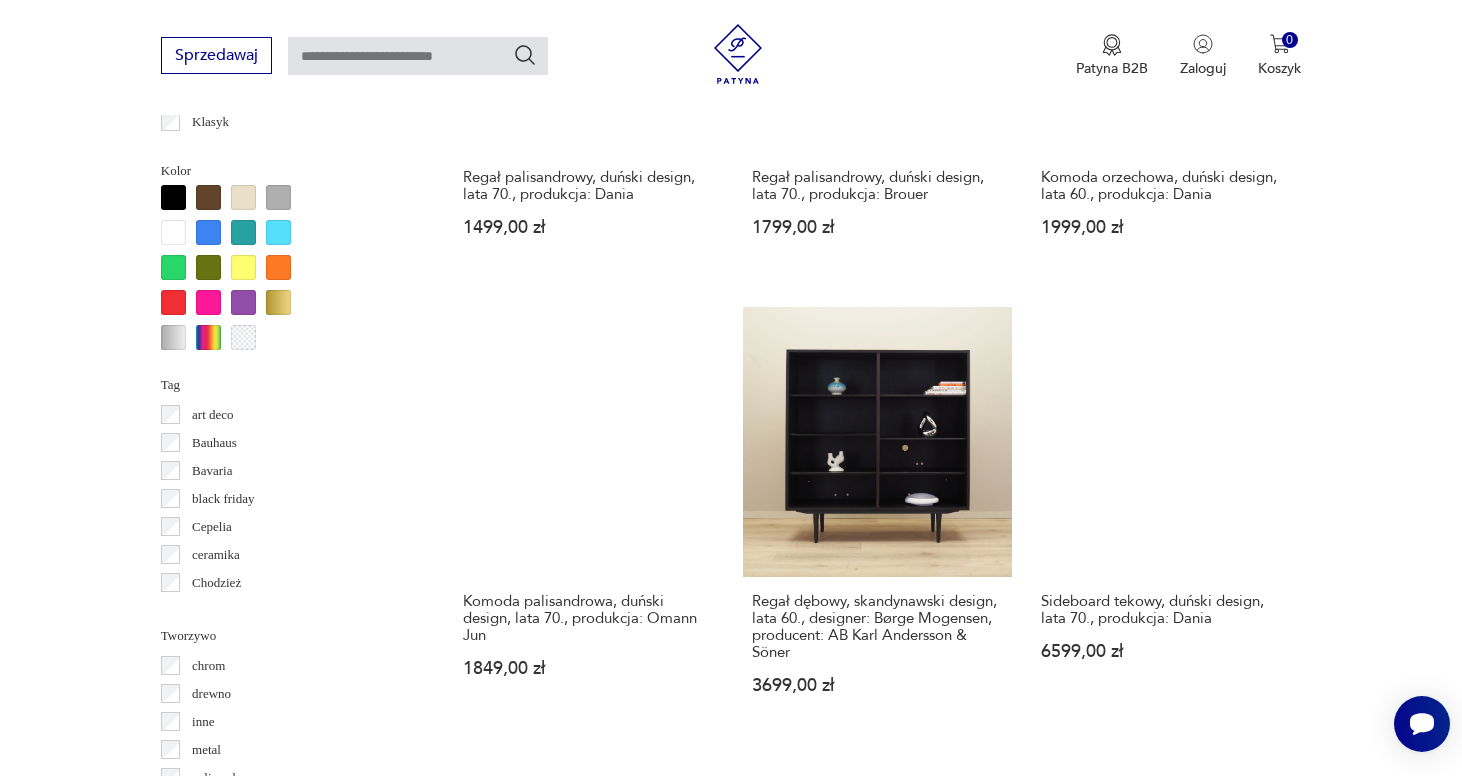scroll, scrollTop: 1970, scrollLeft: 0, axis: vertical 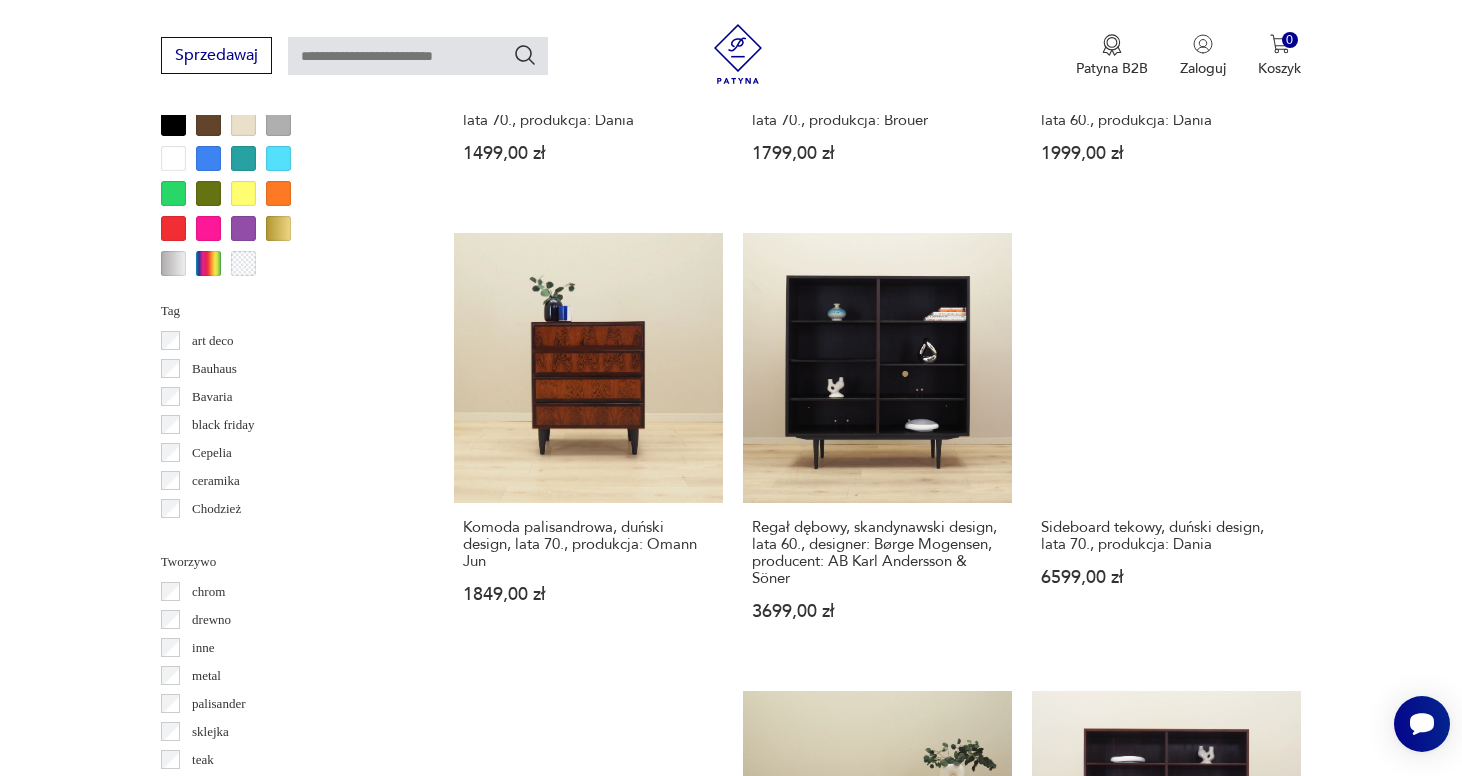 click on "10" at bounding box center [1069, 1593] 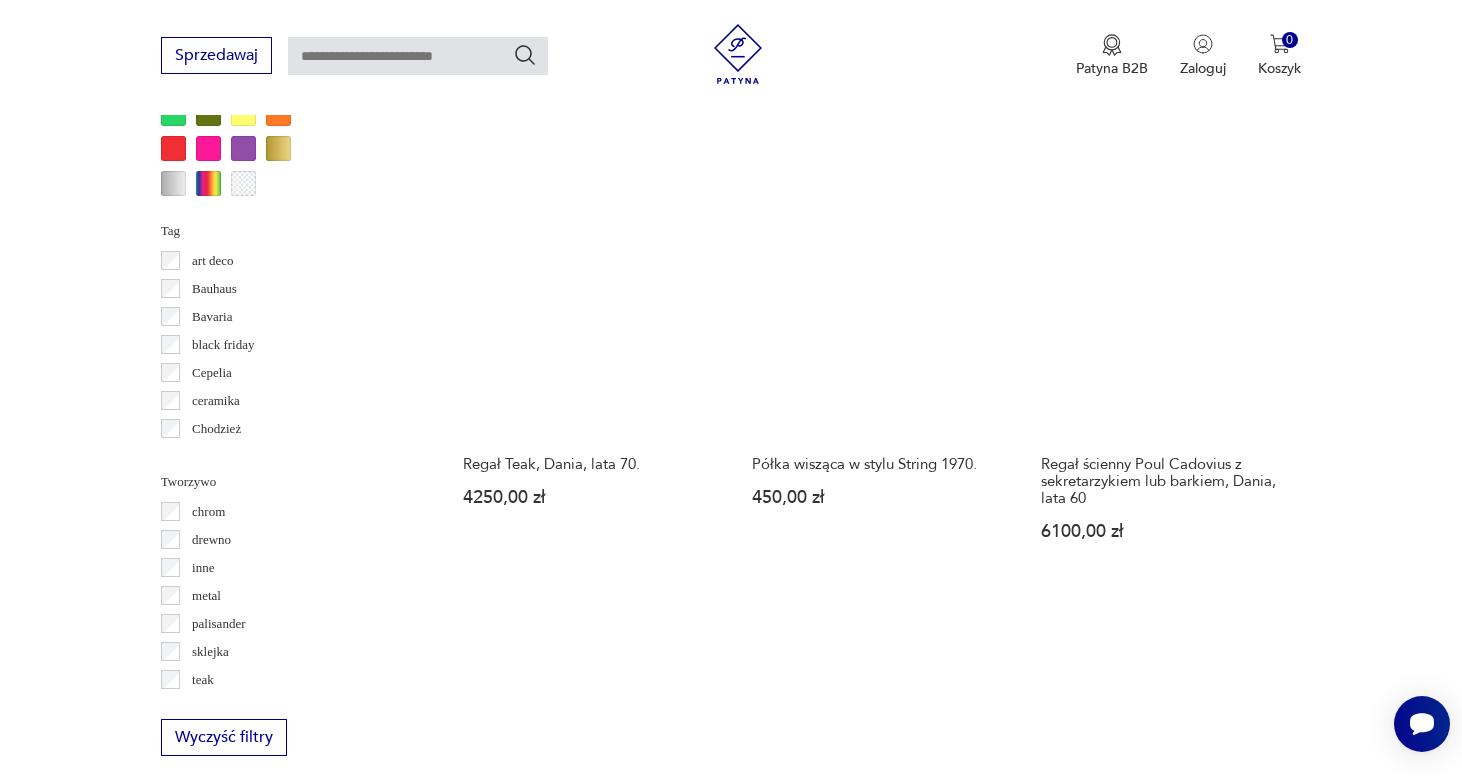 scroll, scrollTop: 2080, scrollLeft: 0, axis: vertical 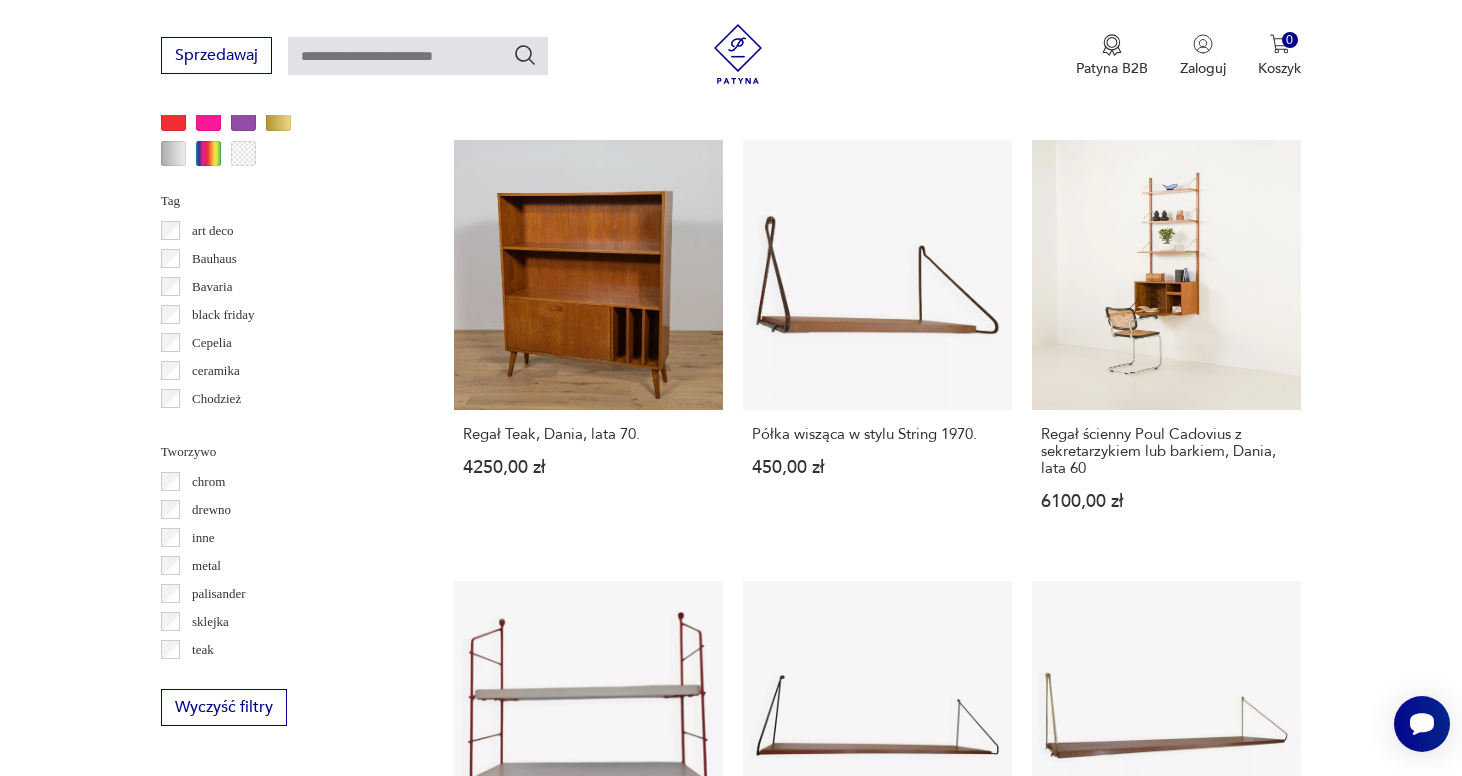 click on "11" at bounding box center (1069, 1449) 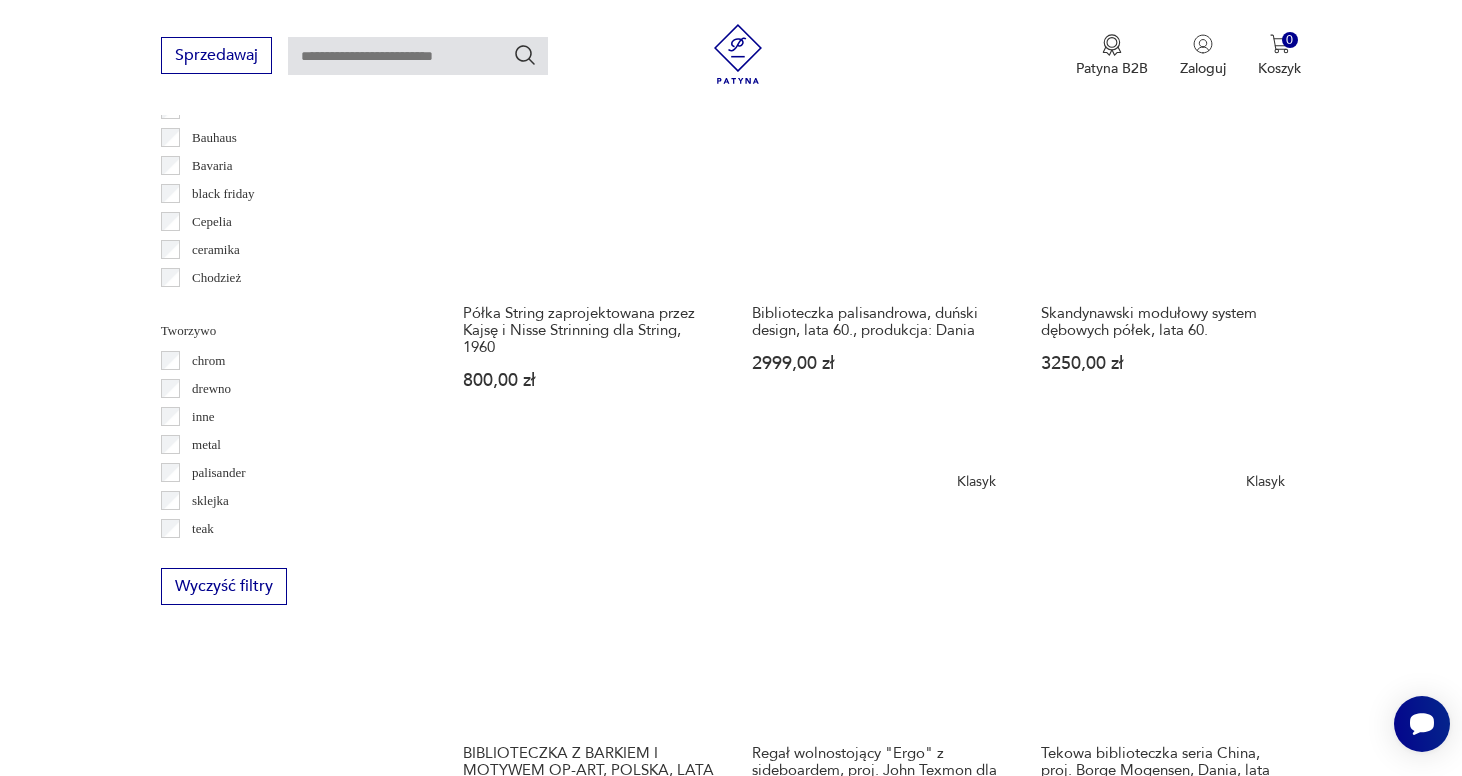 scroll, scrollTop: 2204, scrollLeft: 0, axis: vertical 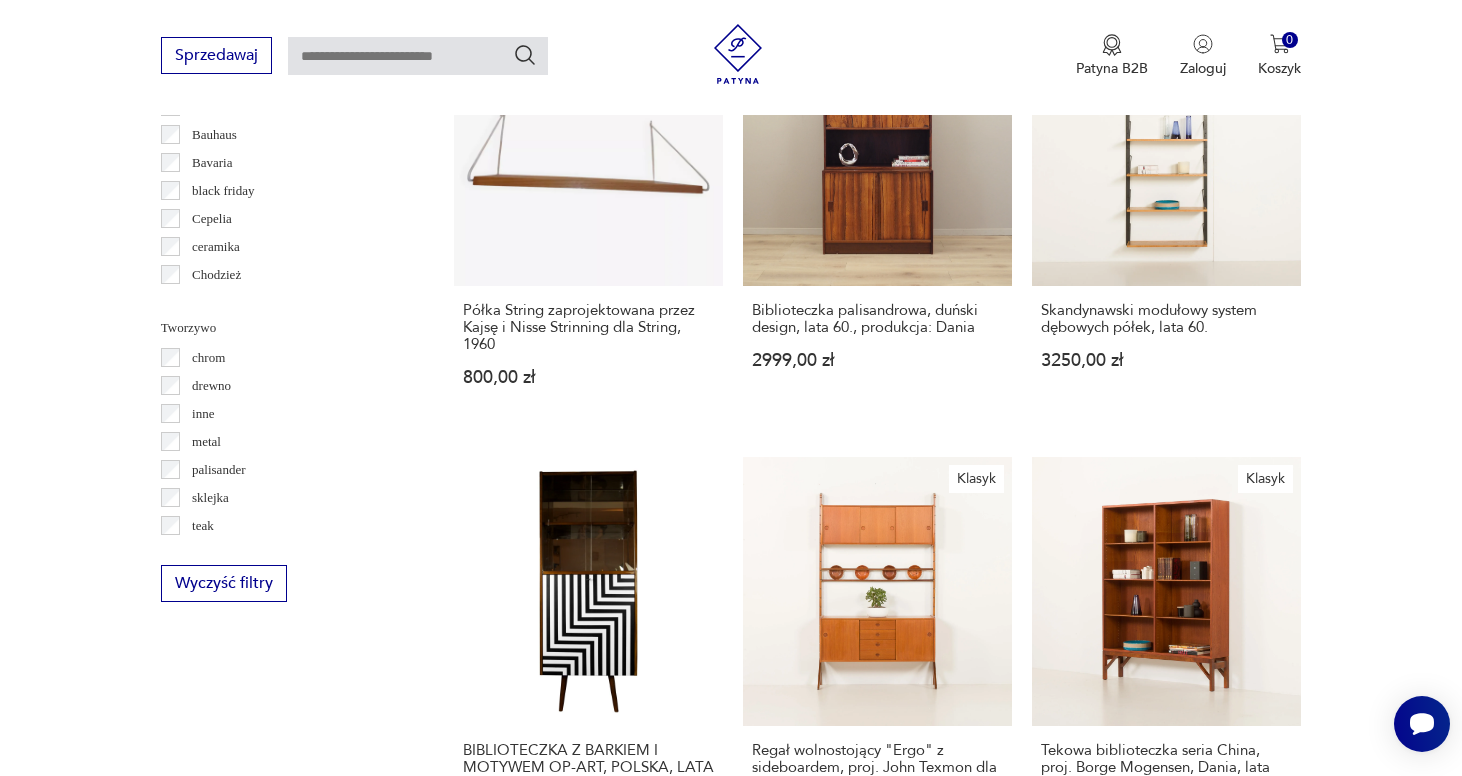 click on "12" at bounding box center [1069, 1393] 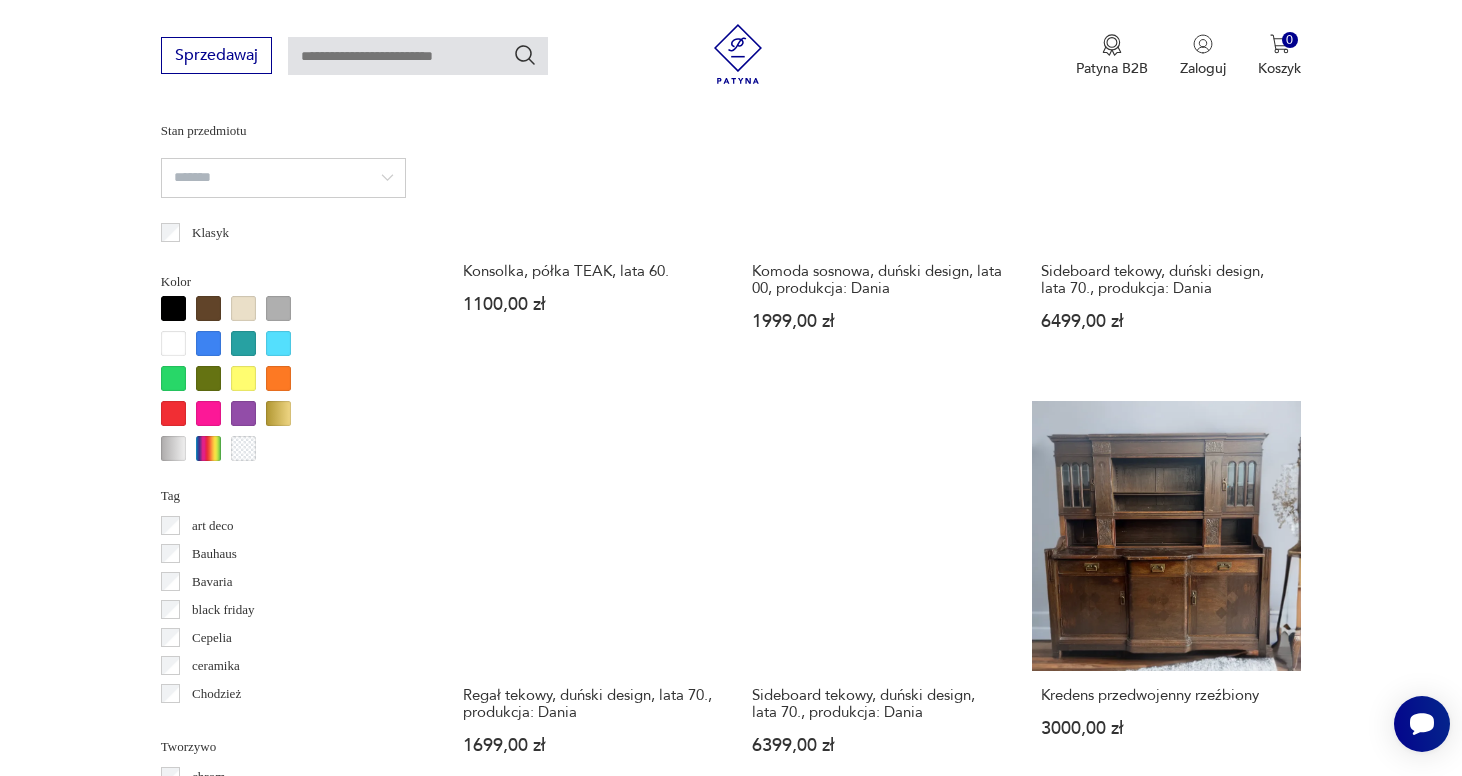 scroll, scrollTop: 1799, scrollLeft: 0, axis: vertical 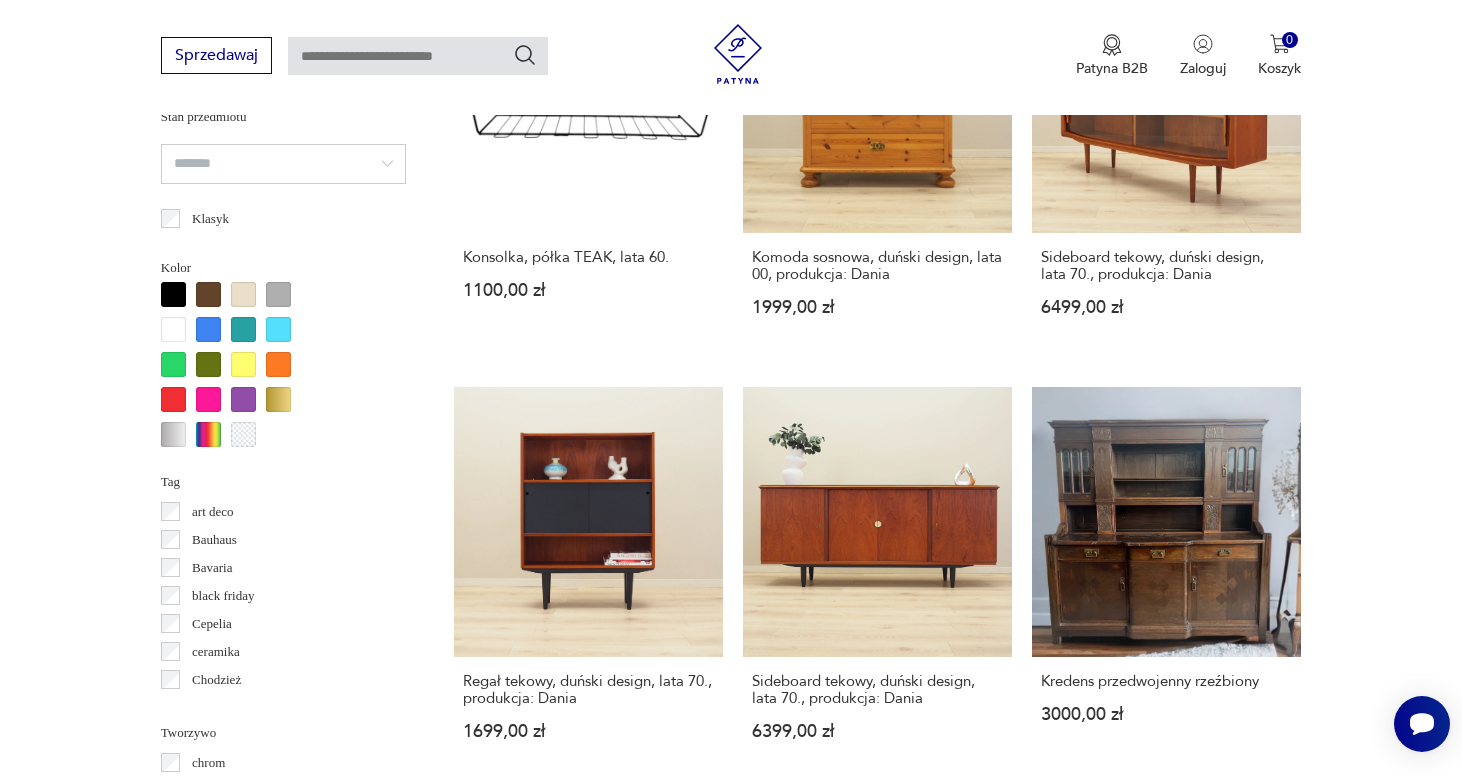 click on "Modułowy regał, lata 60., Norwegia 7700,00 zł" at bounding box center [1166, 1018] 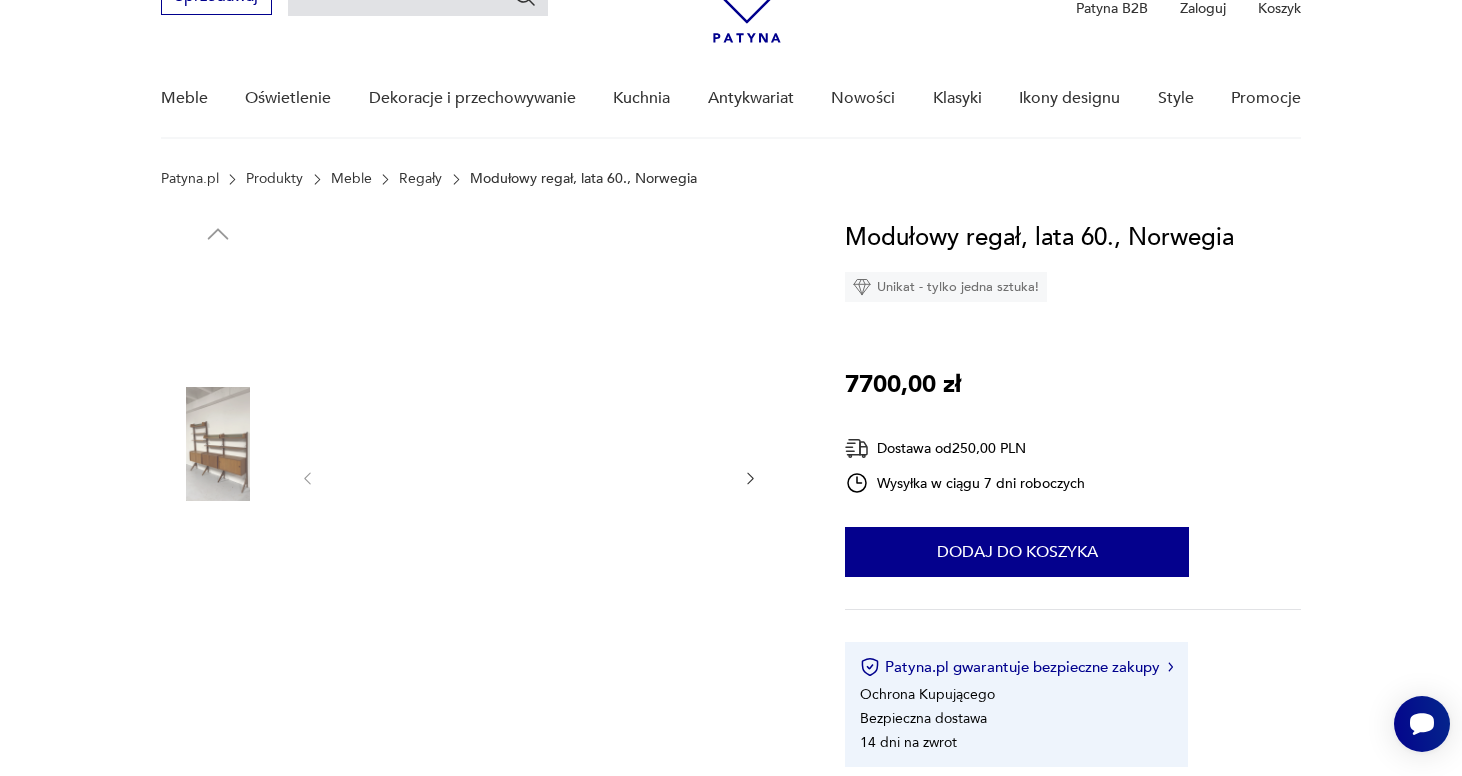 scroll, scrollTop: 101, scrollLeft: 0, axis: vertical 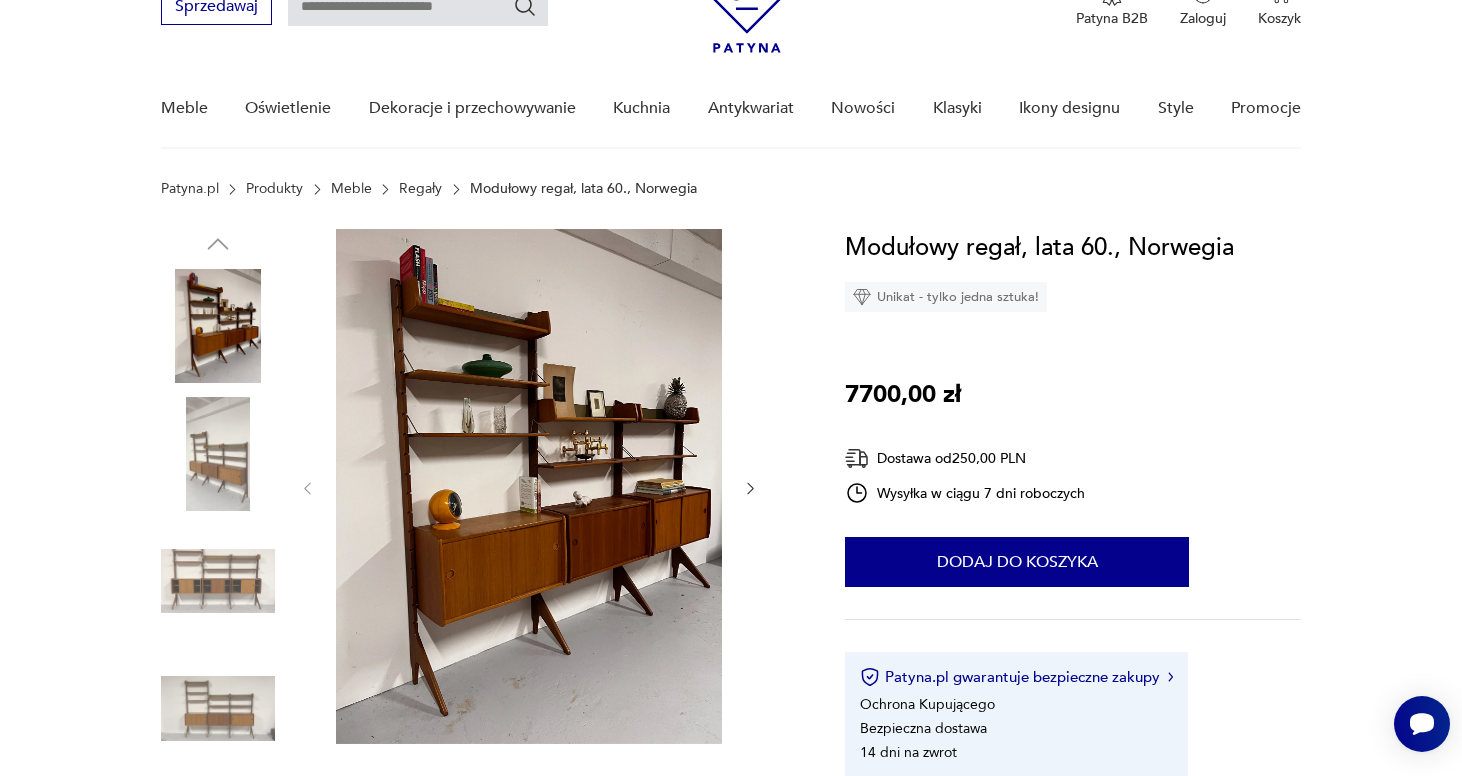 click at bounding box center (529, 486) 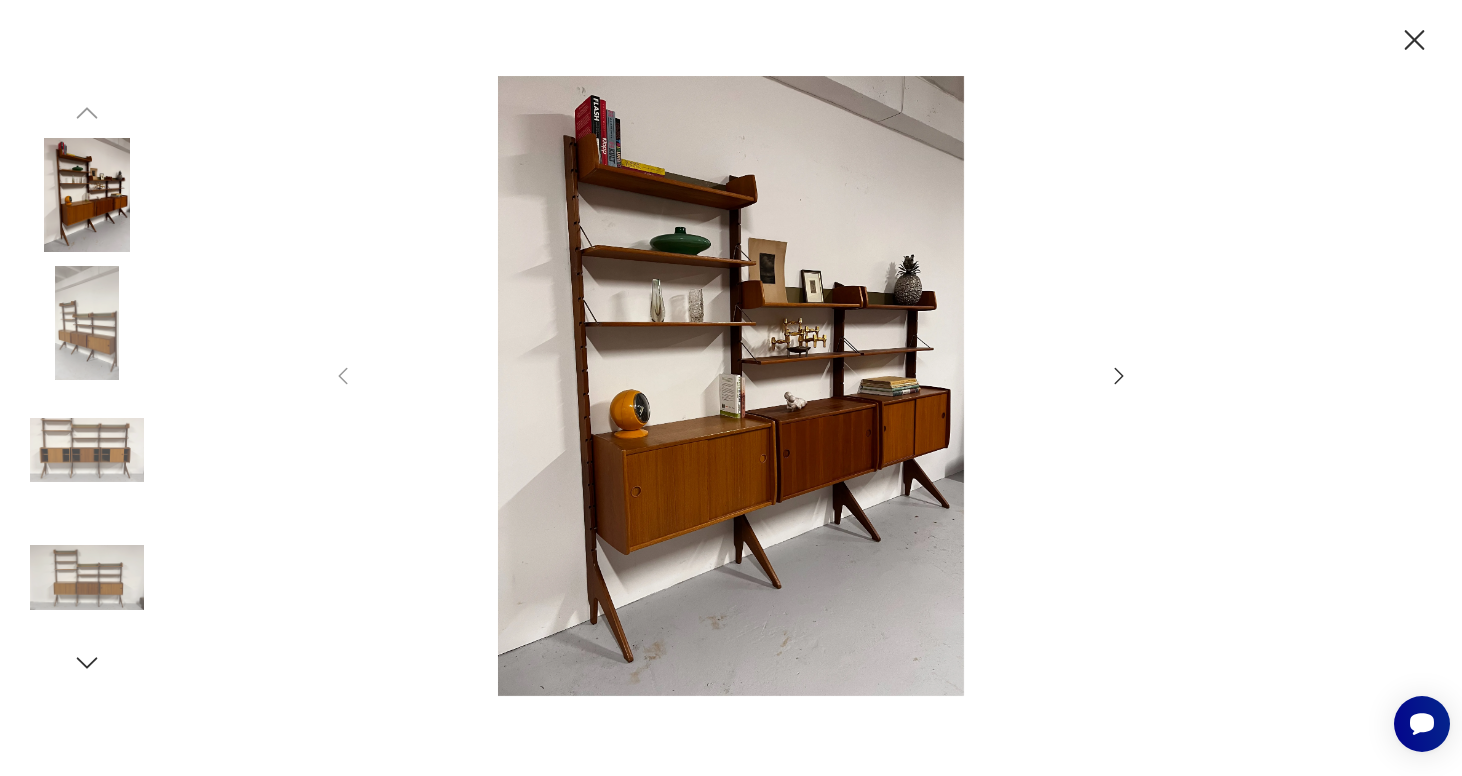 click 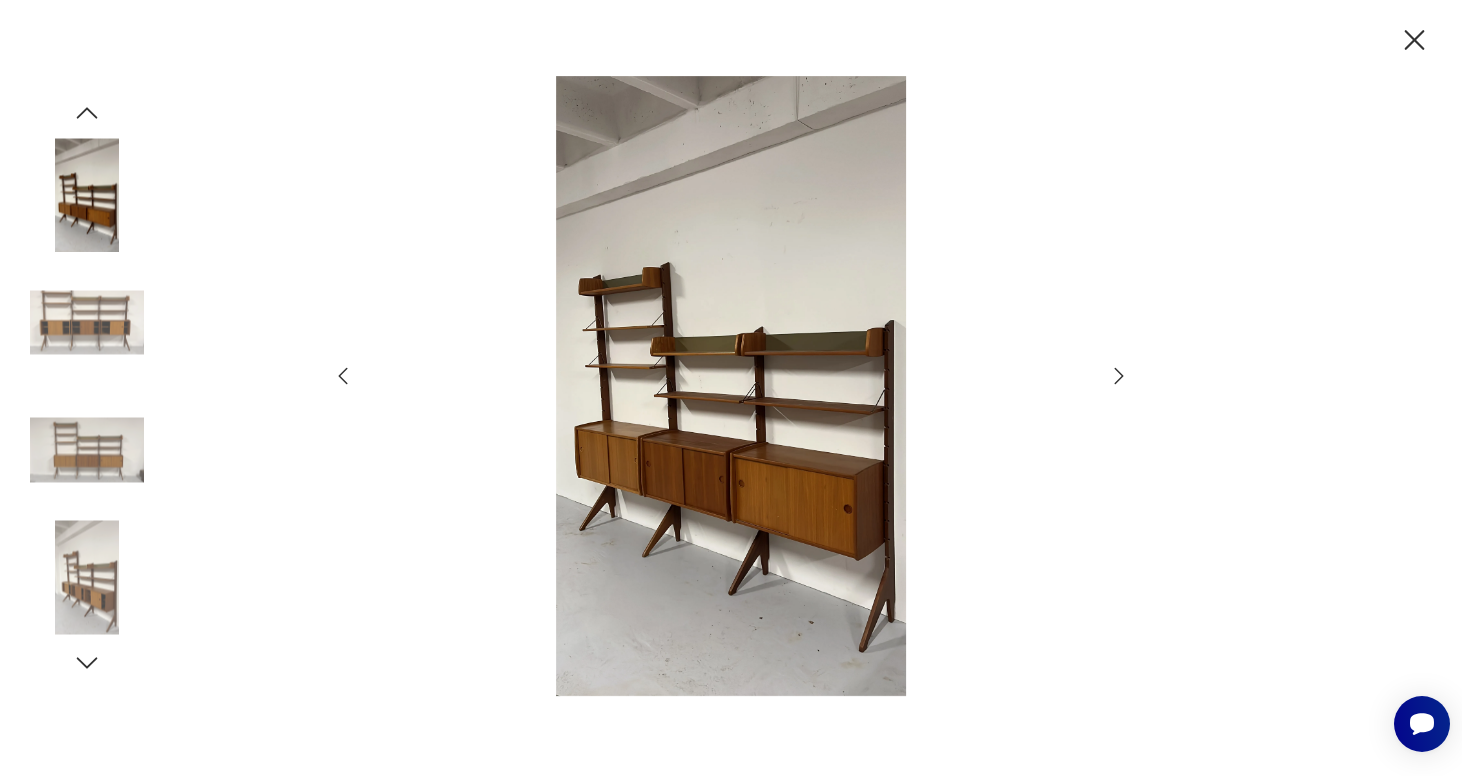 click 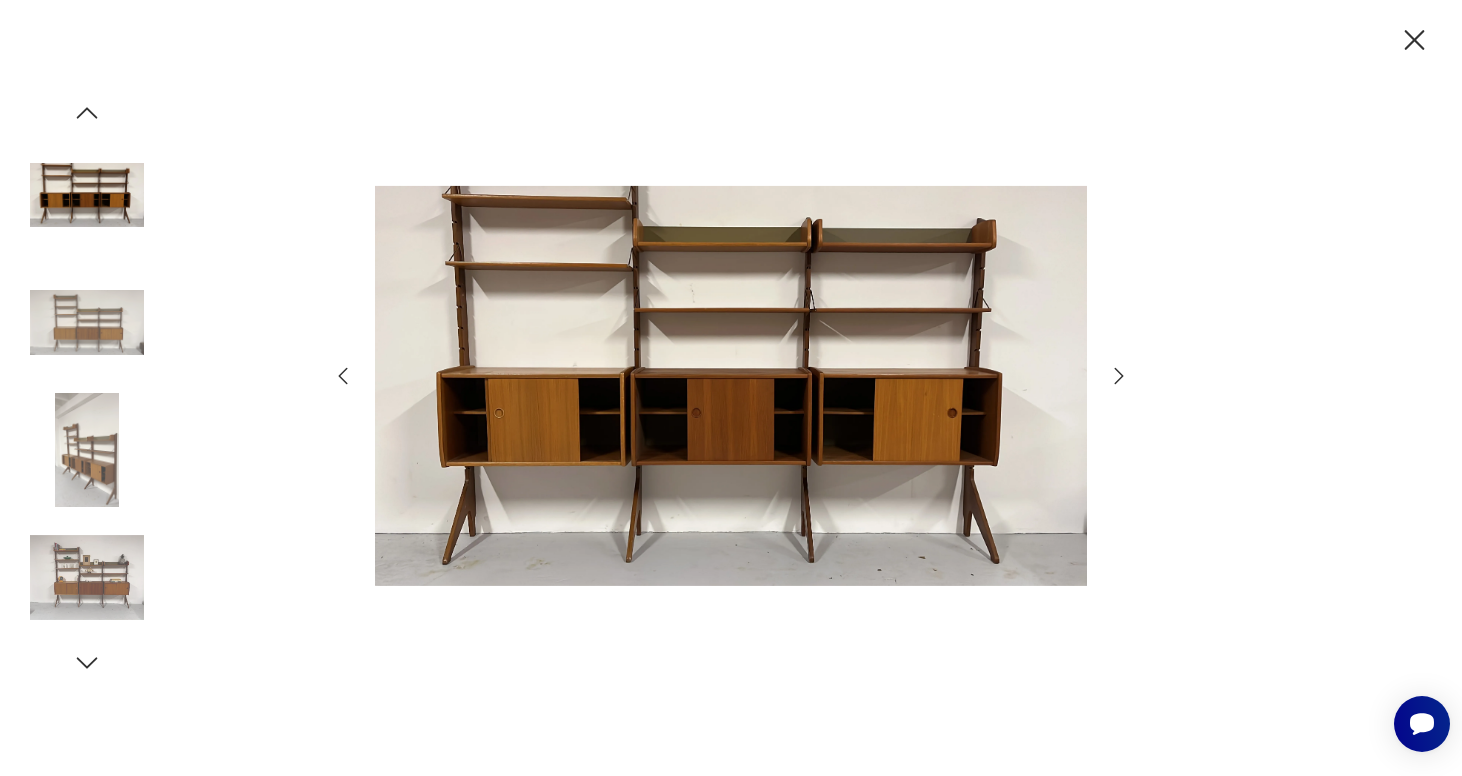 click 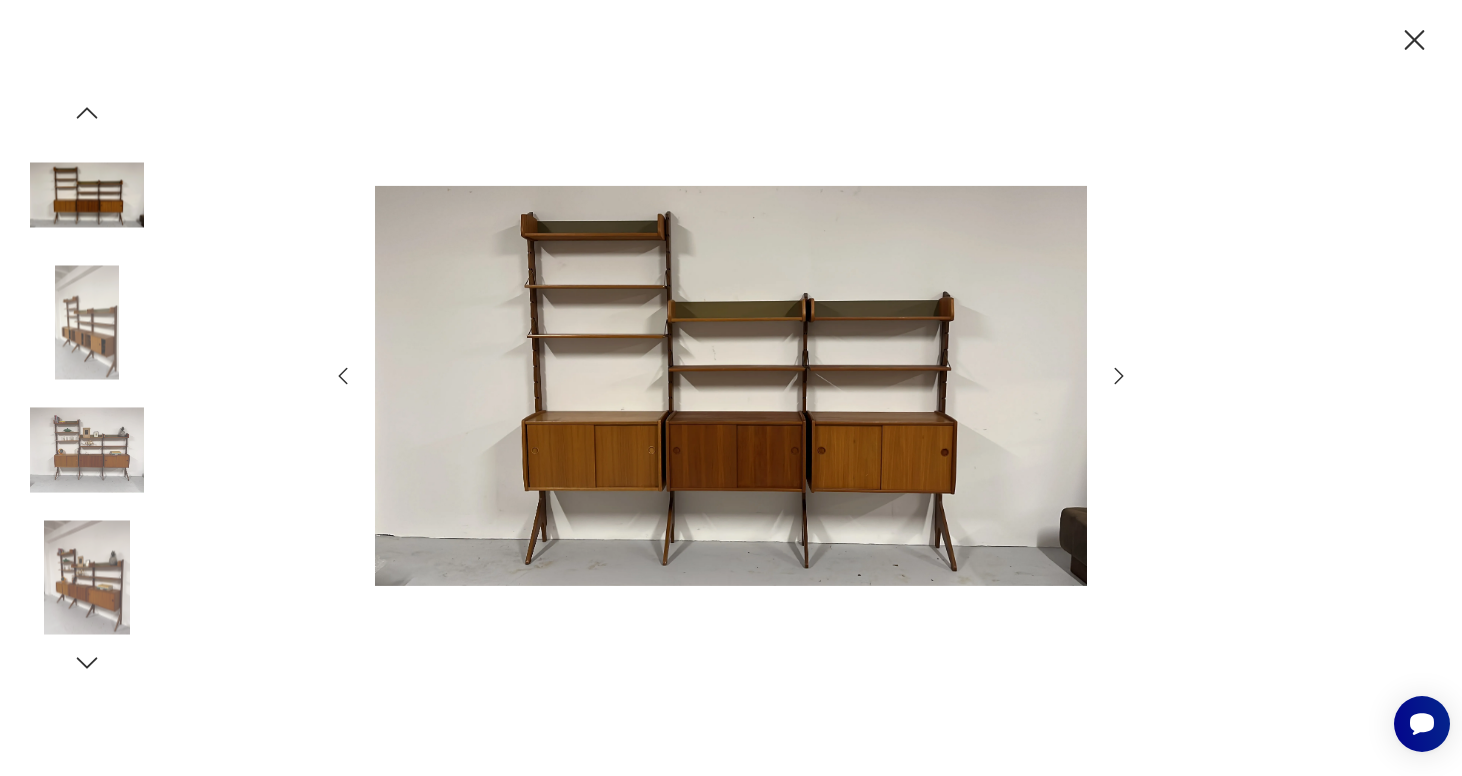 click 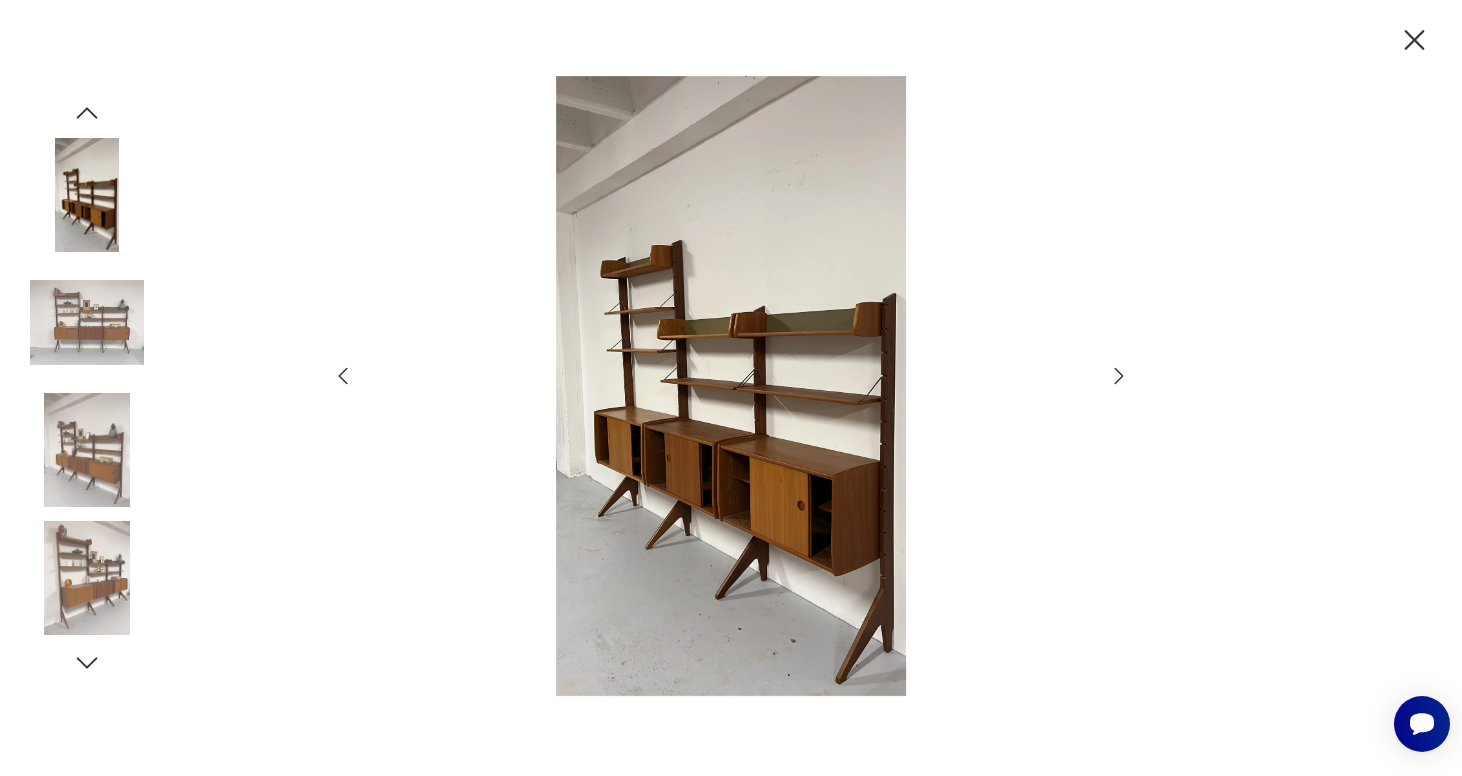 click 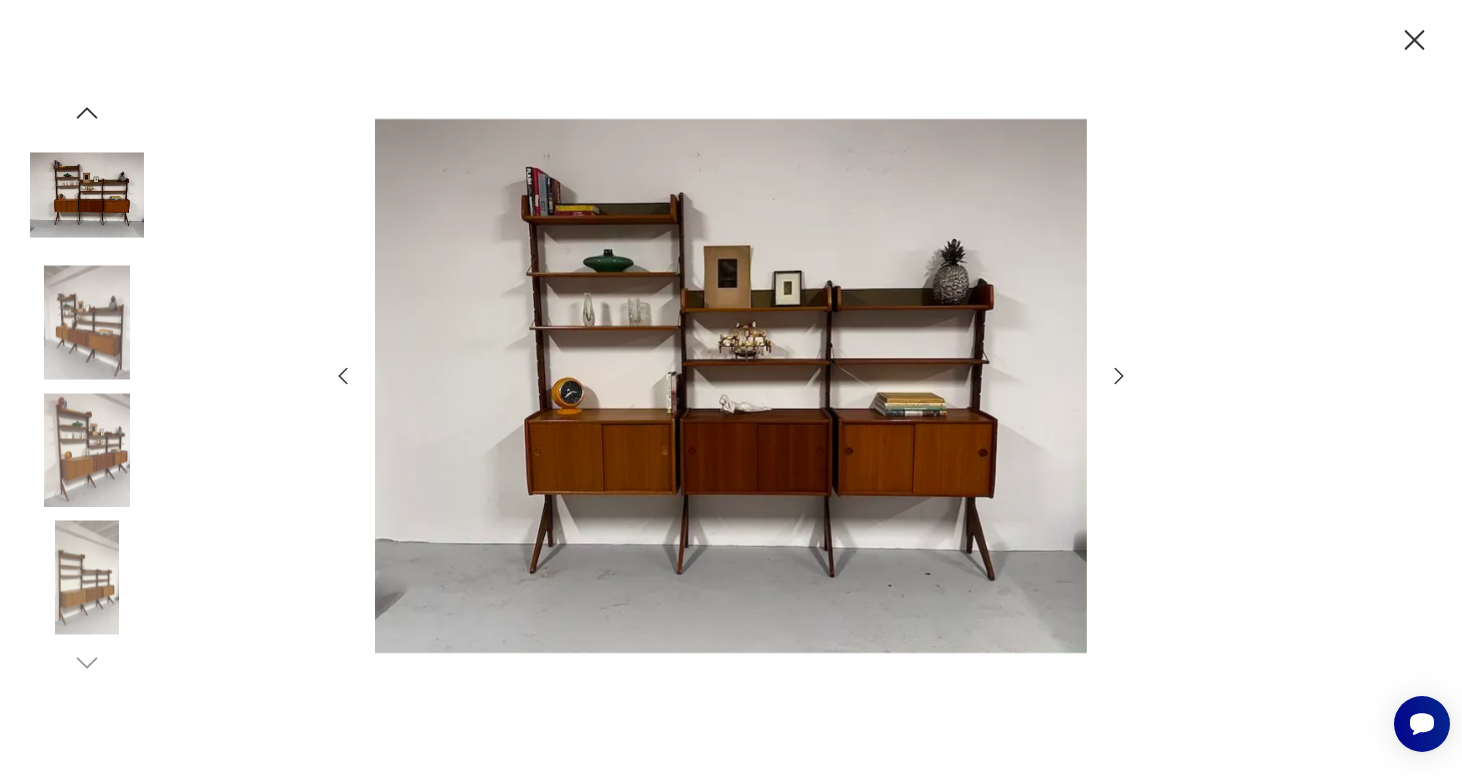 click 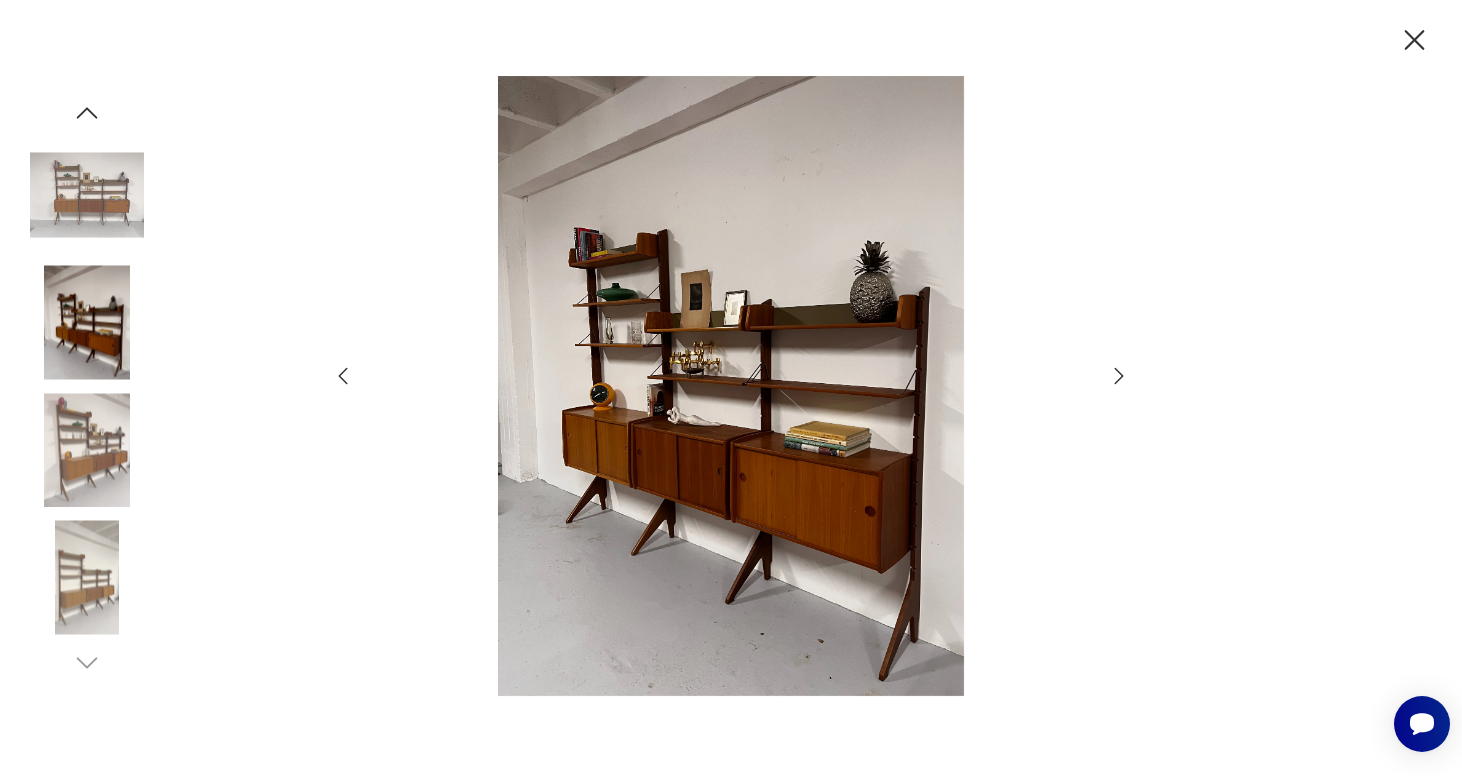 click 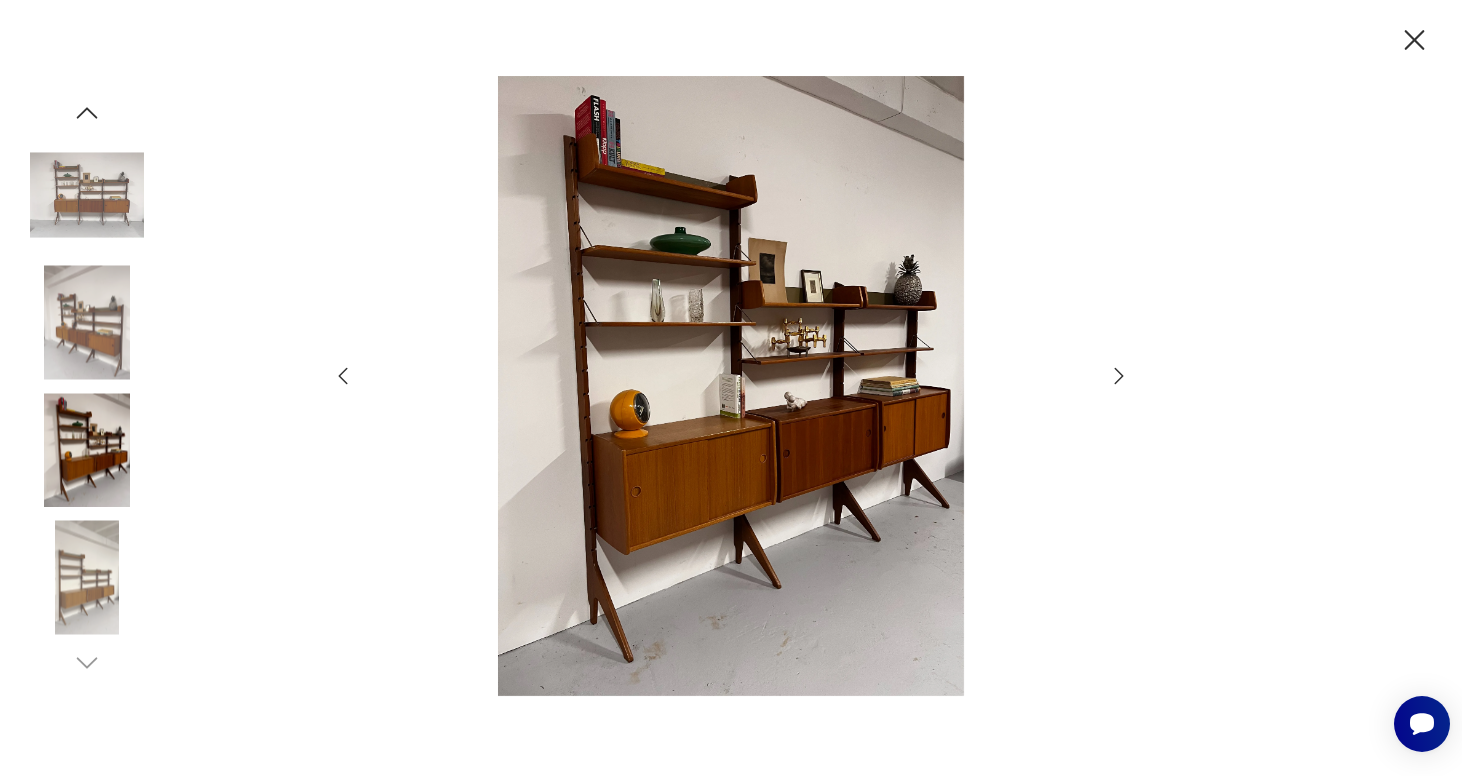 click 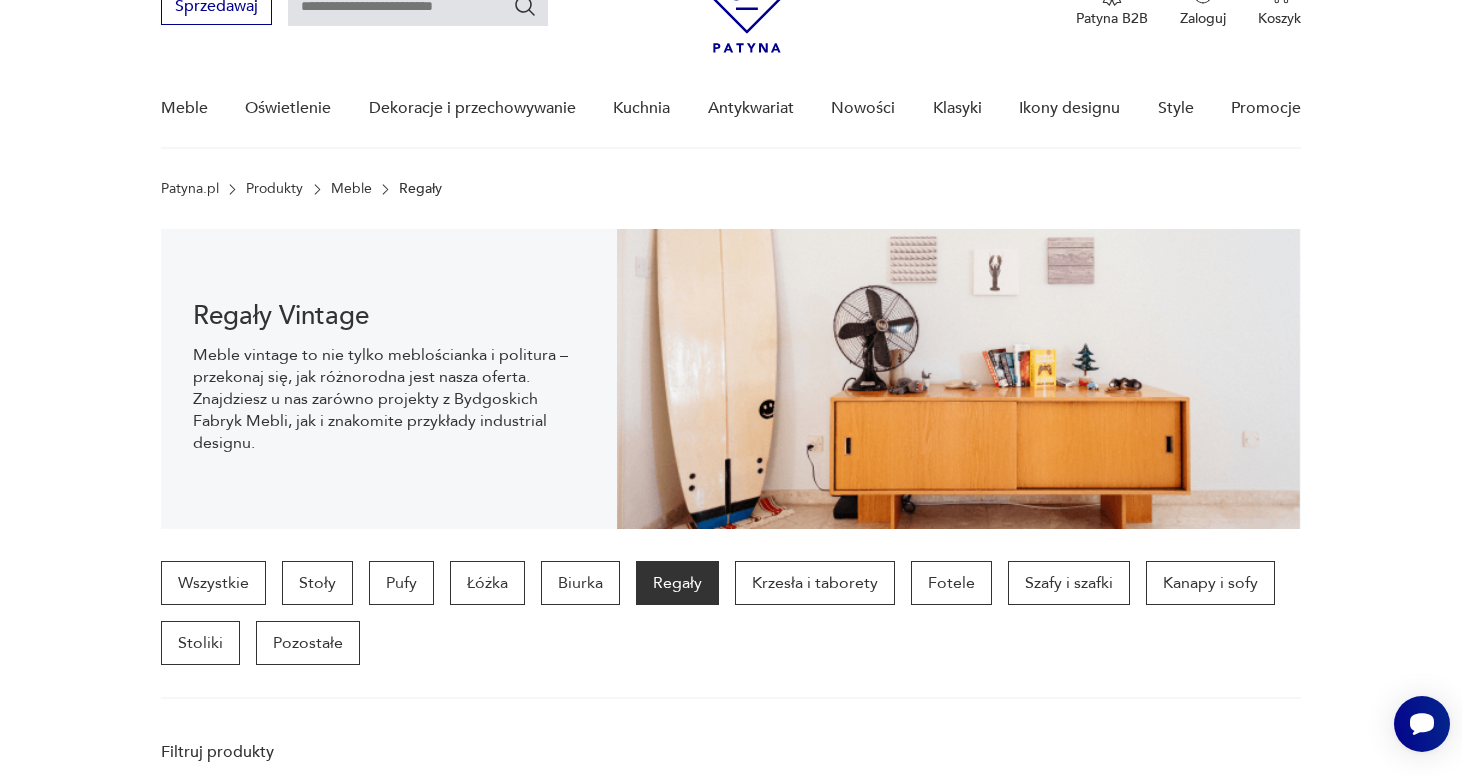 scroll, scrollTop: 1799, scrollLeft: 0, axis: vertical 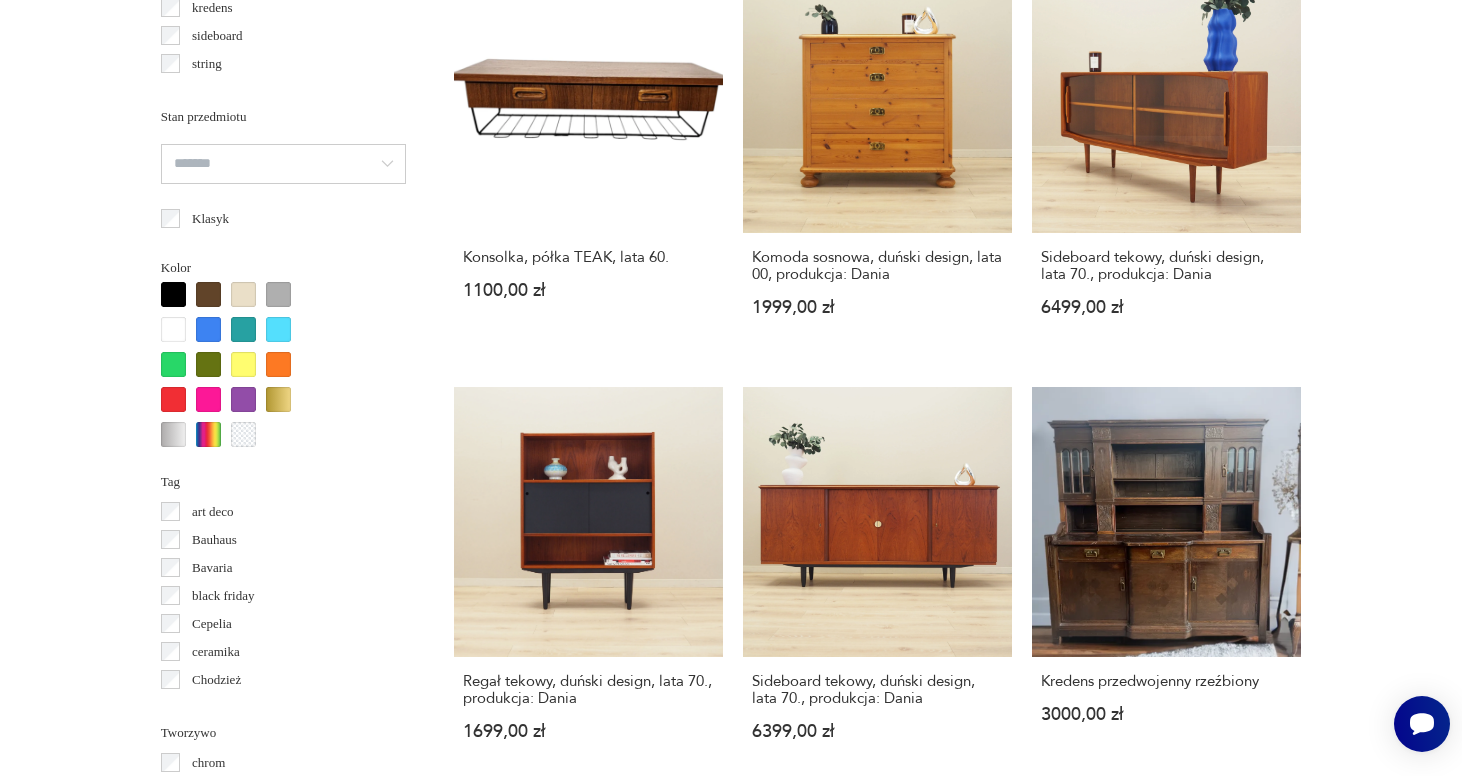 click on "13" at bounding box center (1069, 1736) 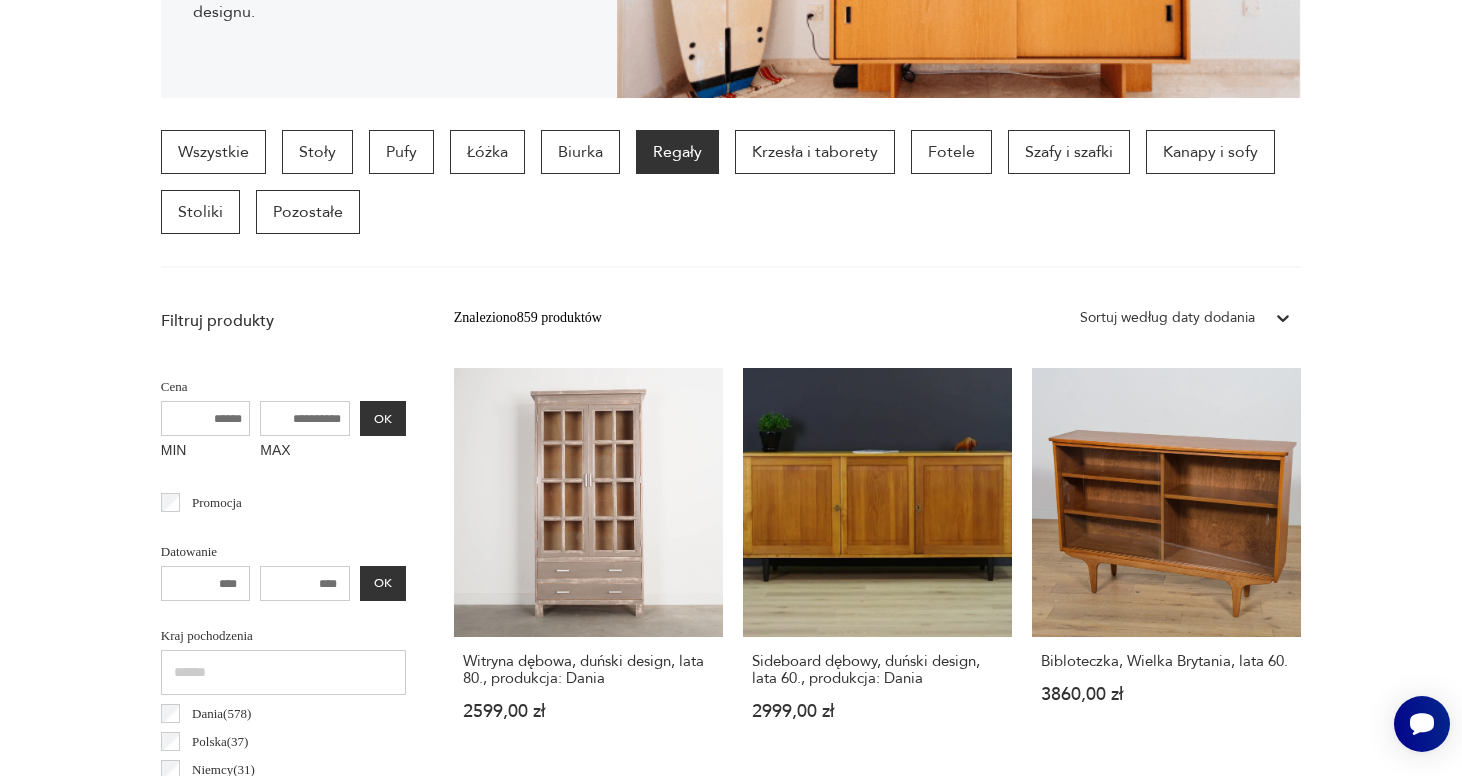 click on "Filtruj produkty Cena MIN MAX OK Promocja Datowanie OK Kraj pochodzenia Dania  ( 578 ) Polska  ( 37 ) Niemcy  ( 31 ) Szwecja  ( 27 ) Włochy  ( 17 ) Norwegia  ( 15 ) Francja  ( 9 ) Czechosłowacja  ( 6 ) Producent Projektant Typ biblioteczka bufet inny komoda kredens sideboard string witryna Stan przedmiotu Klasyk Kolor Tag art deco Bauhaus Bavaria black friday Cepelia ceramika Chodzież Ćmielów Tworzywo chrom drewno inne metal palisander sklejka teak tworzywo sztuczne Wyczyść filtry Znaleziono  859   produktów Filtruj Sortuj według daty dodania Sortuj według daty dodania Witryna dębowa, duński design, lata 80., produkcja: Dania 2599,00 zł Sideboard dębowy, duński design, lata 60., produkcja: Dania 2999,00 zł Bibloteczka, Wielka Brytania, lata 60. 3860,00 zł Regał, Dania, lata 70. 4290,00 zł Regał jesionowy, skandynawski design, lata 60., designer: Børge Mogensen, producent: AB Karl Andersson & Söner 2699,00 zł Sale Odświeżony regał modułowy, Norwegia 2700,00 zł 2900,00 zł 1 2" at bounding box center (731, 1725) 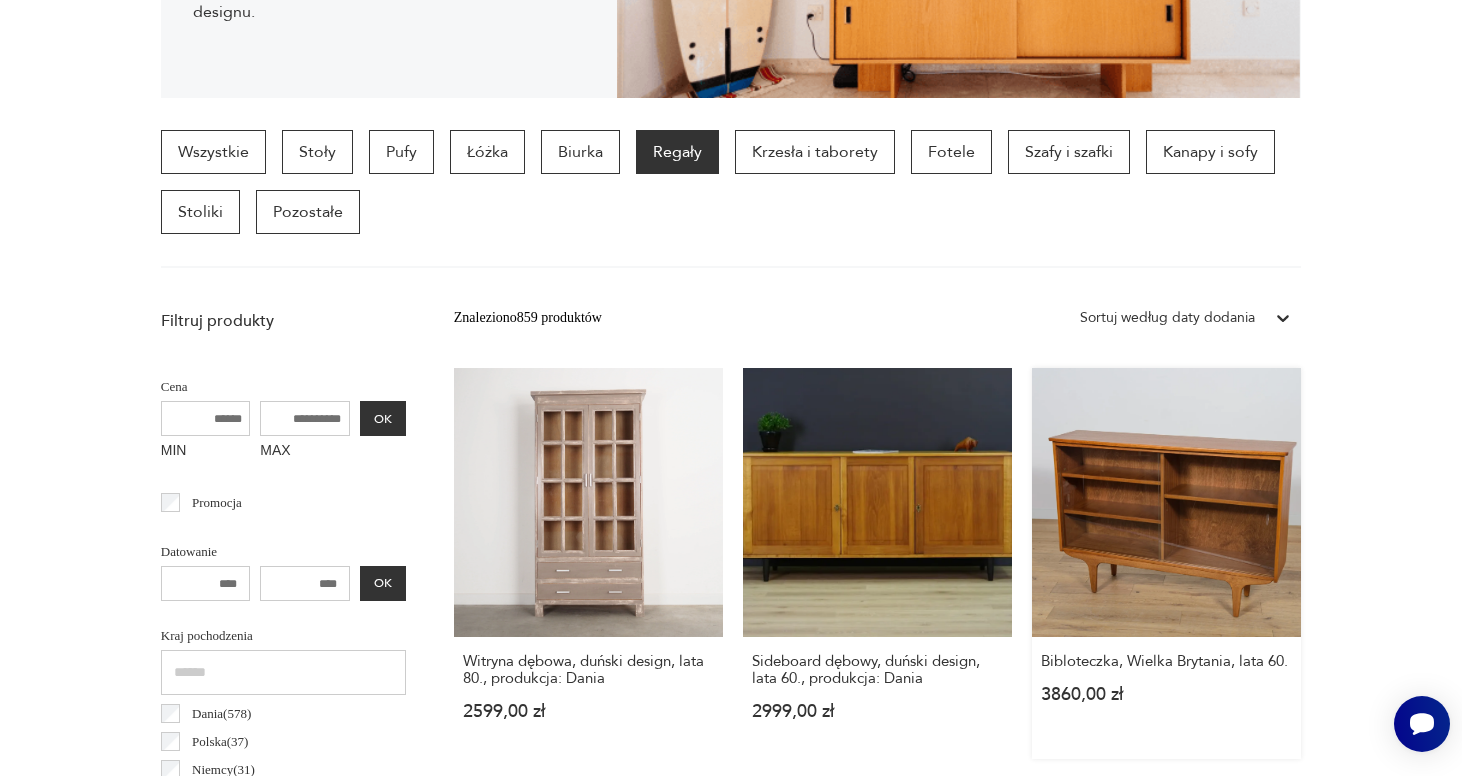 click on "Bibloteczka, Wielka Brytania, lata 60. 3860,00 zł" at bounding box center (1166, 689) 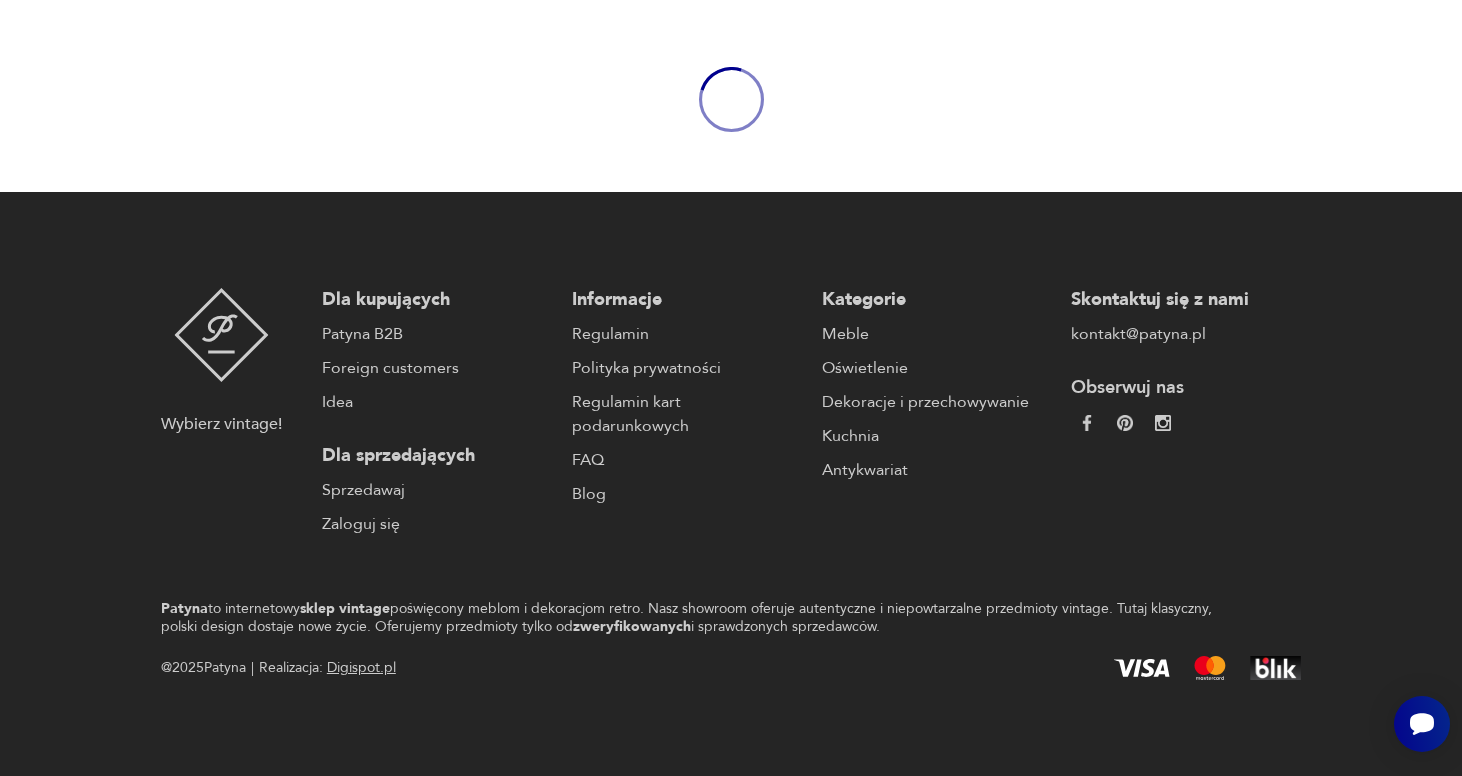 scroll, scrollTop: 0, scrollLeft: 0, axis: both 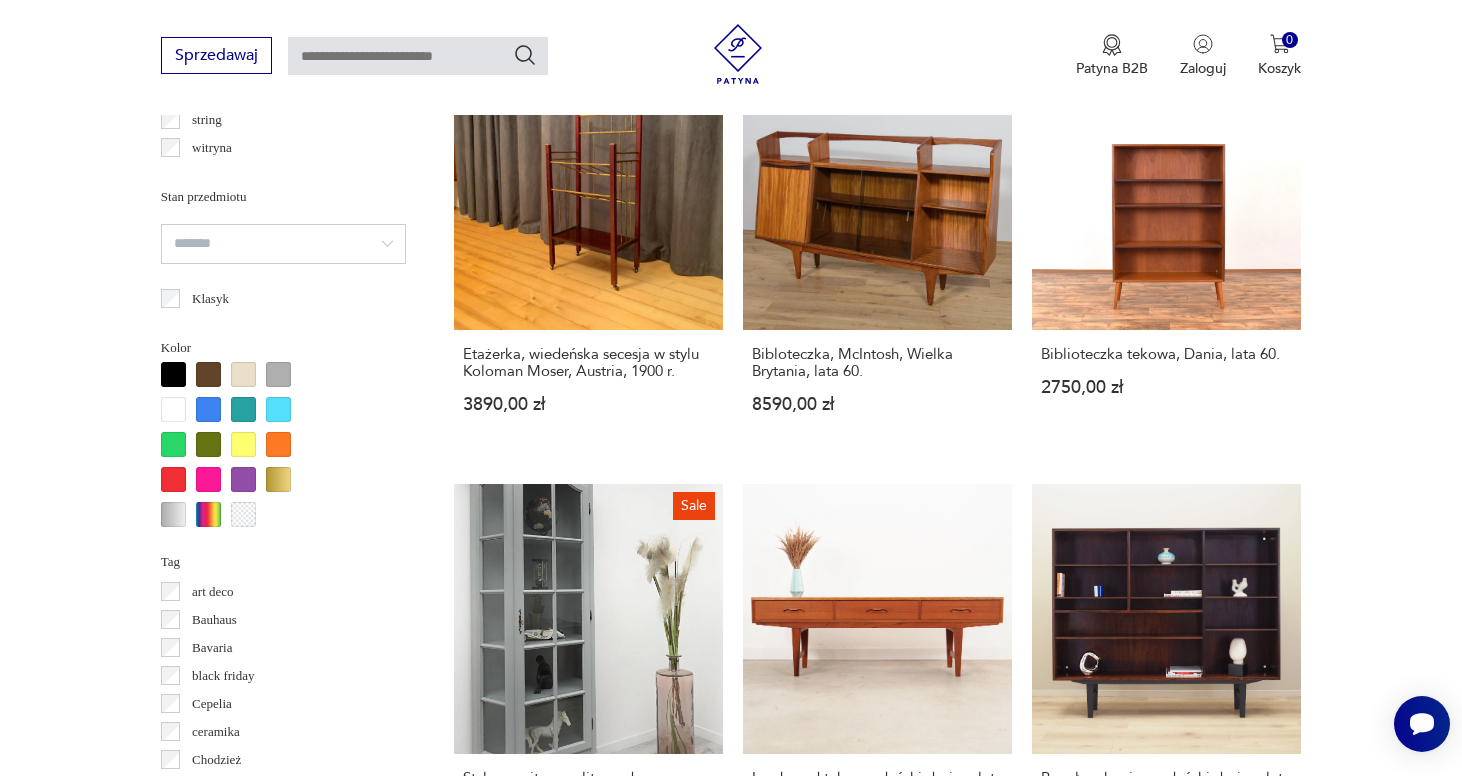 click on "Regał modułowy, duński design, lata 60., designer: Kai Kristiansen 14 999,00 zł" at bounding box center (1166, 1143) 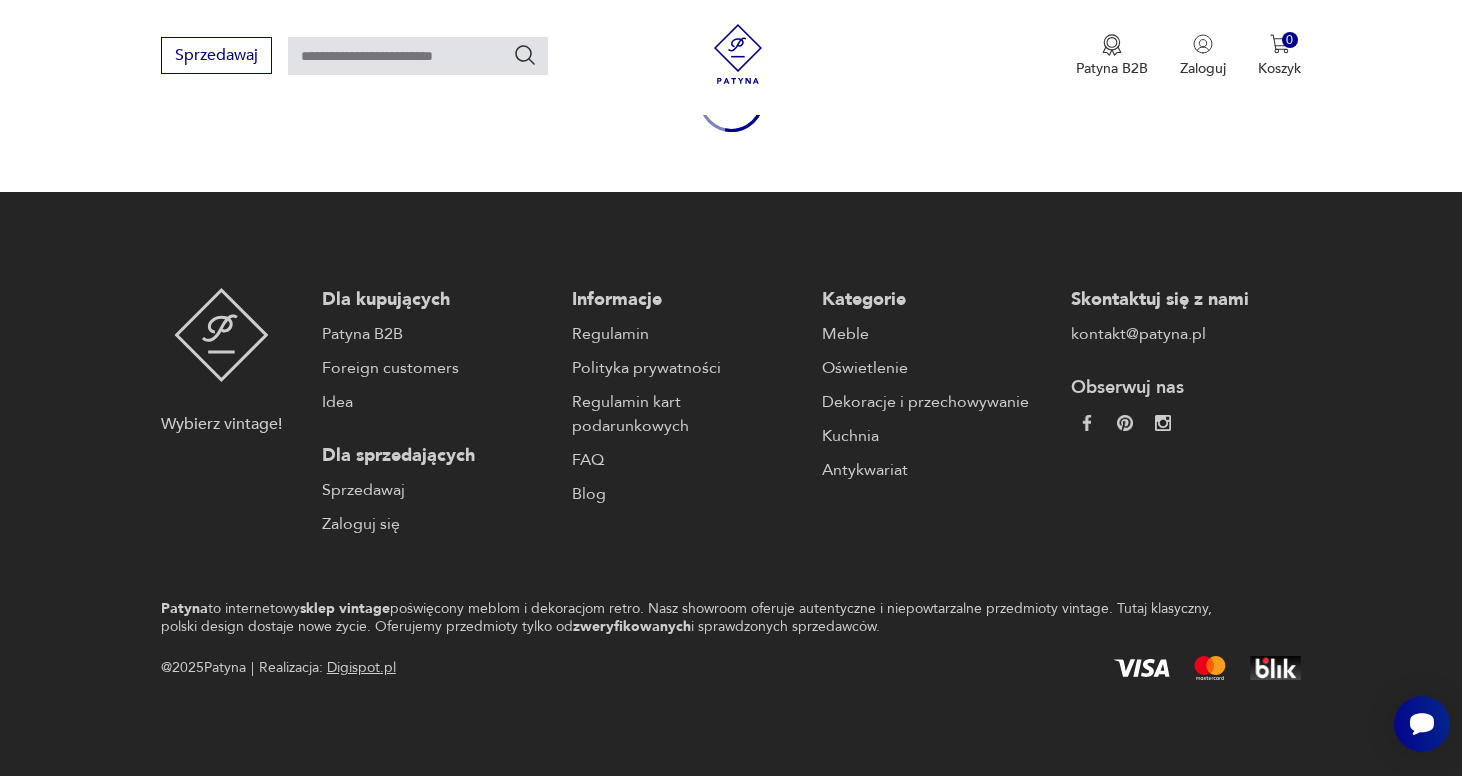 scroll, scrollTop: 0, scrollLeft: 0, axis: both 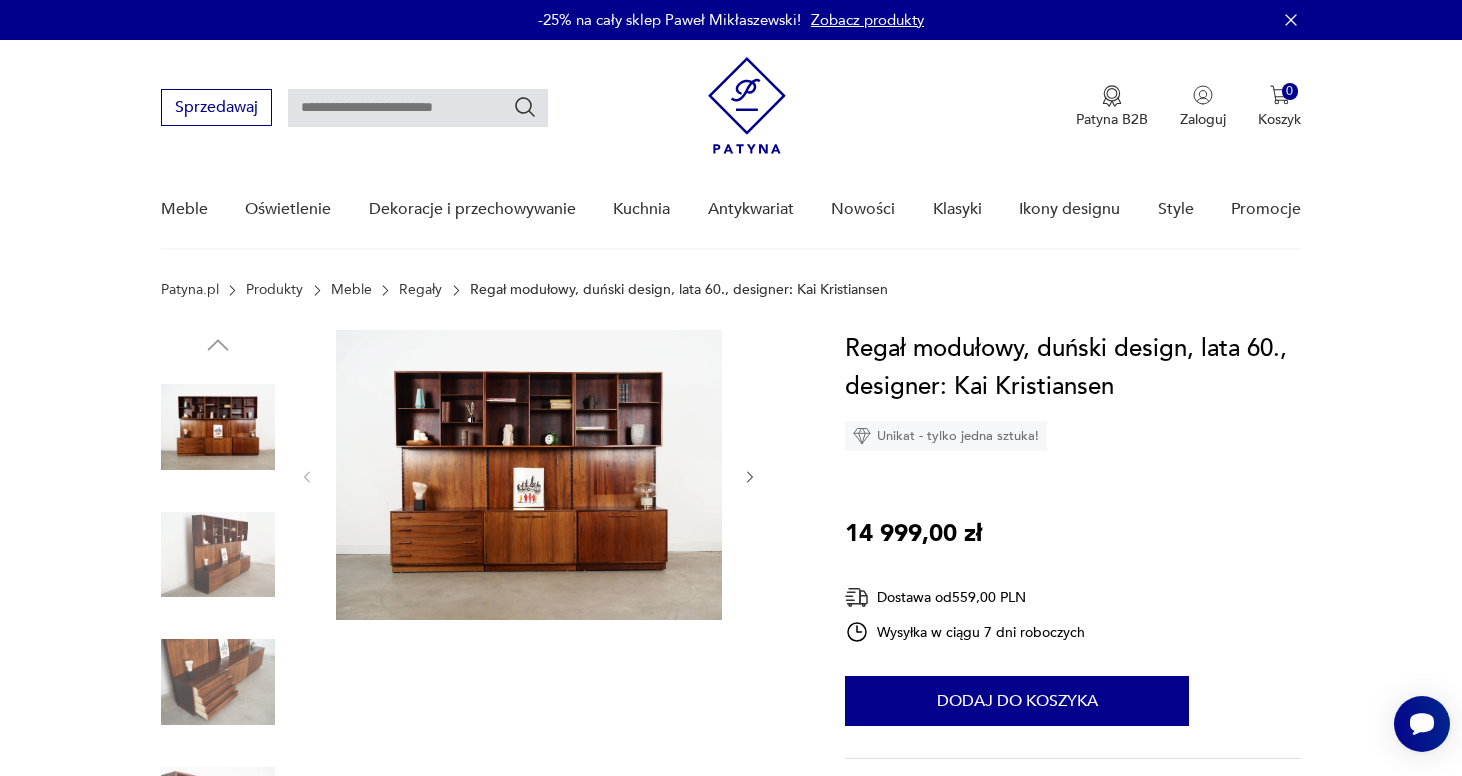 click 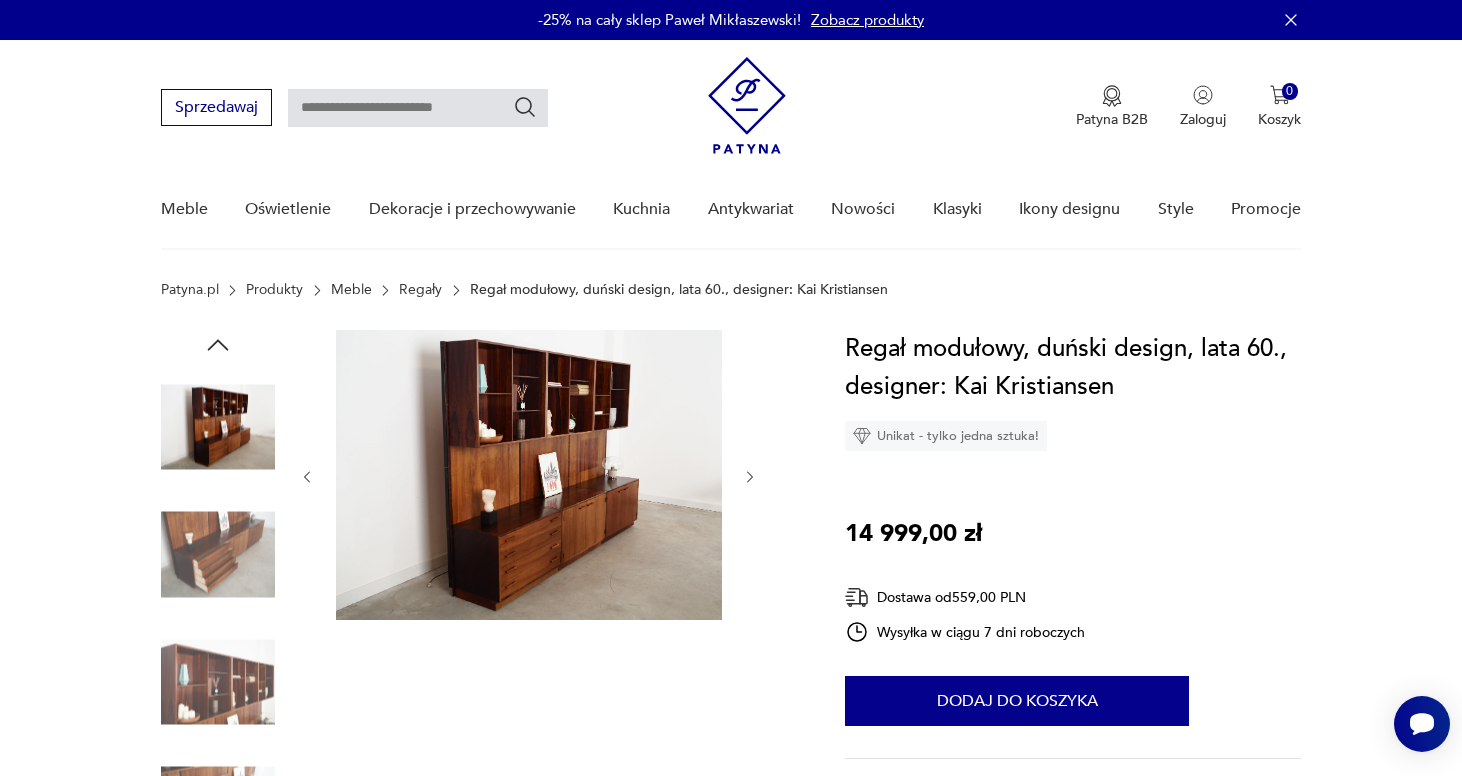 click 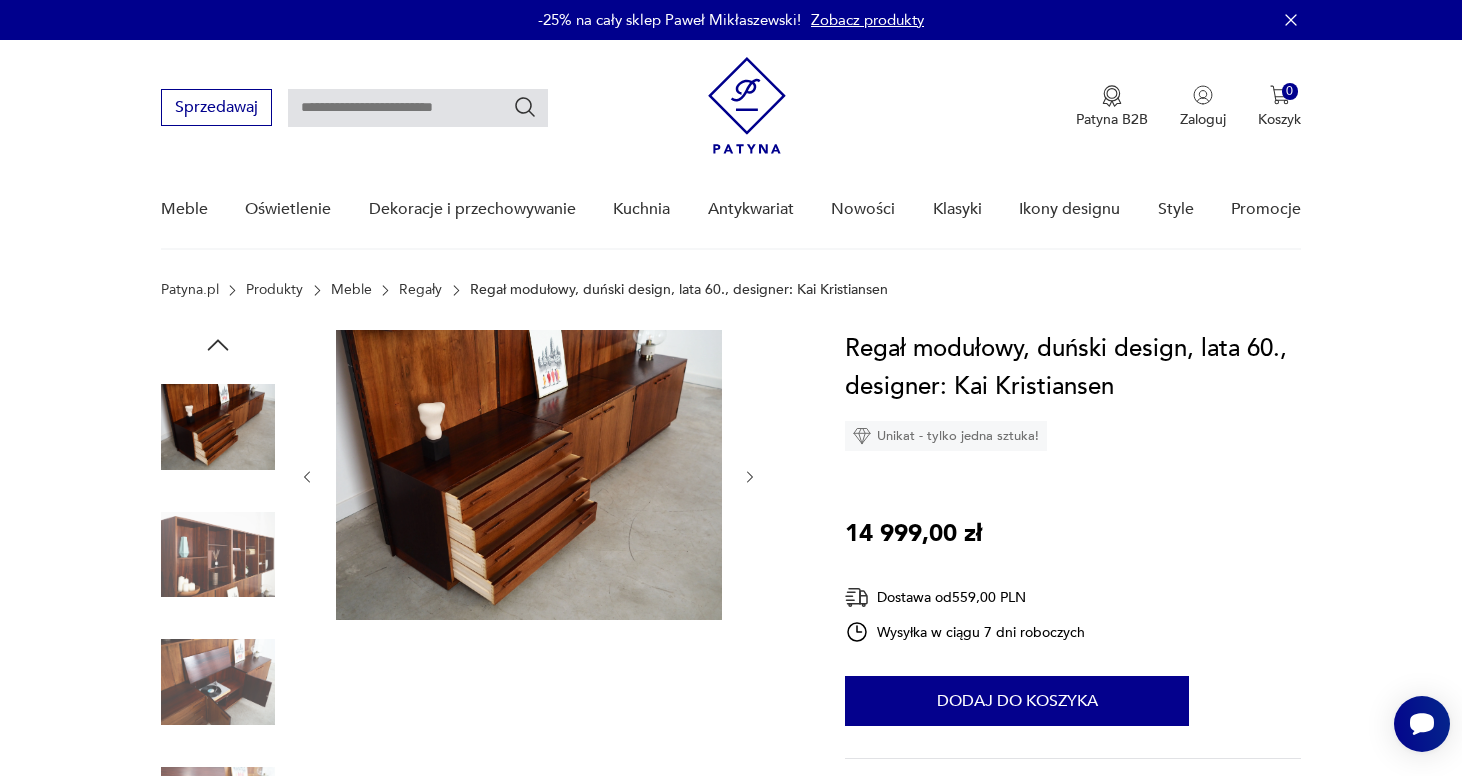 click 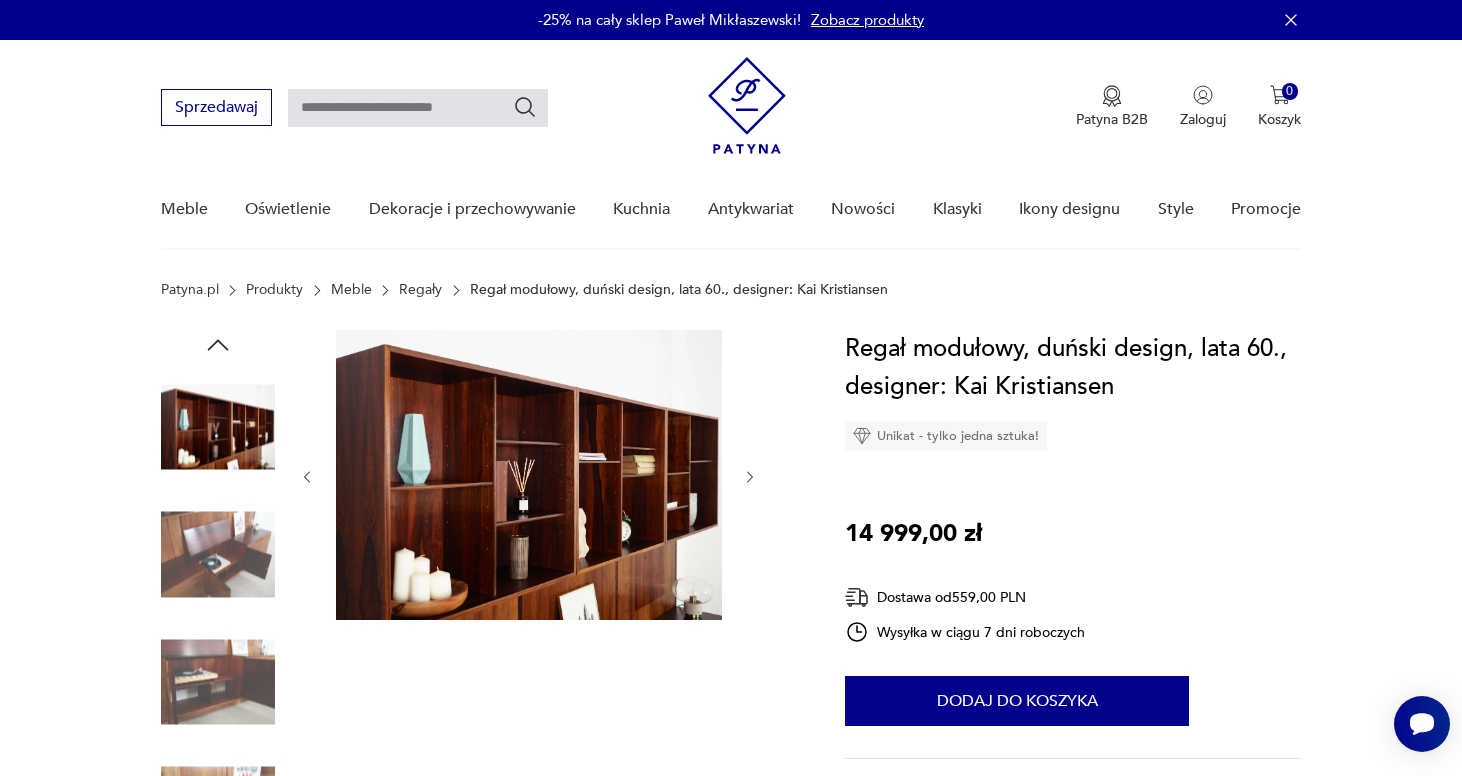 click 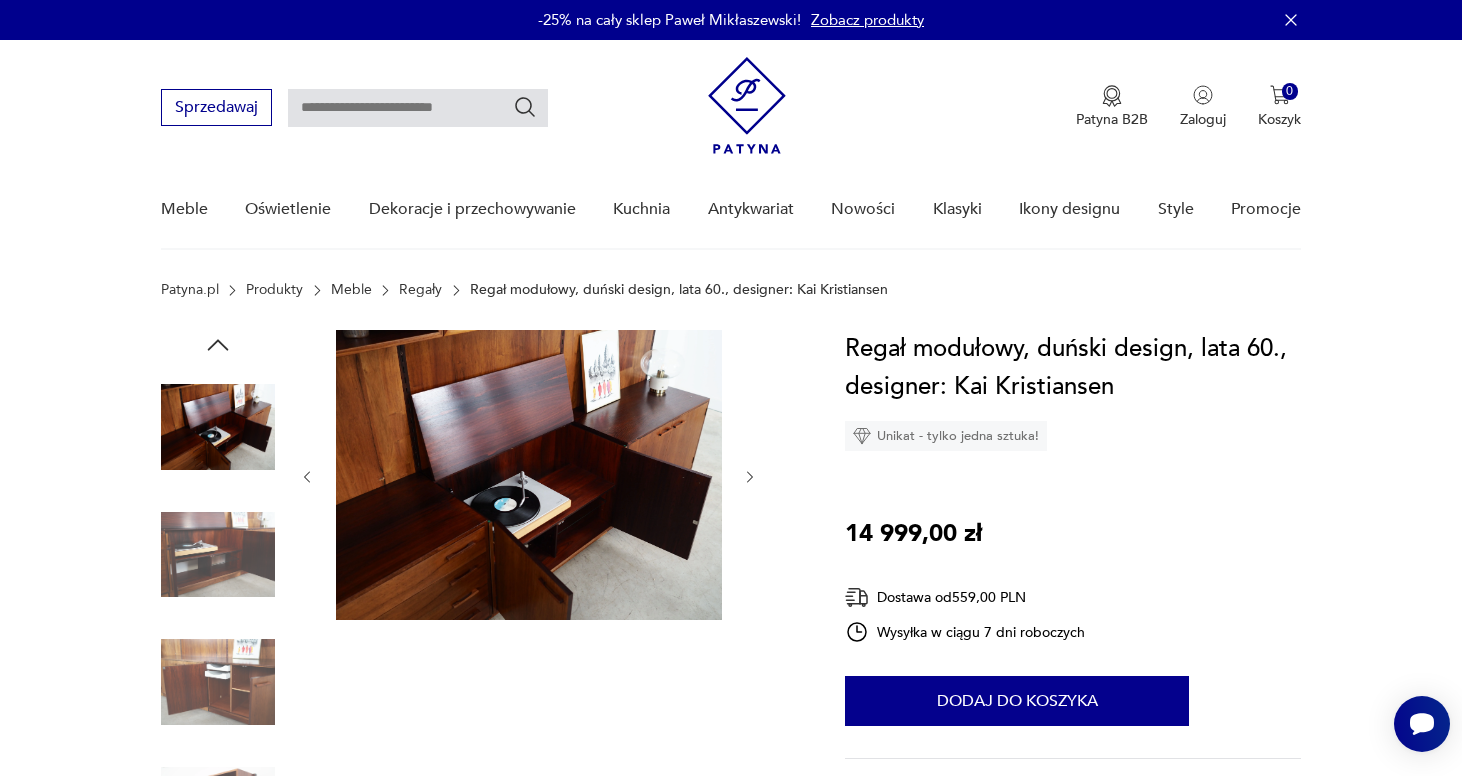 click 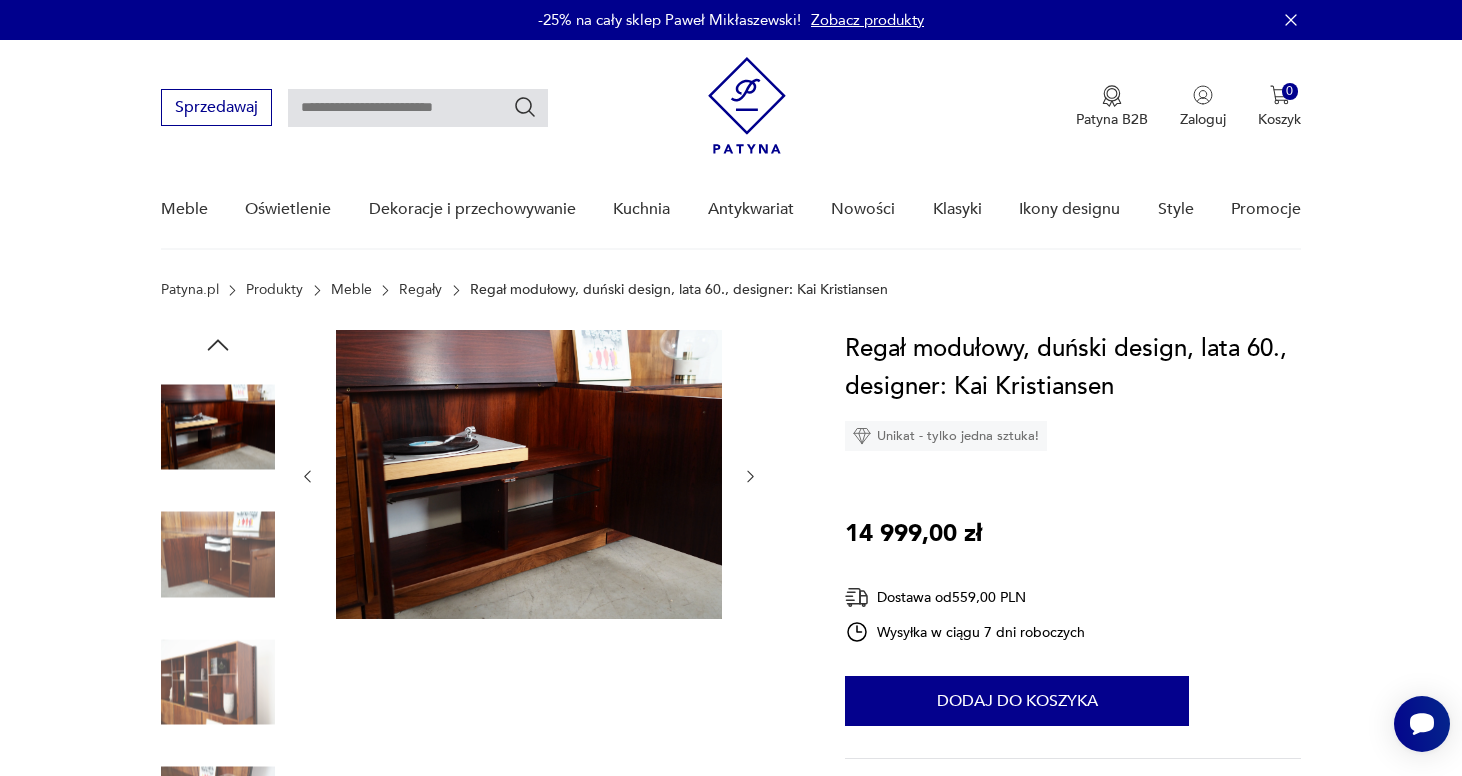 click 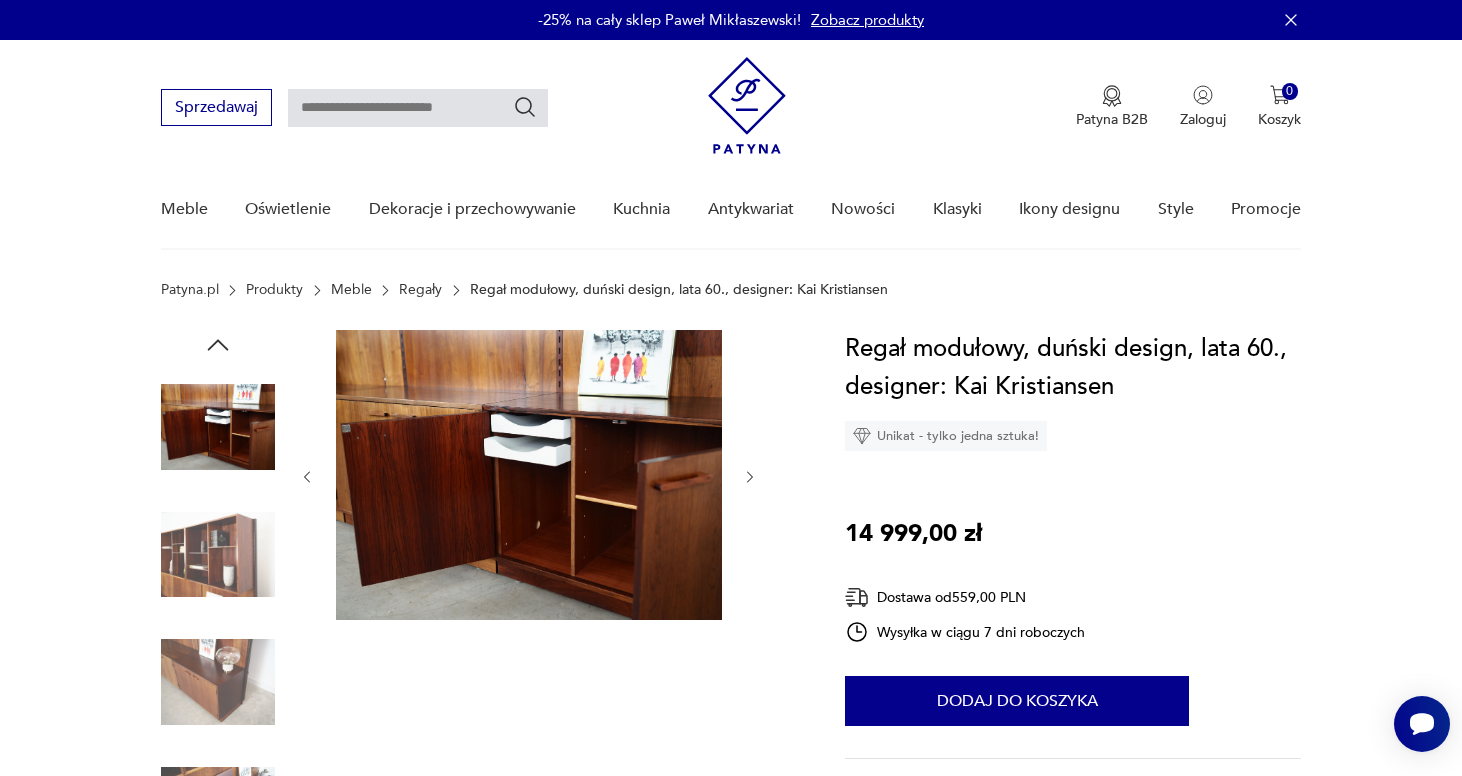 click 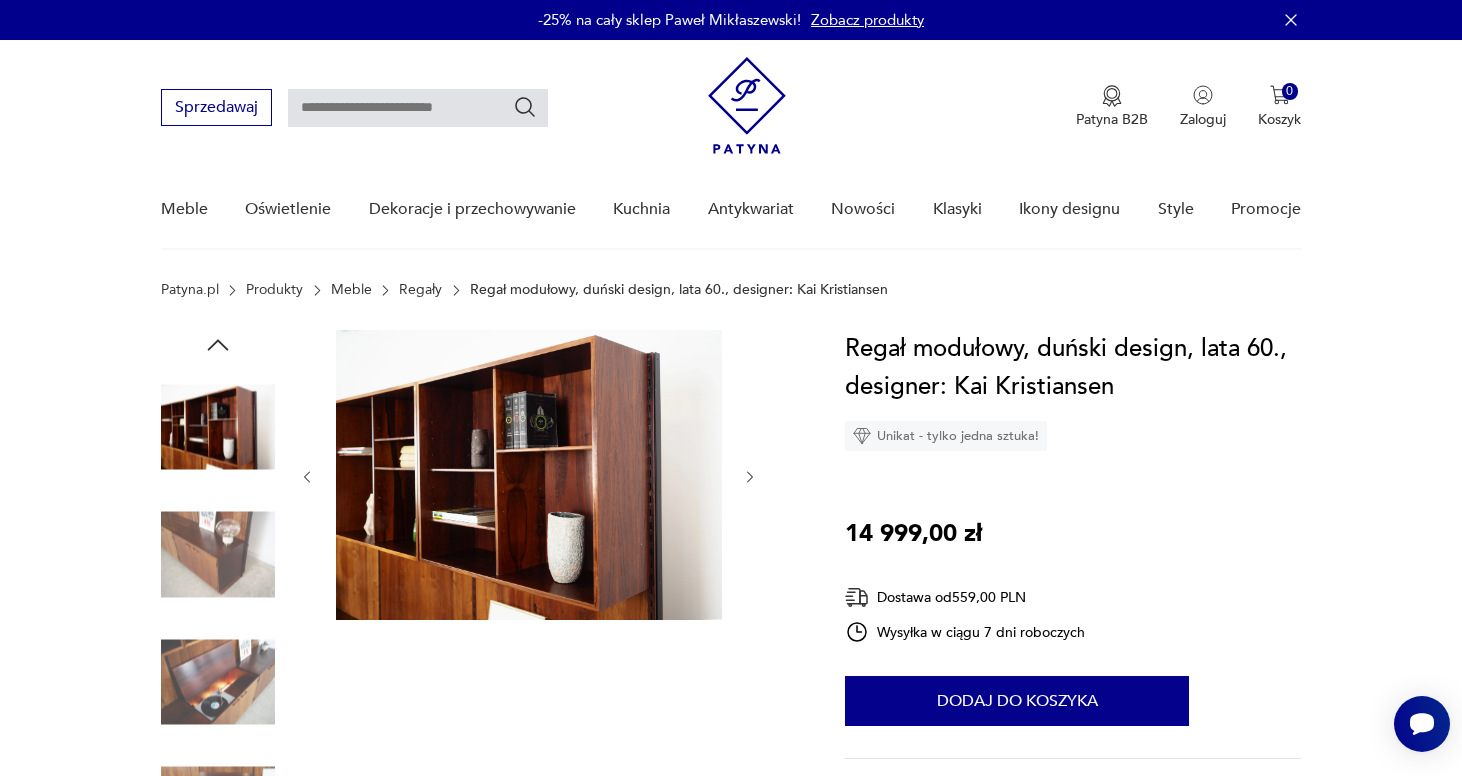 click 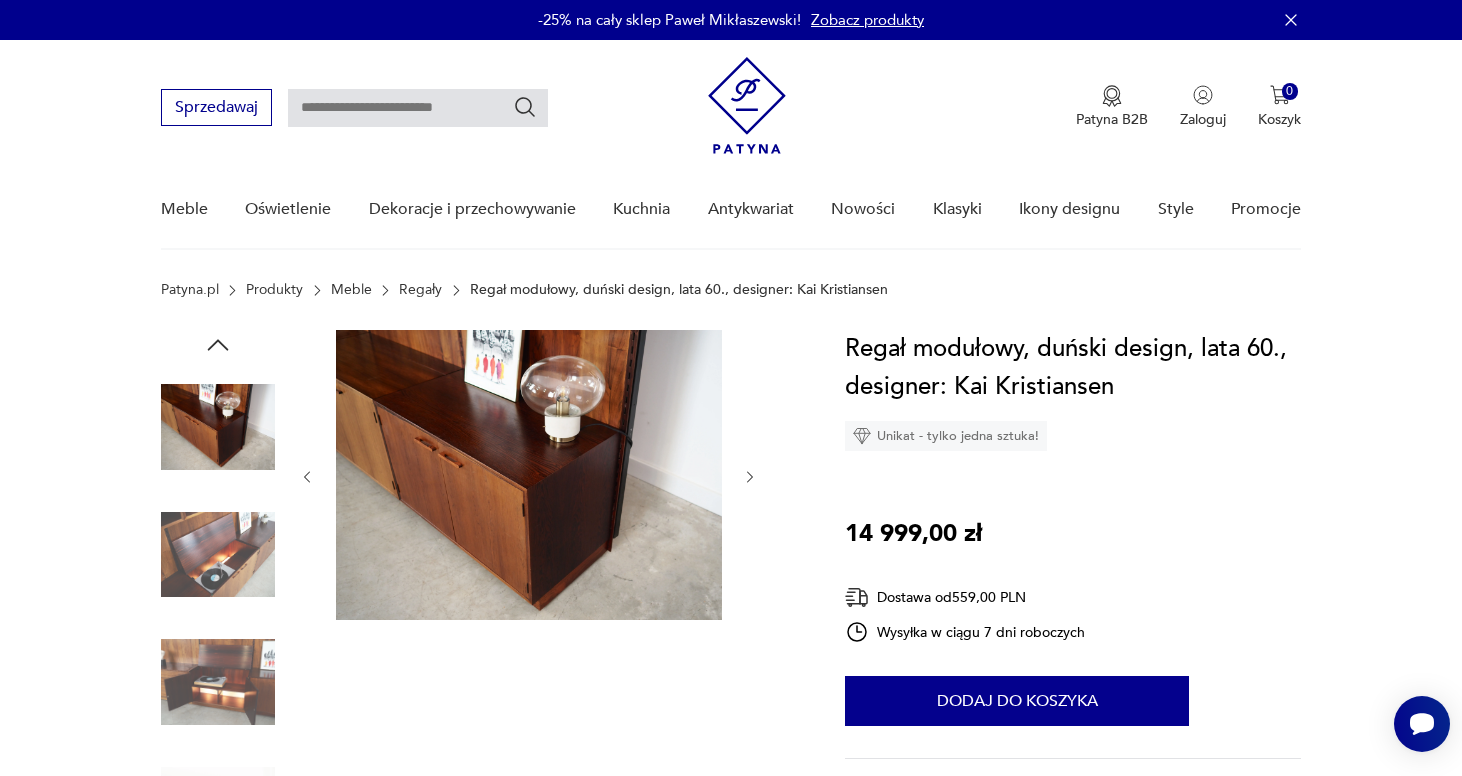 click 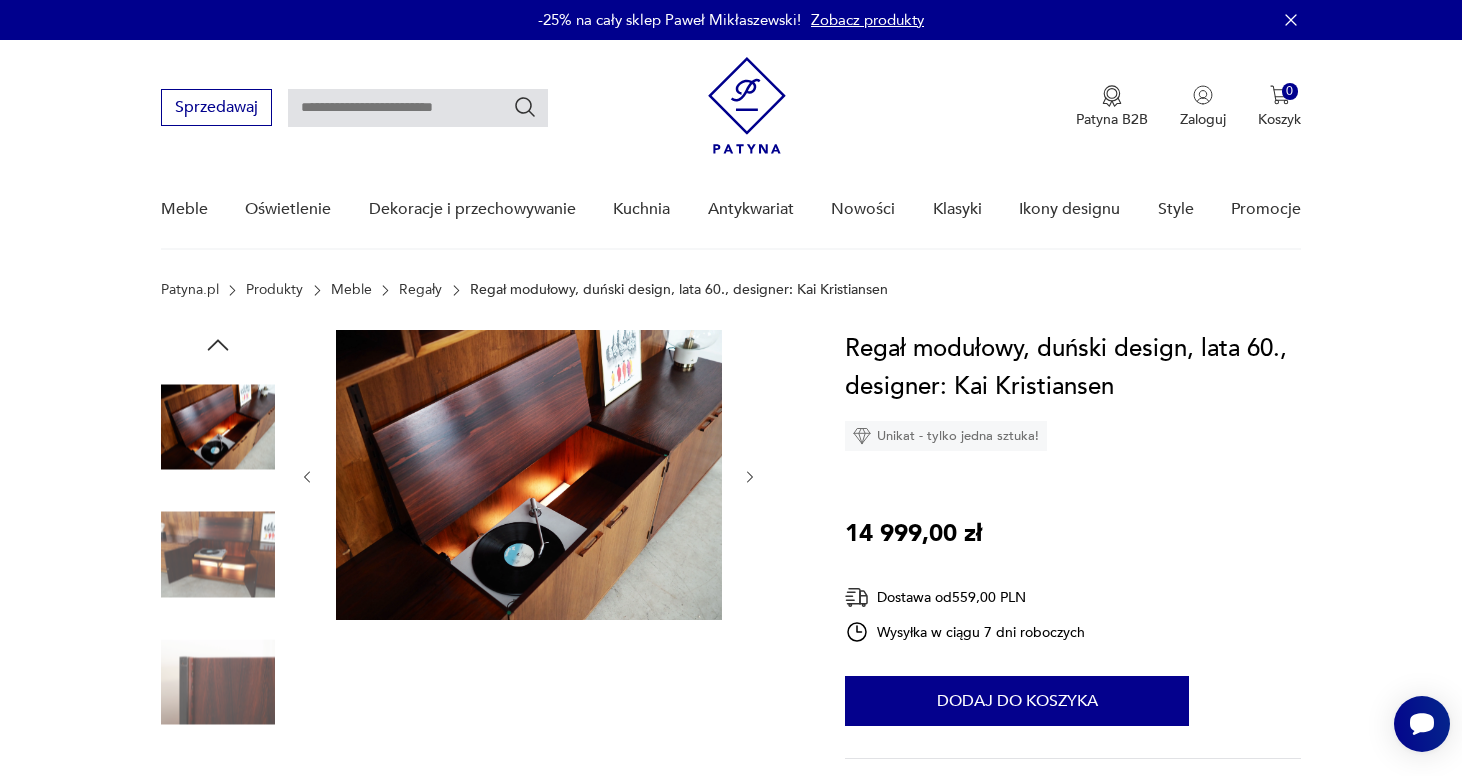 click at bounding box center (218, 427) 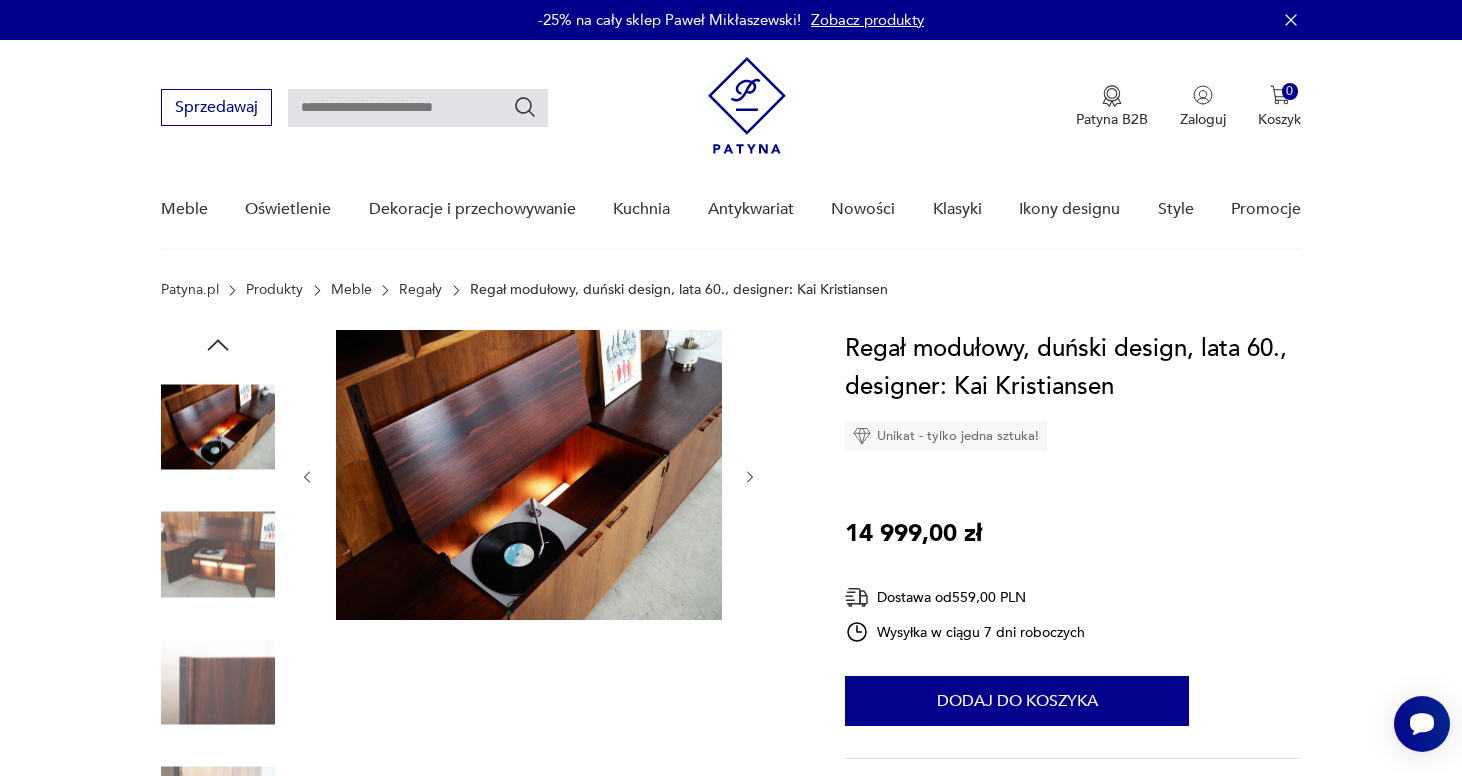 click 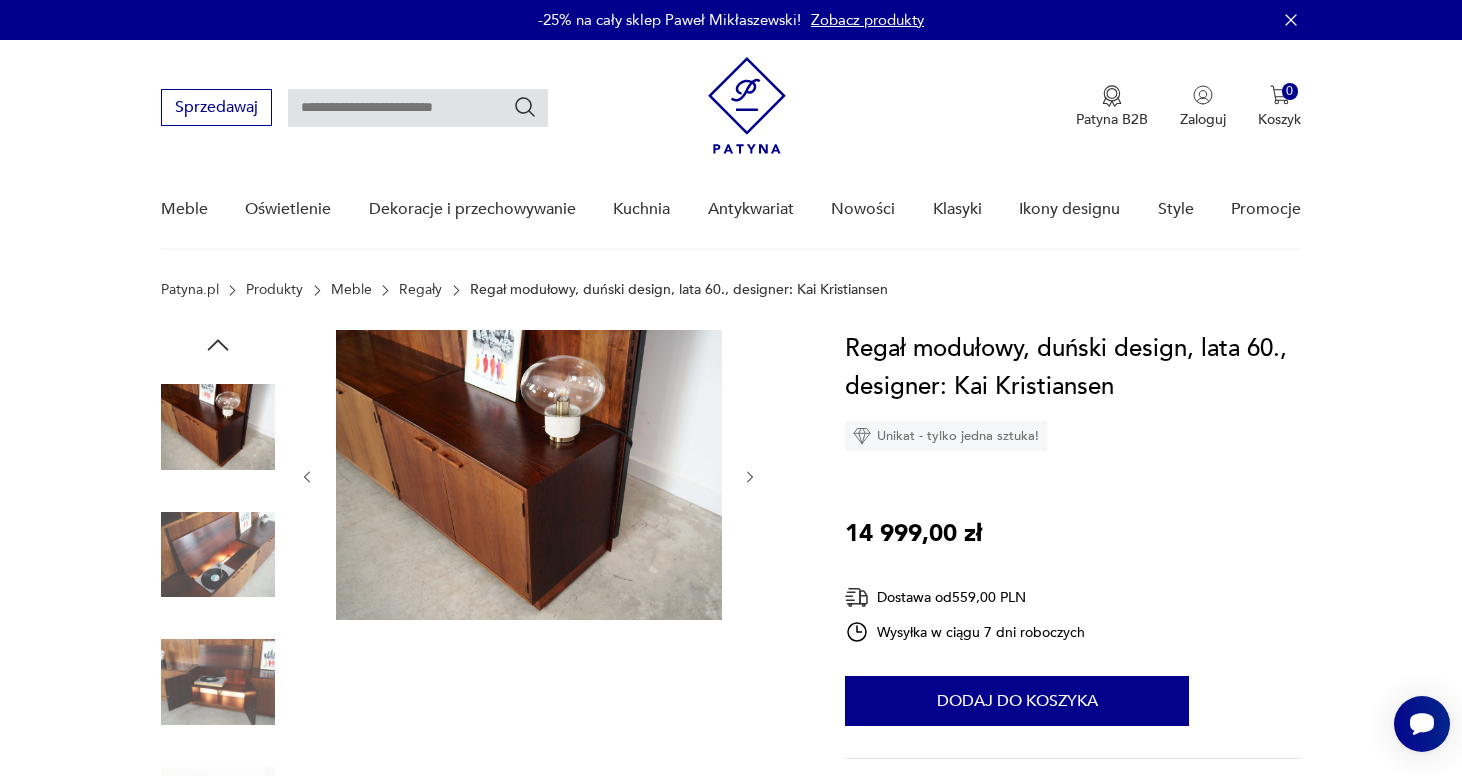 click 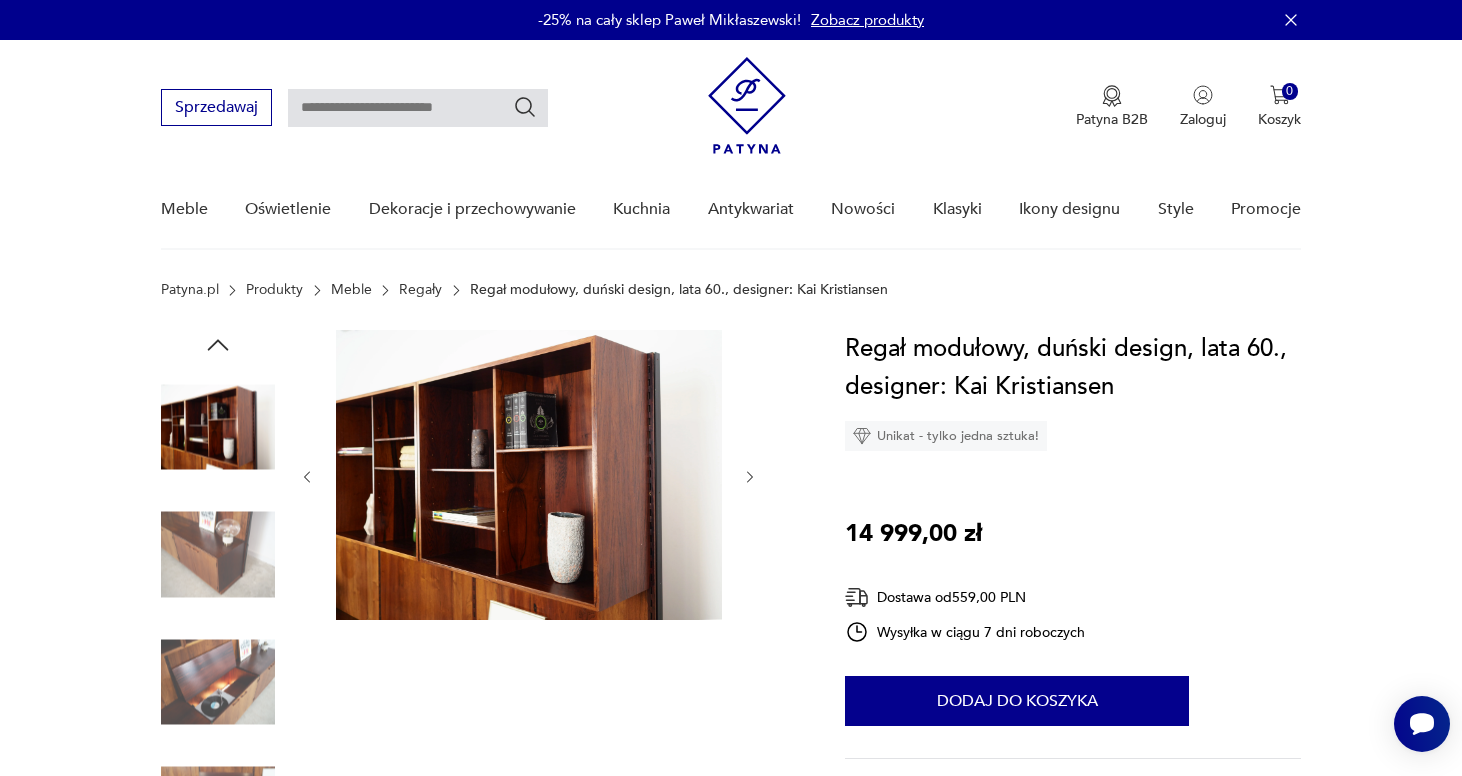 click 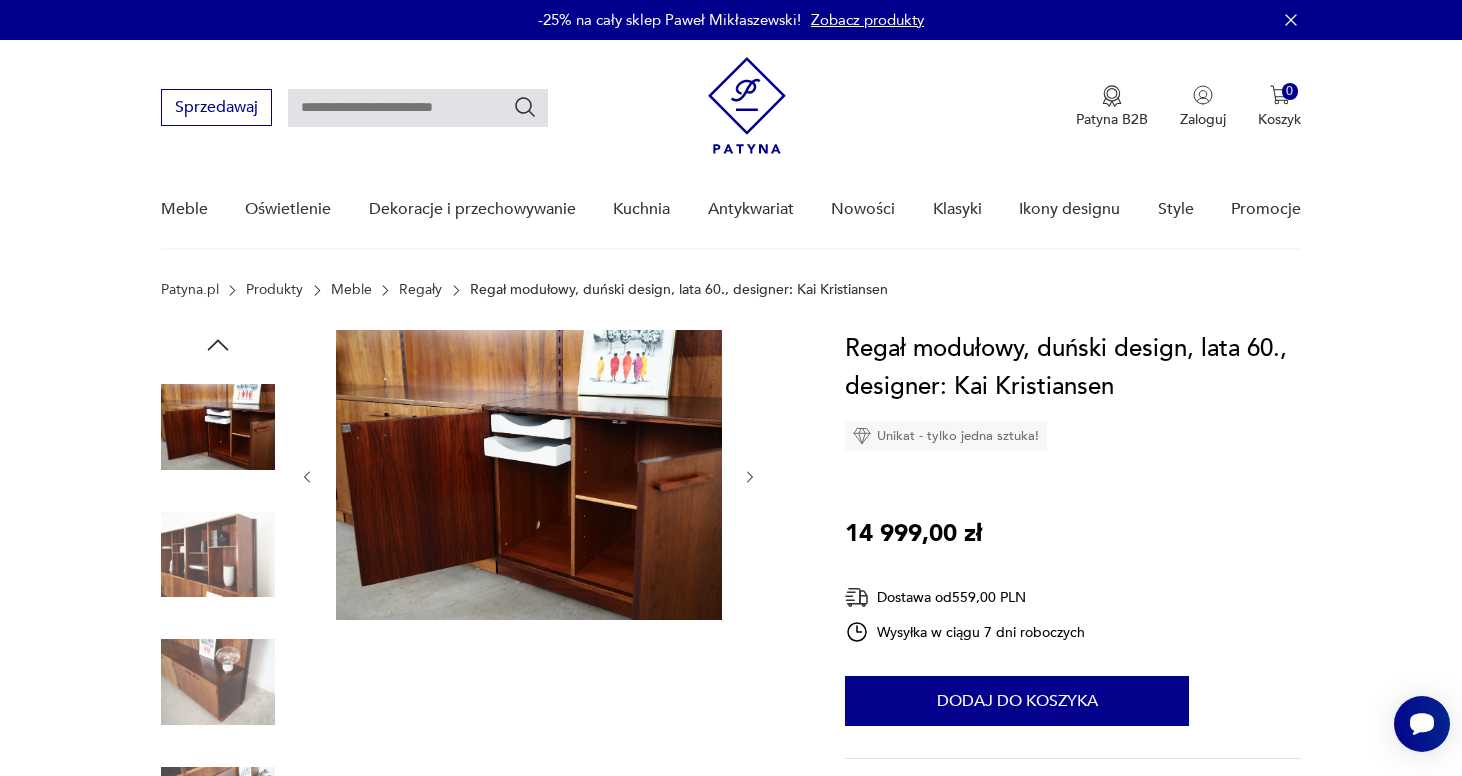 click 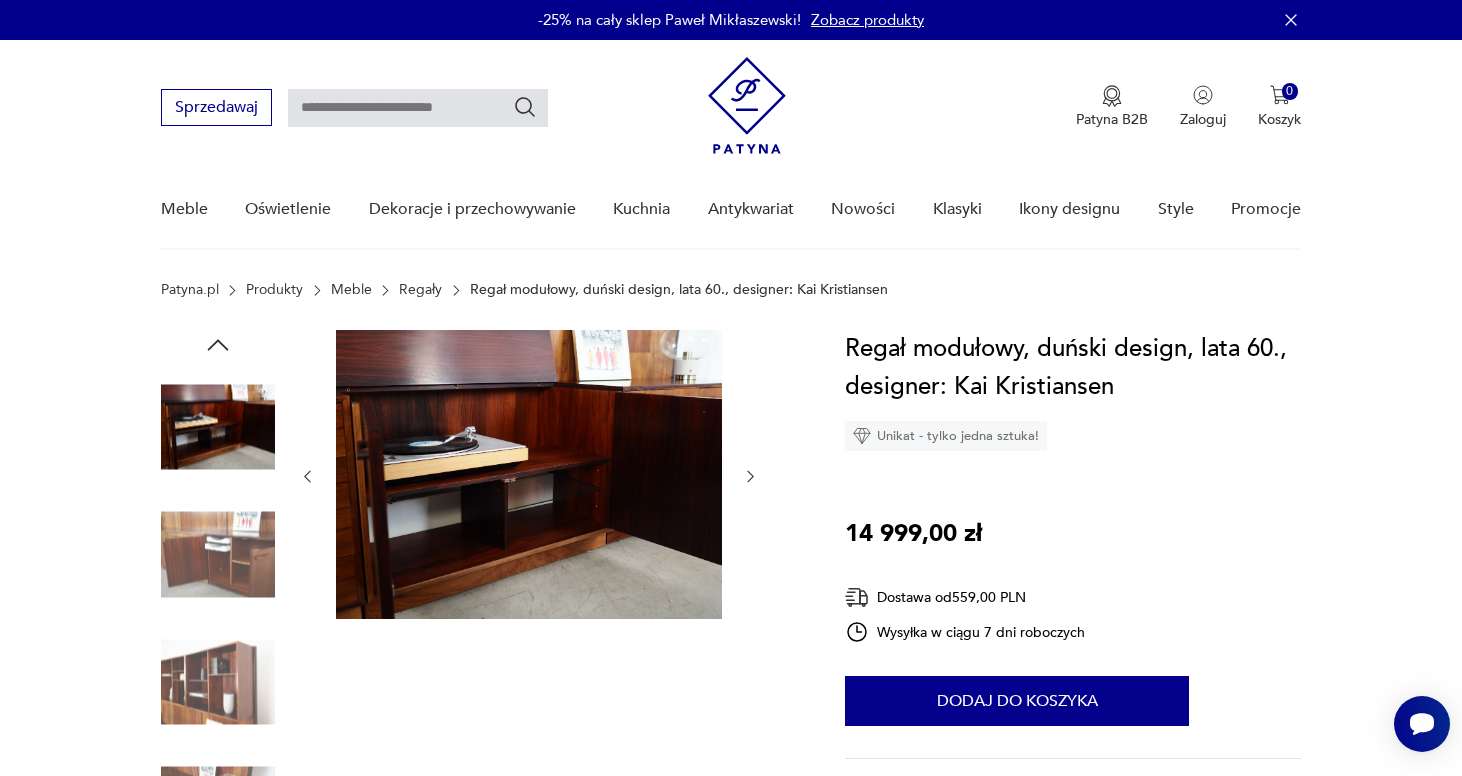 click 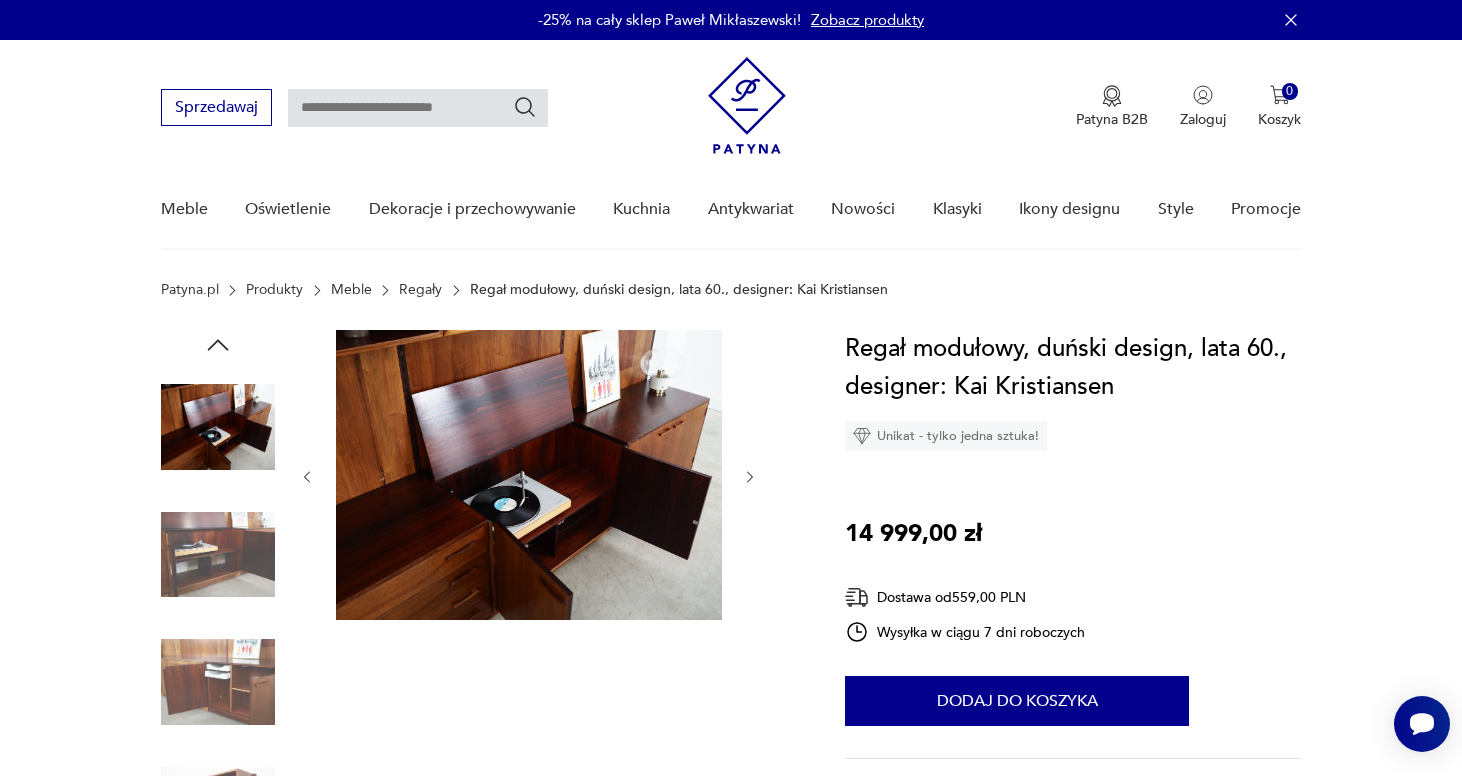 click 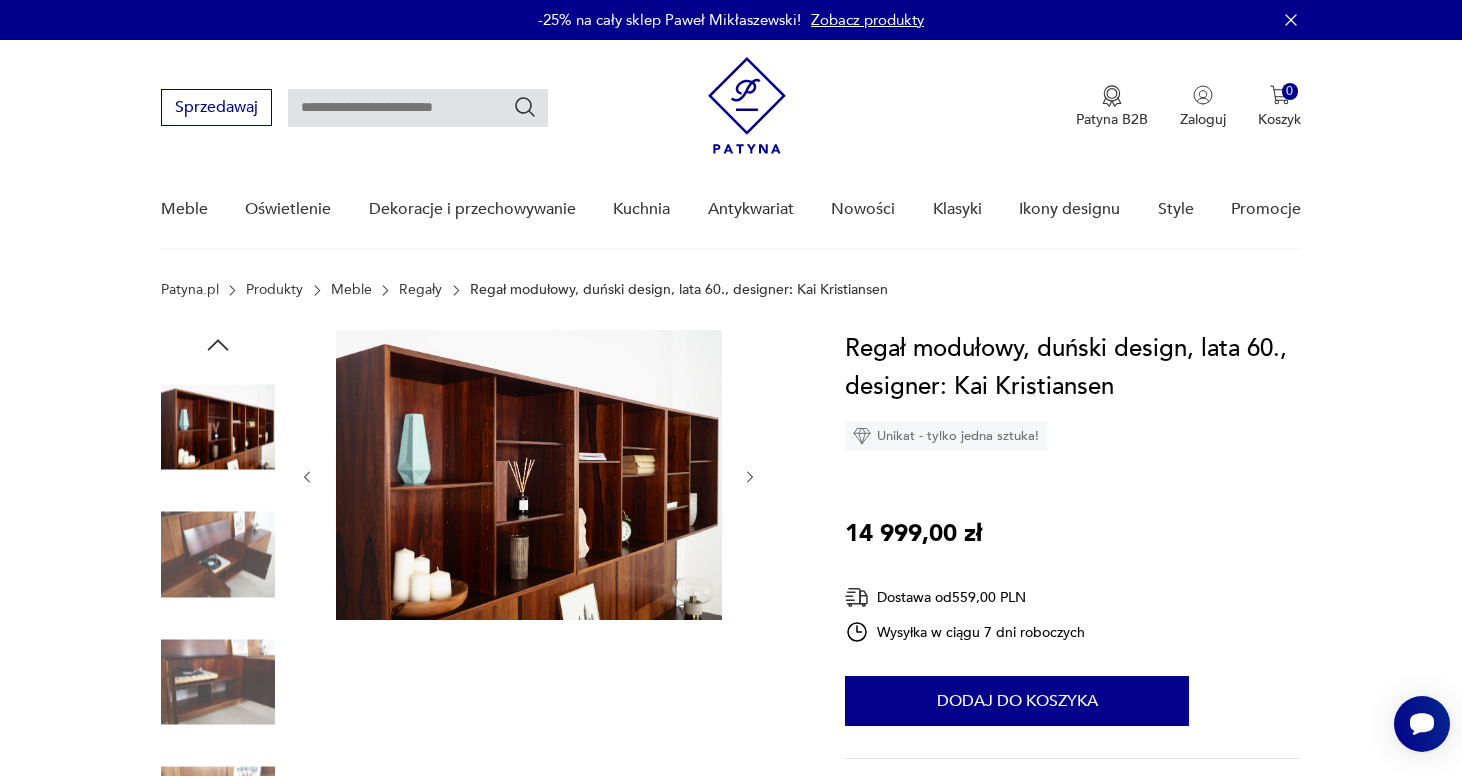 click 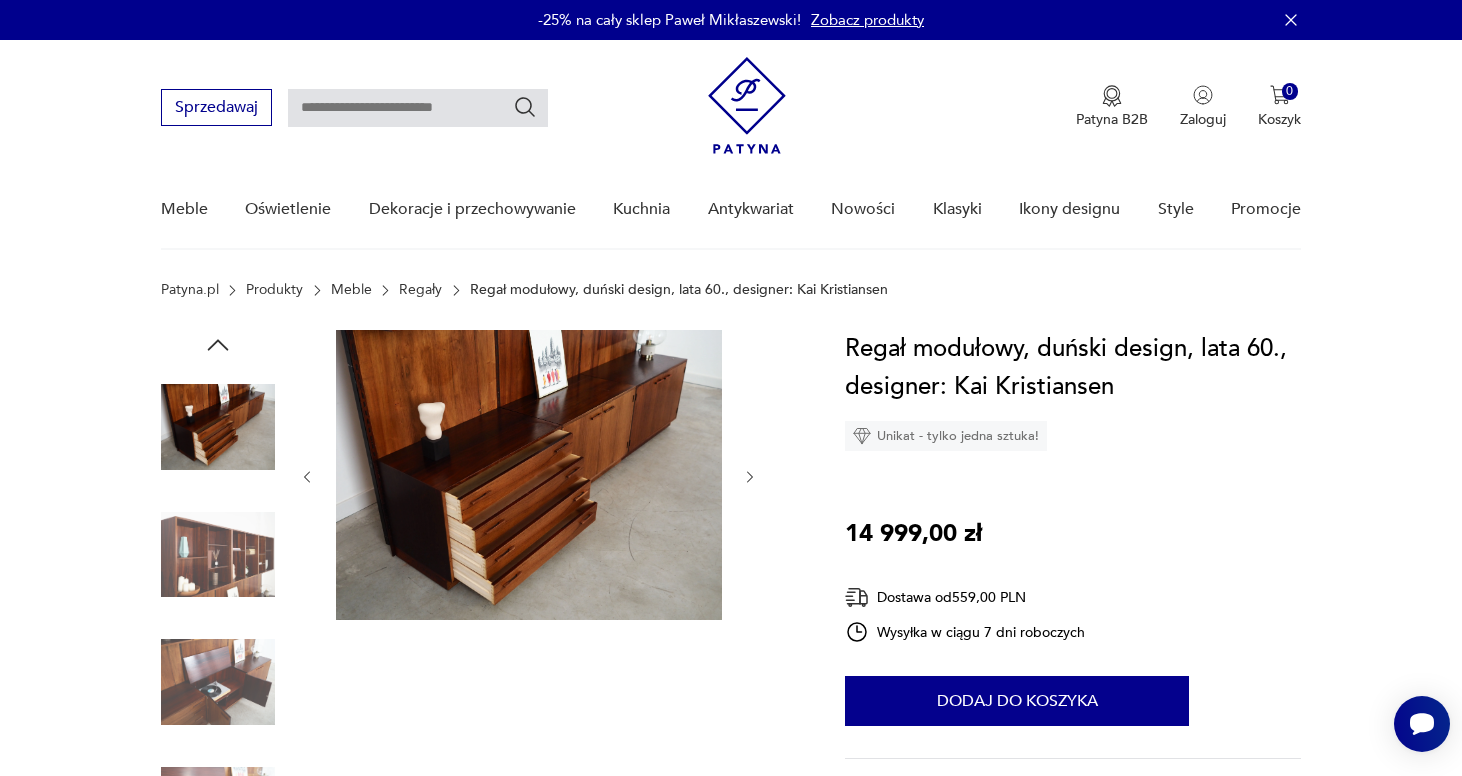 click 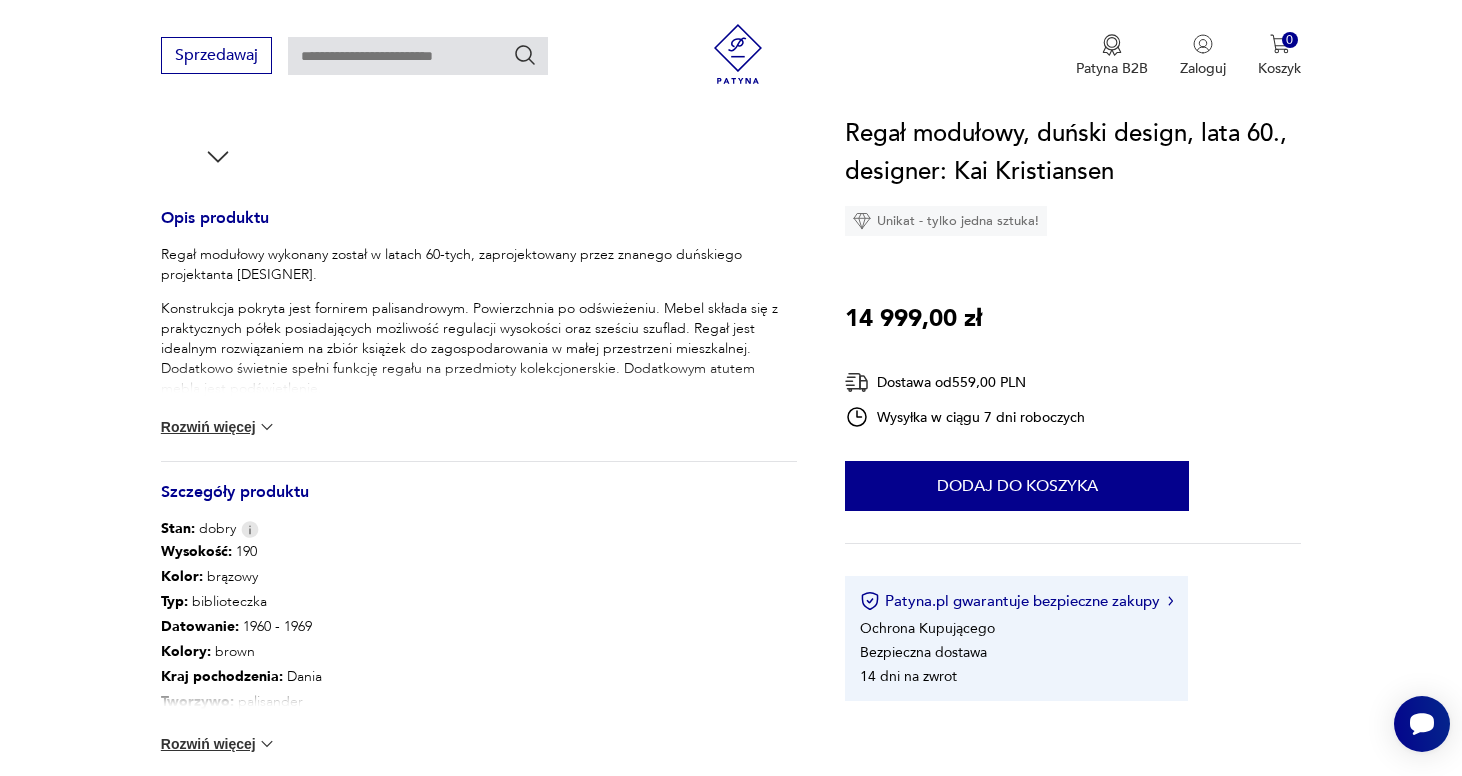 scroll, scrollTop: 739, scrollLeft: 0, axis: vertical 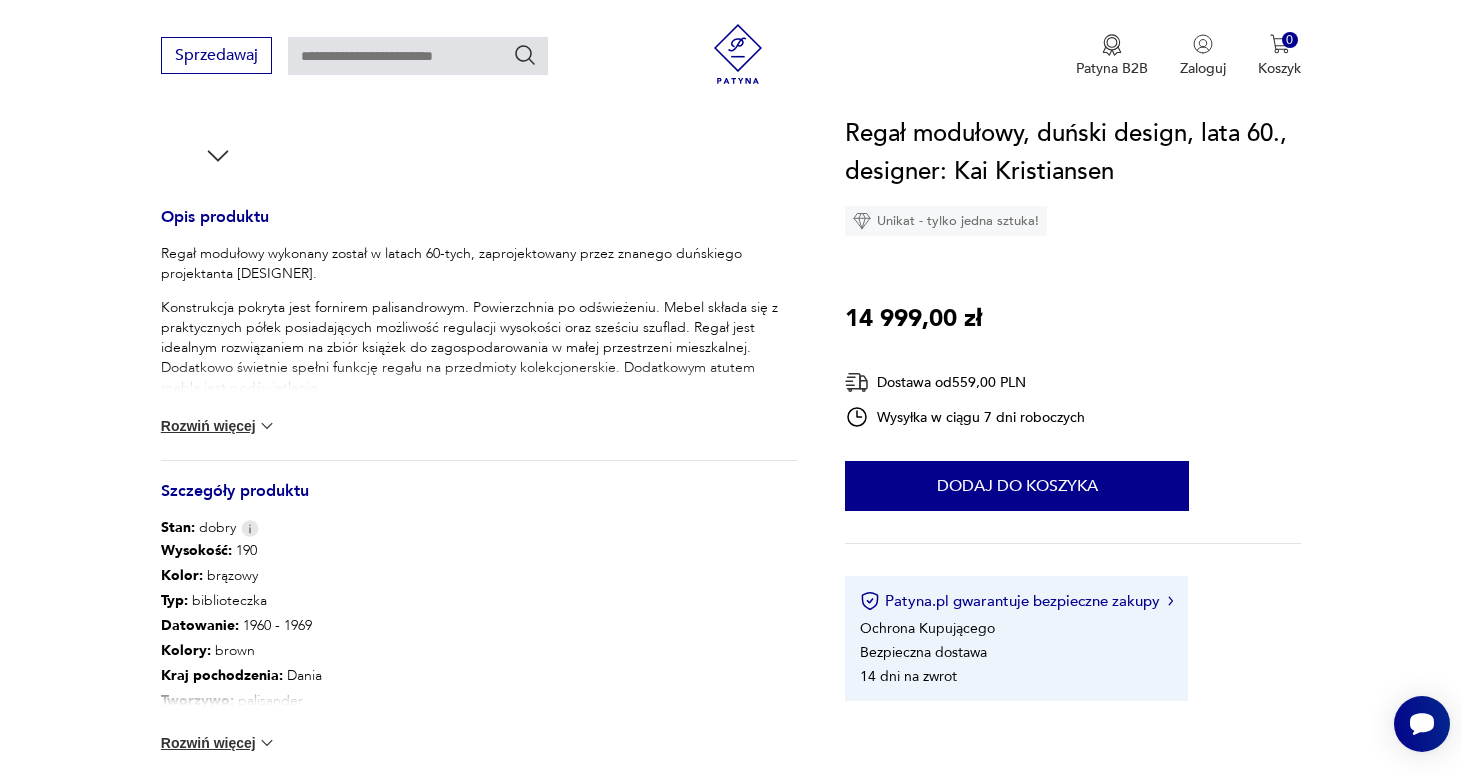 click on "Rozwiń więcej" at bounding box center (219, 743) 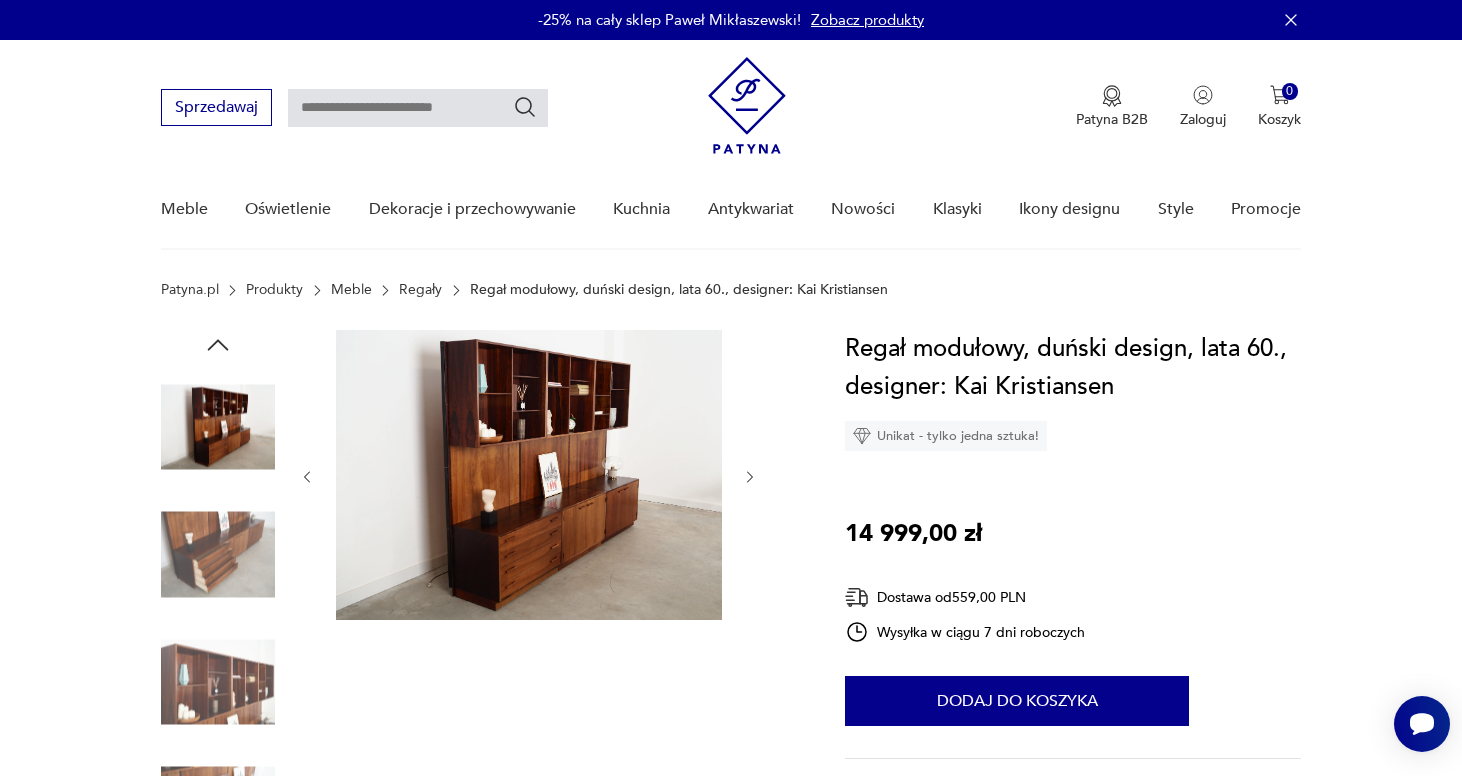 scroll, scrollTop: 0, scrollLeft: 0, axis: both 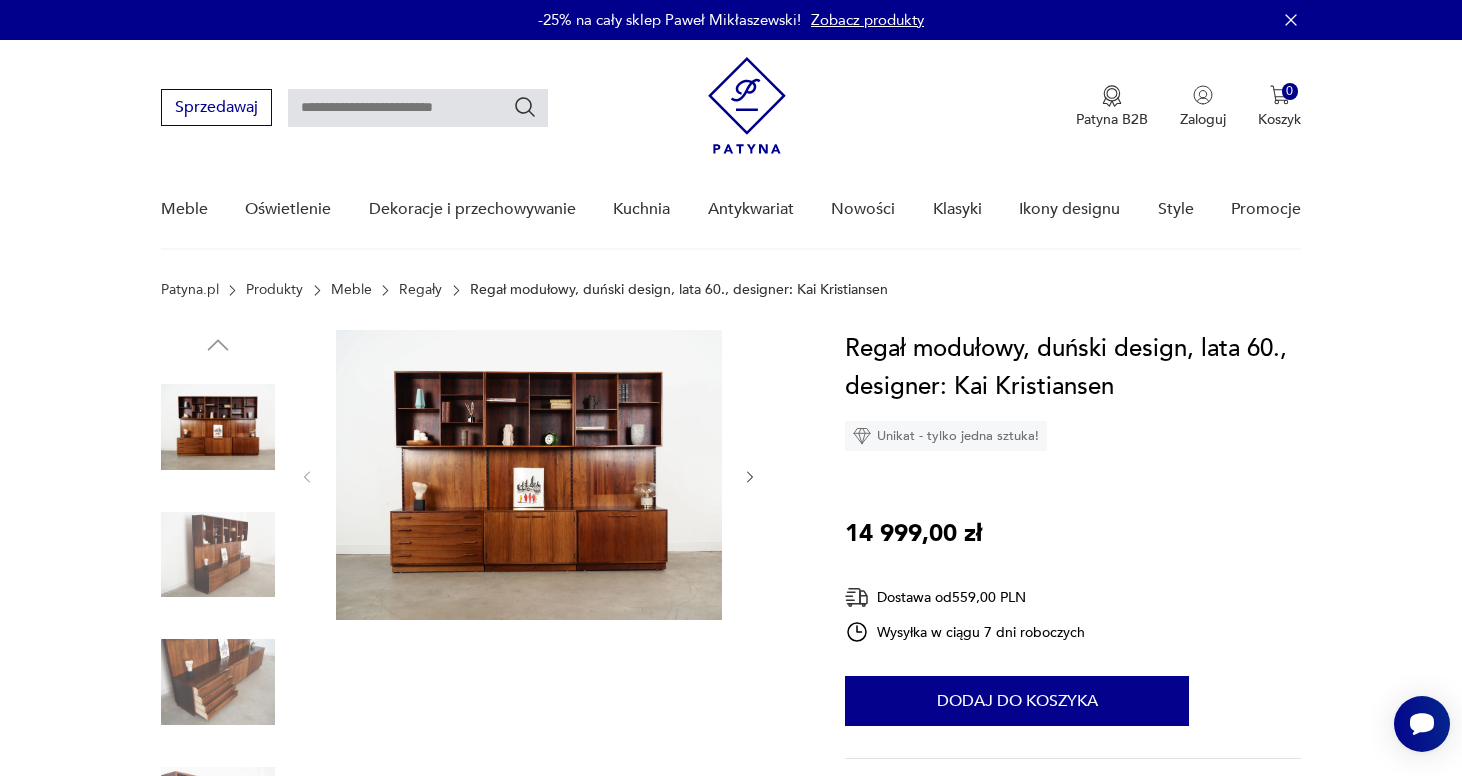 click at bounding box center (218, 427) 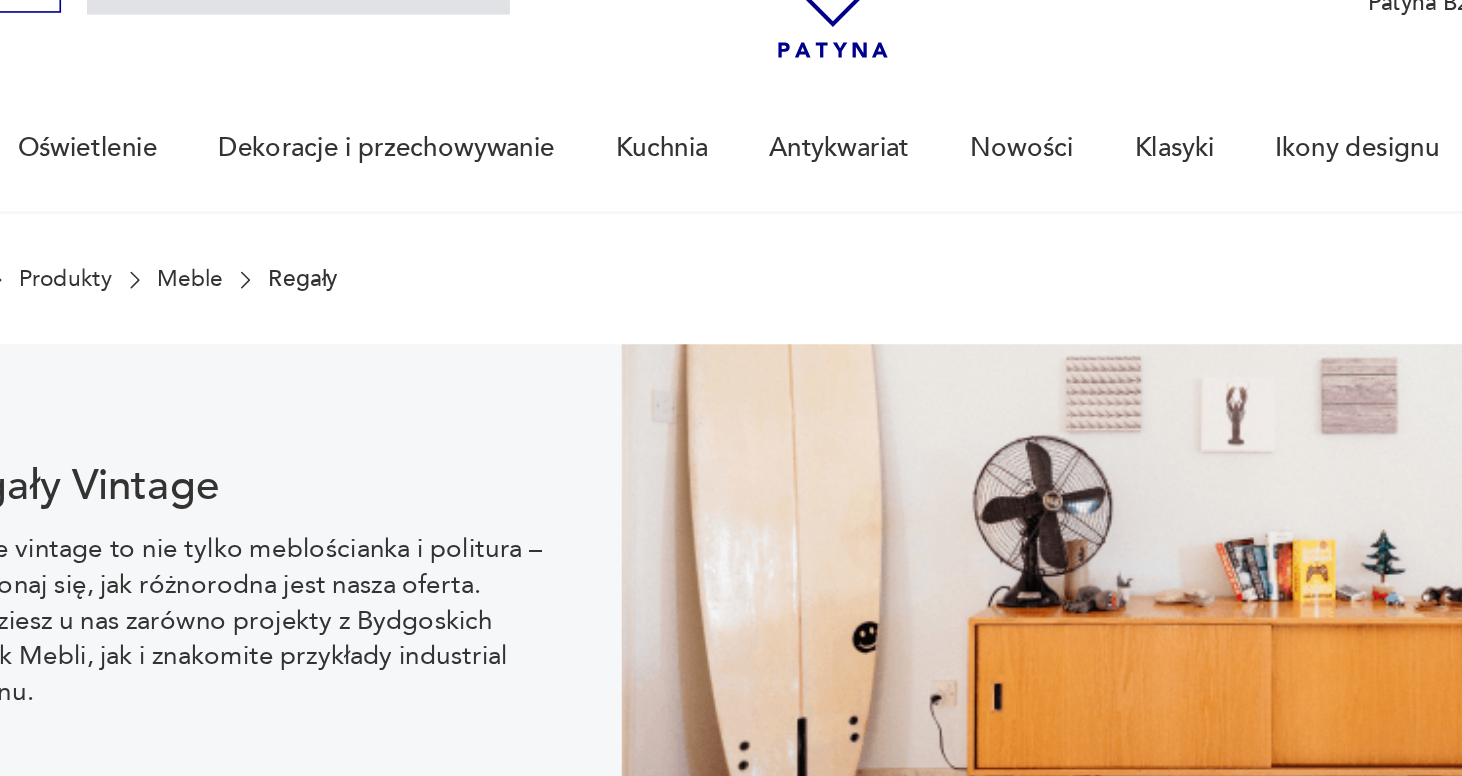 scroll, scrollTop: 1719, scrollLeft: 0, axis: vertical 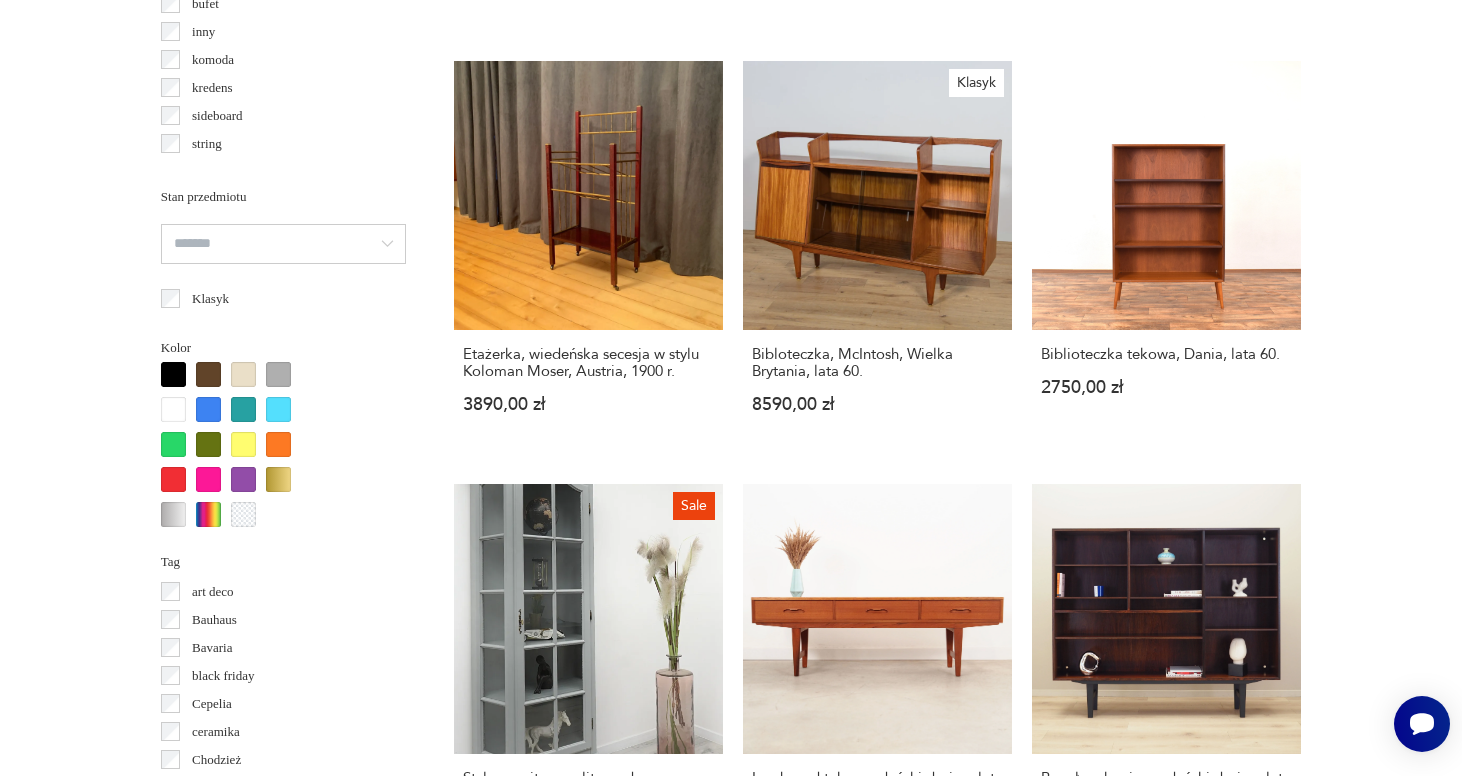 click on "Filtruj produkty Cena MIN MAX OK Promocja Datowanie OK Kraj pochodzenia Dania  ( 578 ) Polska  ( 37 ) Niemcy  ( 31 ) Szwecja  ( 27 ) Włochy  ( 17 ) Norwegia  ( 15 ) Francja  ( 9 ) Czechosłowacja  ( 6 ) Producent Projektant Typ biblioteczka bufet inny komoda kredens sideboard string witryna Stan przedmiotu Klasyk Kolor Tag art deco Bauhaus Bavaria black friday Cepelia ceramika Chodzież Ćmielów Tworzywo chrom drewno inne metal palisander sklejka teak tworzywo sztuczne Wyczyść filtry Znaleziono  859   produktów Filtruj Sortuj według daty dodania Sortuj według daty dodania Witryna dębowa, duński design, lata 80., produkcja: Dania 2599,00 zł Sideboard dębowy, duński design, lata 60., produkcja: Dania 2999,00 zł Bibloteczka, Wielka Brytania, lata 60. 3860,00 zł Regał, Dania, lata 70. 4290,00 zł Regał jesionowy, skandynawski design, lata 60., designer: Børge Mogensen, producent: AB Karl Andersson & Söner 2699,00 zł Sale Odświeżony regał modułowy, Norwegia 2700,00 zł 2900,00 zł 1 2" at bounding box center (731, 538) 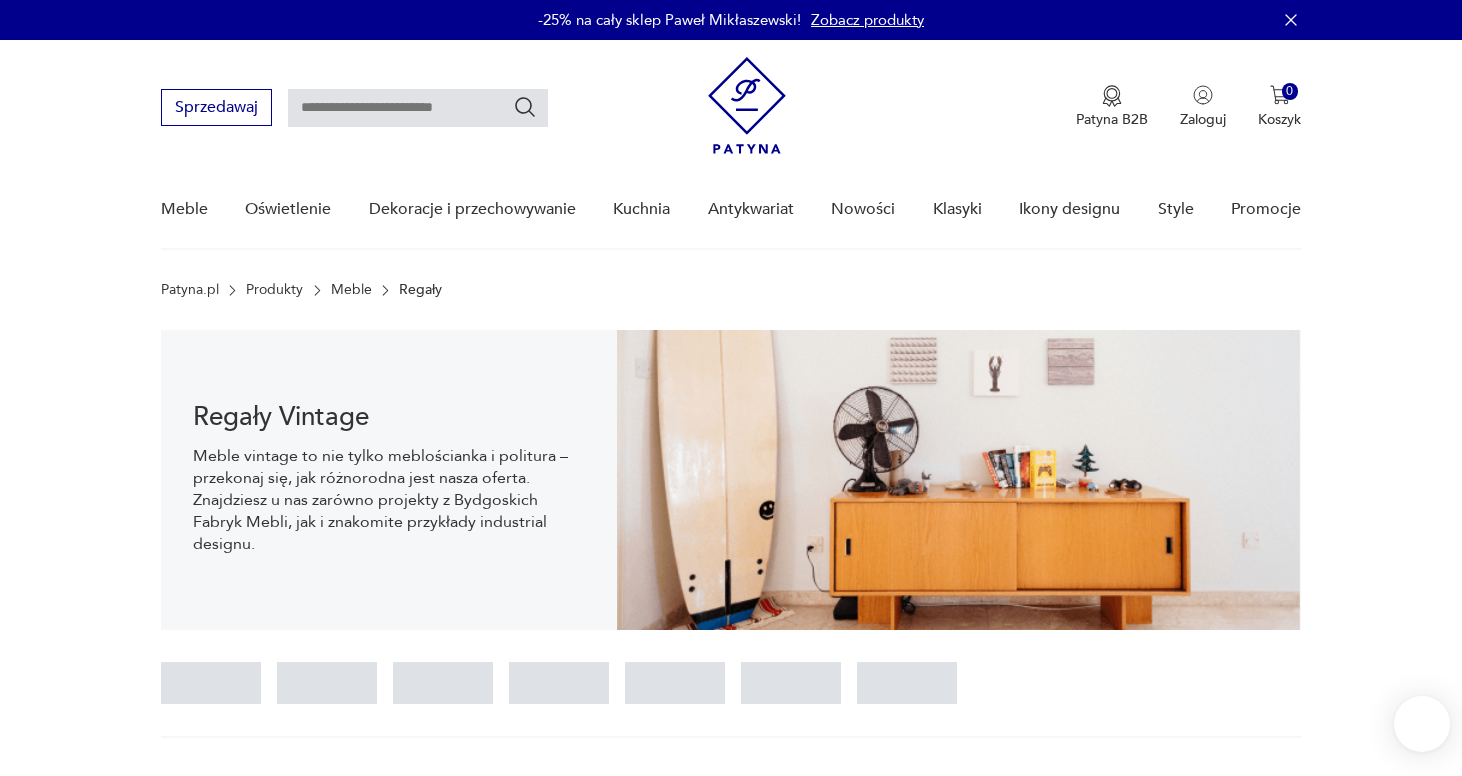 scroll, scrollTop: 30, scrollLeft: 0, axis: vertical 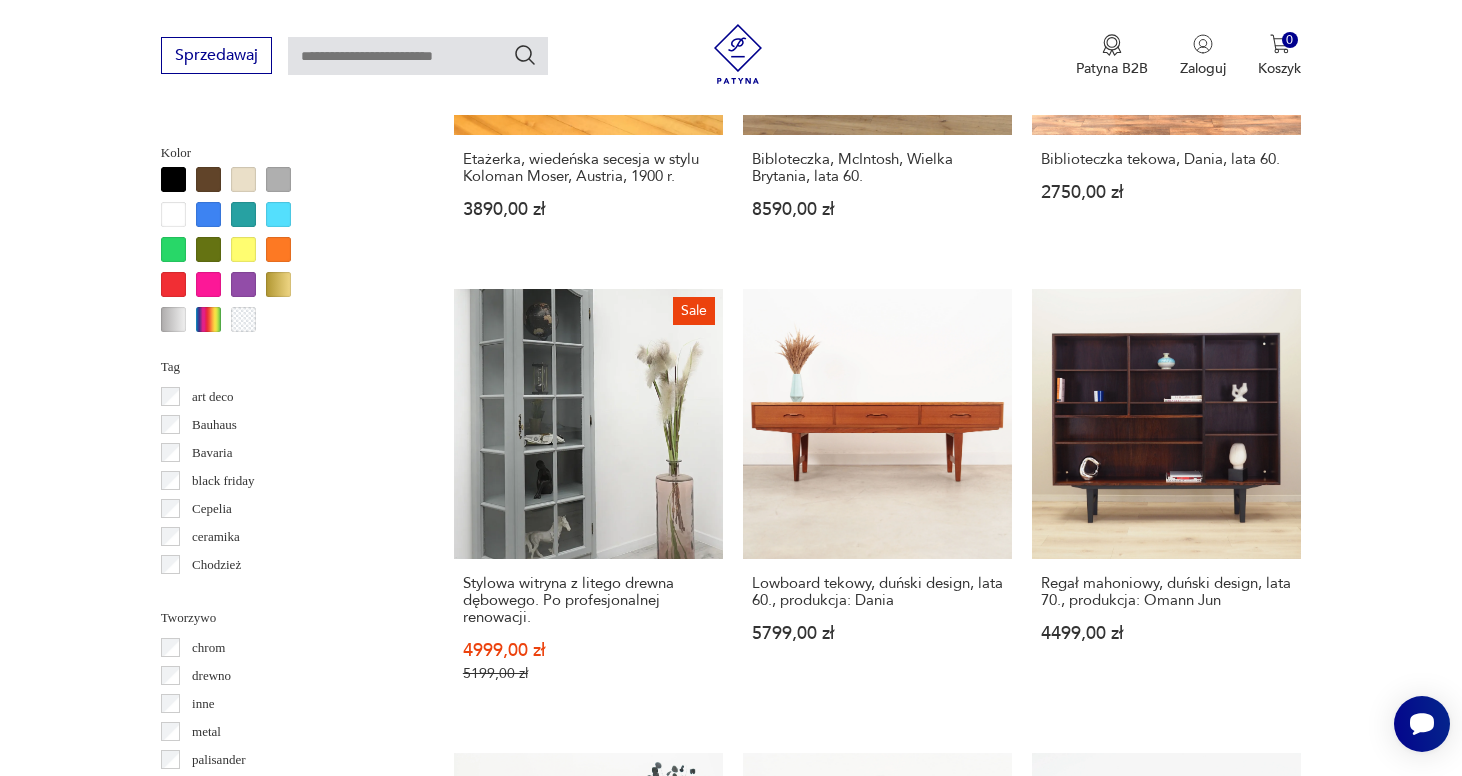 click on "14" at bounding box center (1069, 1672) 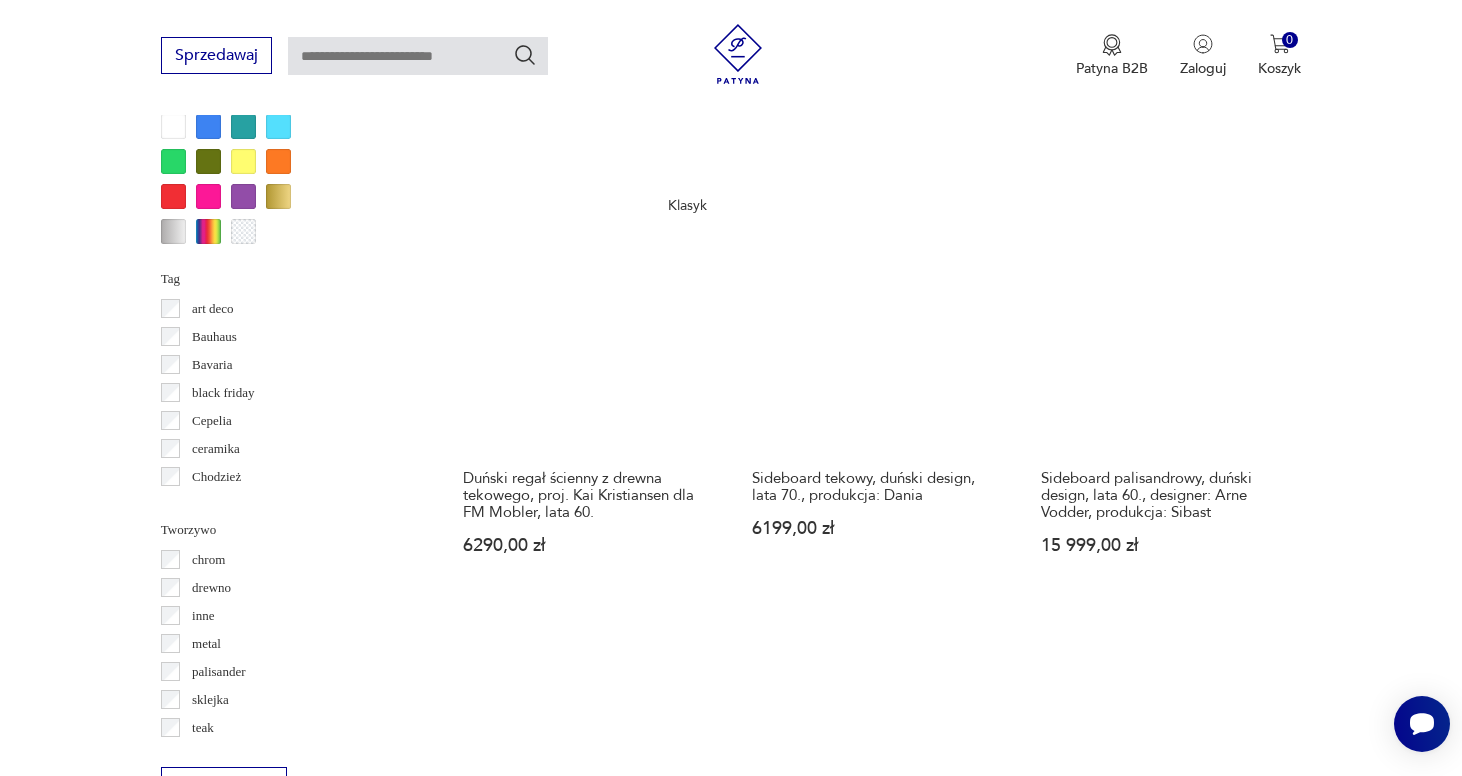 scroll, scrollTop: 1996, scrollLeft: 0, axis: vertical 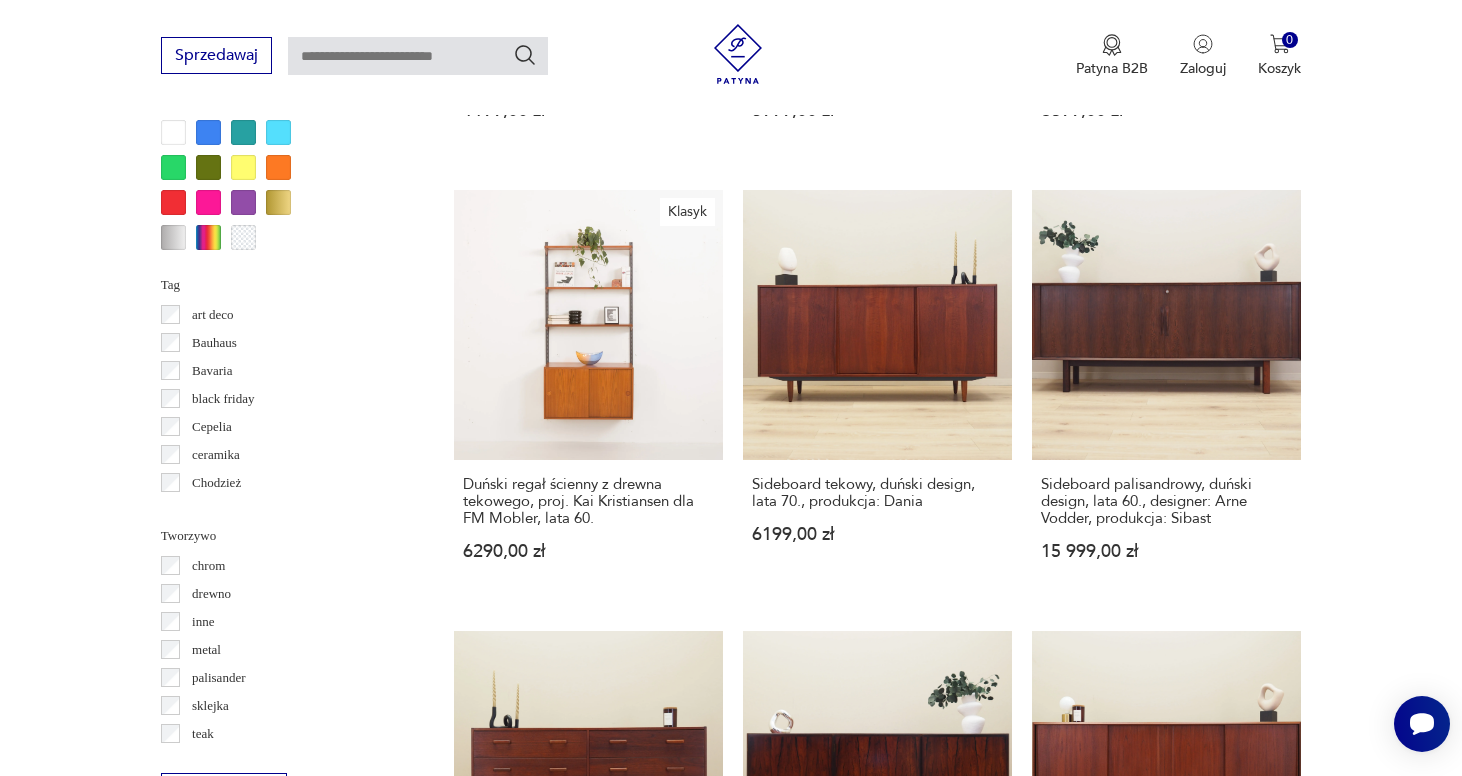 click on "15" at bounding box center (1069, 1550) 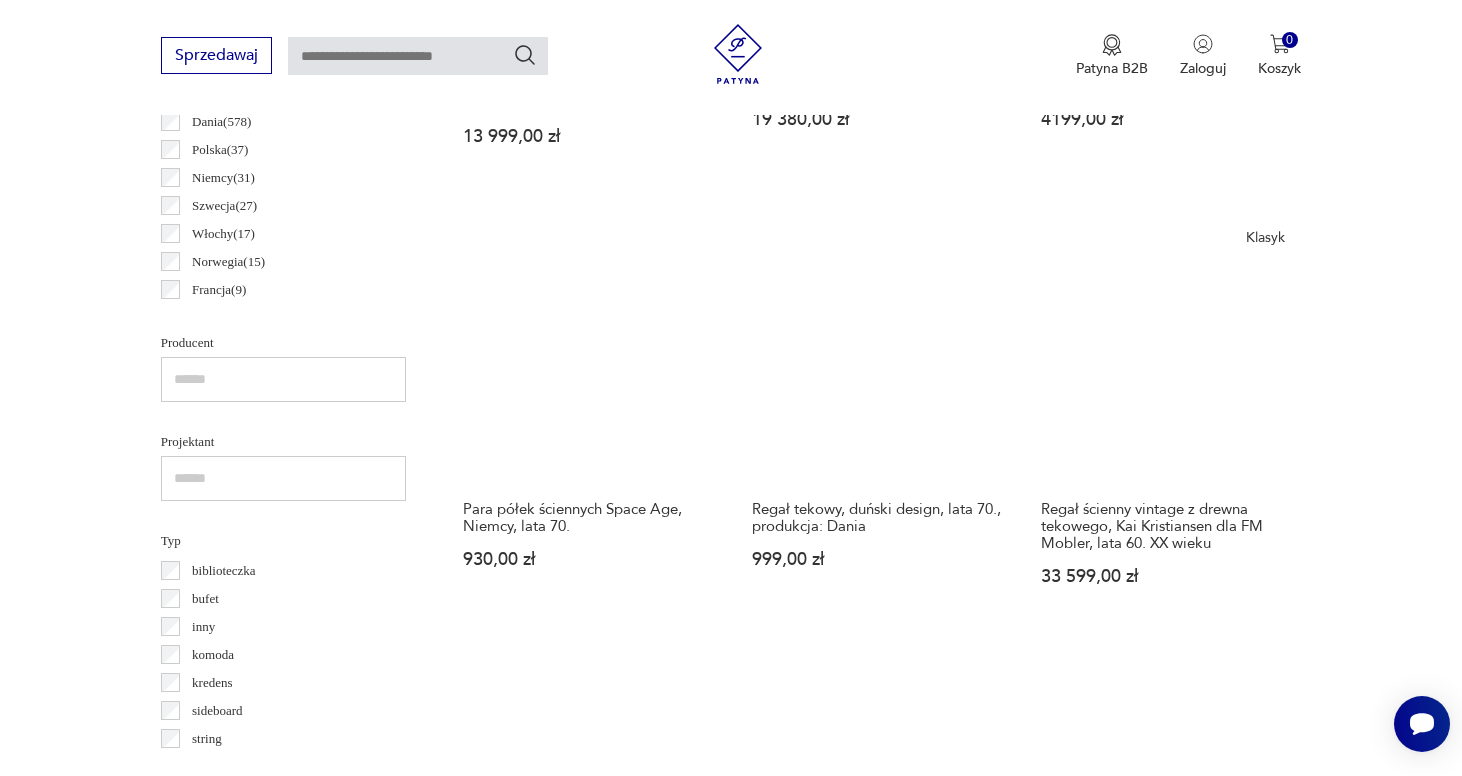 scroll, scrollTop: 1125, scrollLeft: 0, axis: vertical 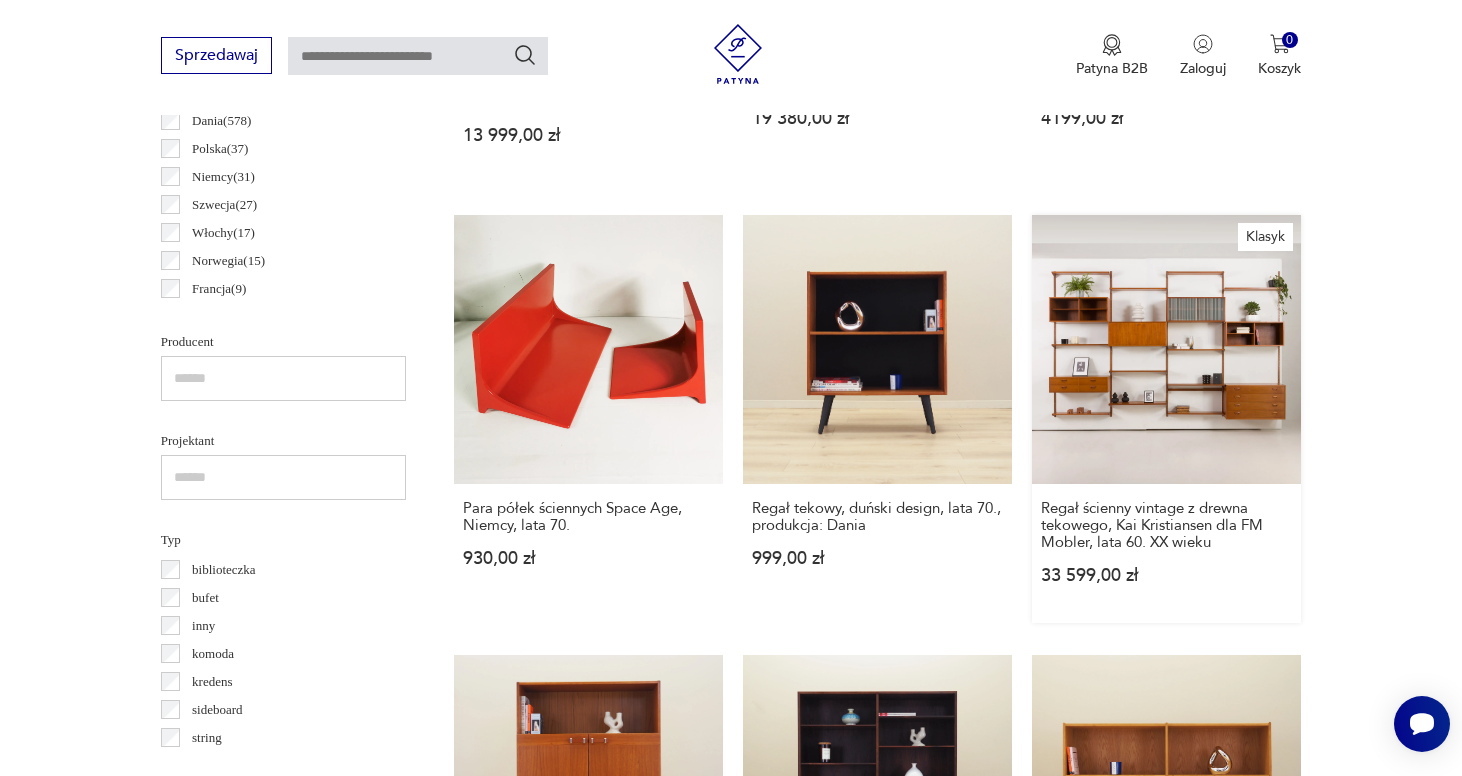 click on "Klasyk Regał ścienny vintage z drewna tekowego, Kai Kristiansen dla FM Mobler, lata 60. XX wieku 33 599,00 zł" at bounding box center [1166, 419] 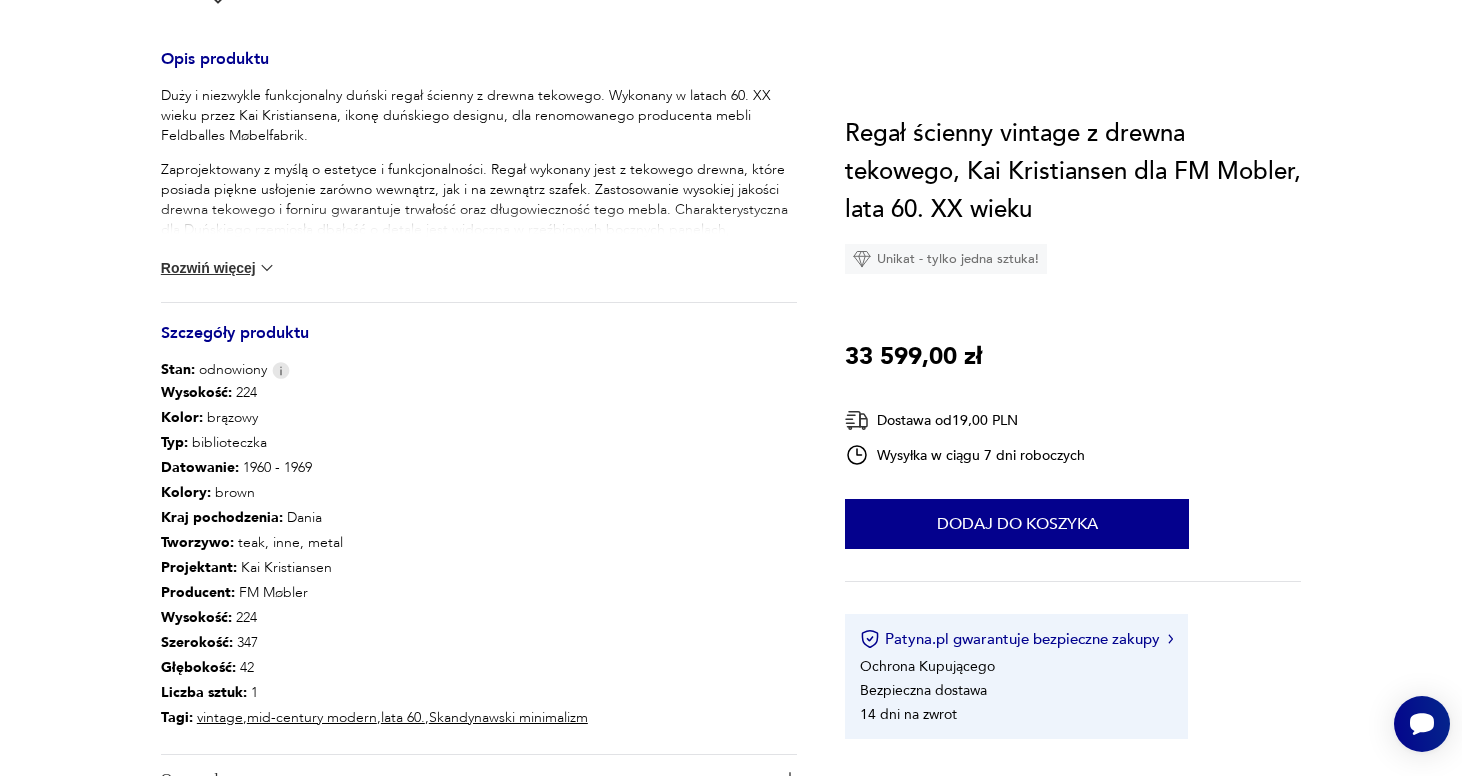 scroll, scrollTop: 0, scrollLeft: 0, axis: both 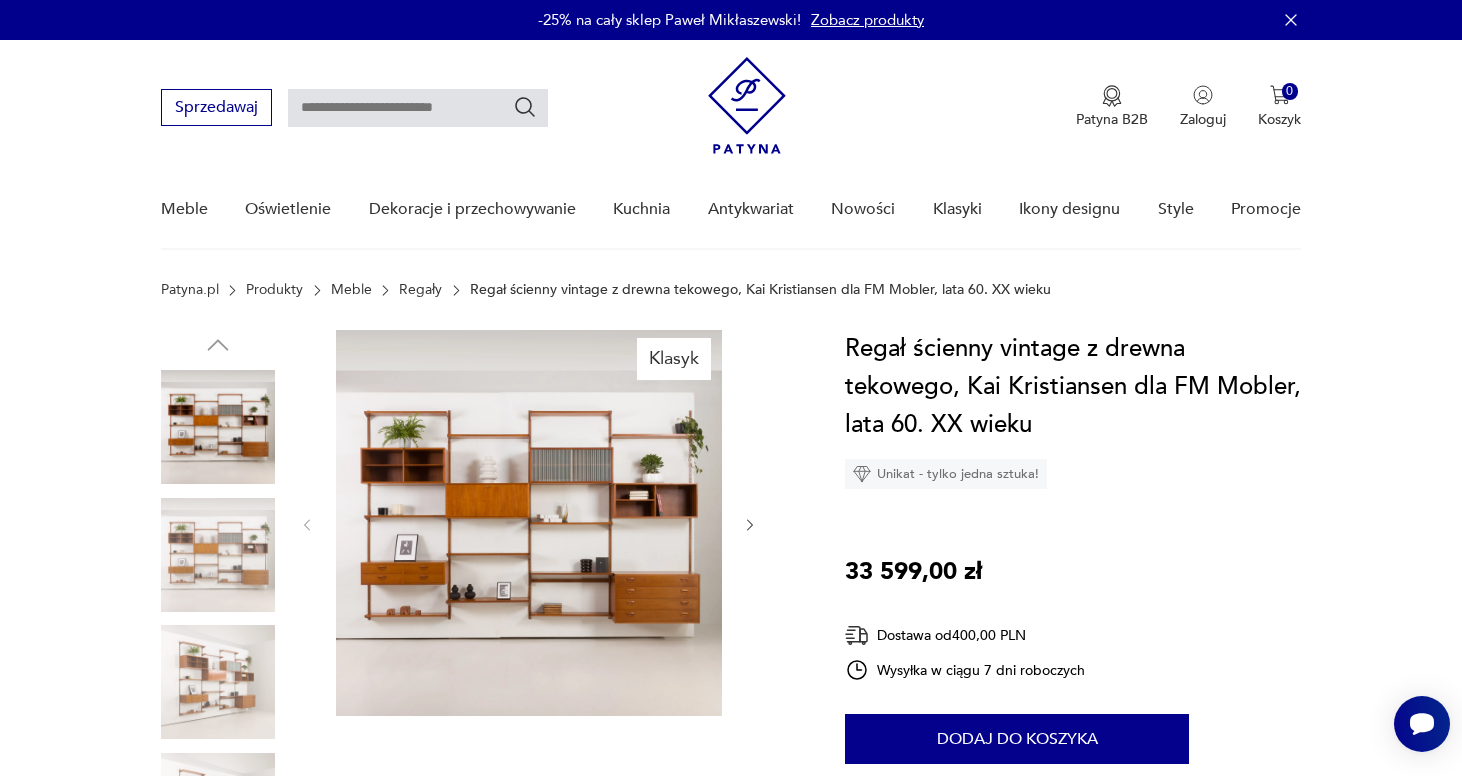 click 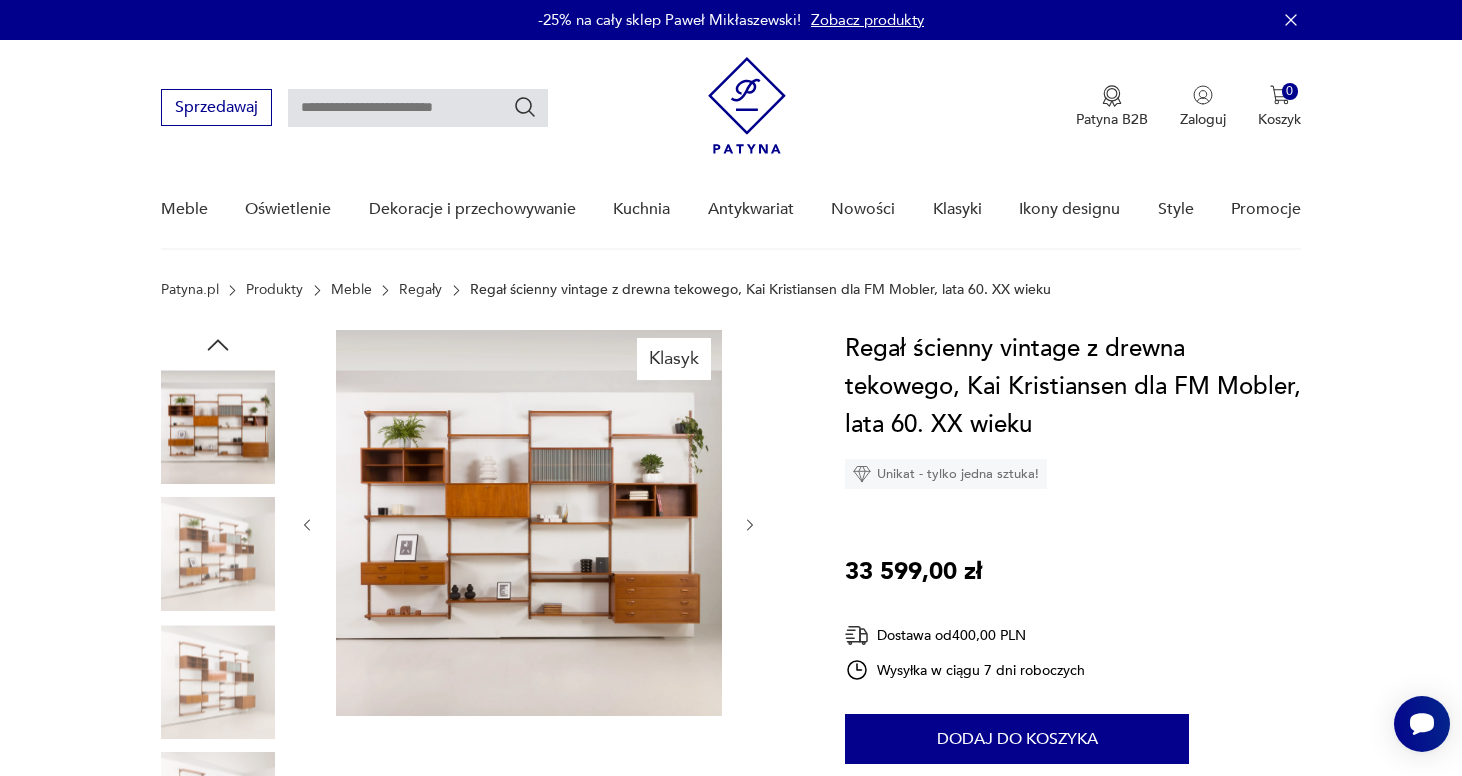 click 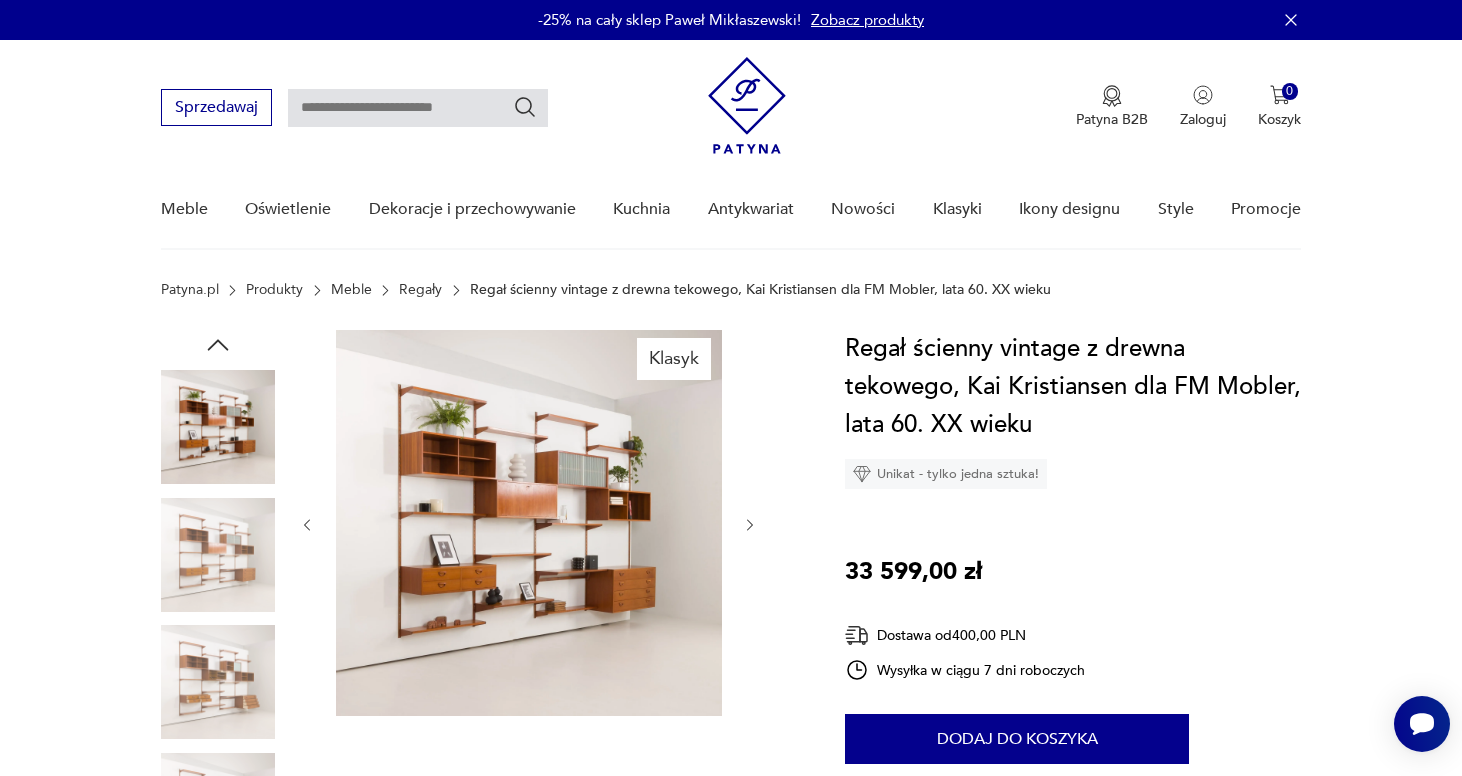 click 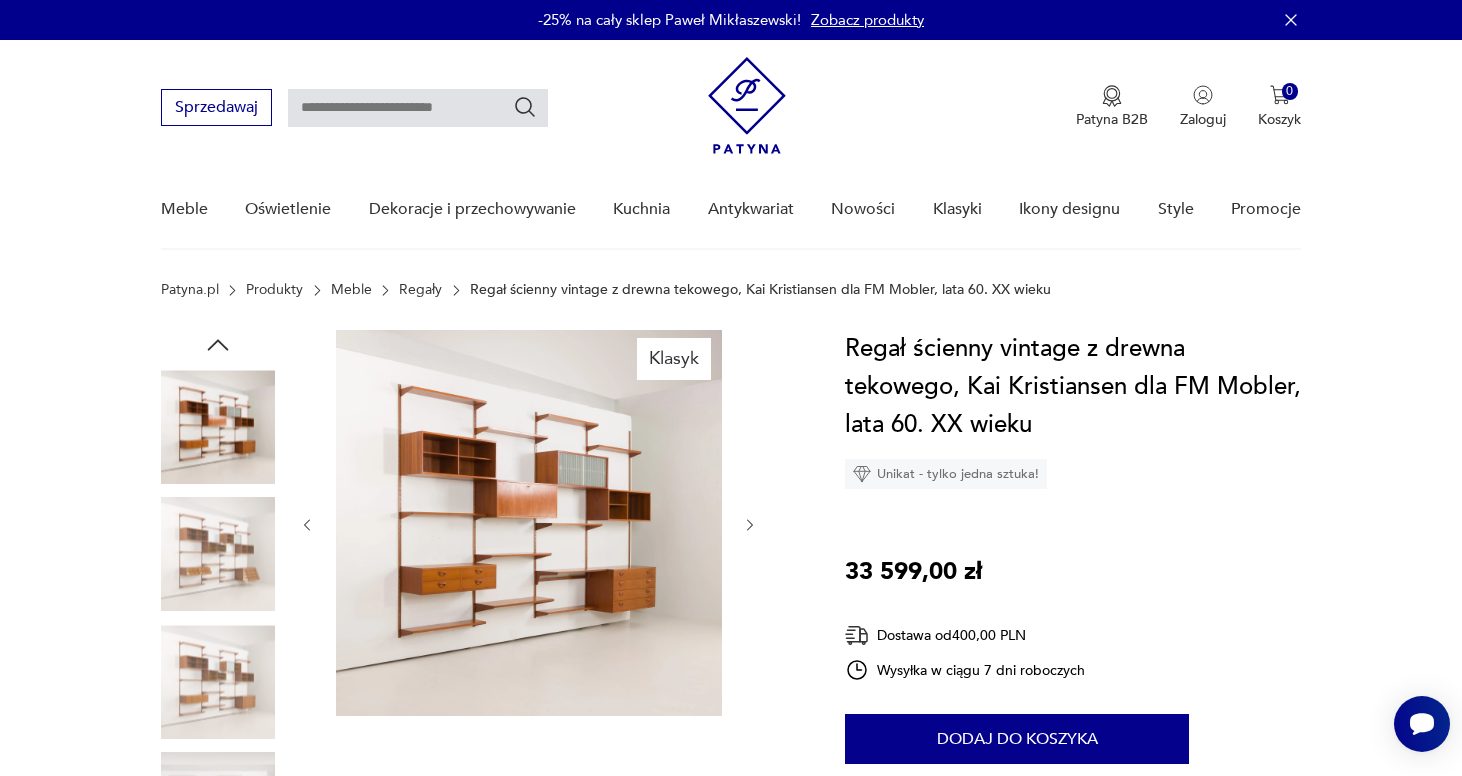 click 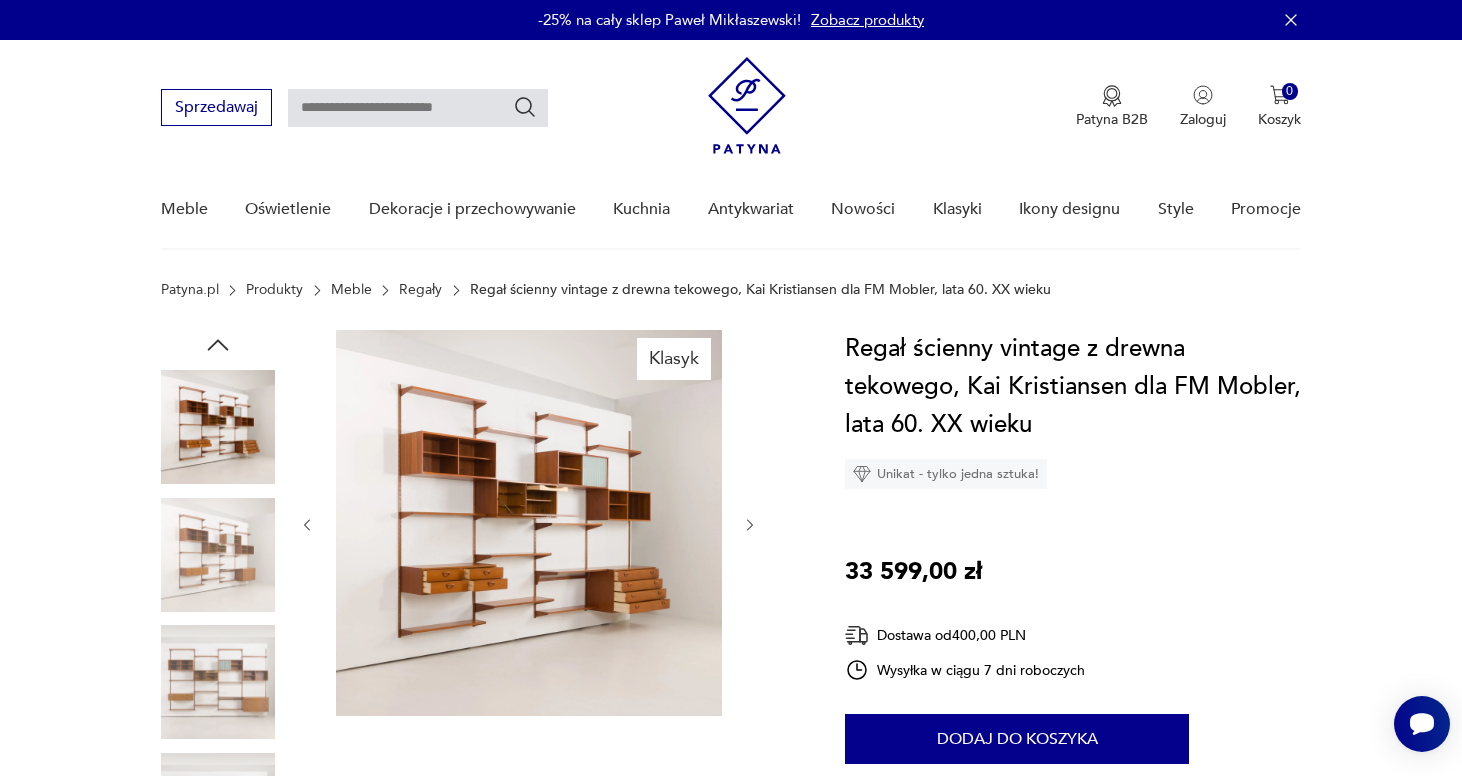 click 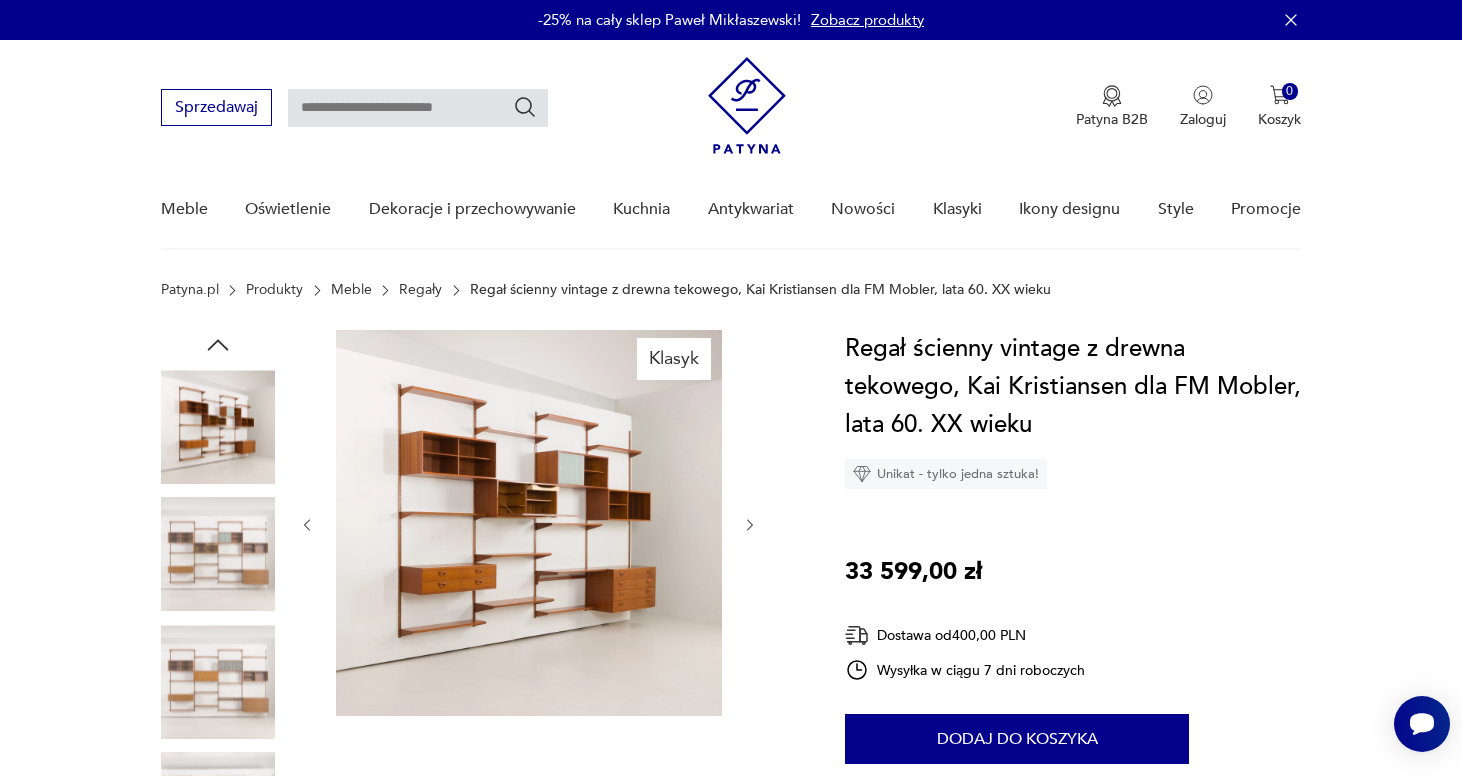 click 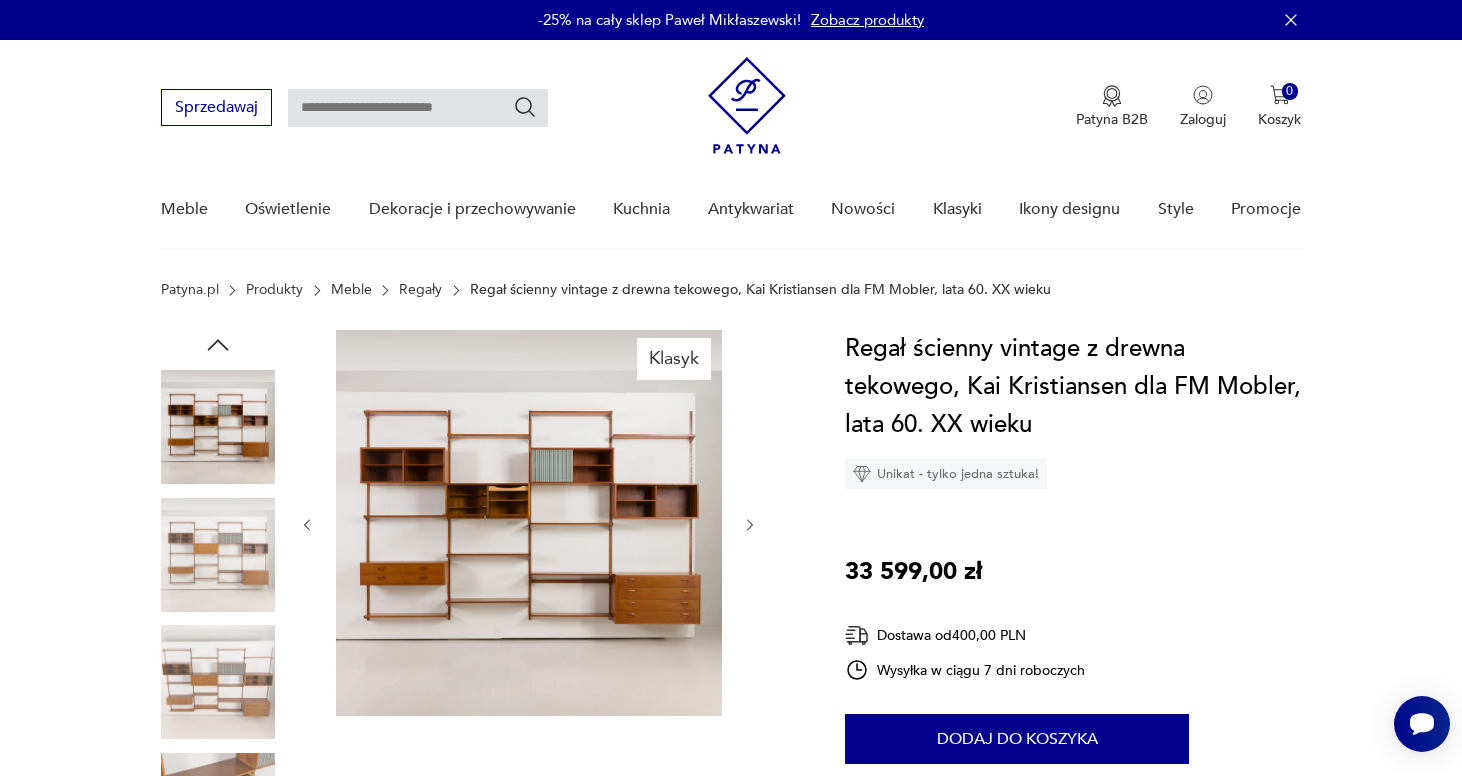 click 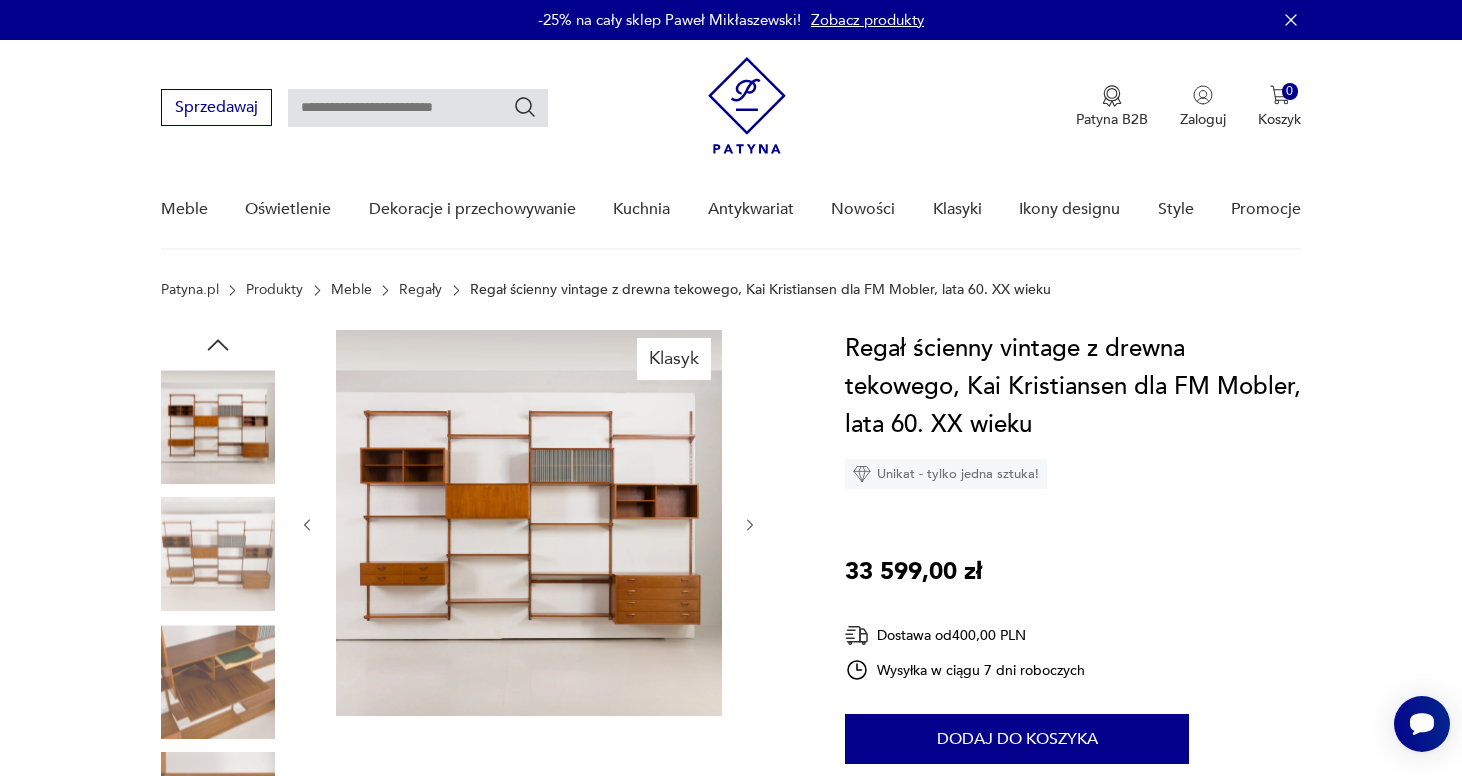 click 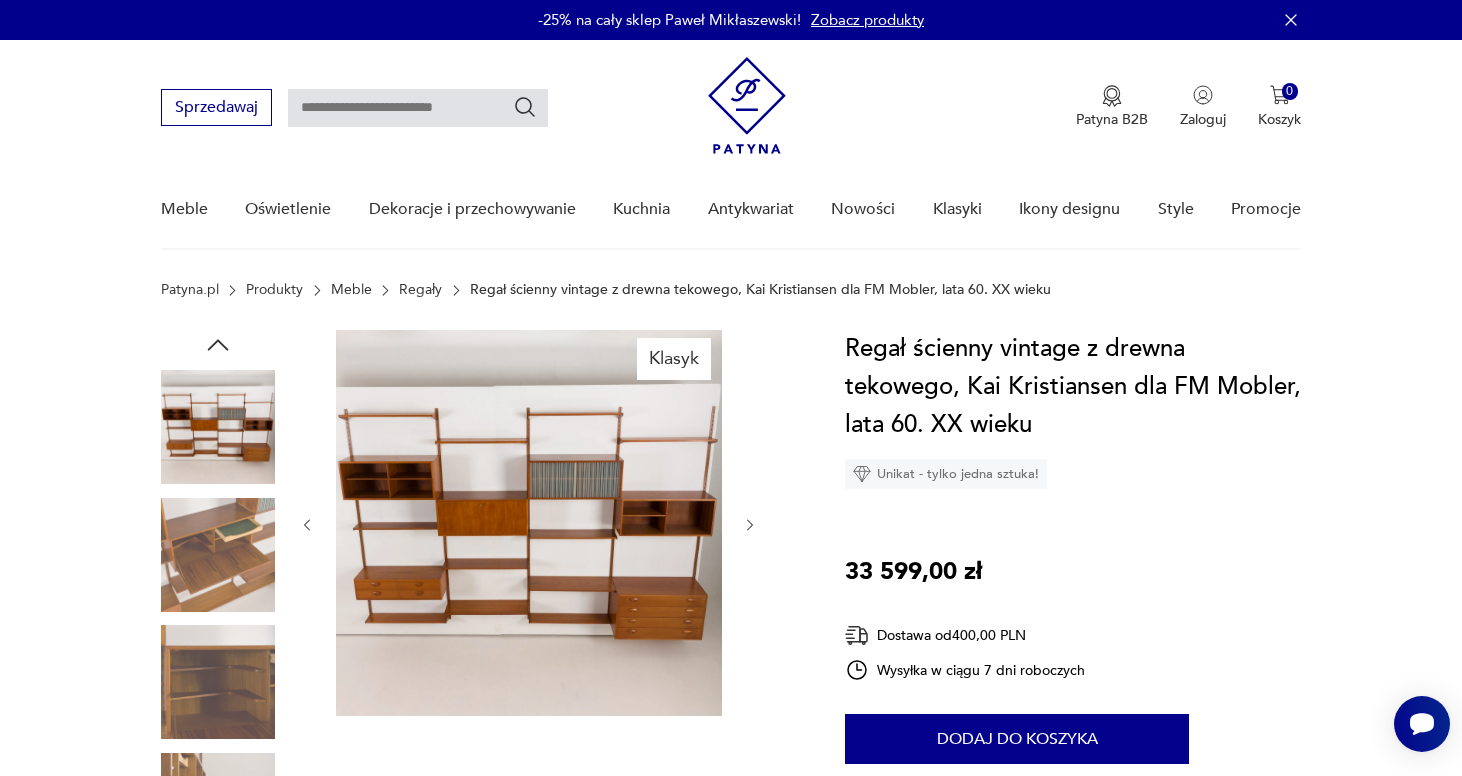 click 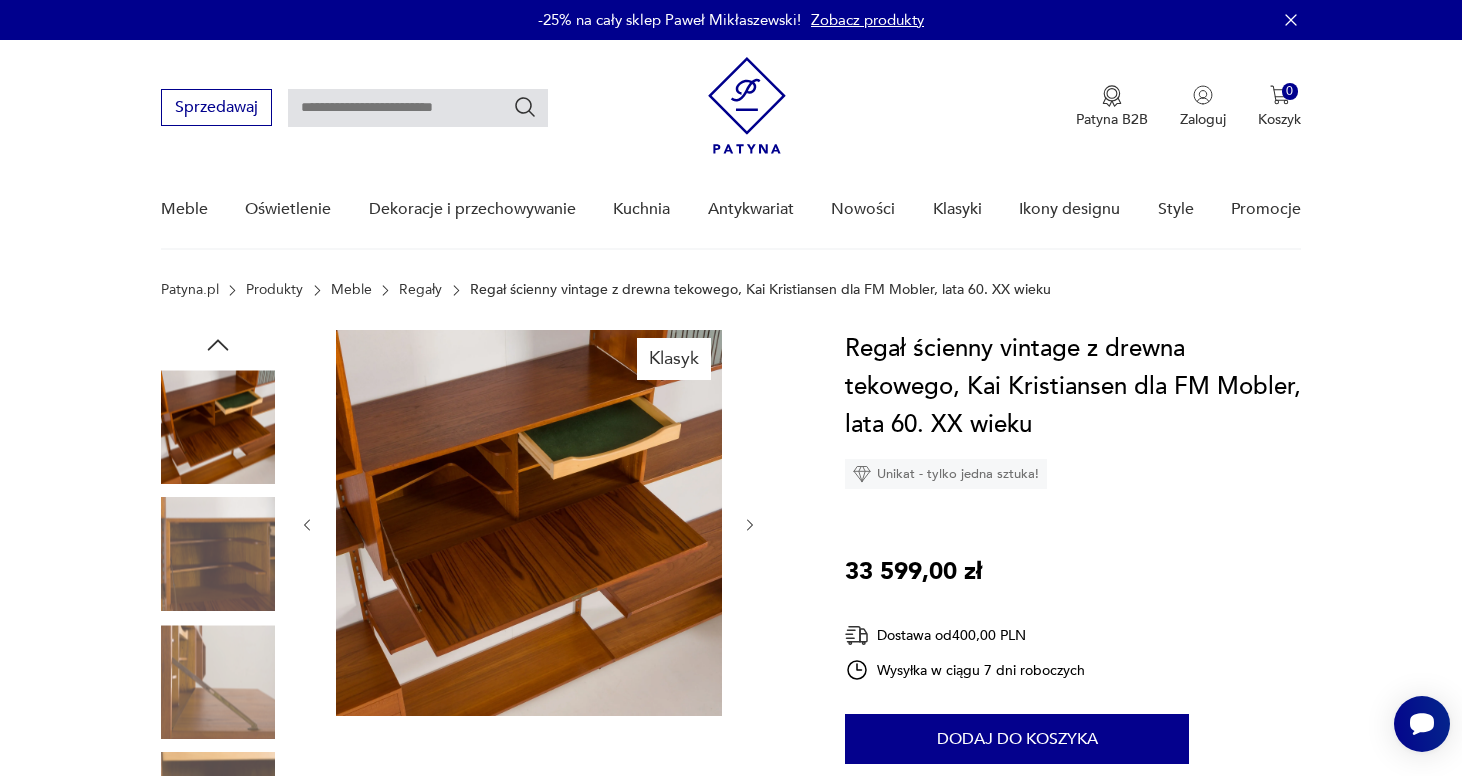 click 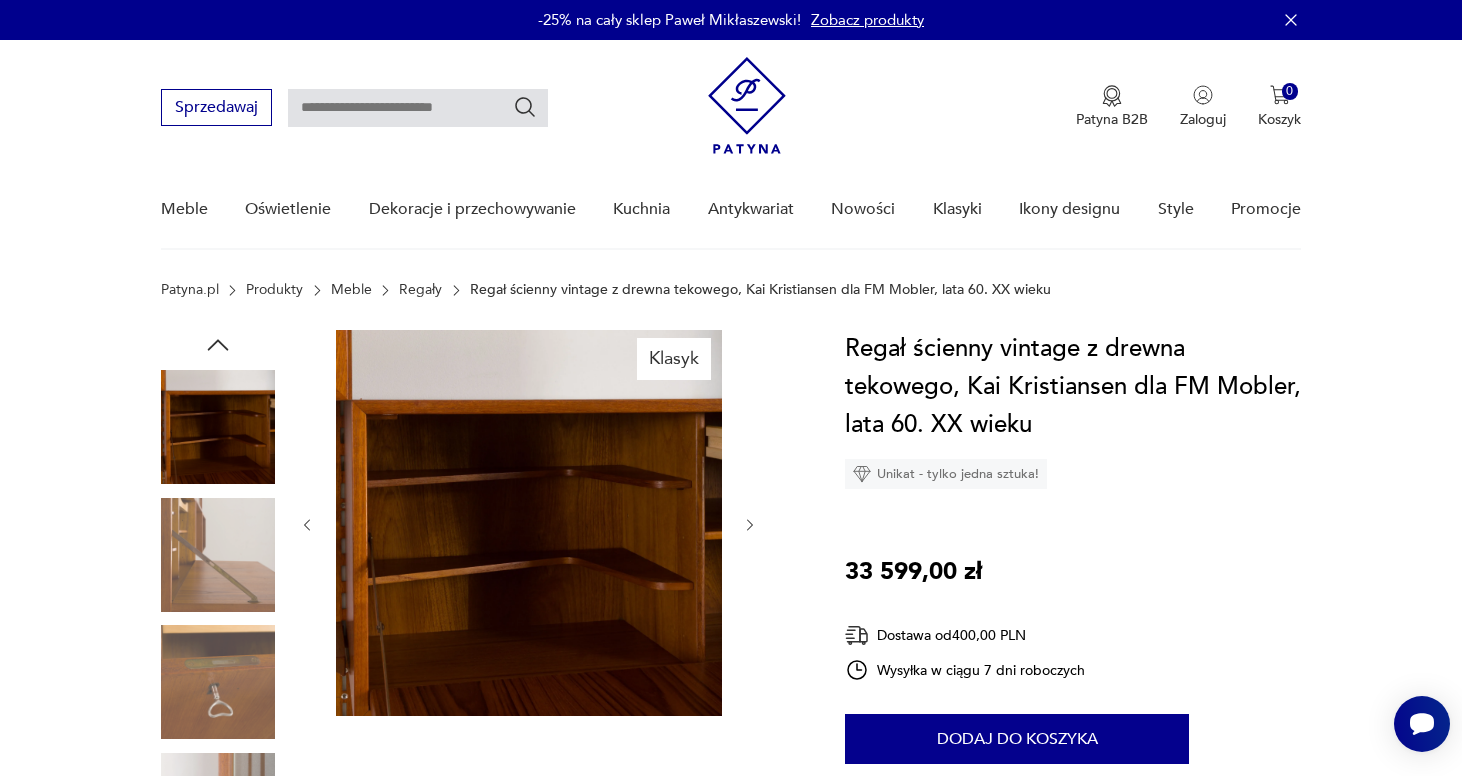 click 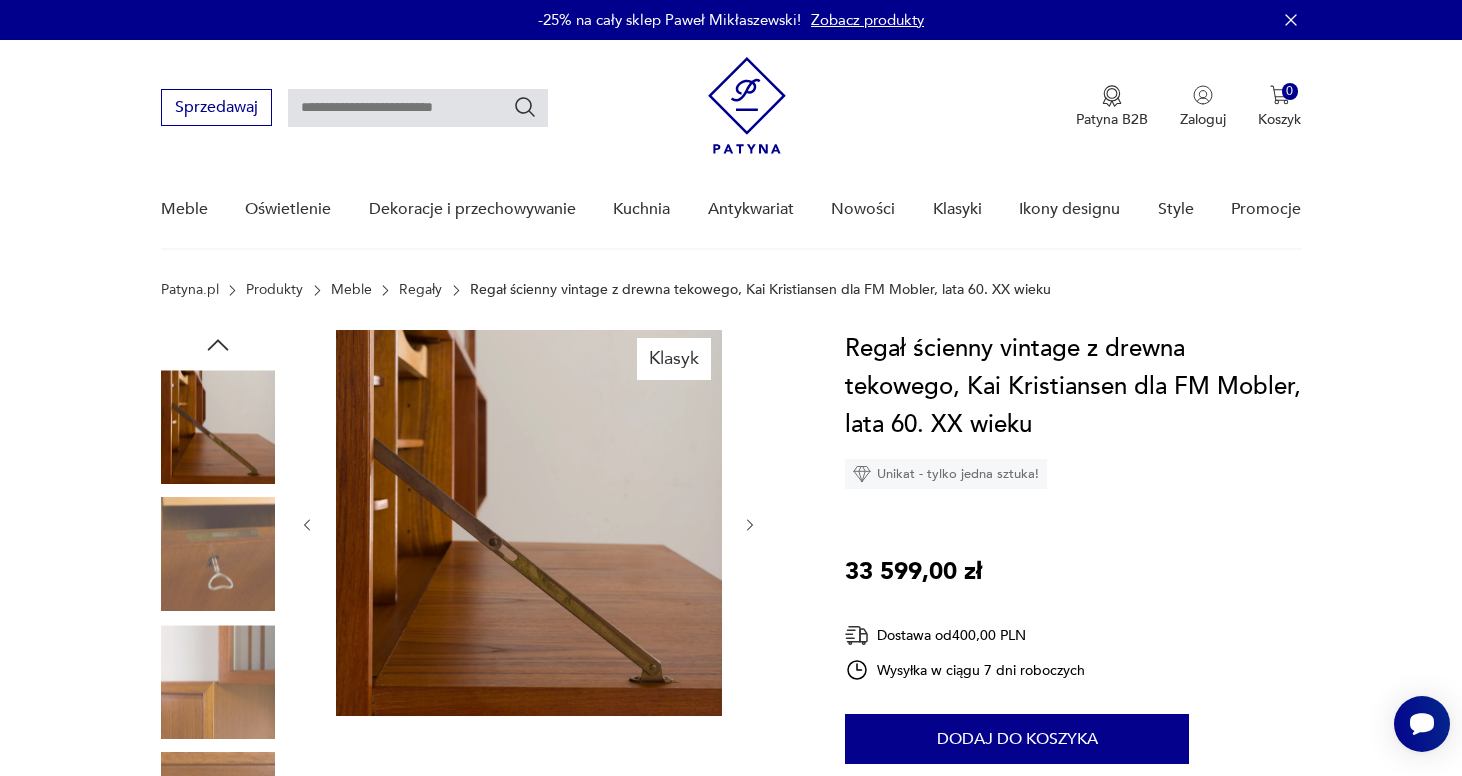 click 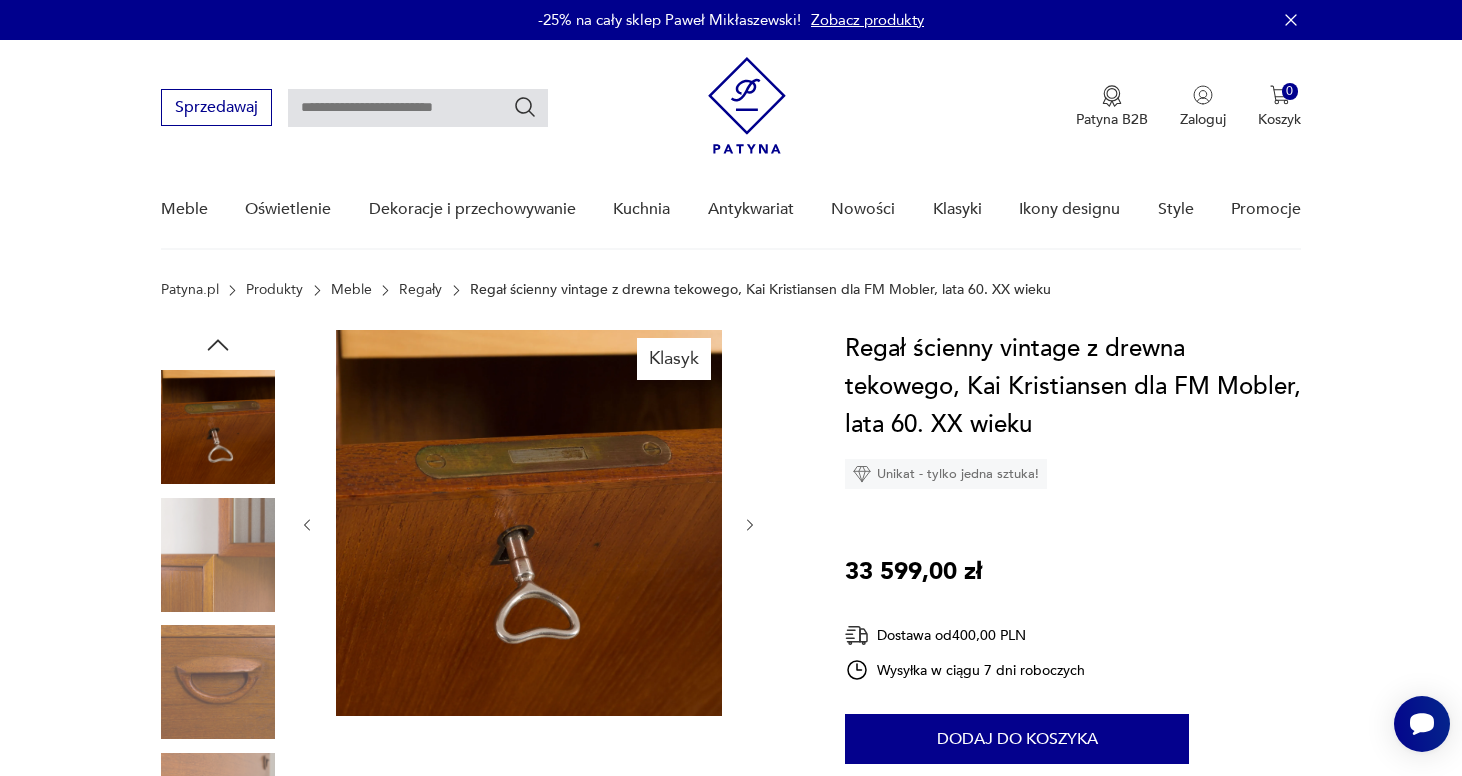 click 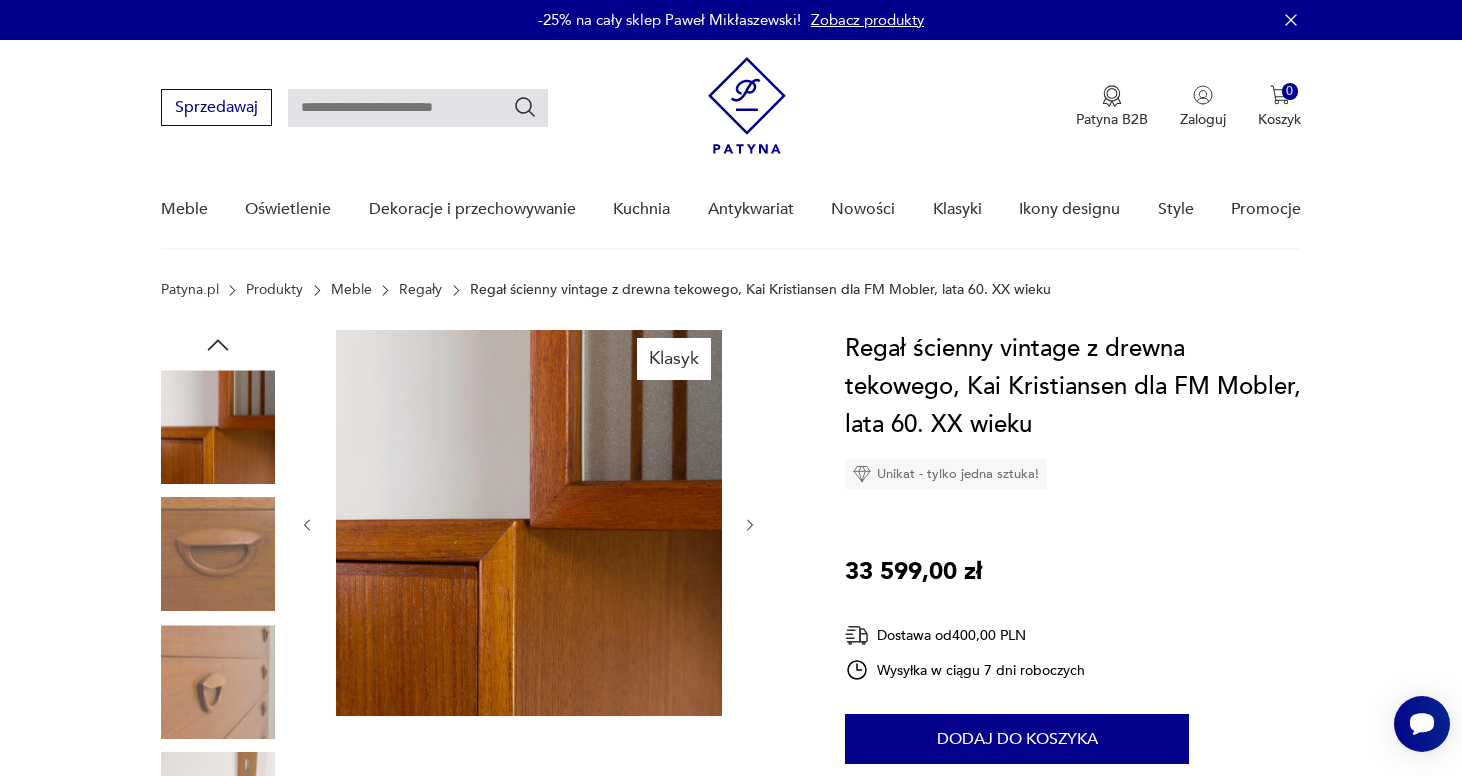 click 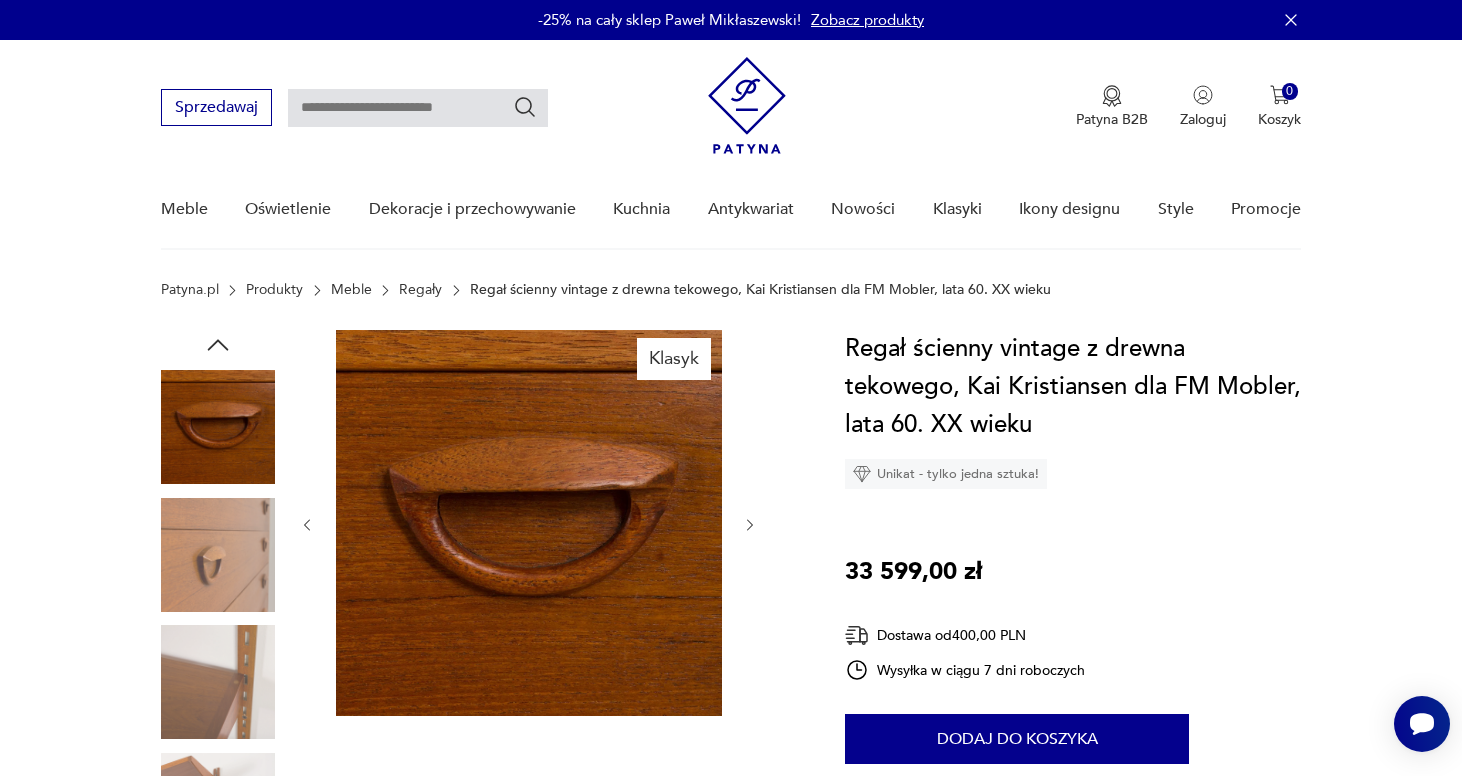 click 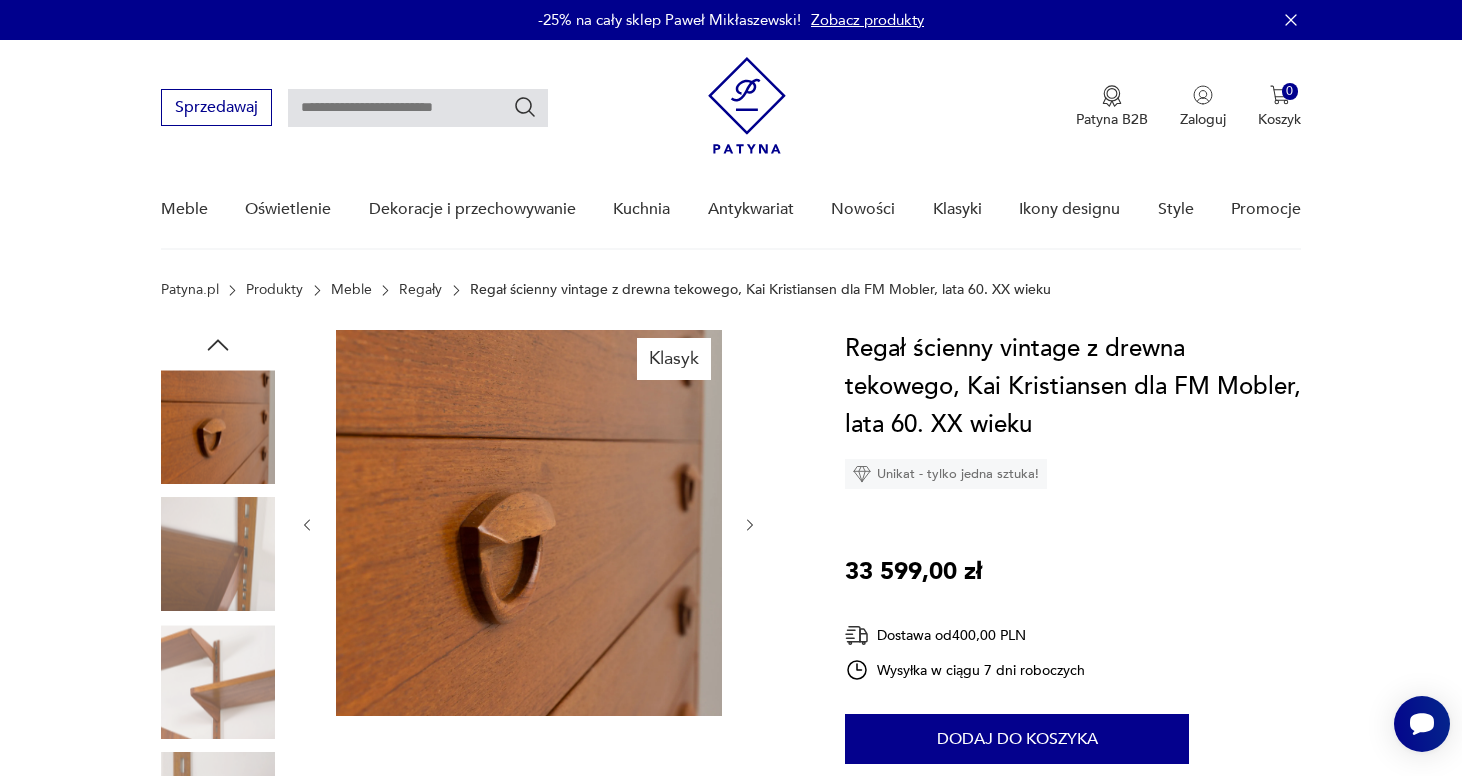 click 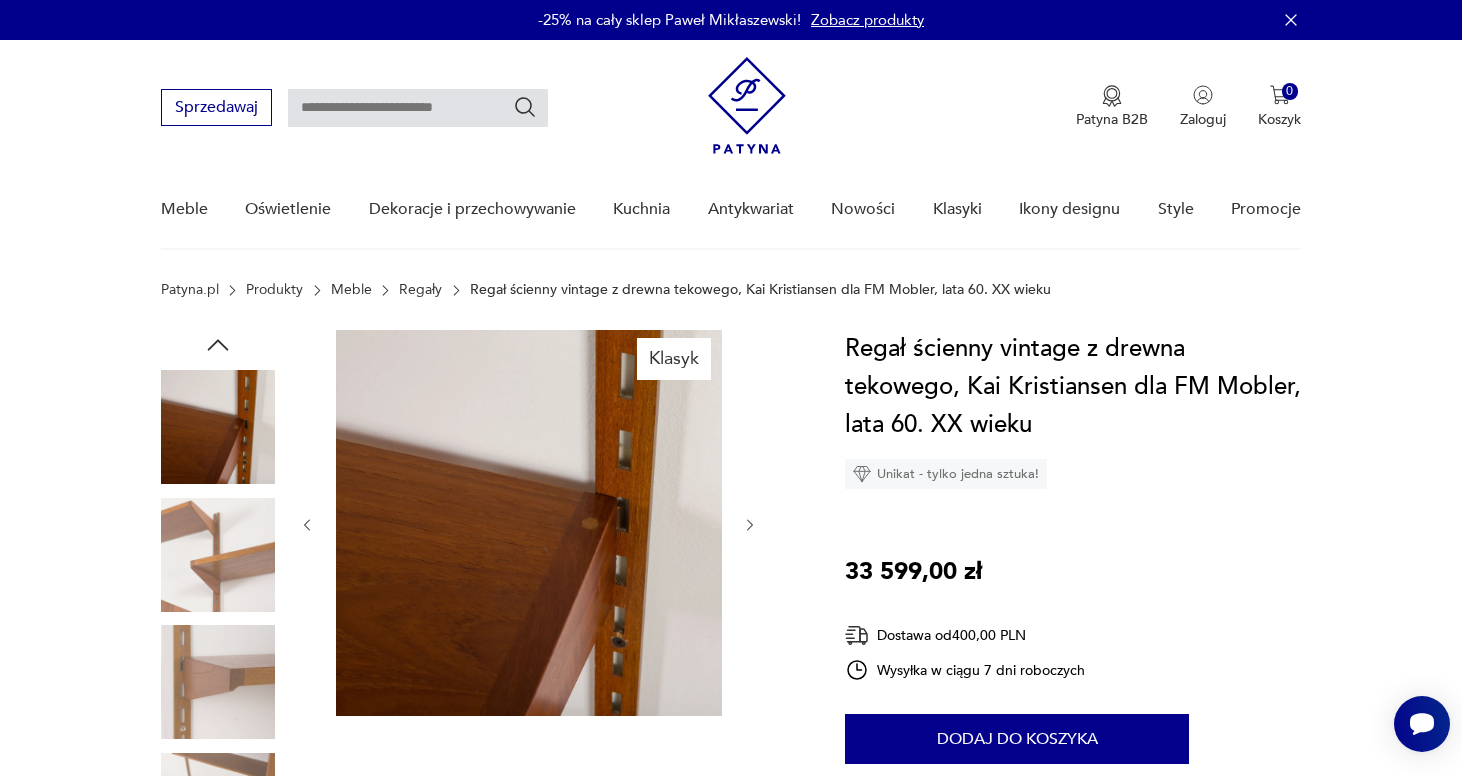 click 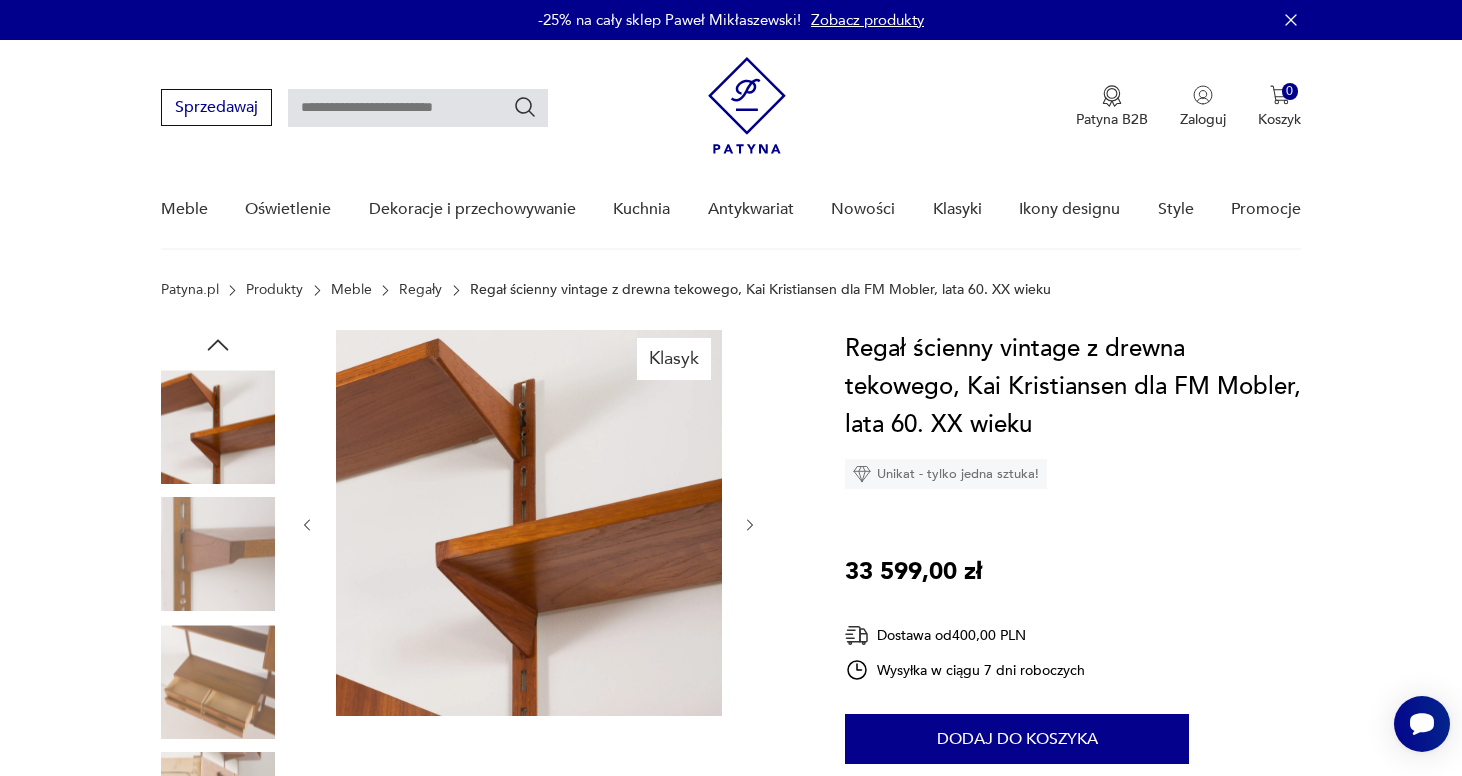 click 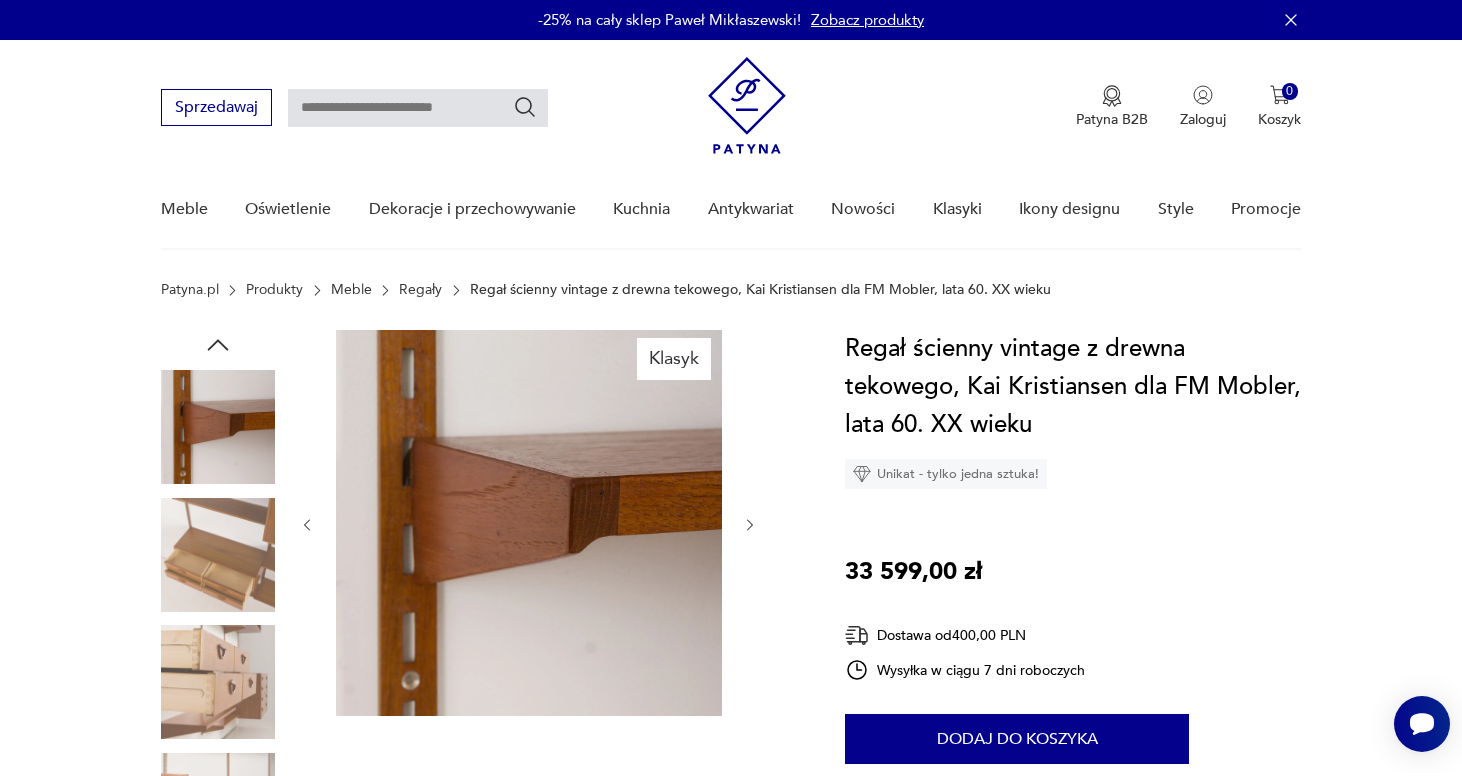 click 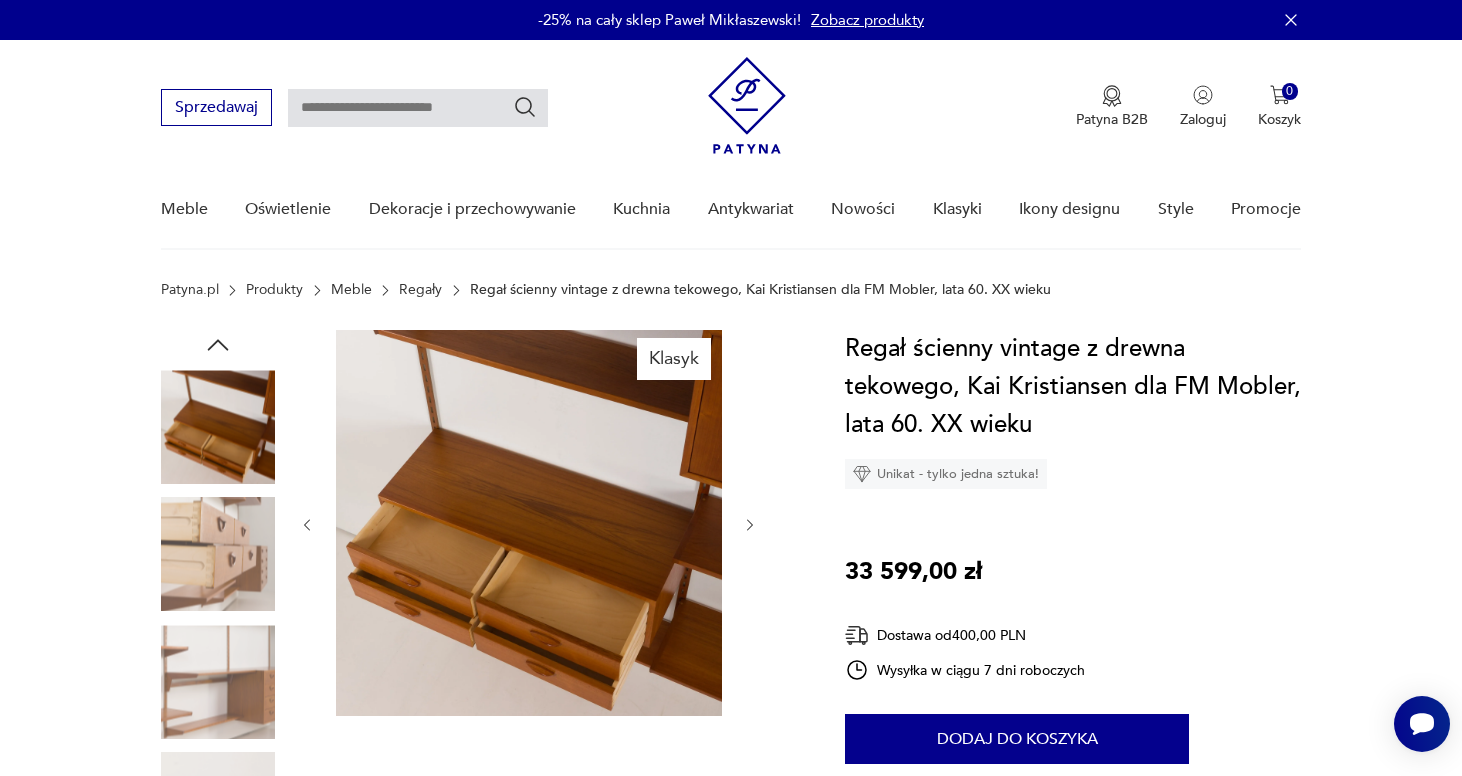 click 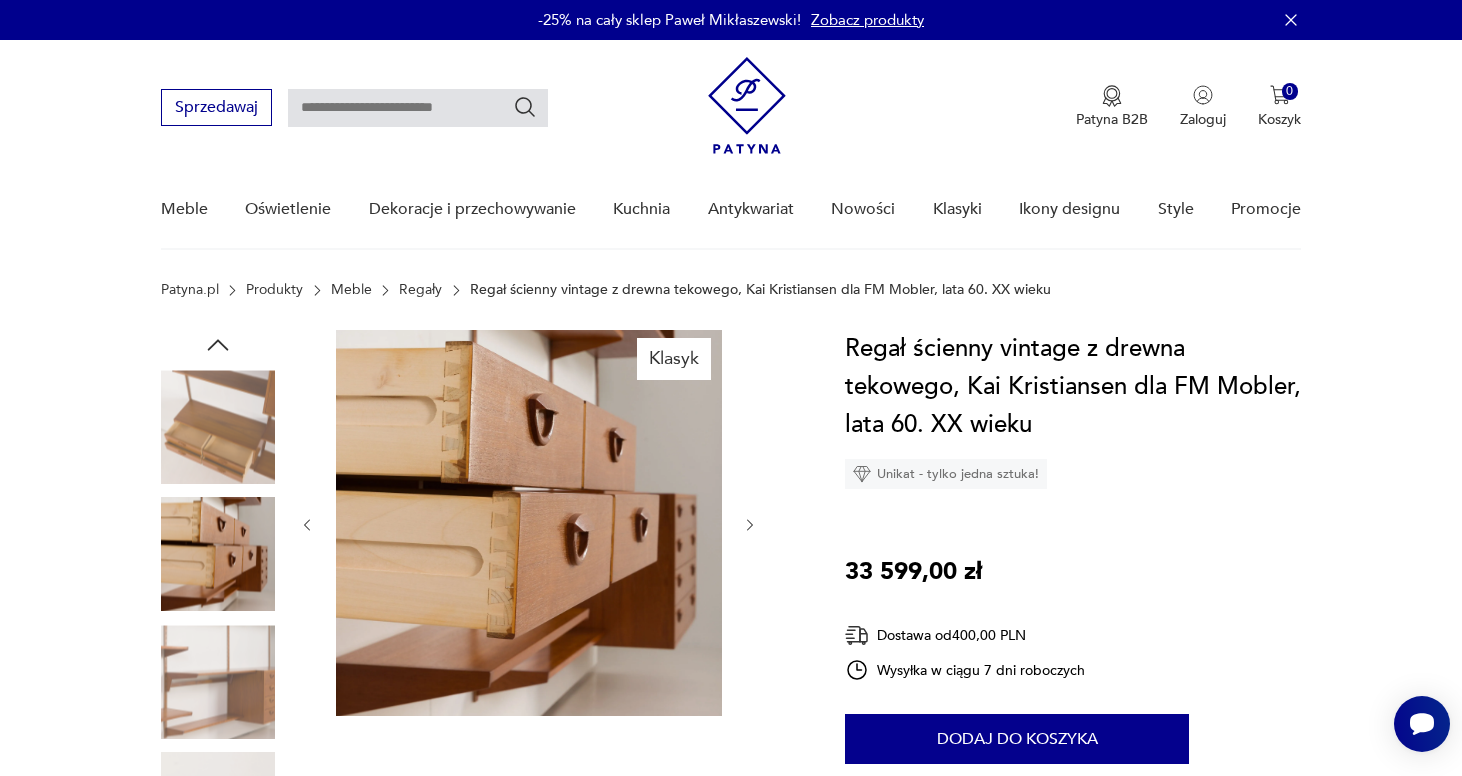 click 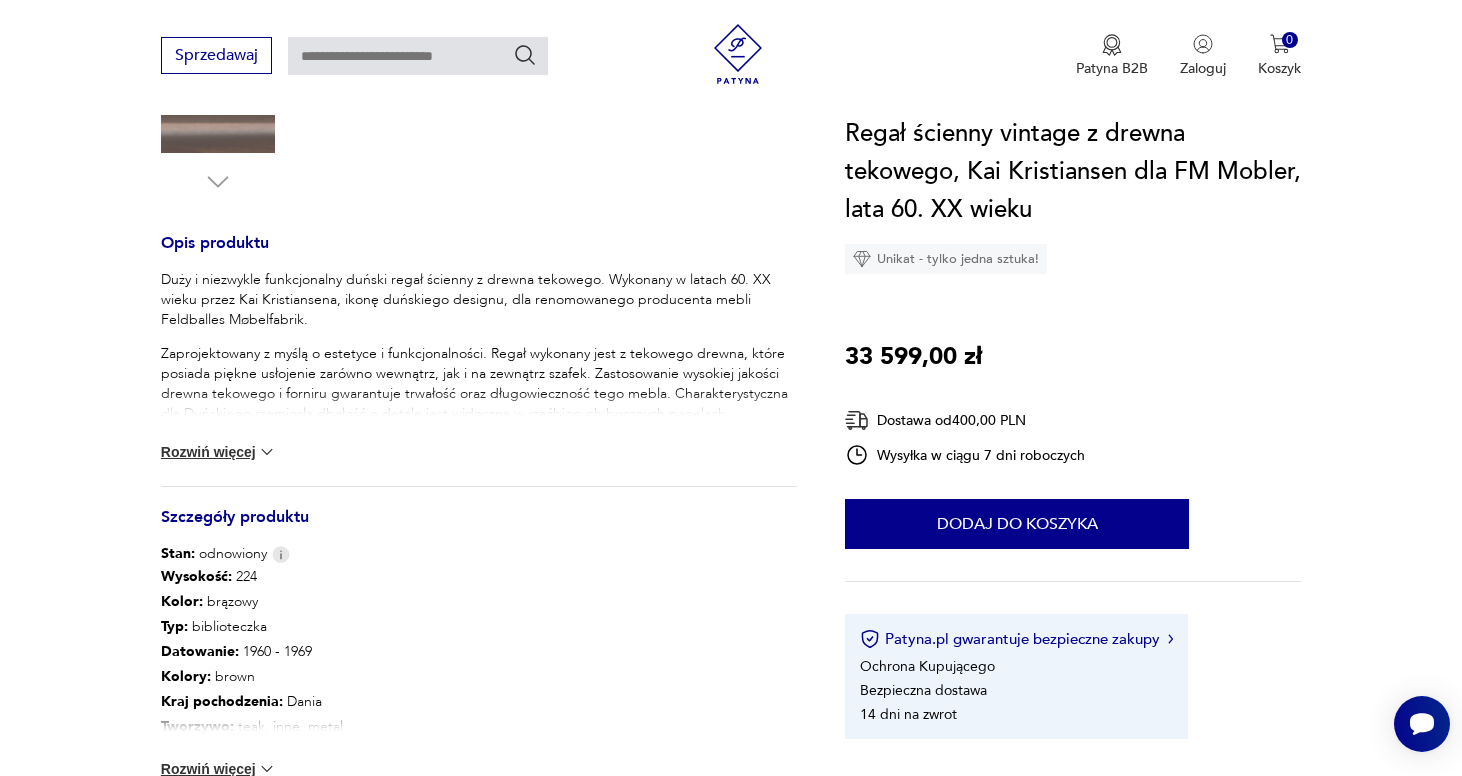 scroll, scrollTop: 715, scrollLeft: 0, axis: vertical 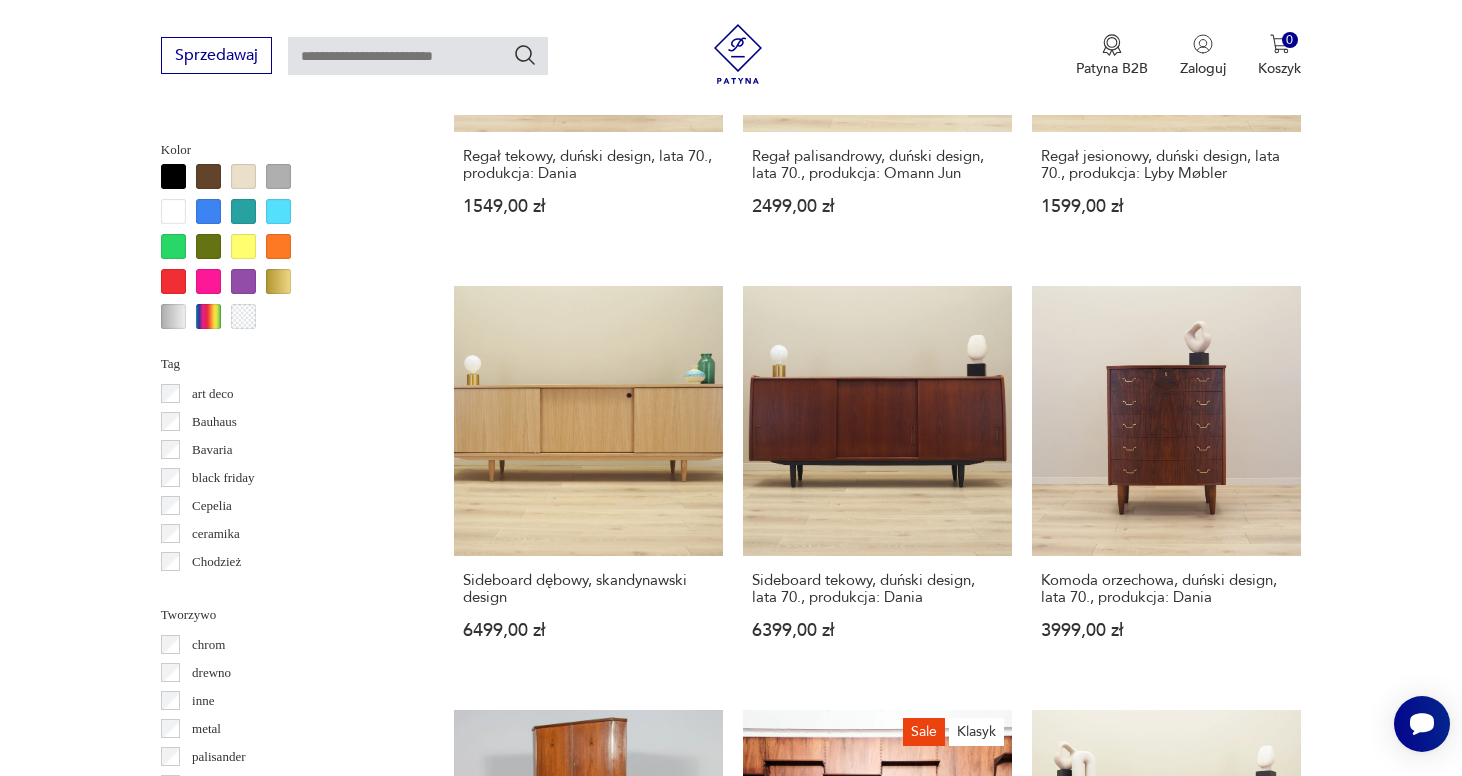 click on "16" at bounding box center (1069, 1635) 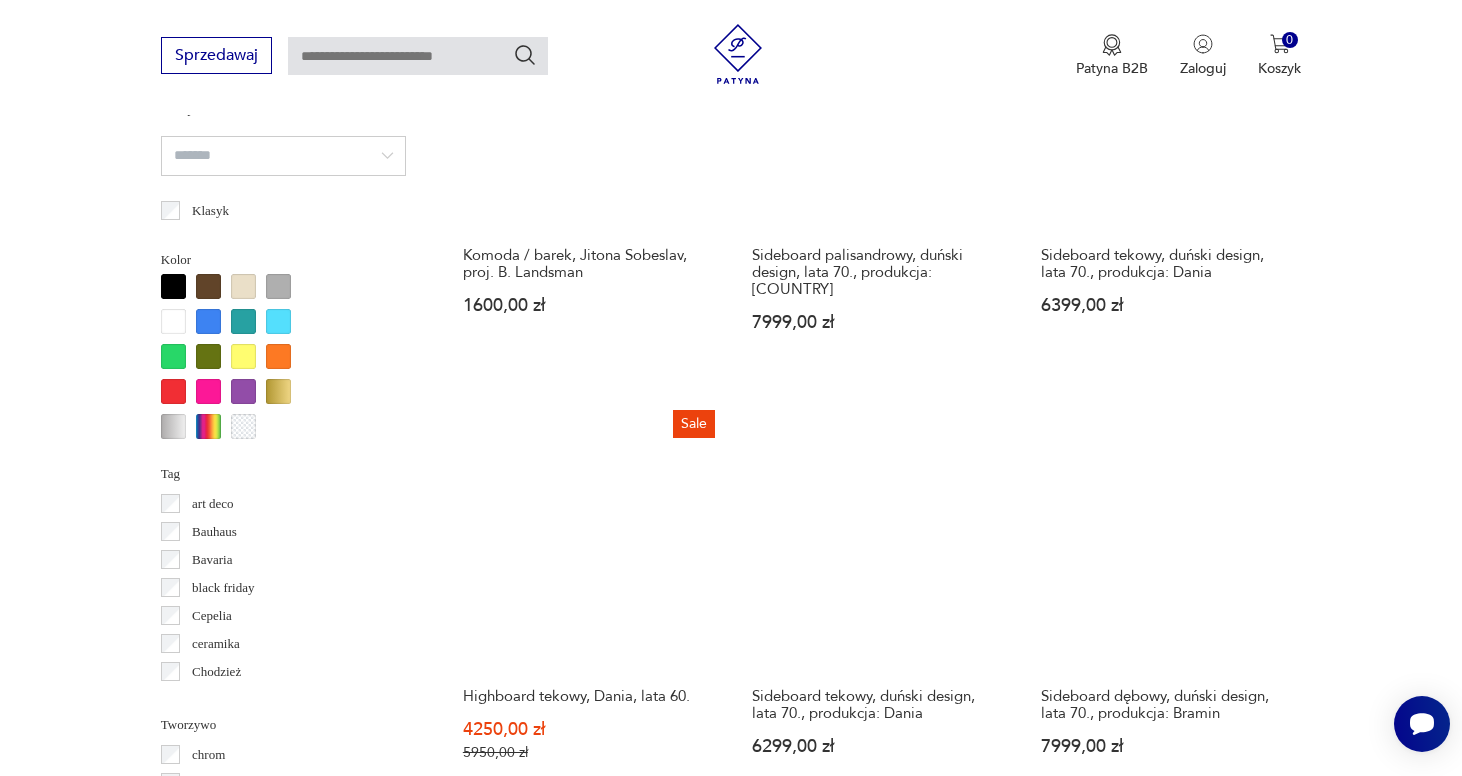 scroll, scrollTop: 1809, scrollLeft: 0, axis: vertical 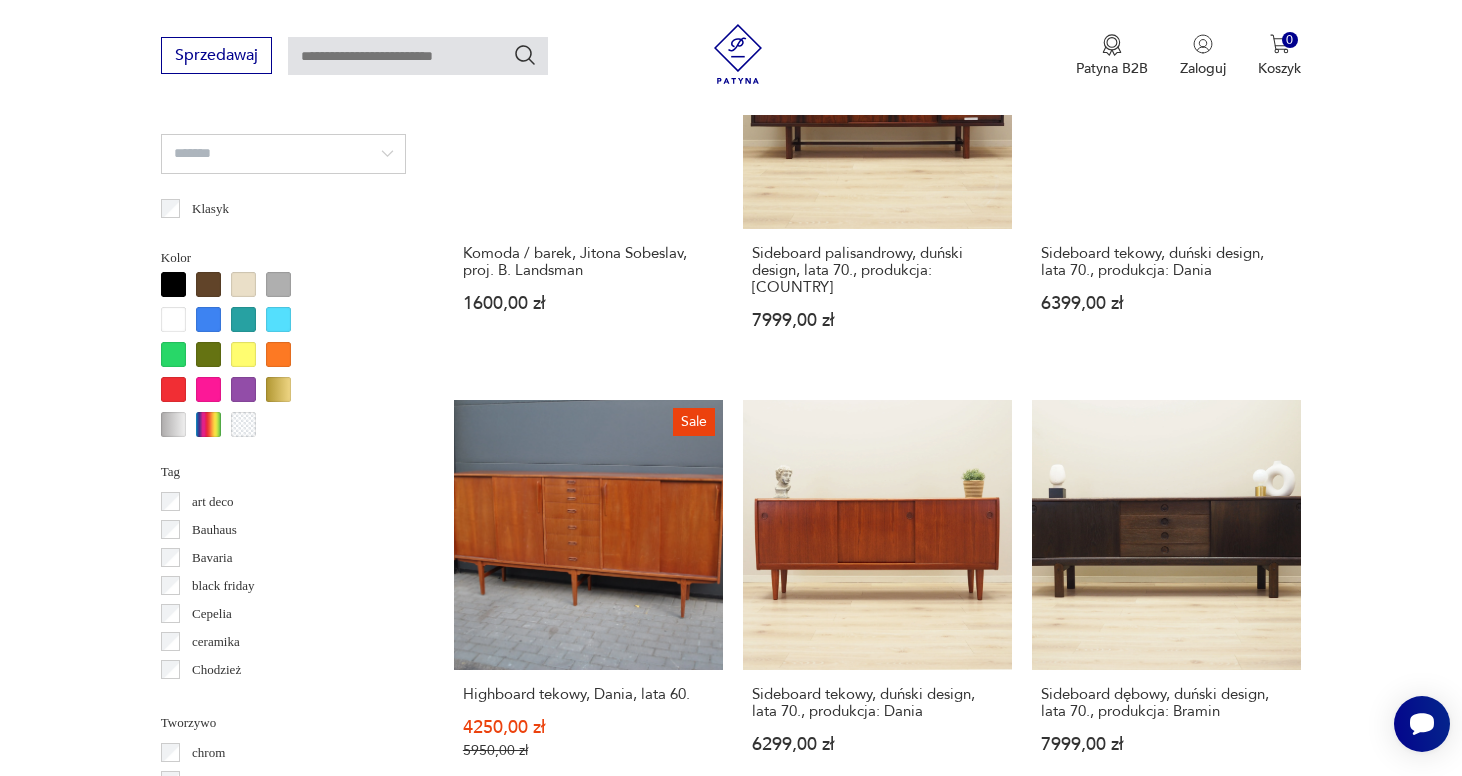click on "Regał systemowy palisandrowy, duński design, lata 60., produkcja: Dania 5599,00 zł" at bounding box center (1166, 1034) 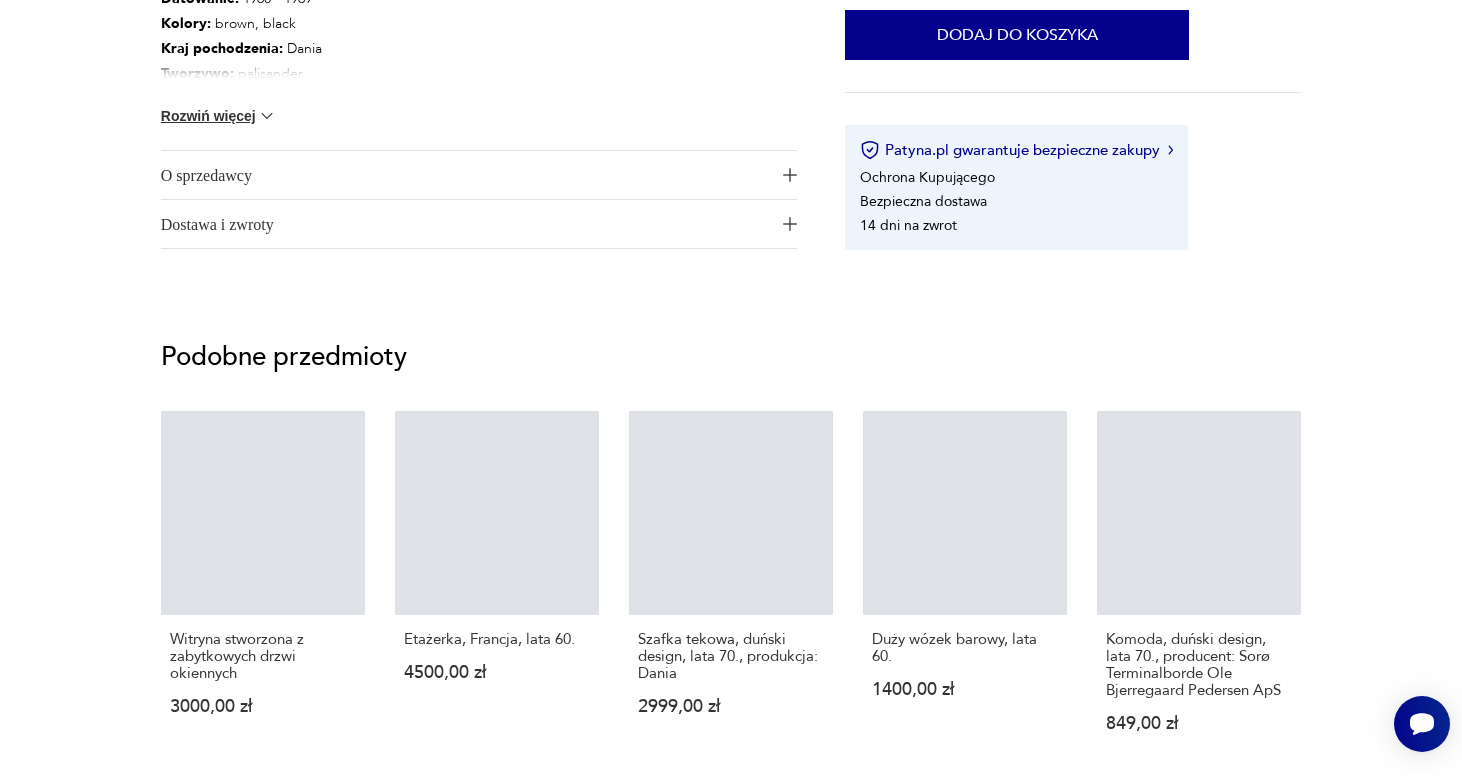 scroll, scrollTop: 0, scrollLeft: 0, axis: both 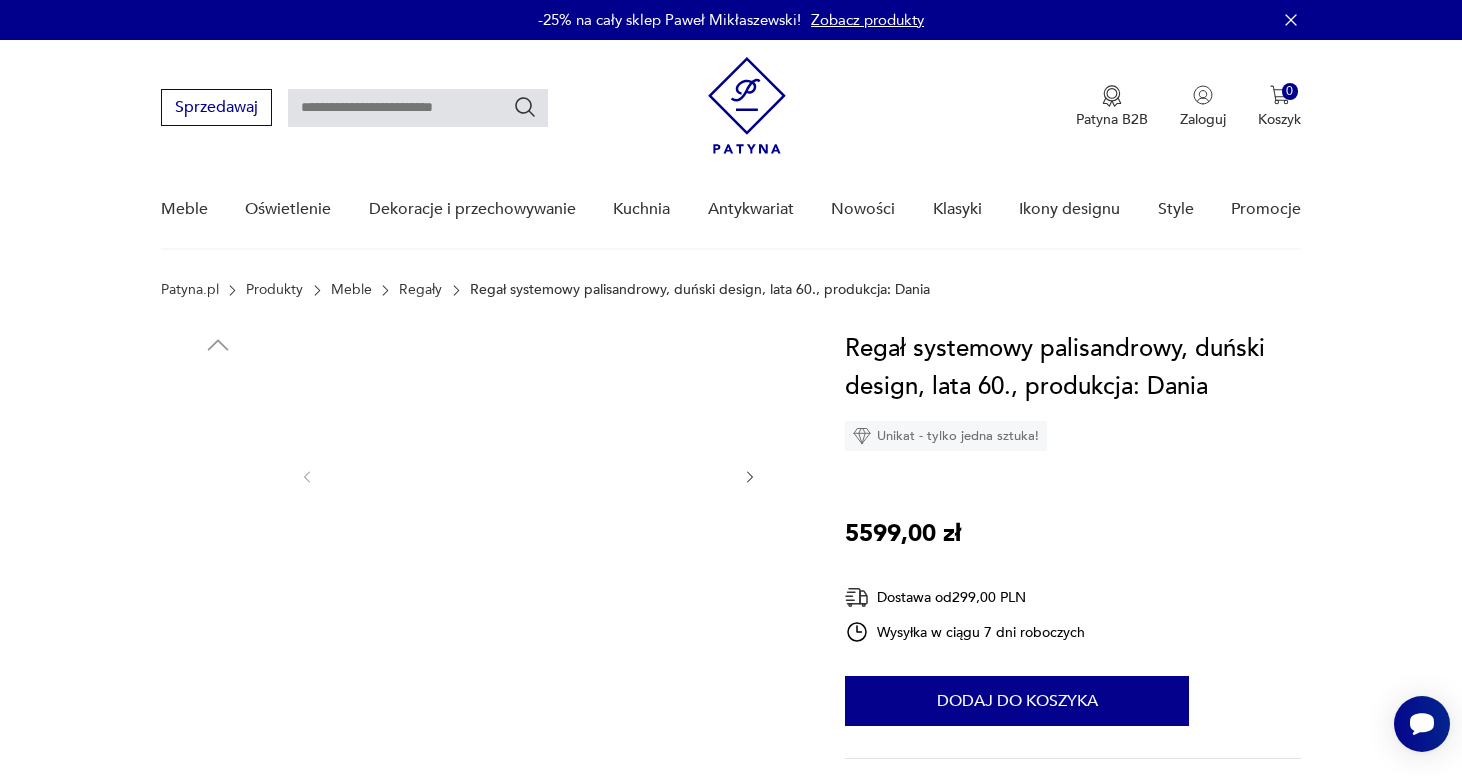 click at bounding box center [218, 682] 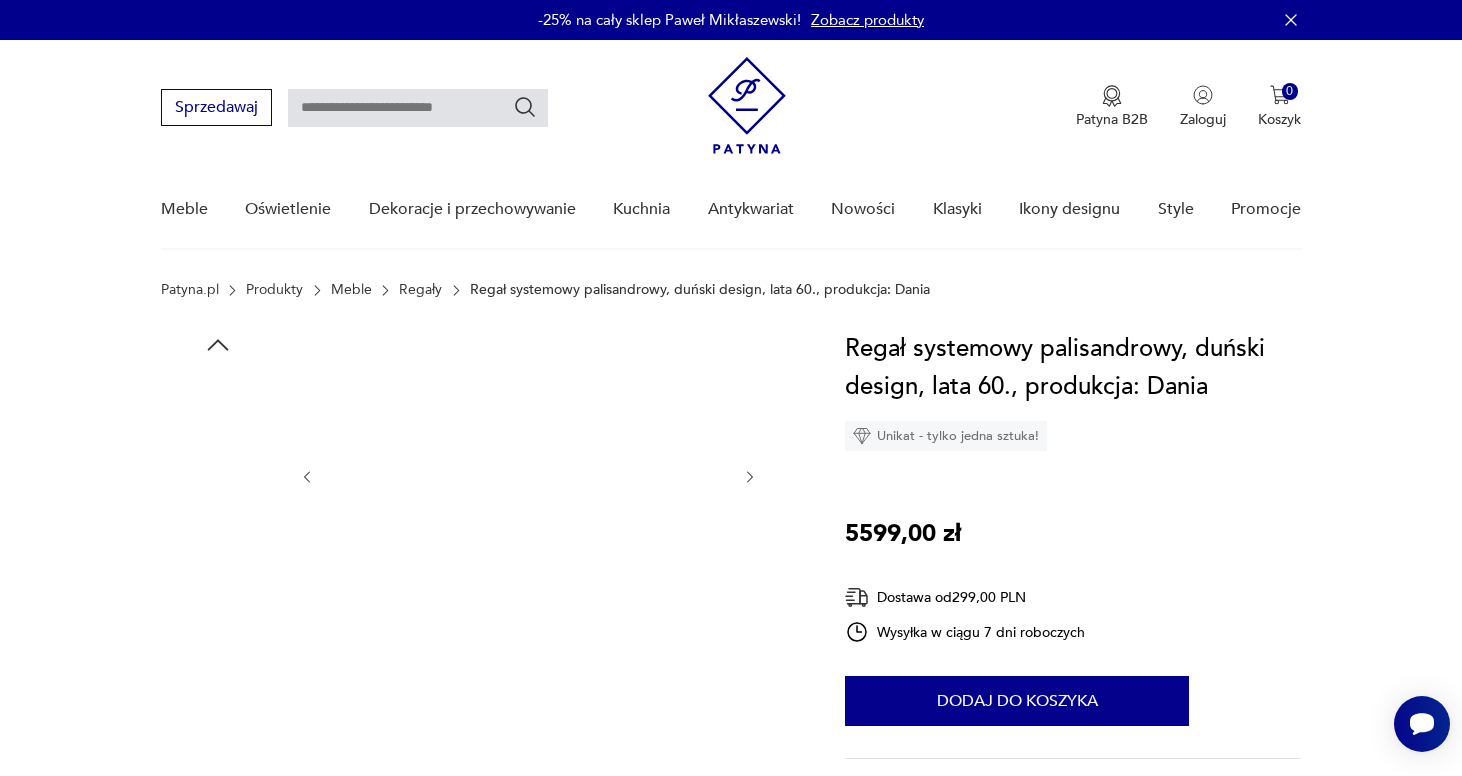 click 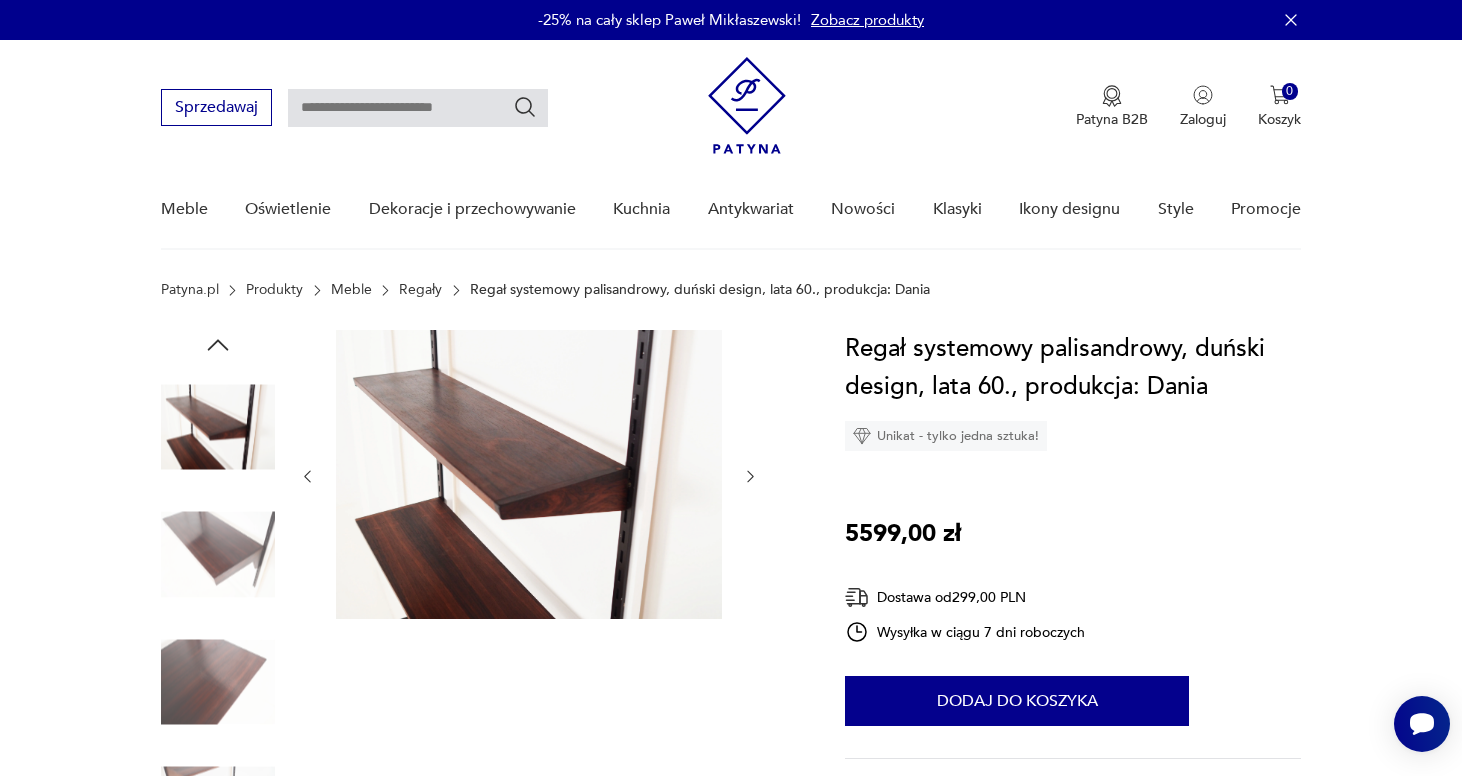 click 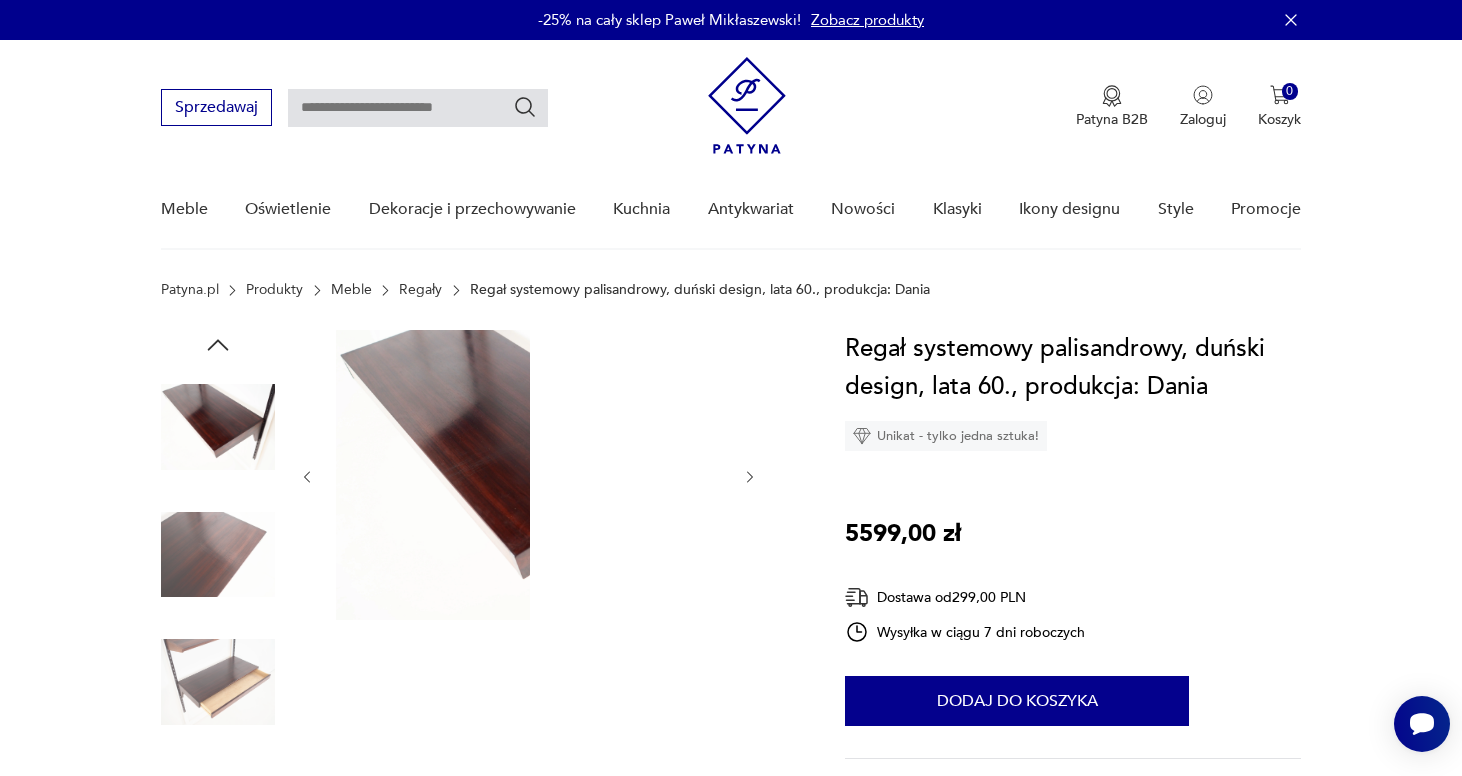 click 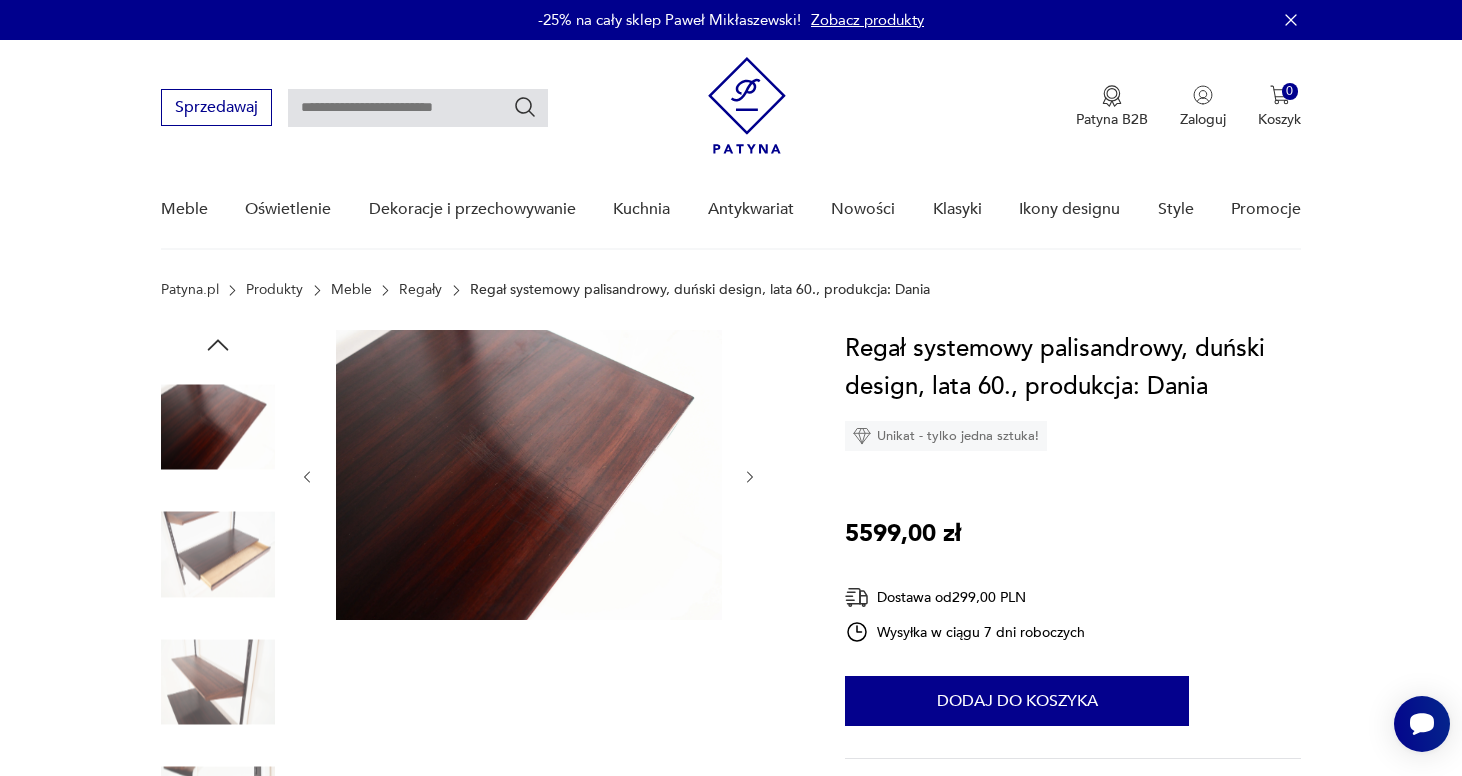 click 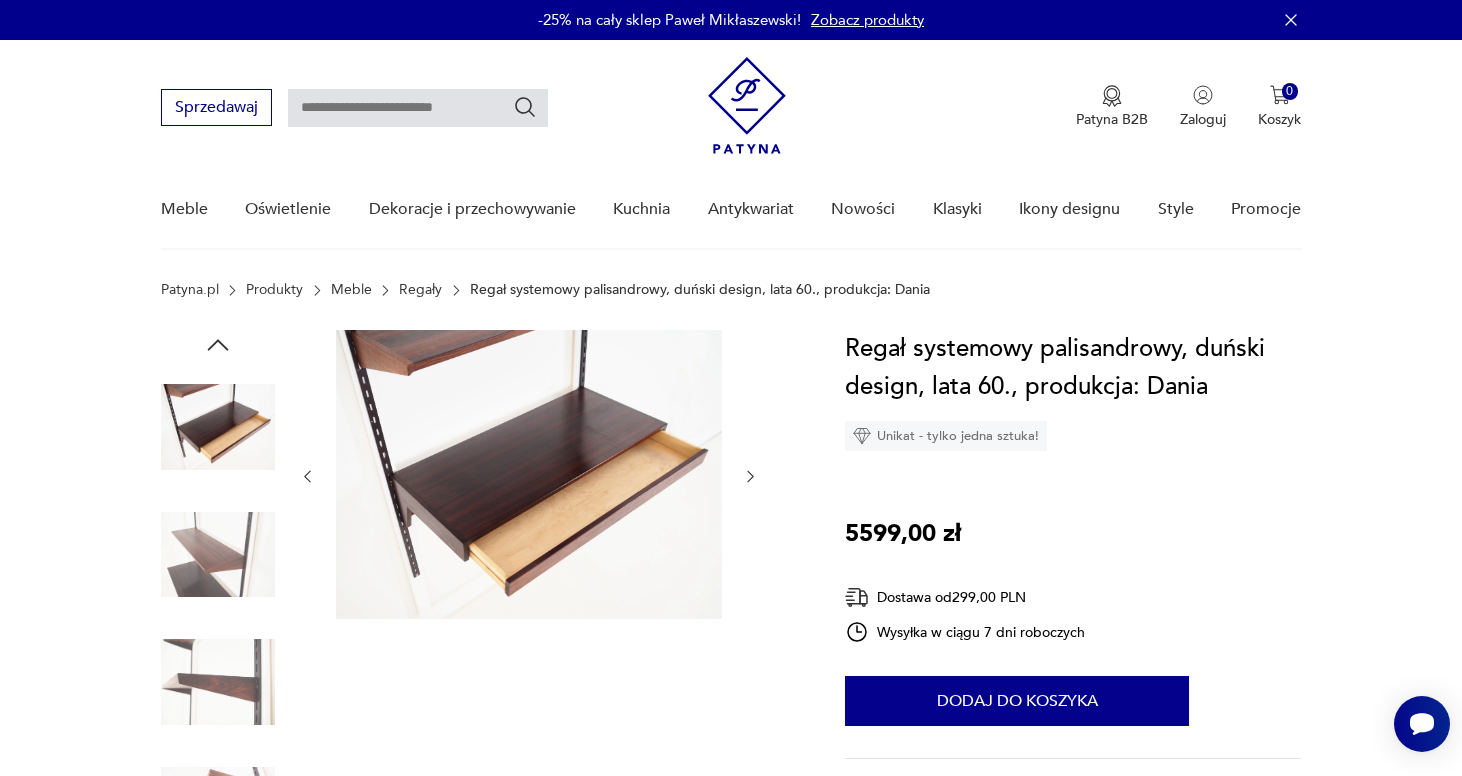 click 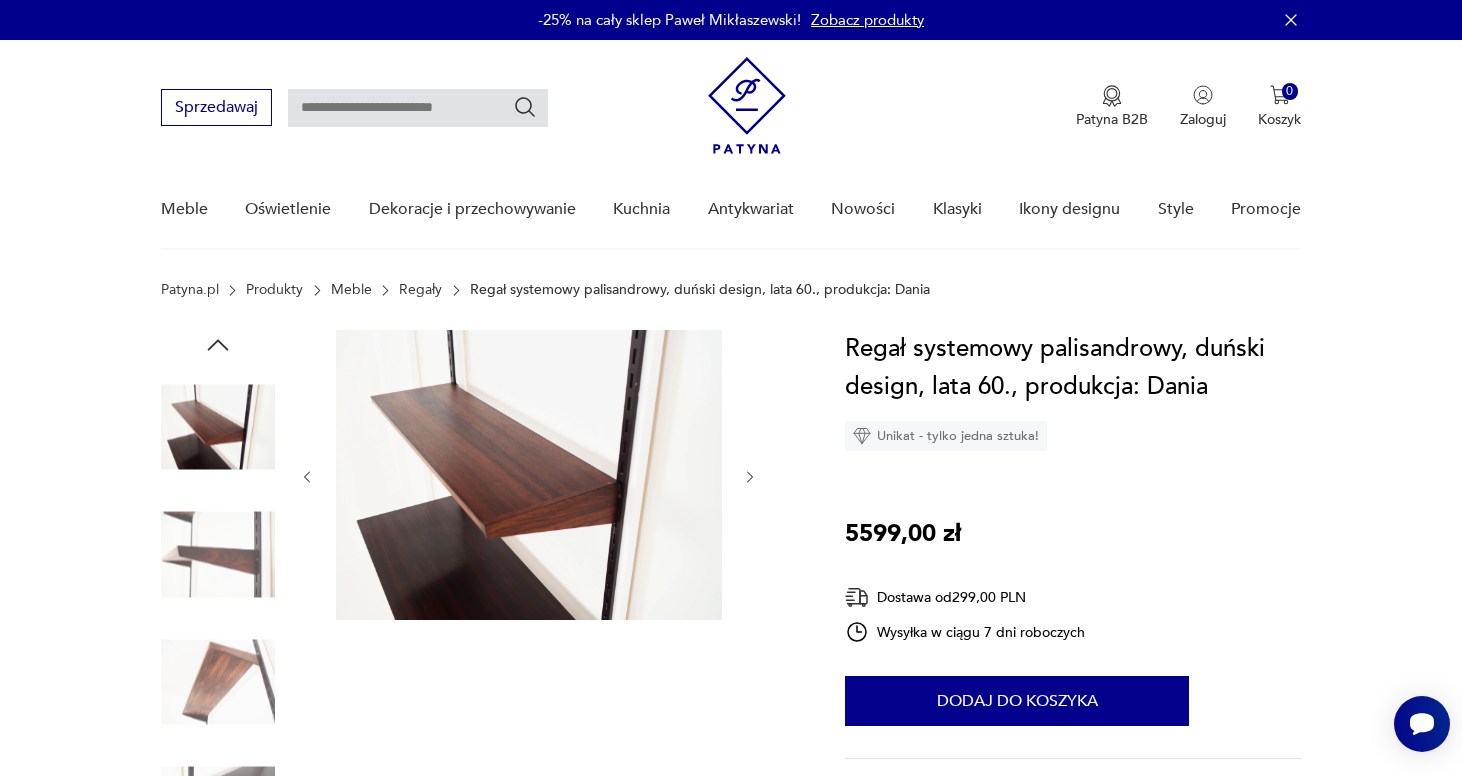 click 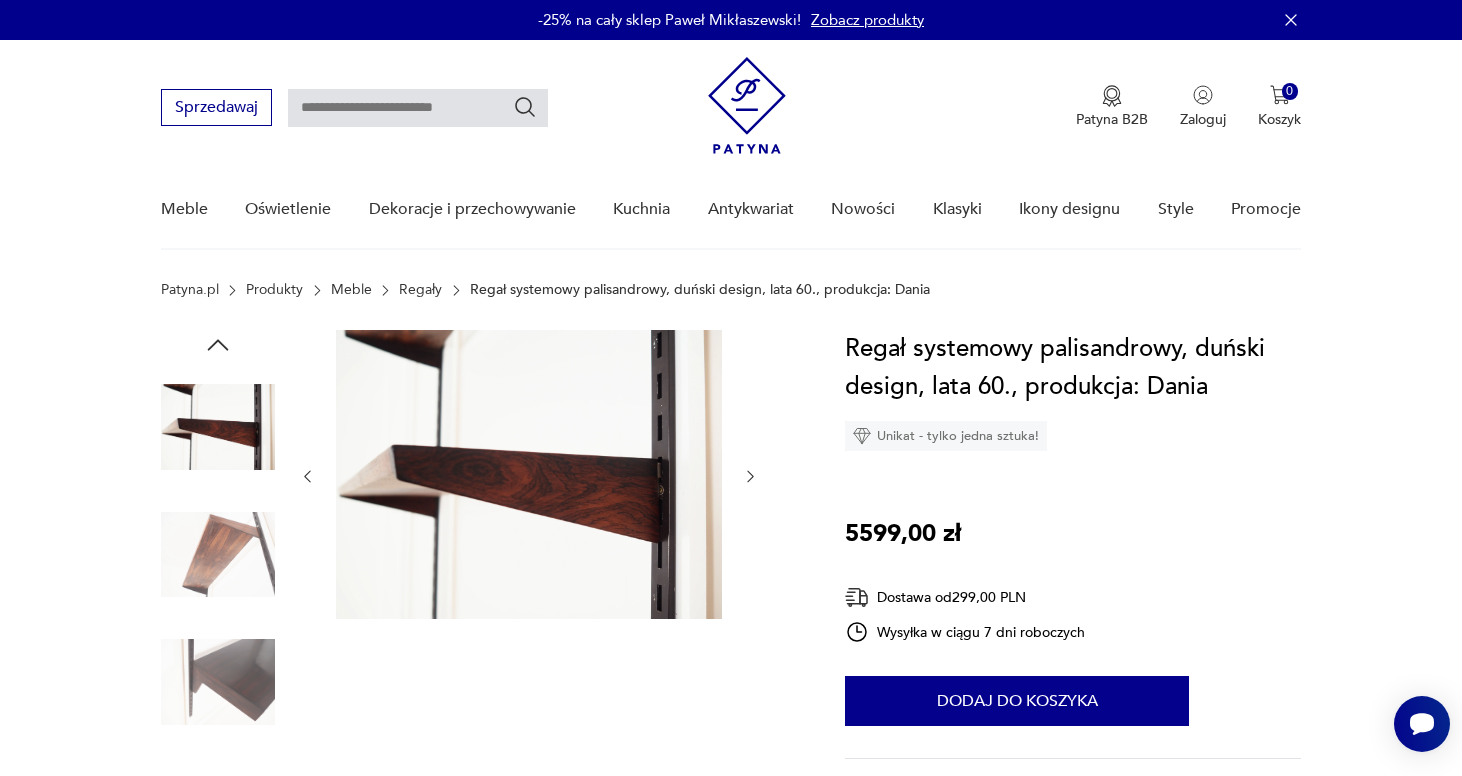 click 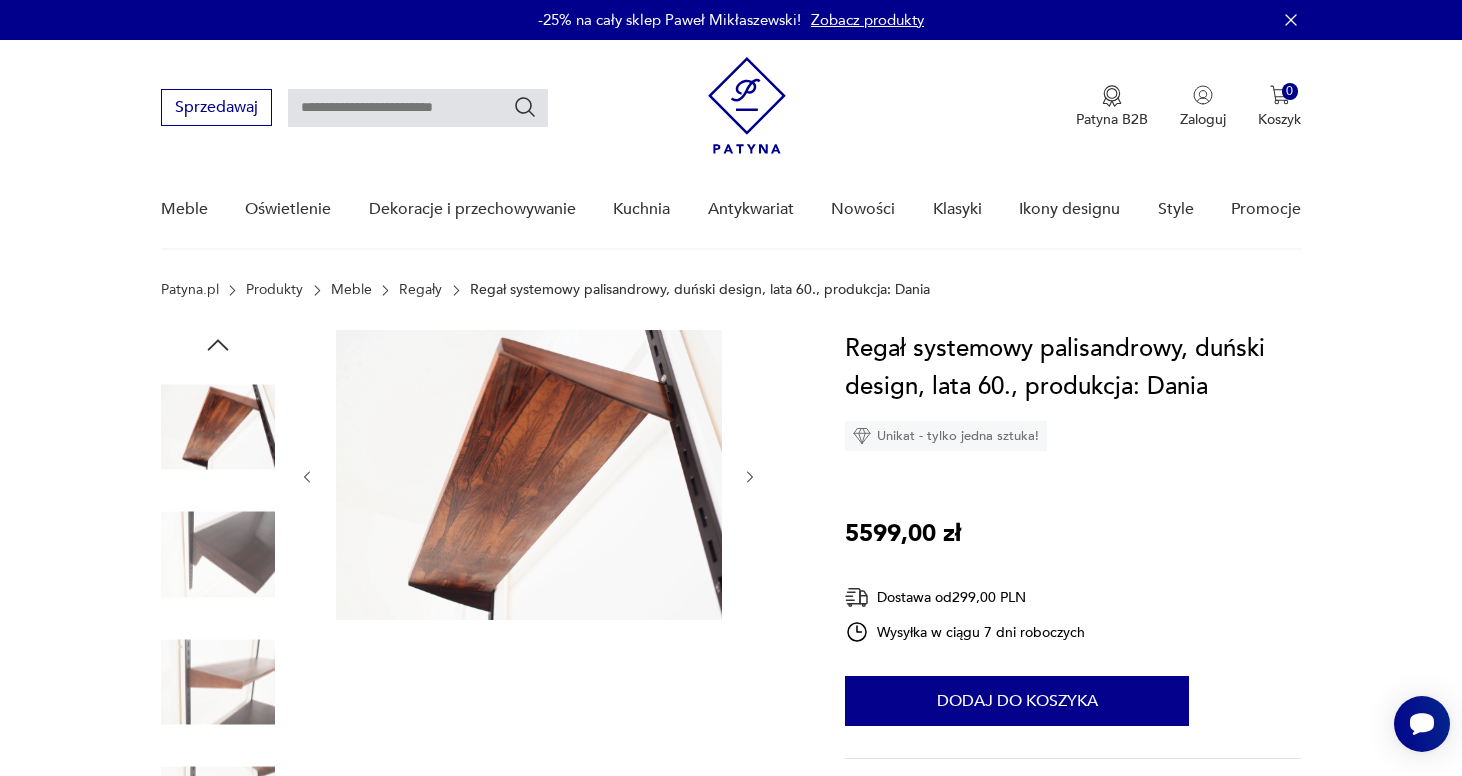click 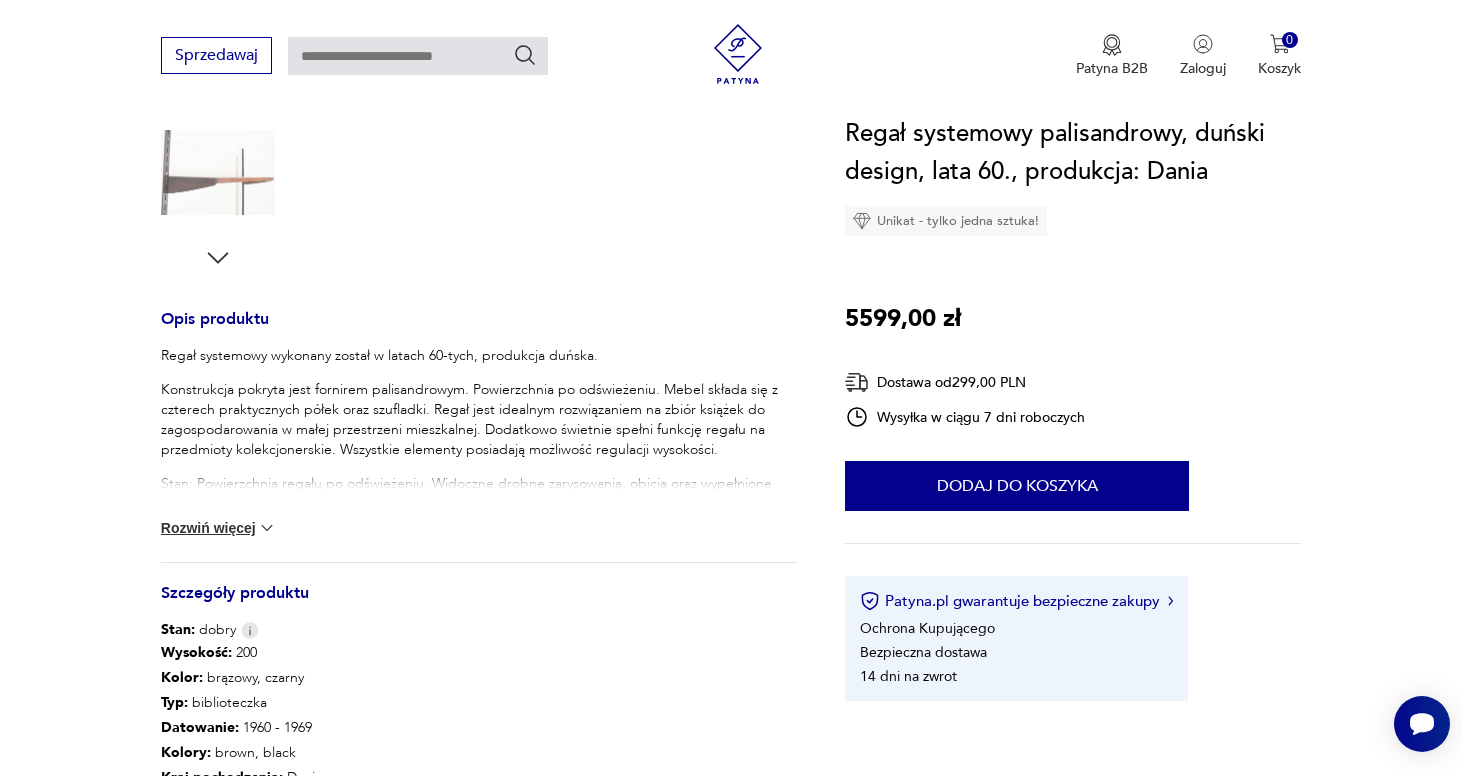 scroll, scrollTop: 658, scrollLeft: 0, axis: vertical 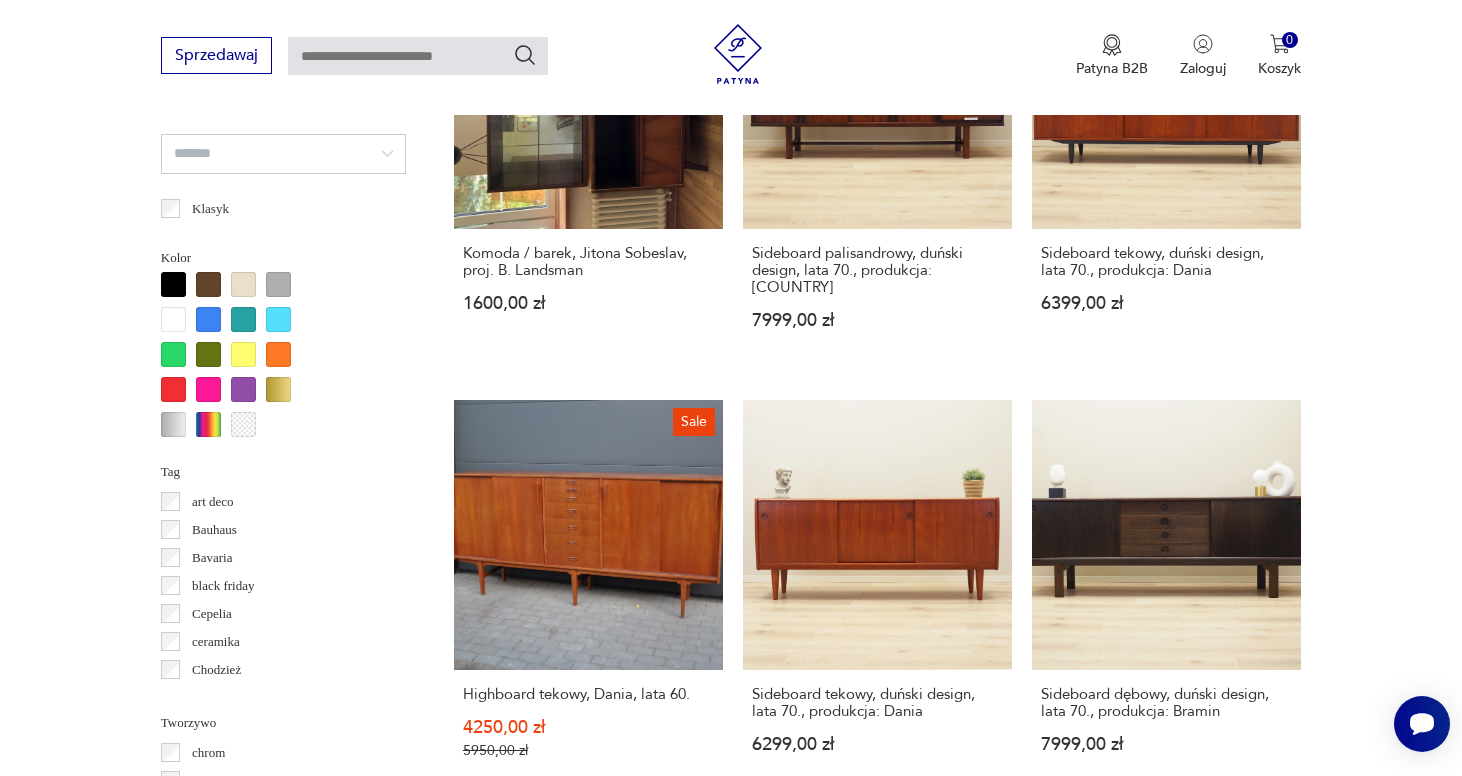 click on "17" at bounding box center [1069, 1749] 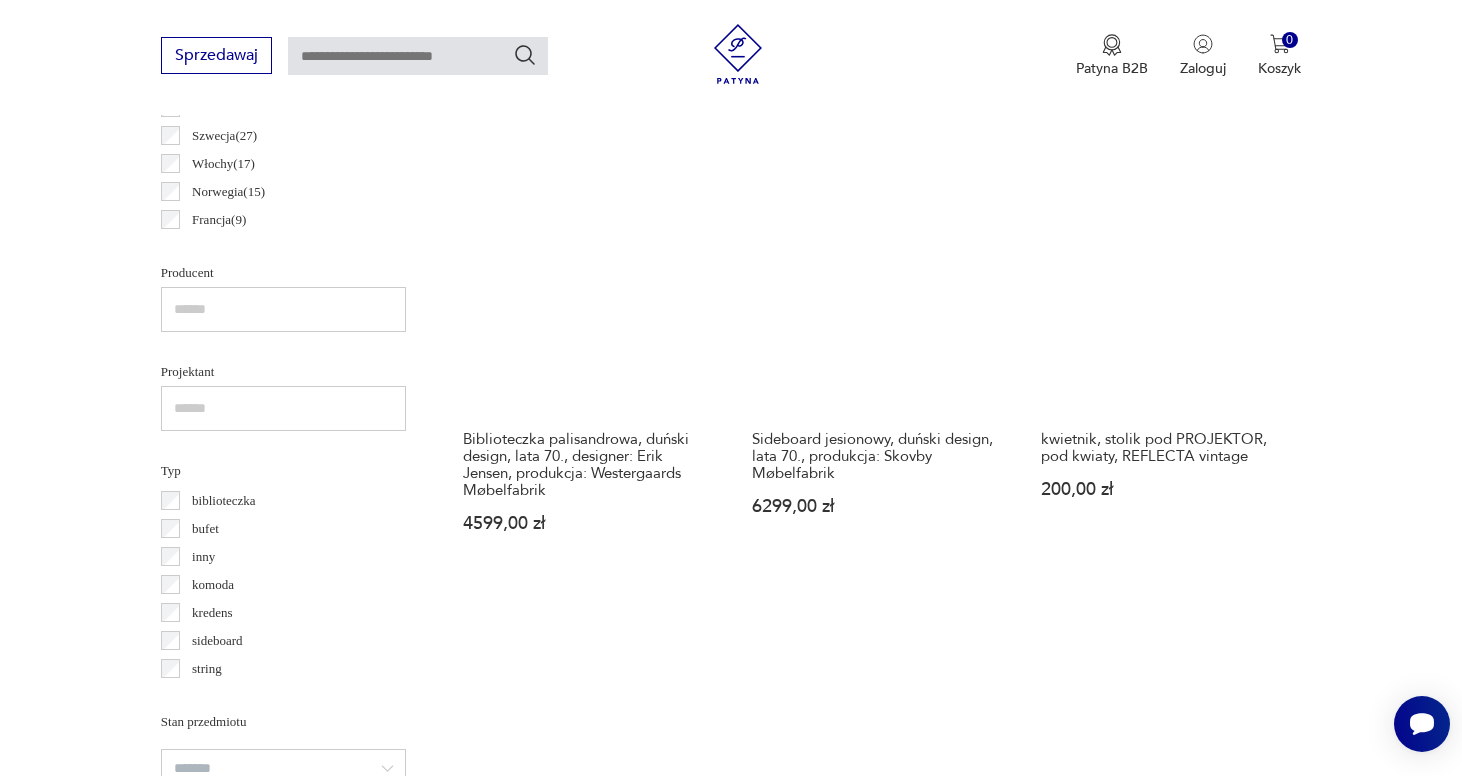 scroll, scrollTop: 1197, scrollLeft: 0, axis: vertical 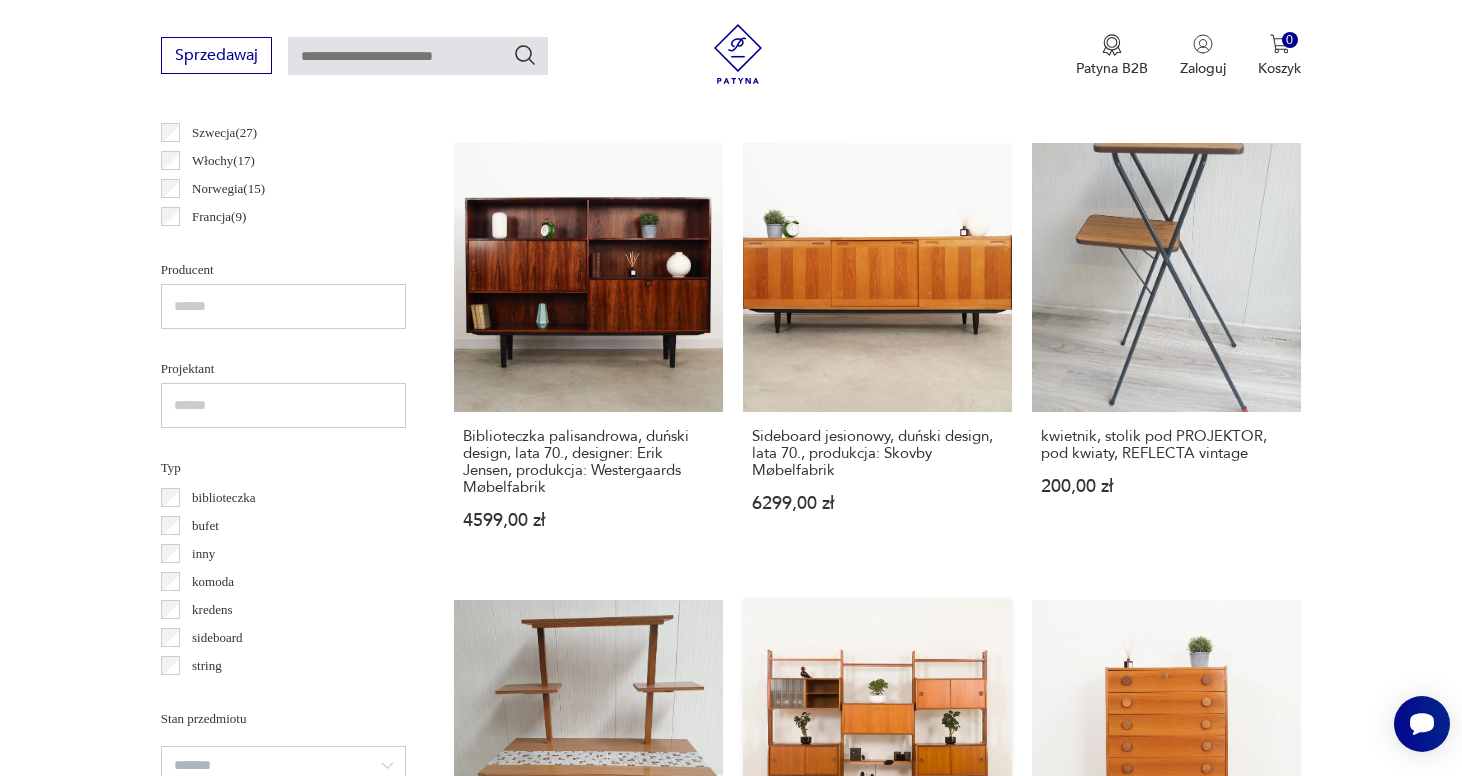 click on "Skandynawski wolnostojący regał ścienny z drewna tekowego z 5 szafkami, Norwegia, lata 60. 27 520,00 zł" at bounding box center (877, 804) 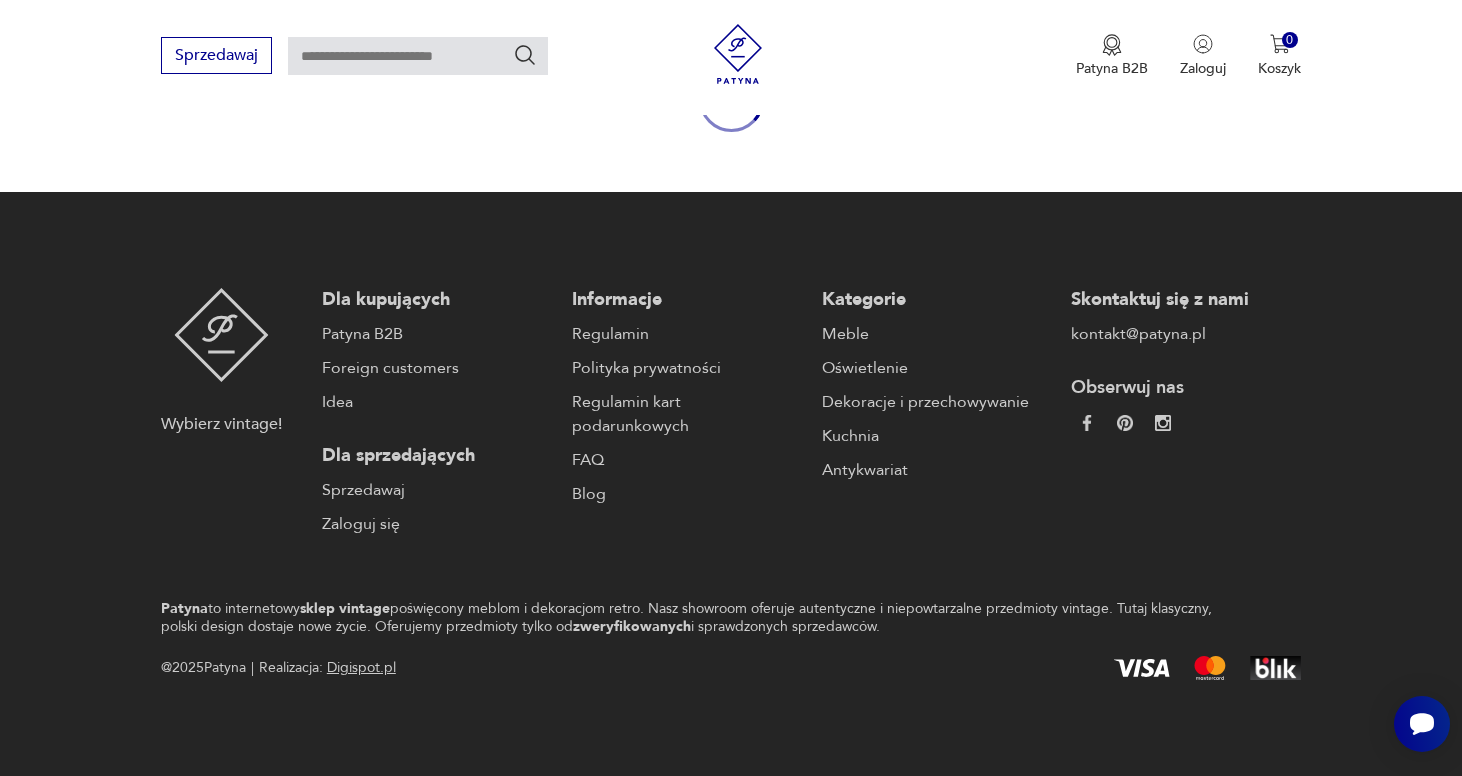 scroll, scrollTop: 0, scrollLeft: 0, axis: both 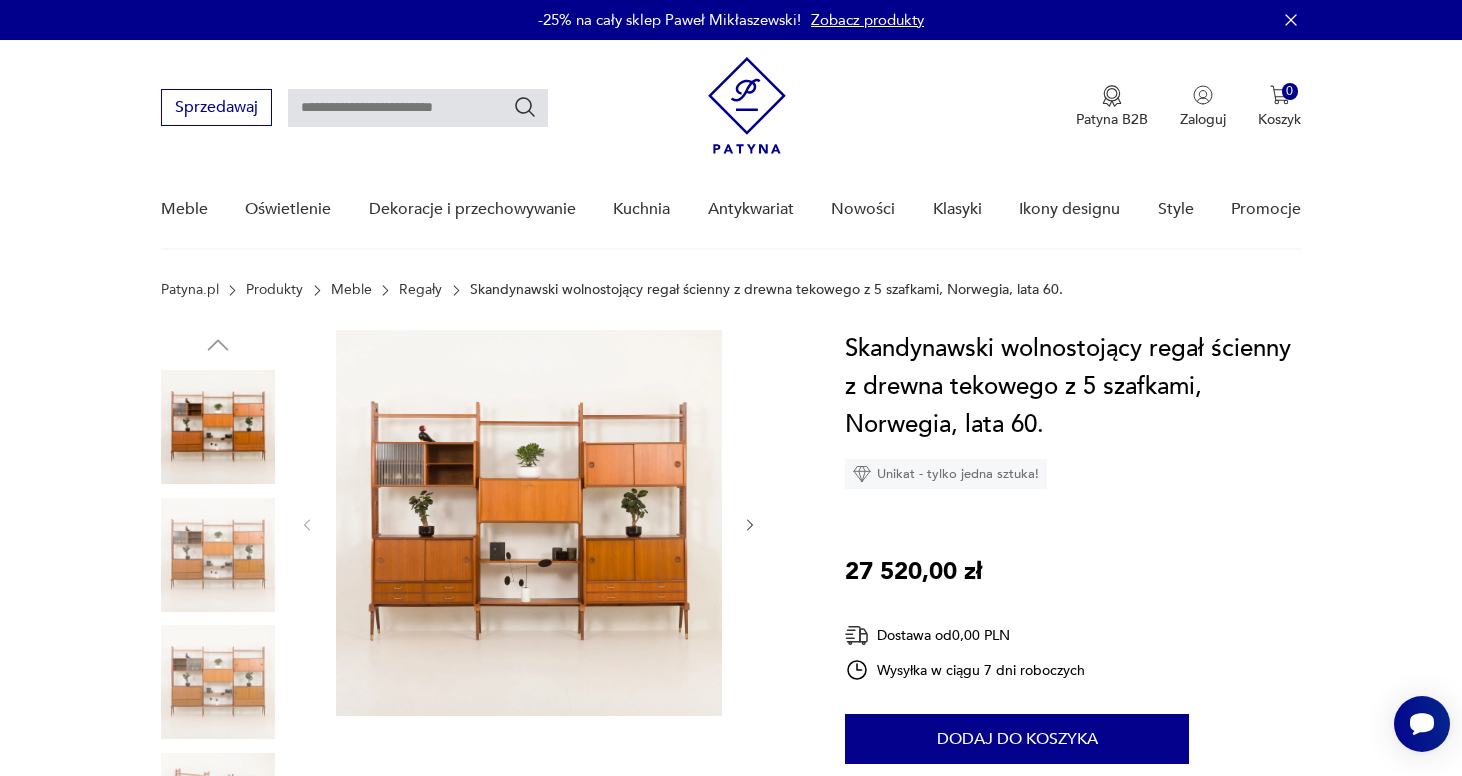 click 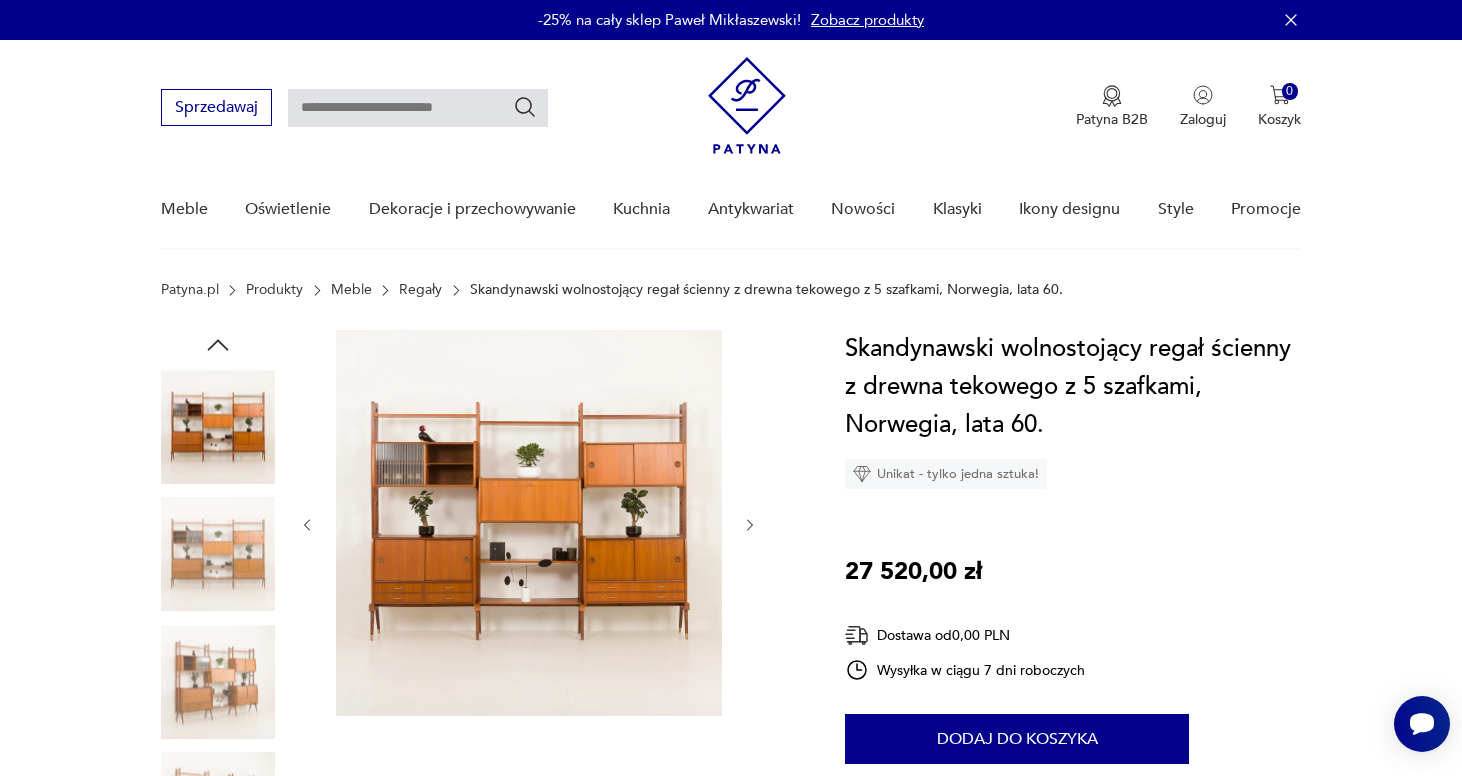 click 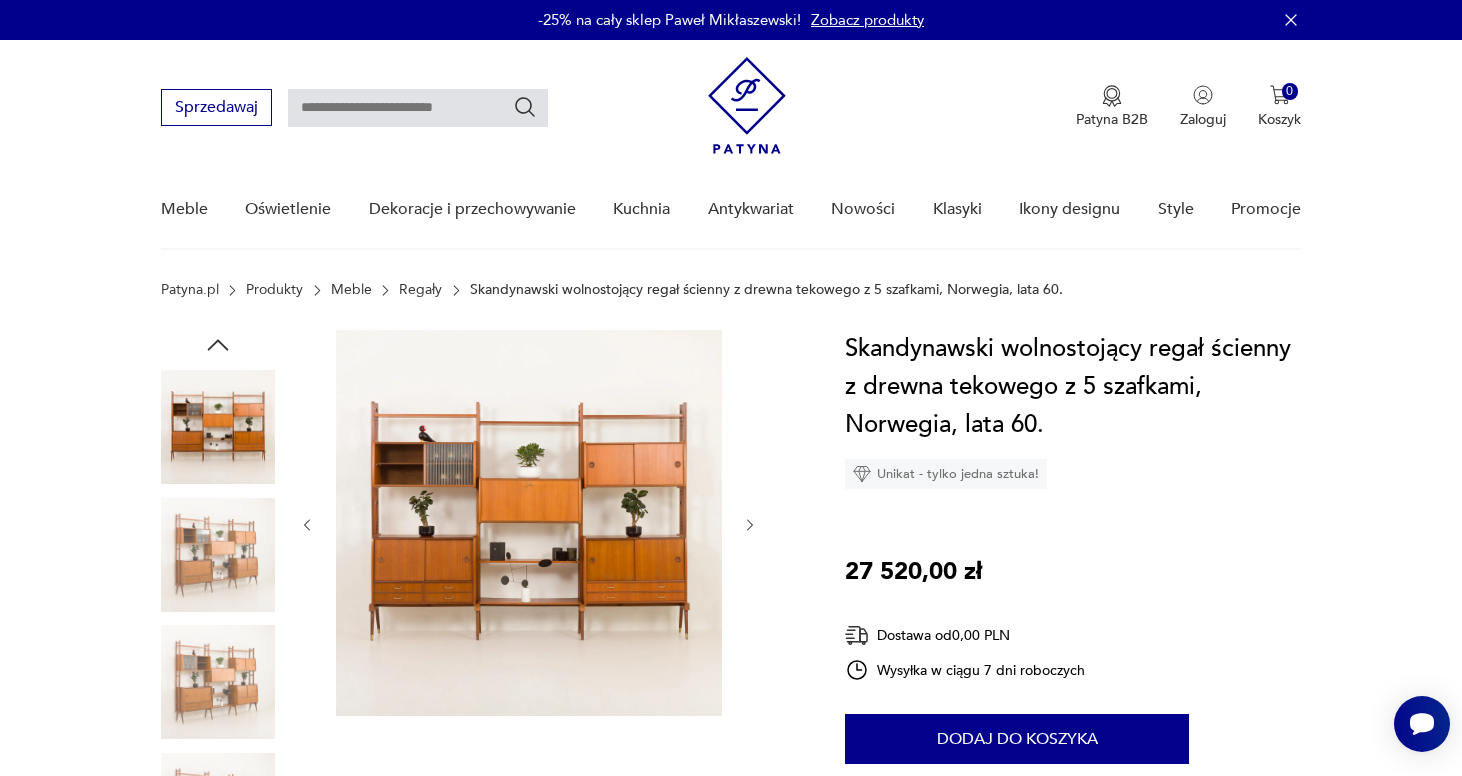 click 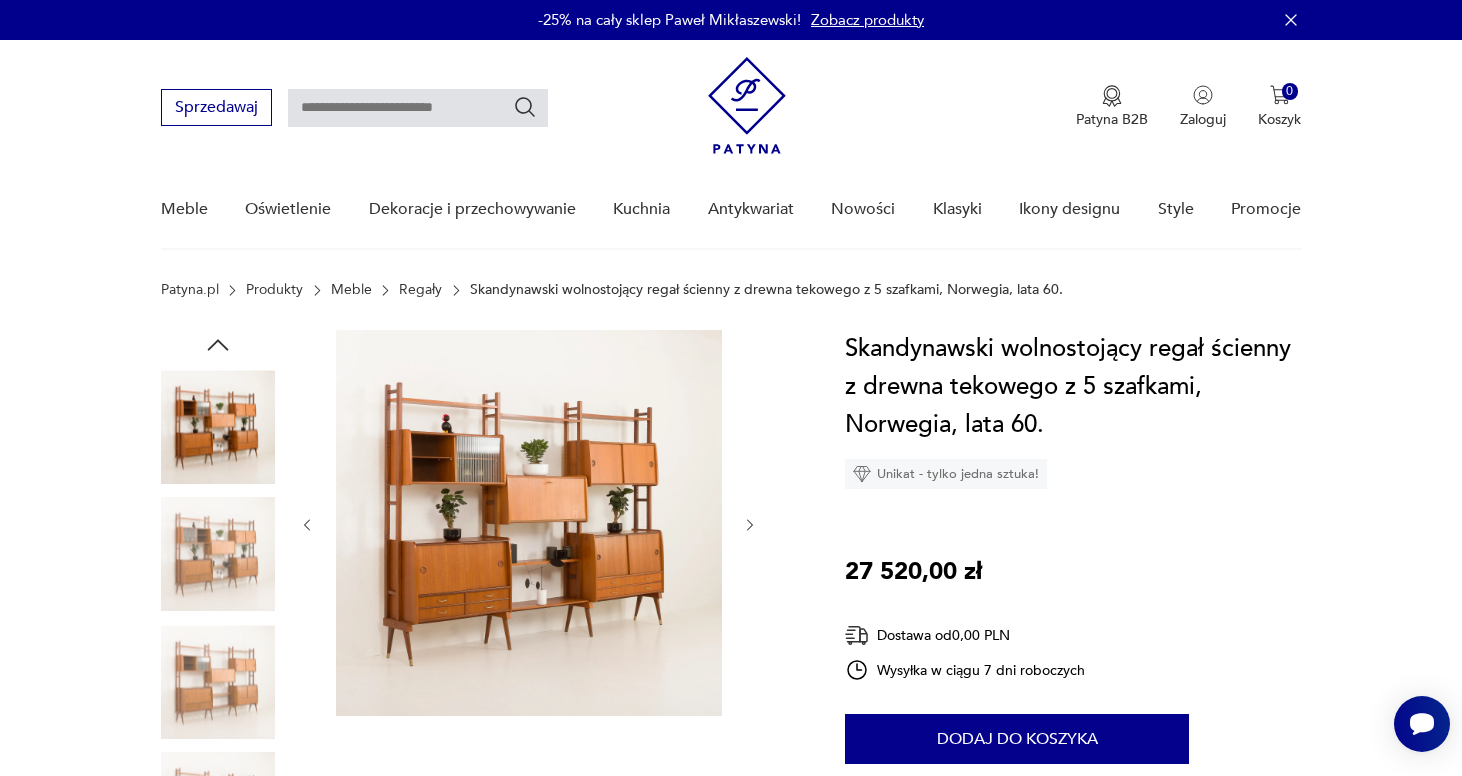 click 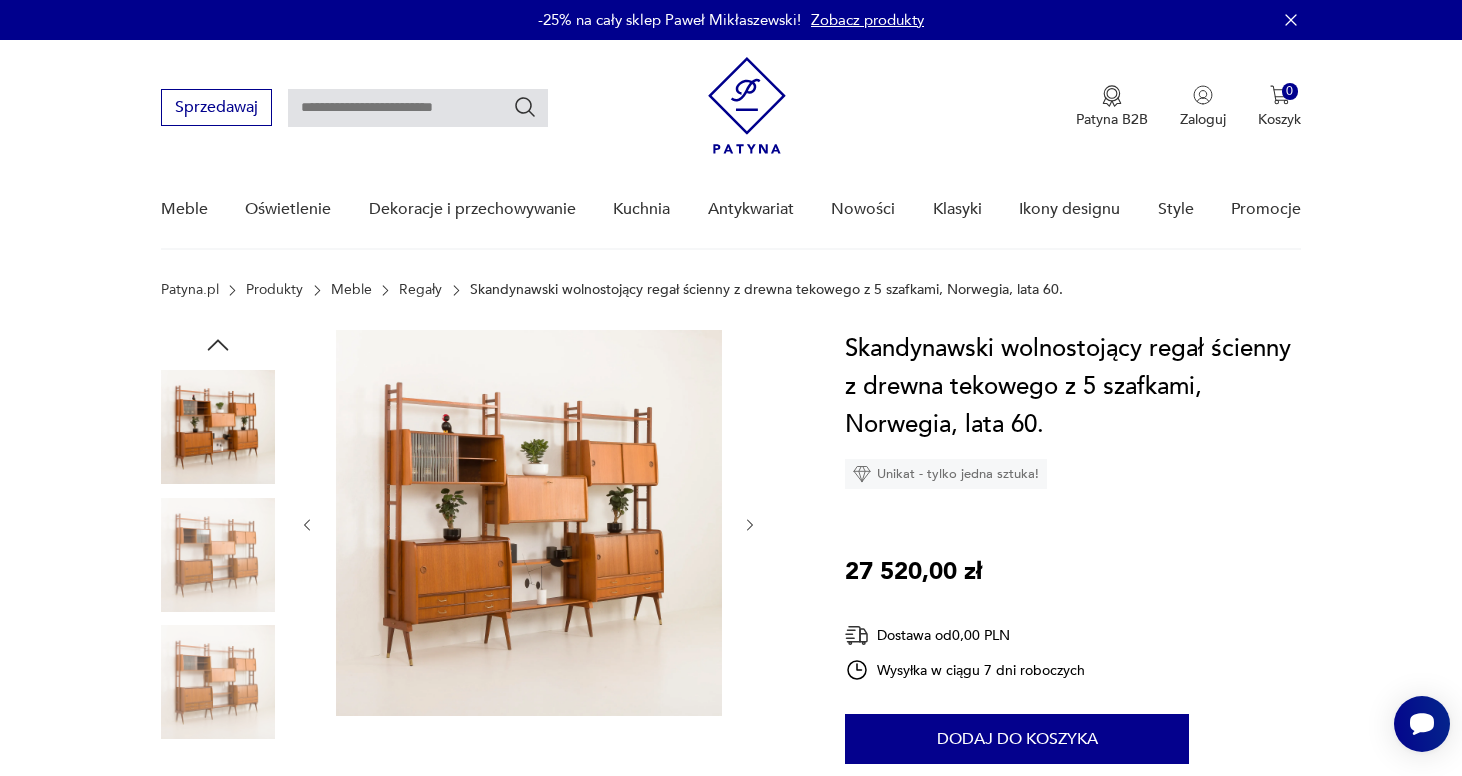 click 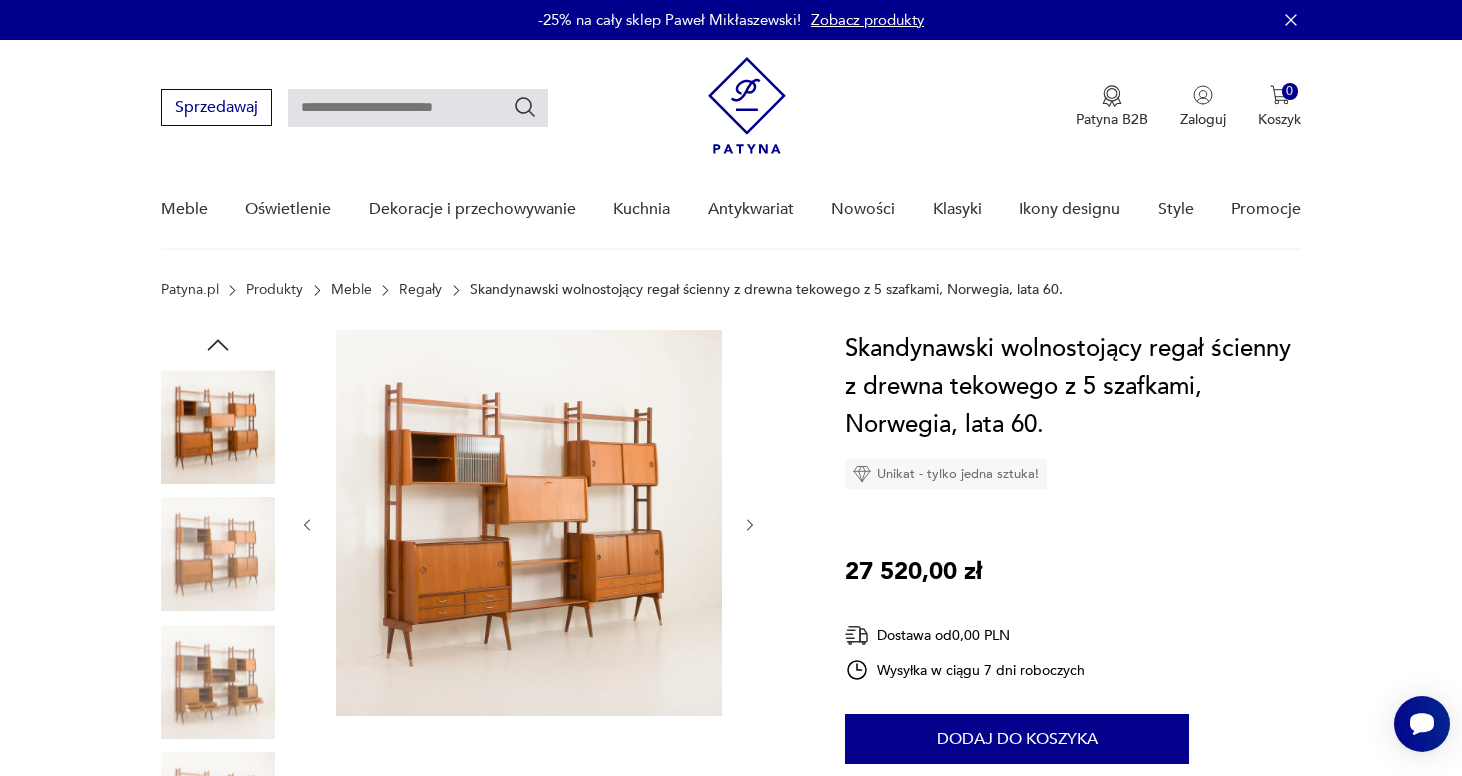 click 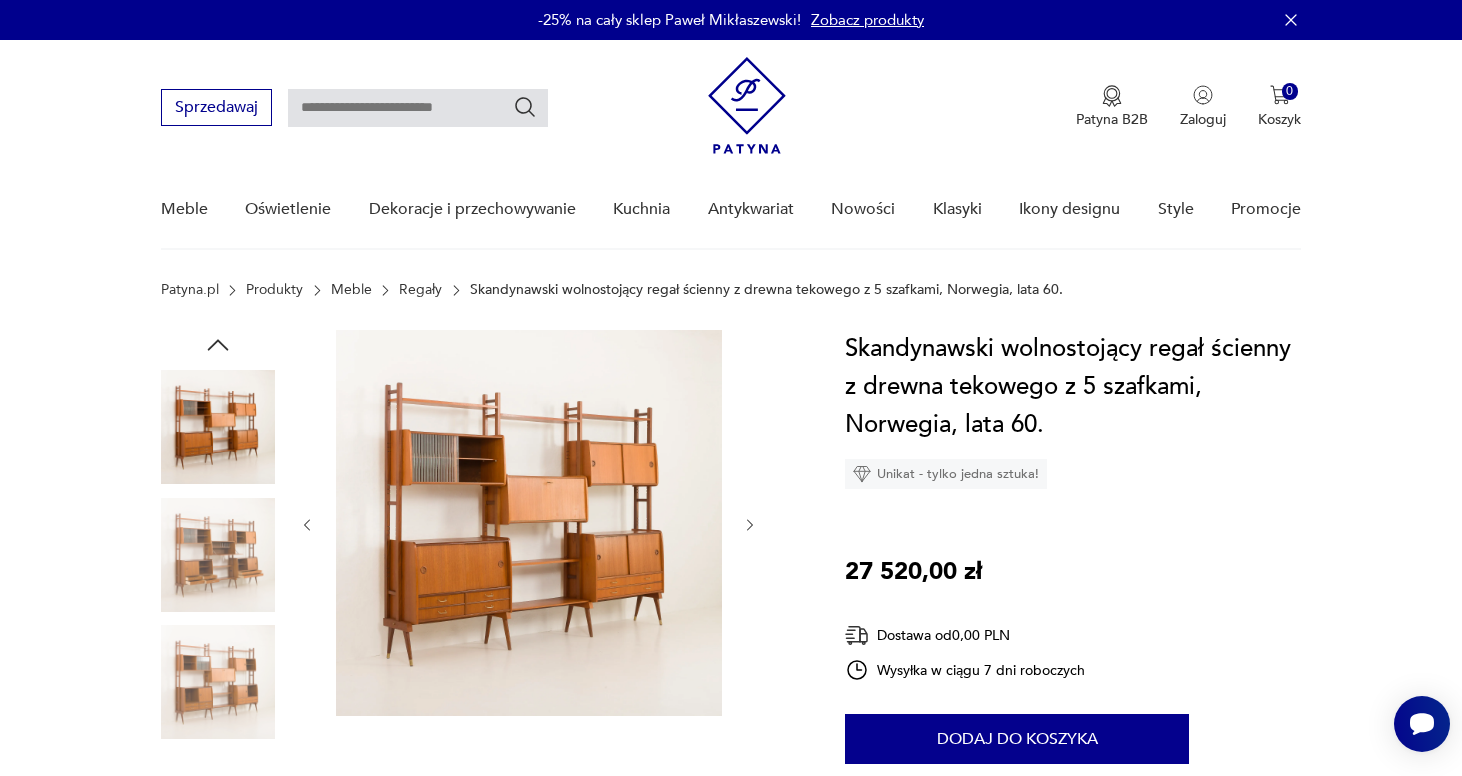 click 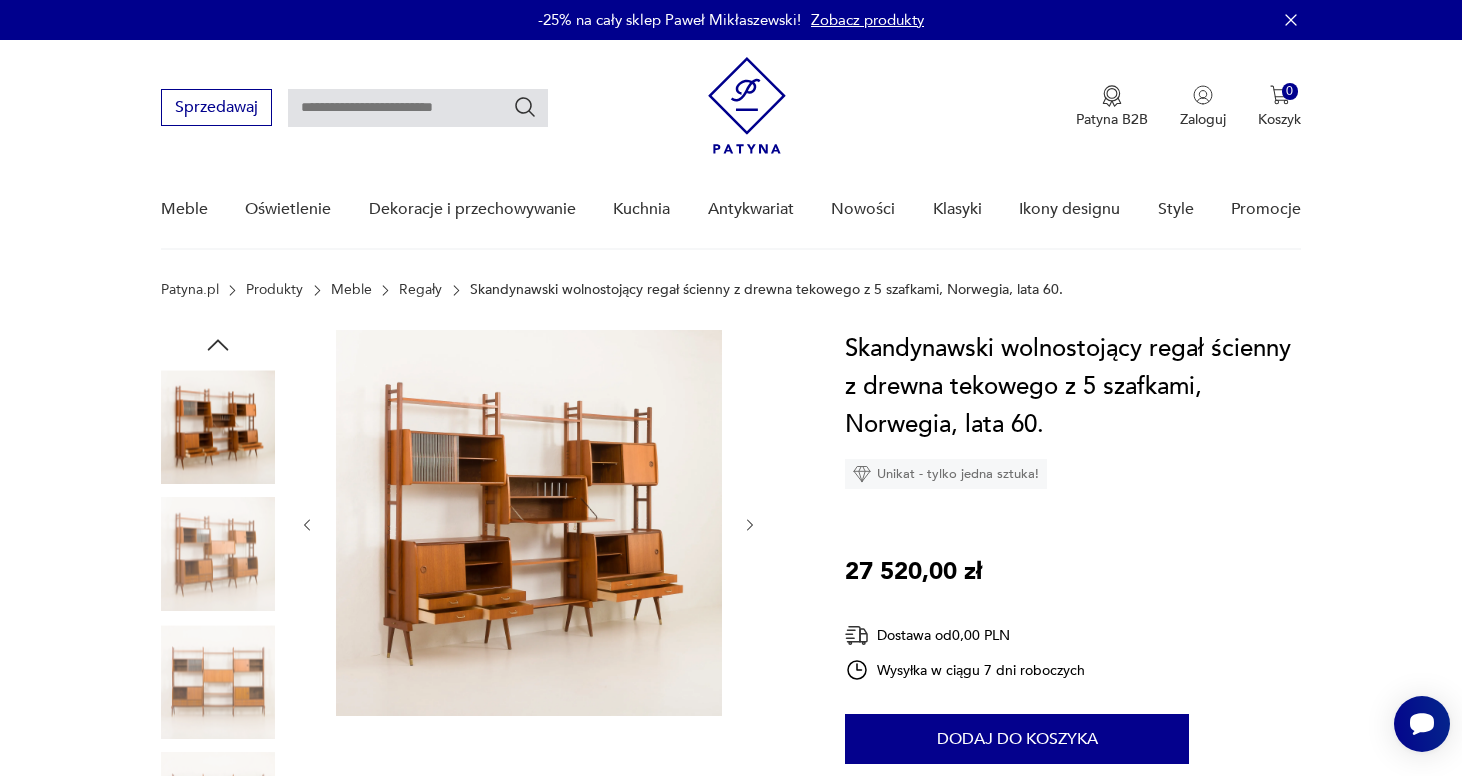 click 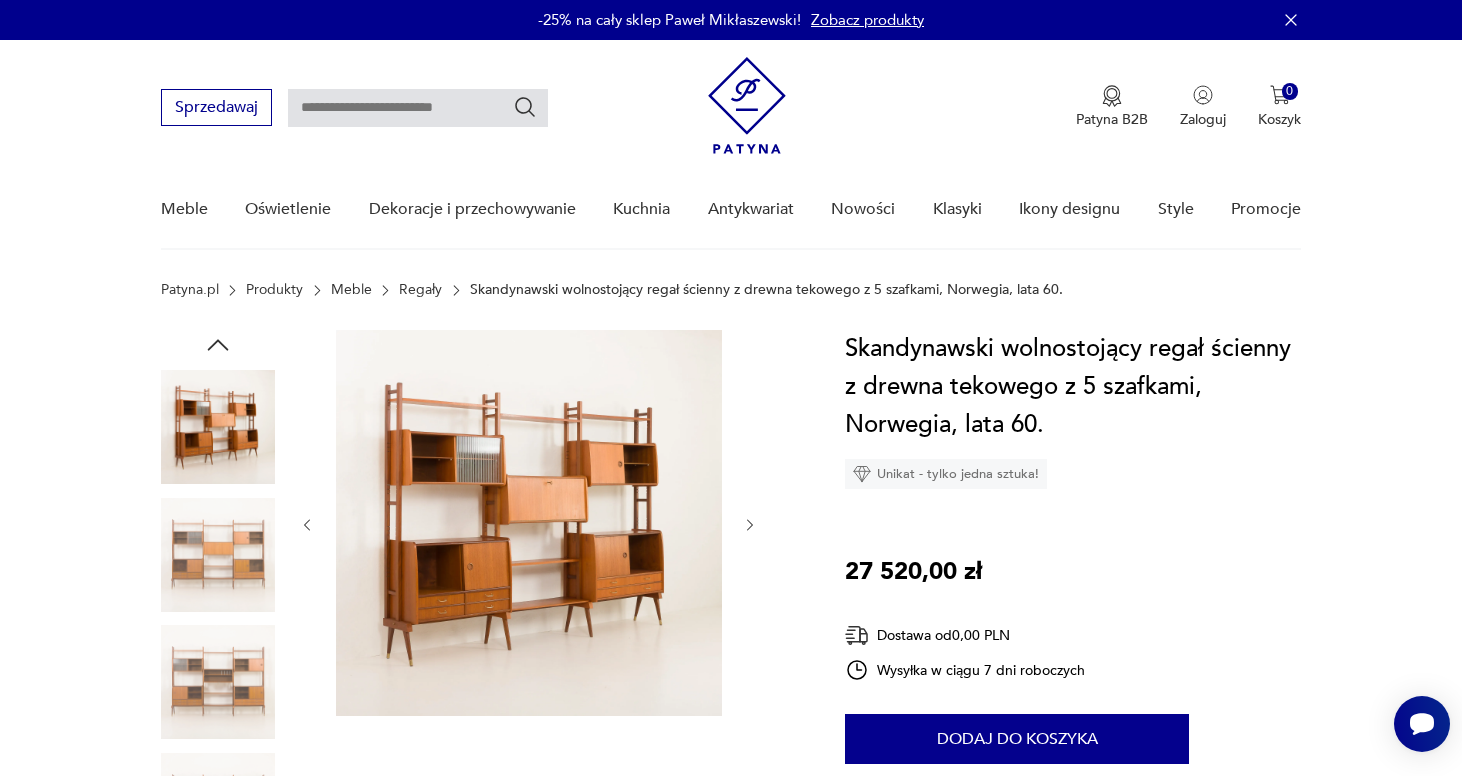 click 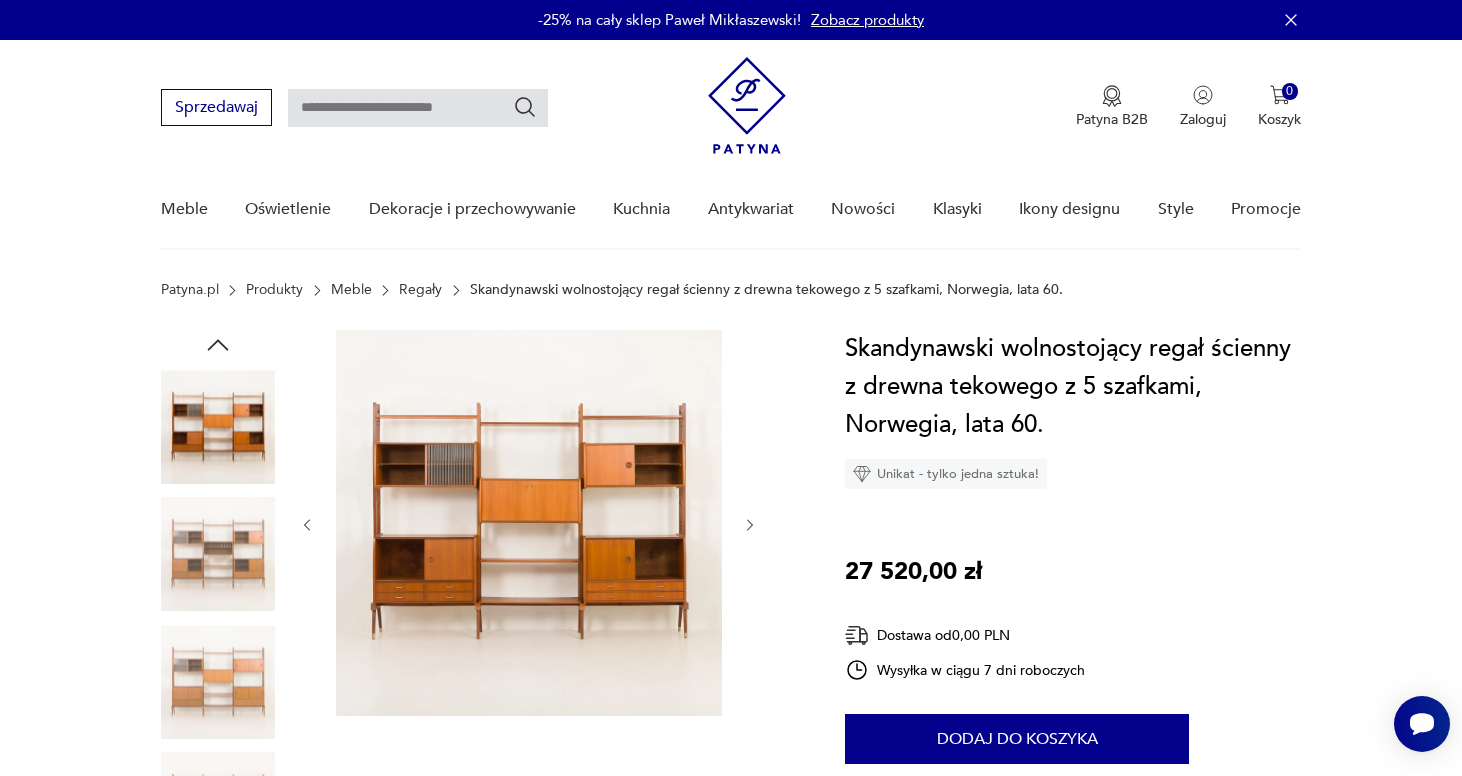 click 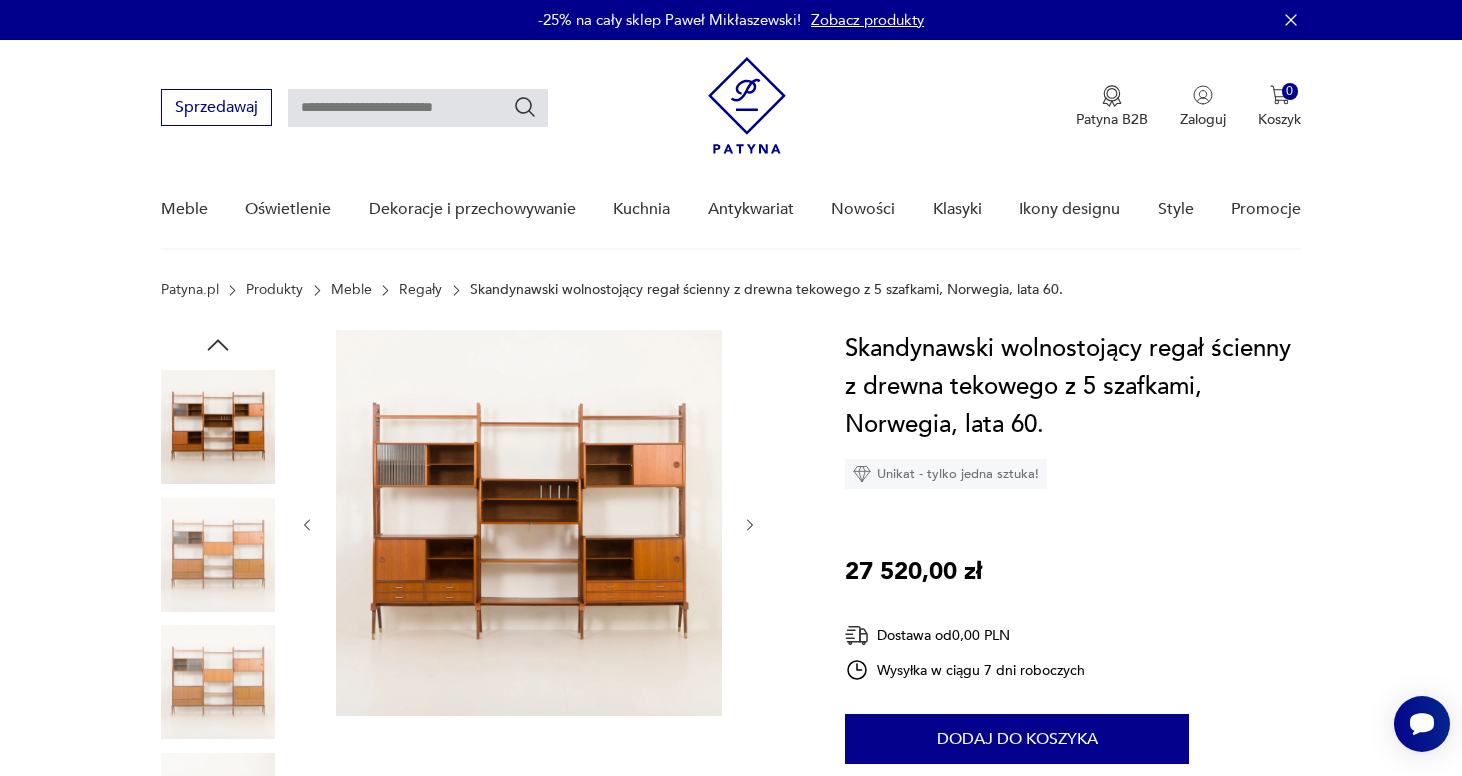 click at bounding box center [218, 682] 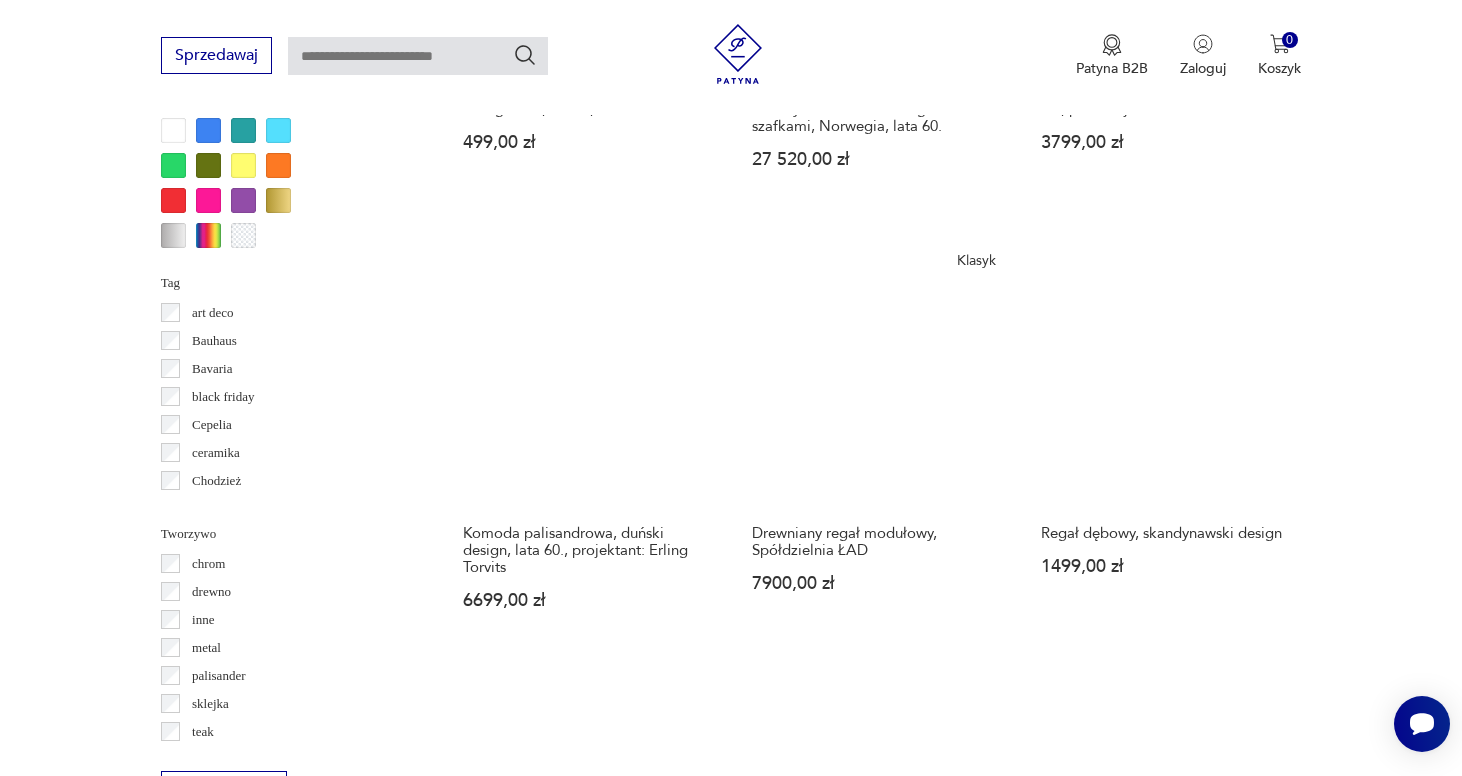 scroll, scrollTop: 2006, scrollLeft: 0, axis: vertical 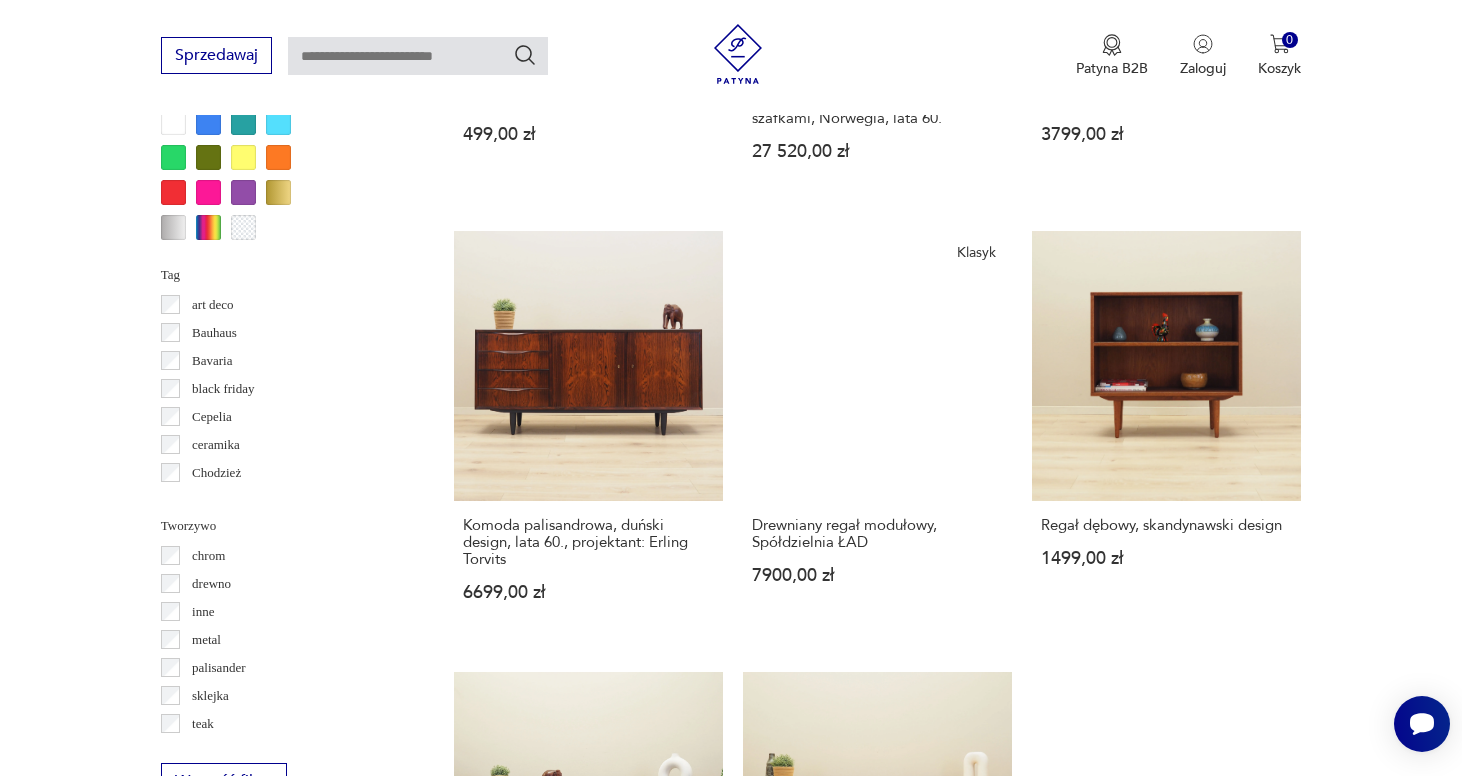 click on "18" at bounding box center [1069, 1574] 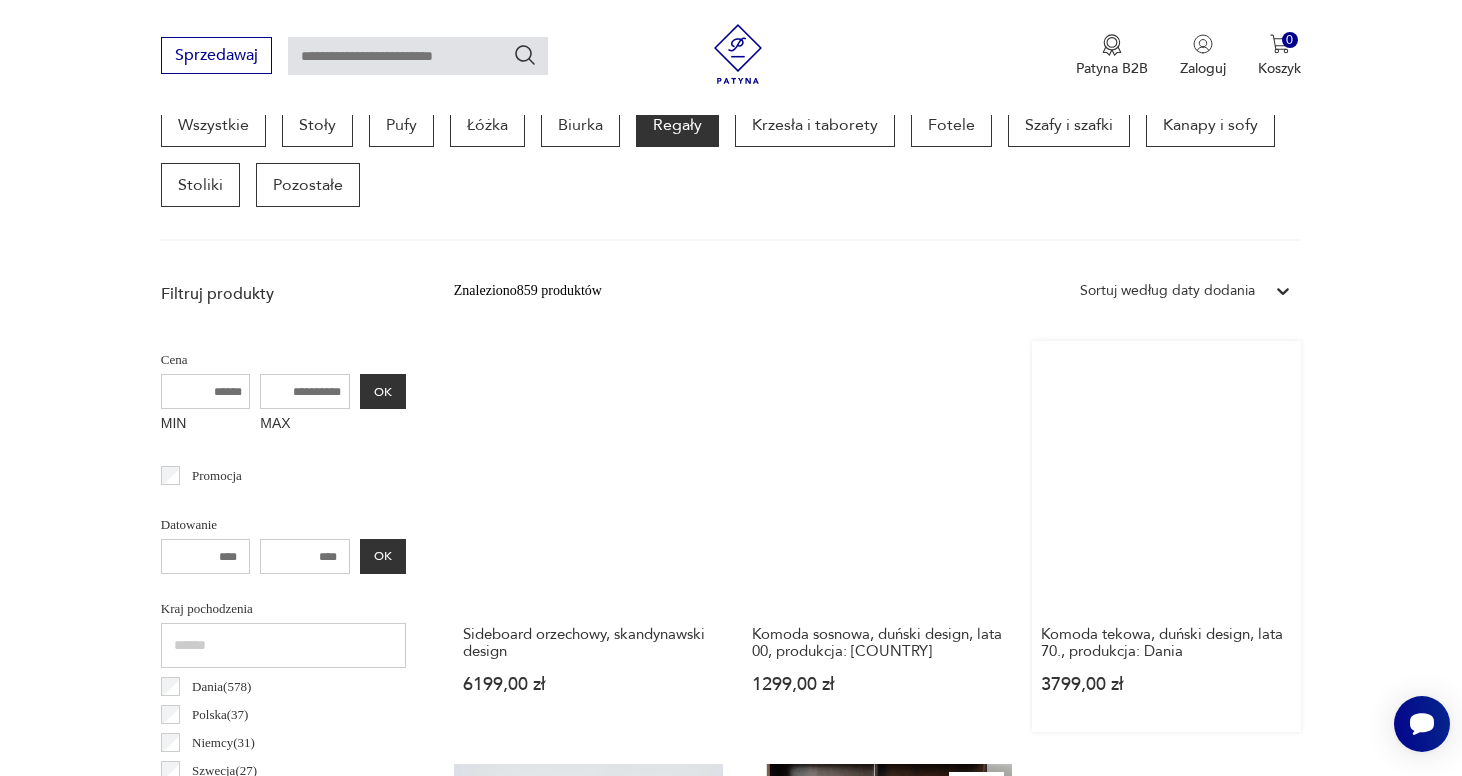 scroll, scrollTop: 560, scrollLeft: 0, axis: vertical 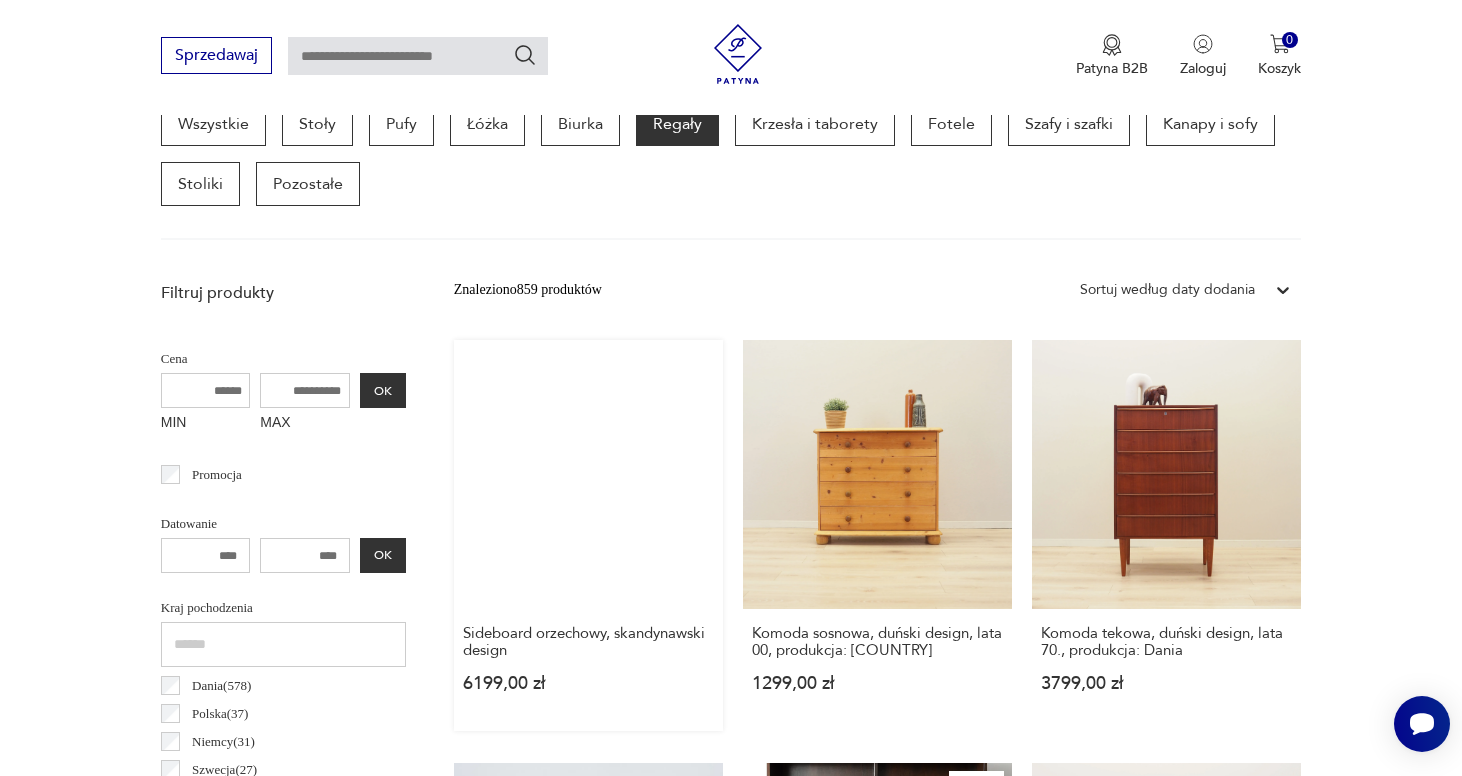click on "Sideboard orzechowy, skandynawski design 6199,00 zł" at bounding box center [588, 535] 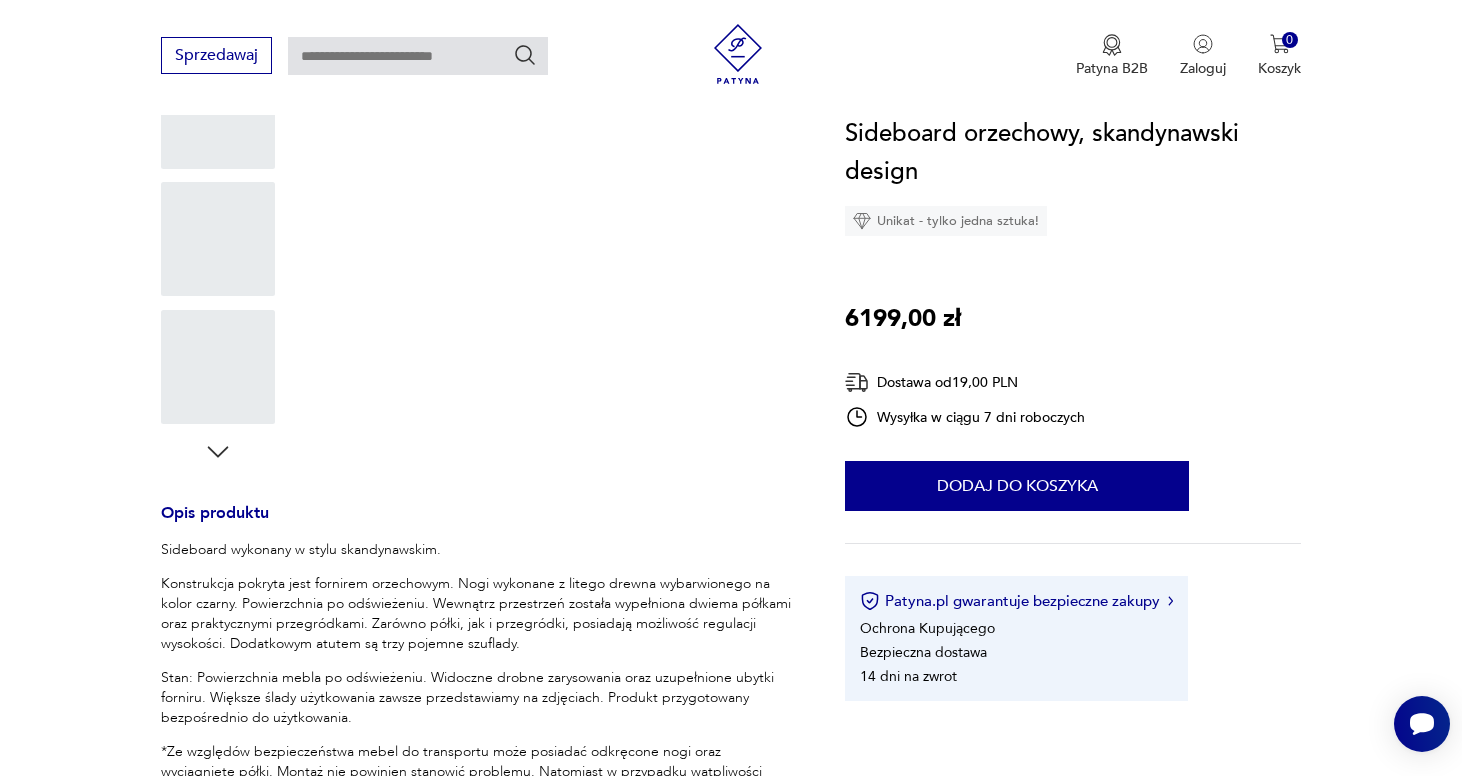 scroll, scrollTop: 0, scrollLeft: 0, axis: both 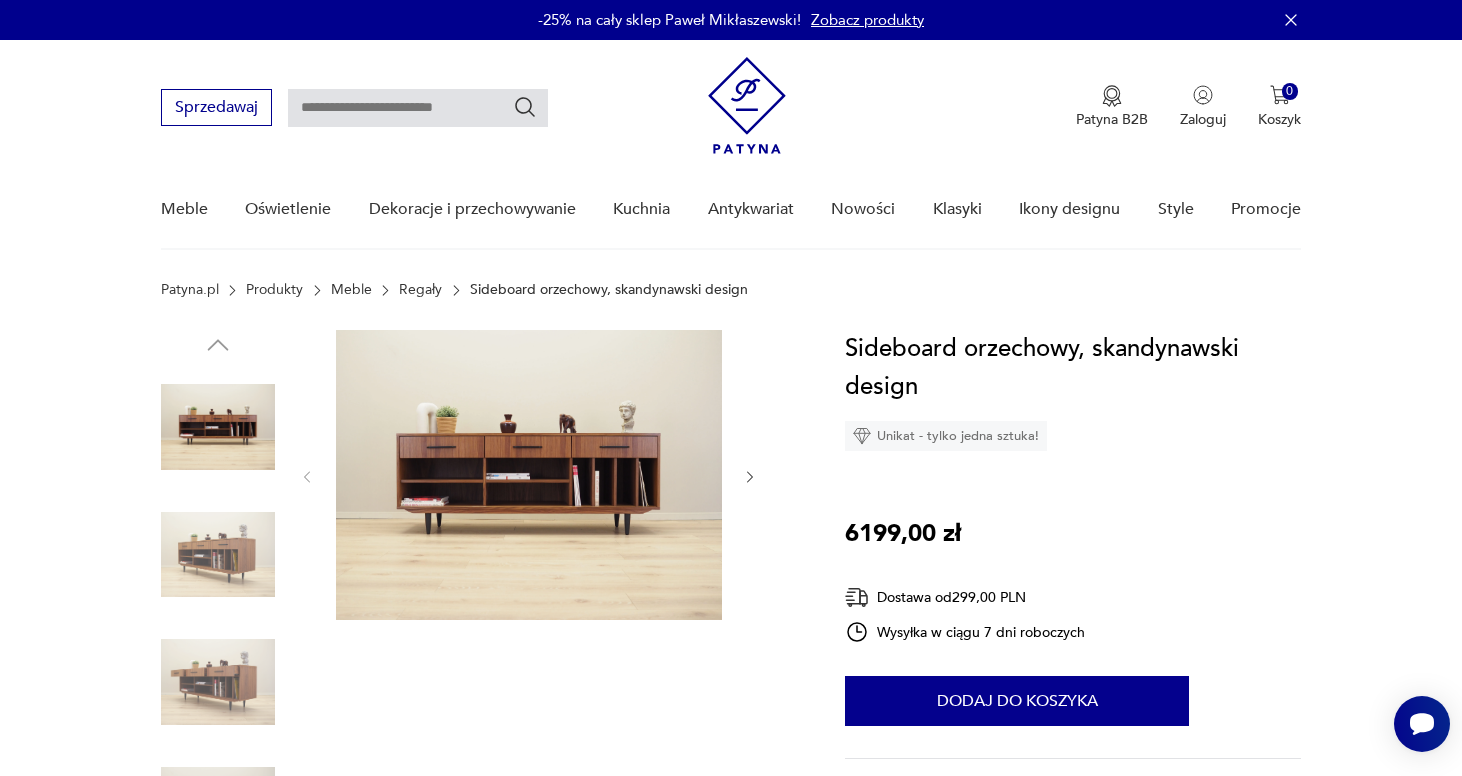 click 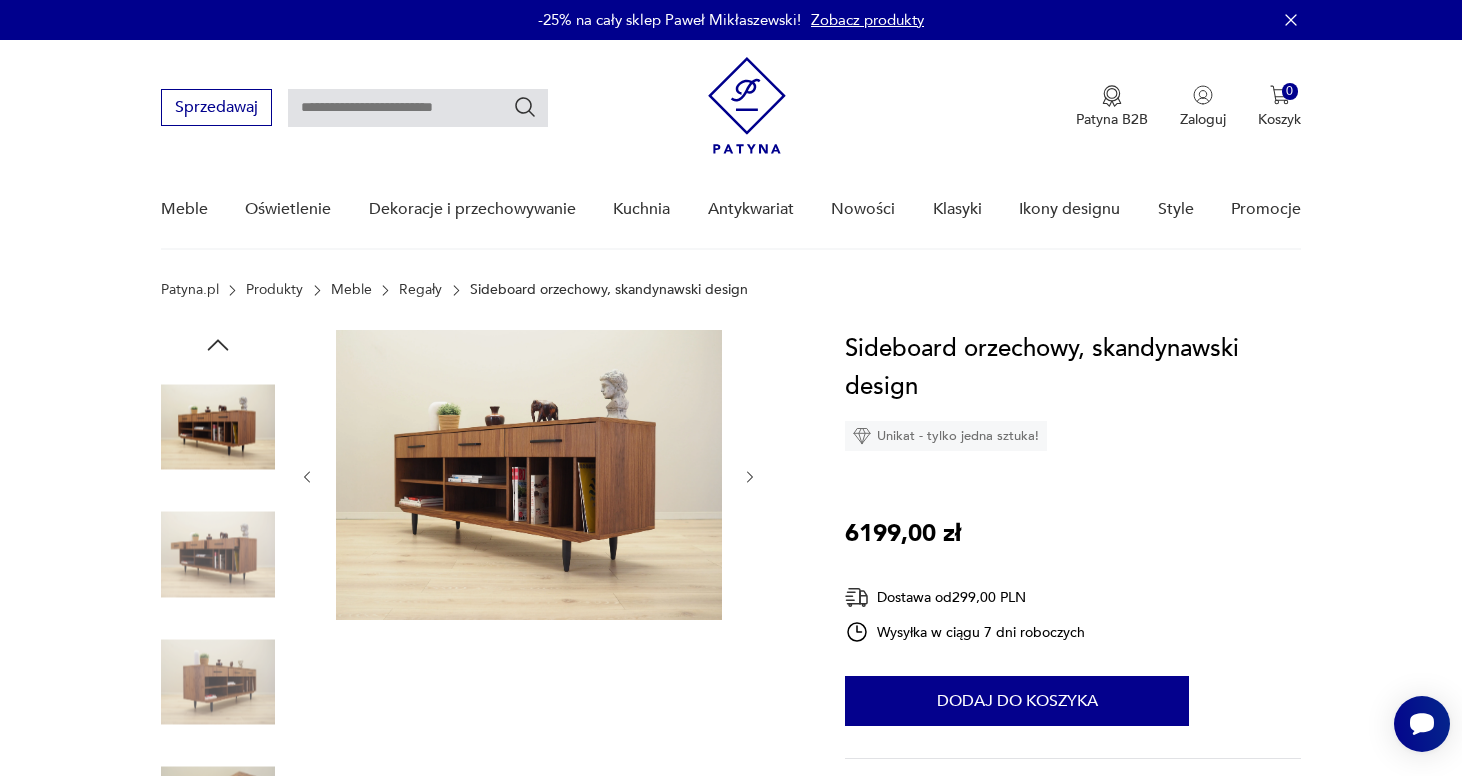 click 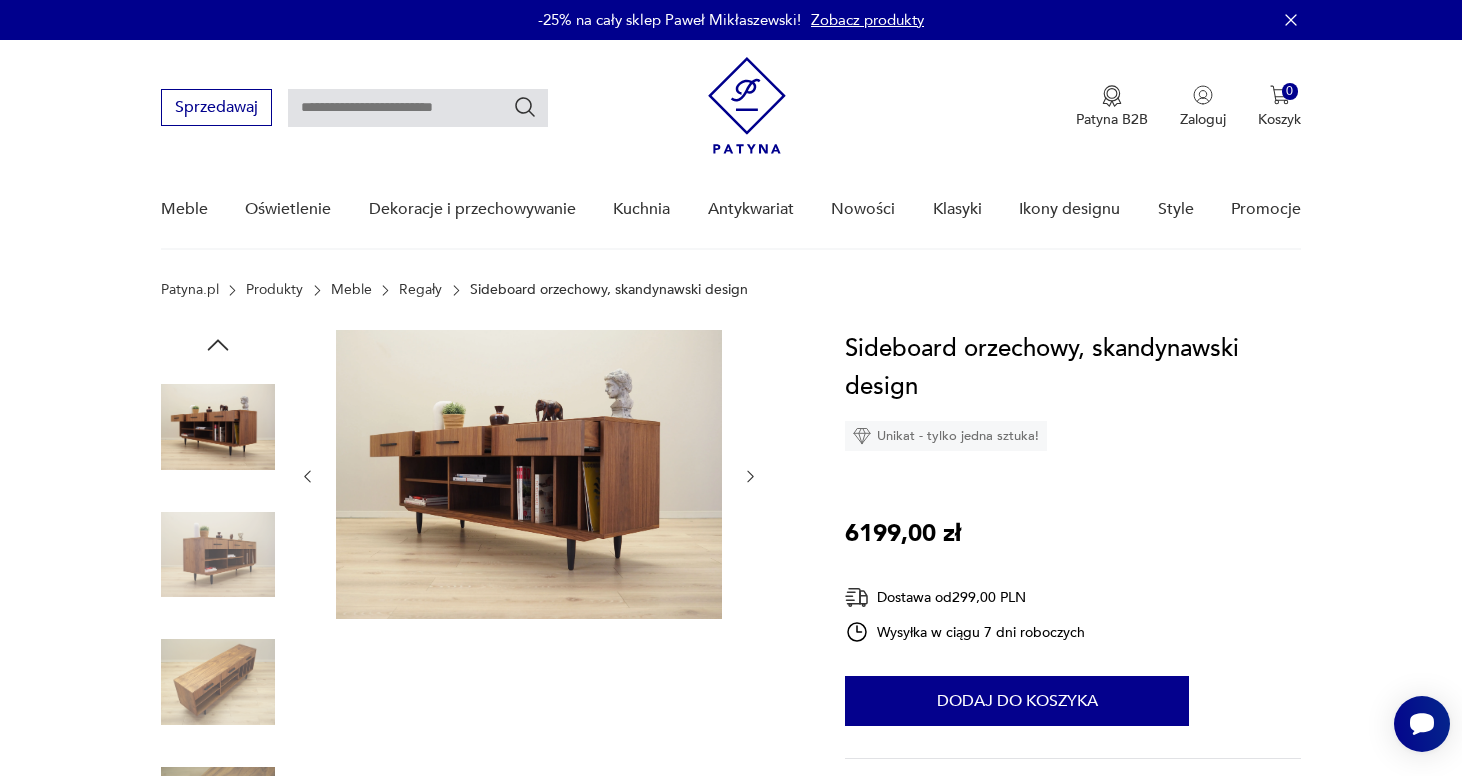 click 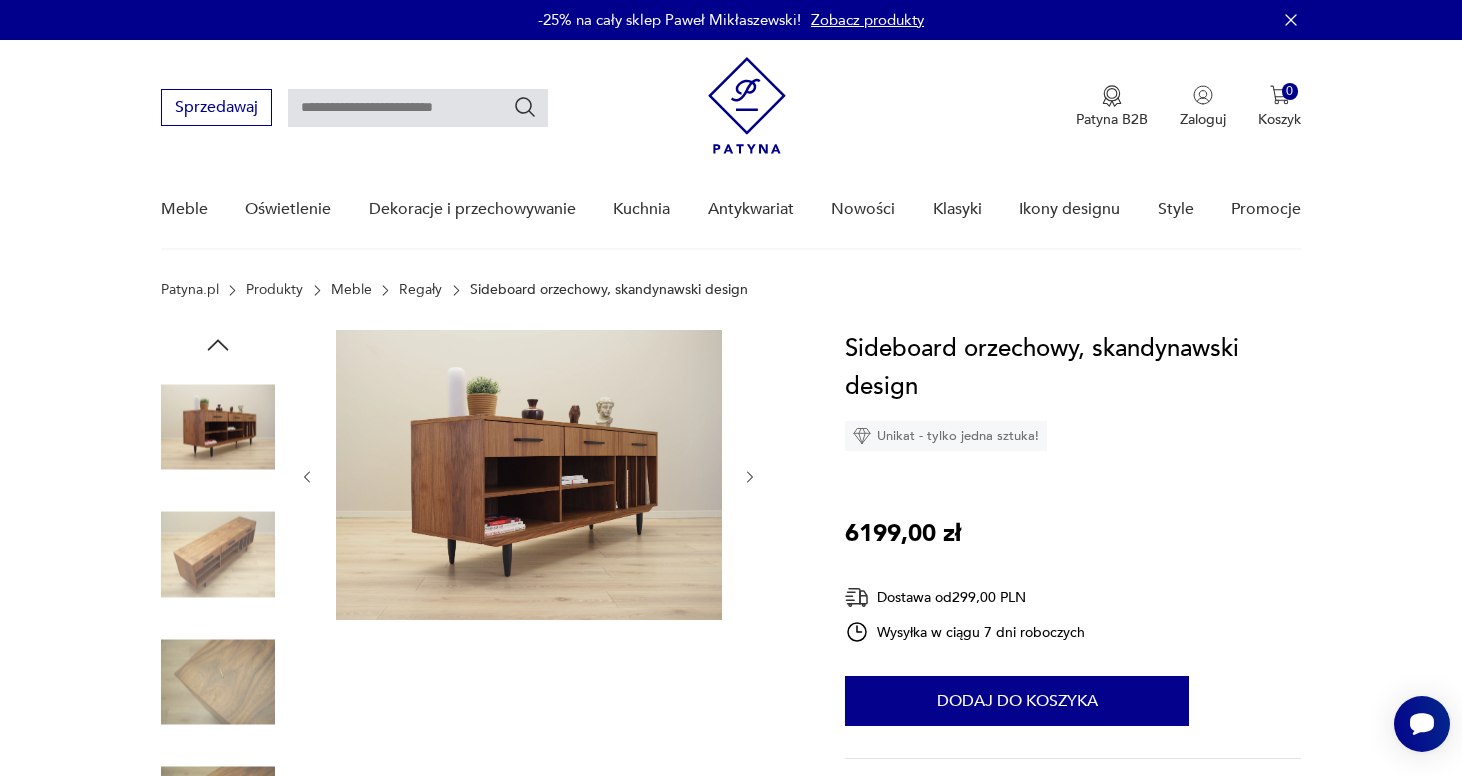 click 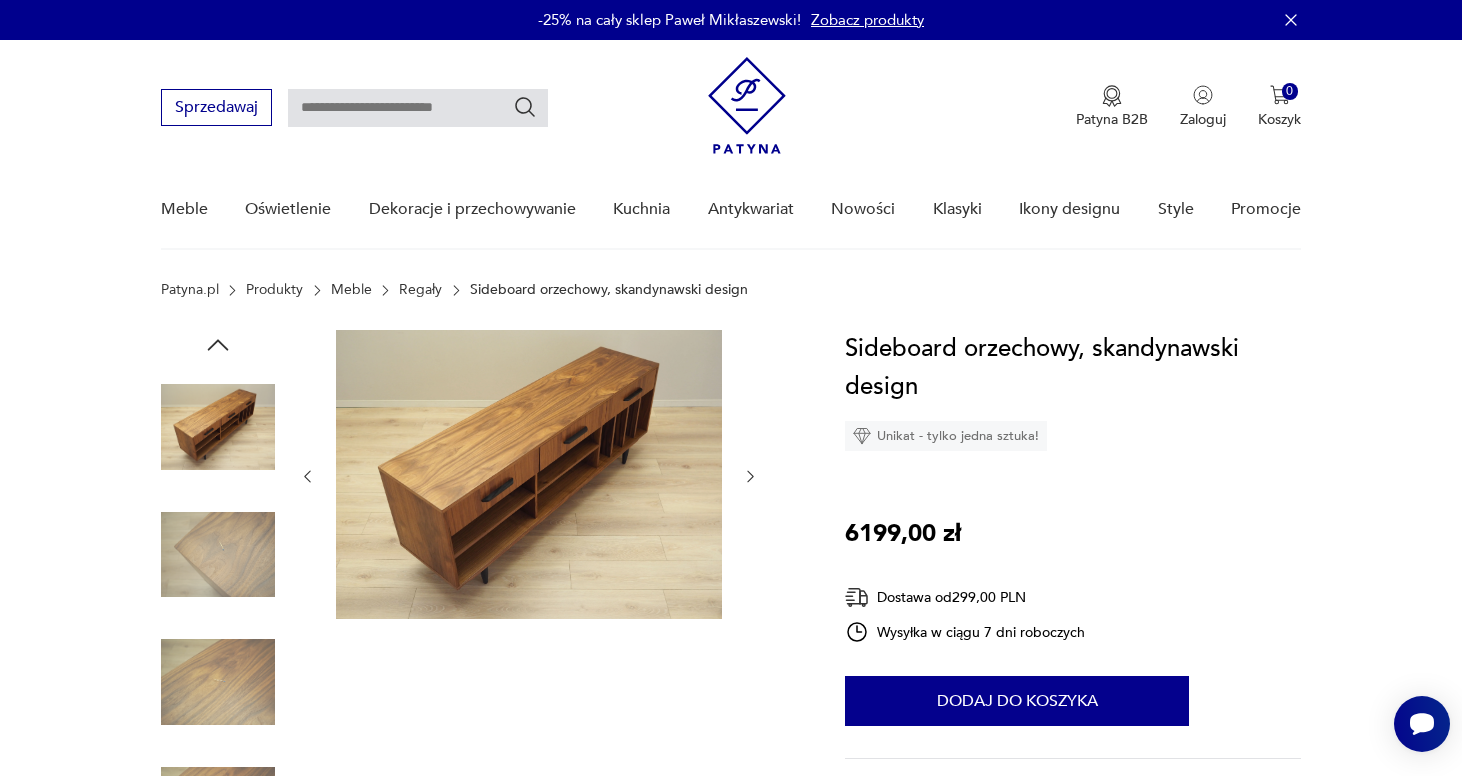 click 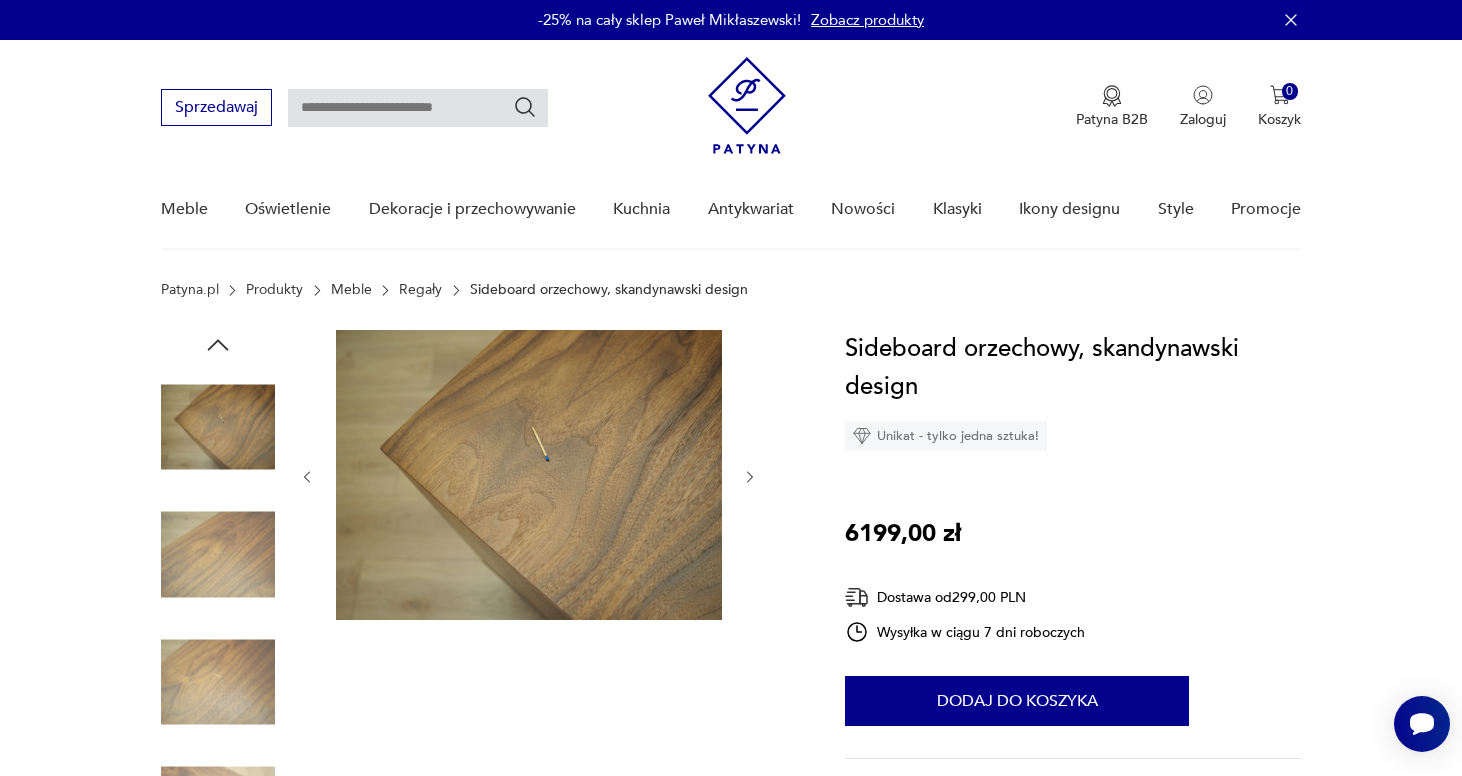 click 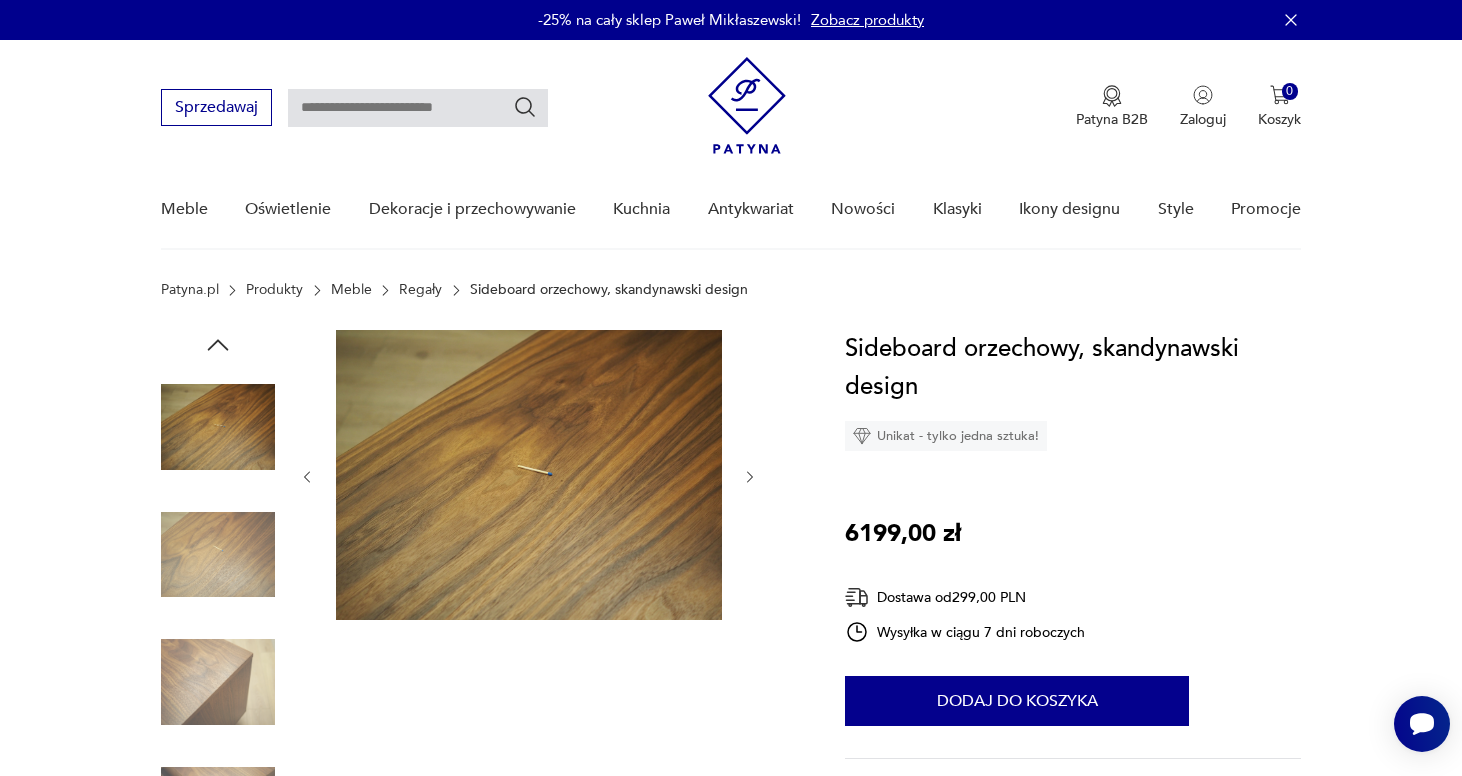 click 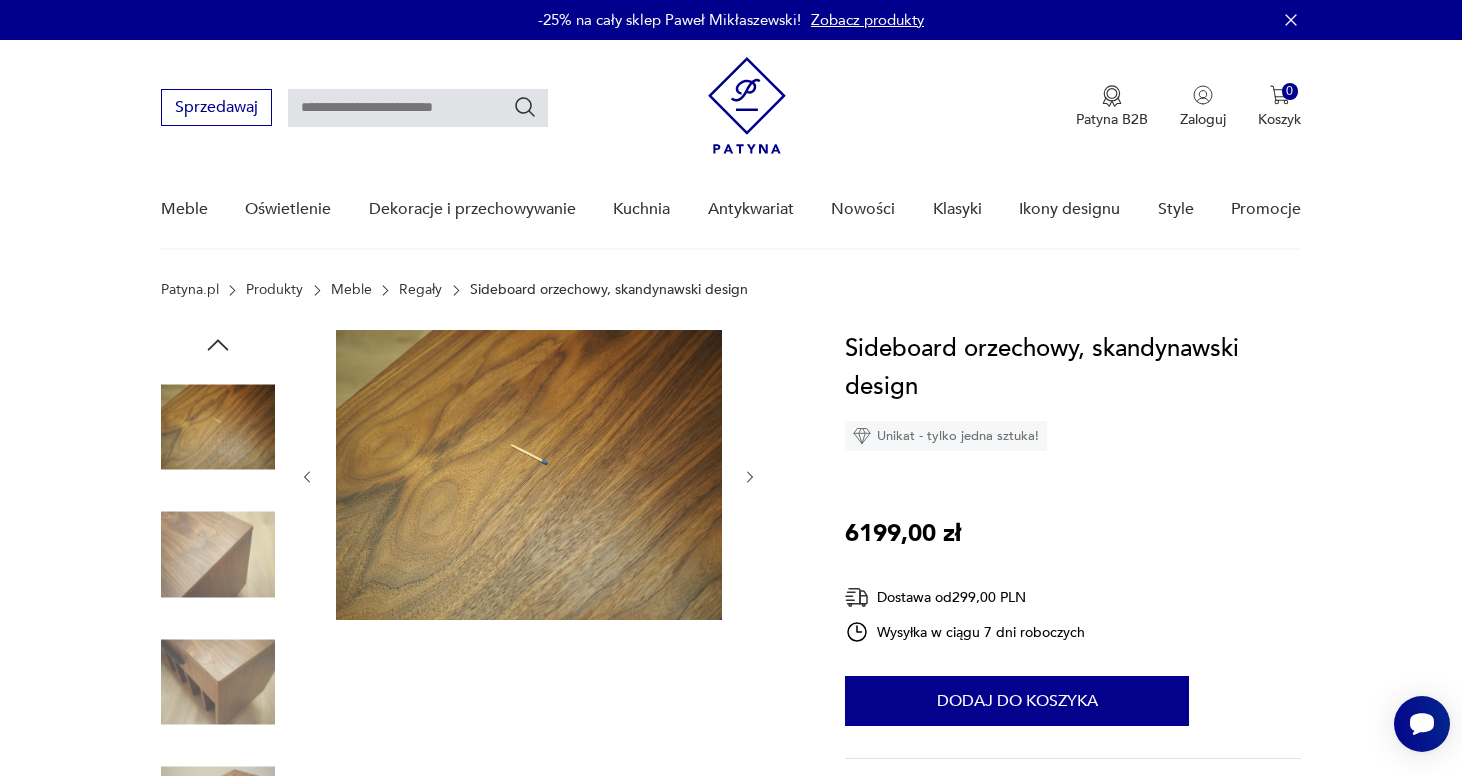 click 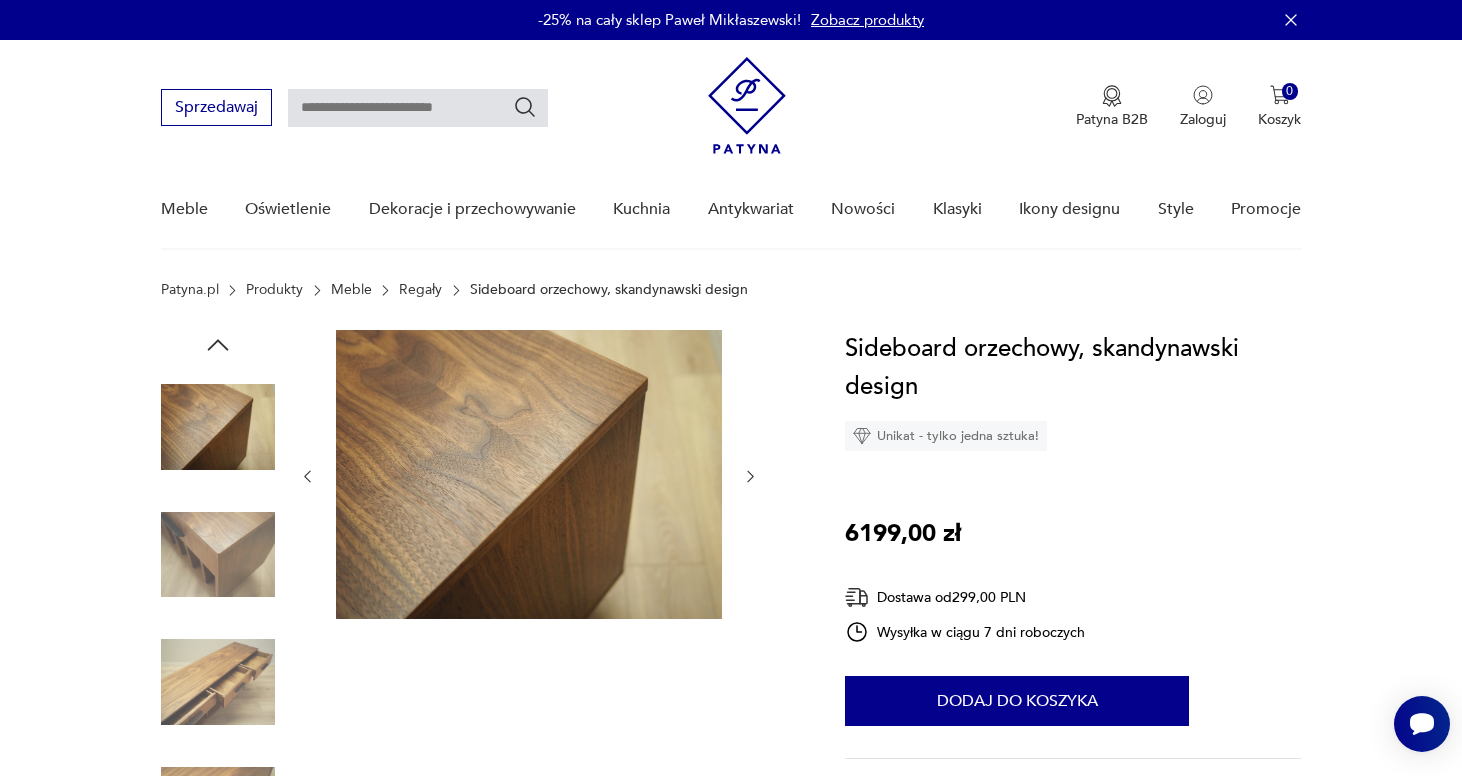 click 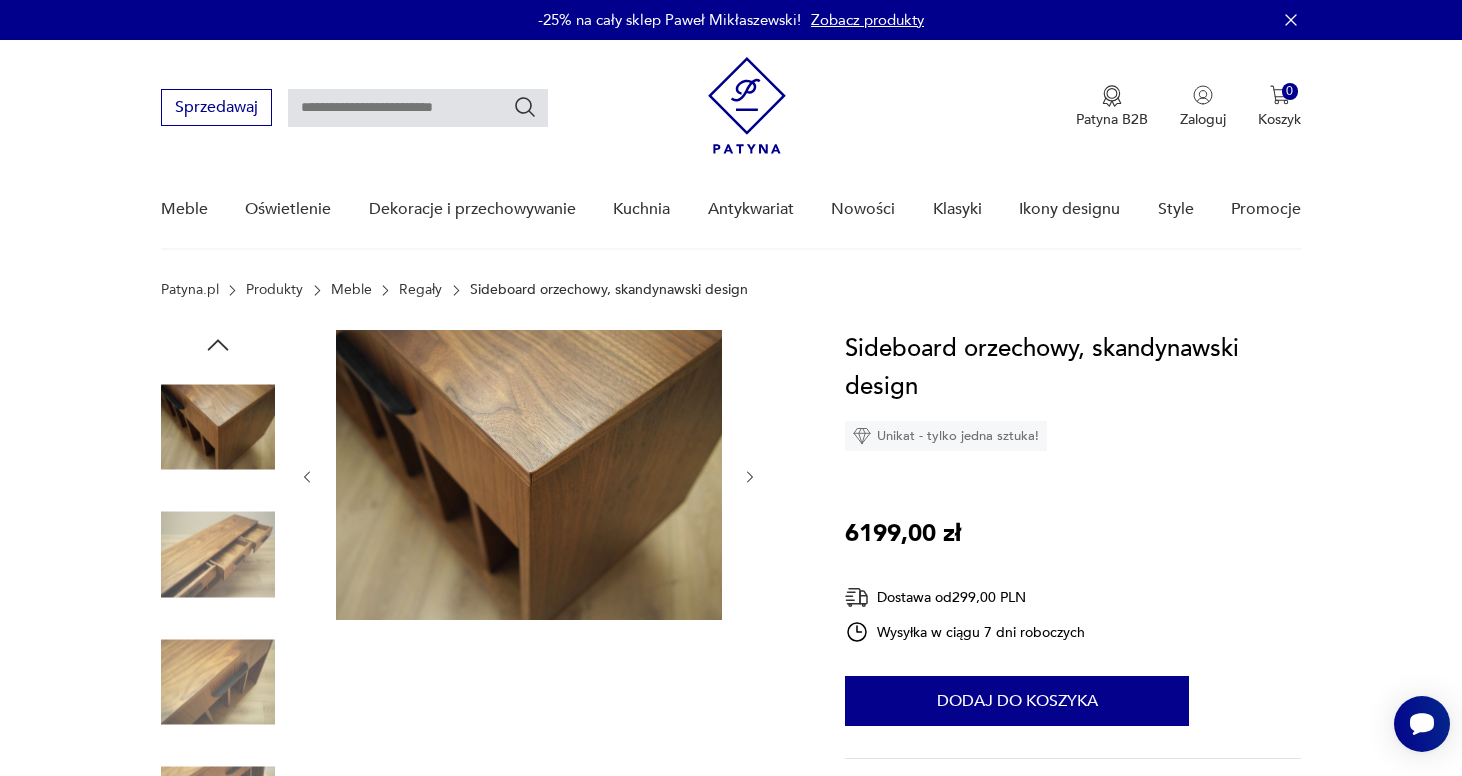 click 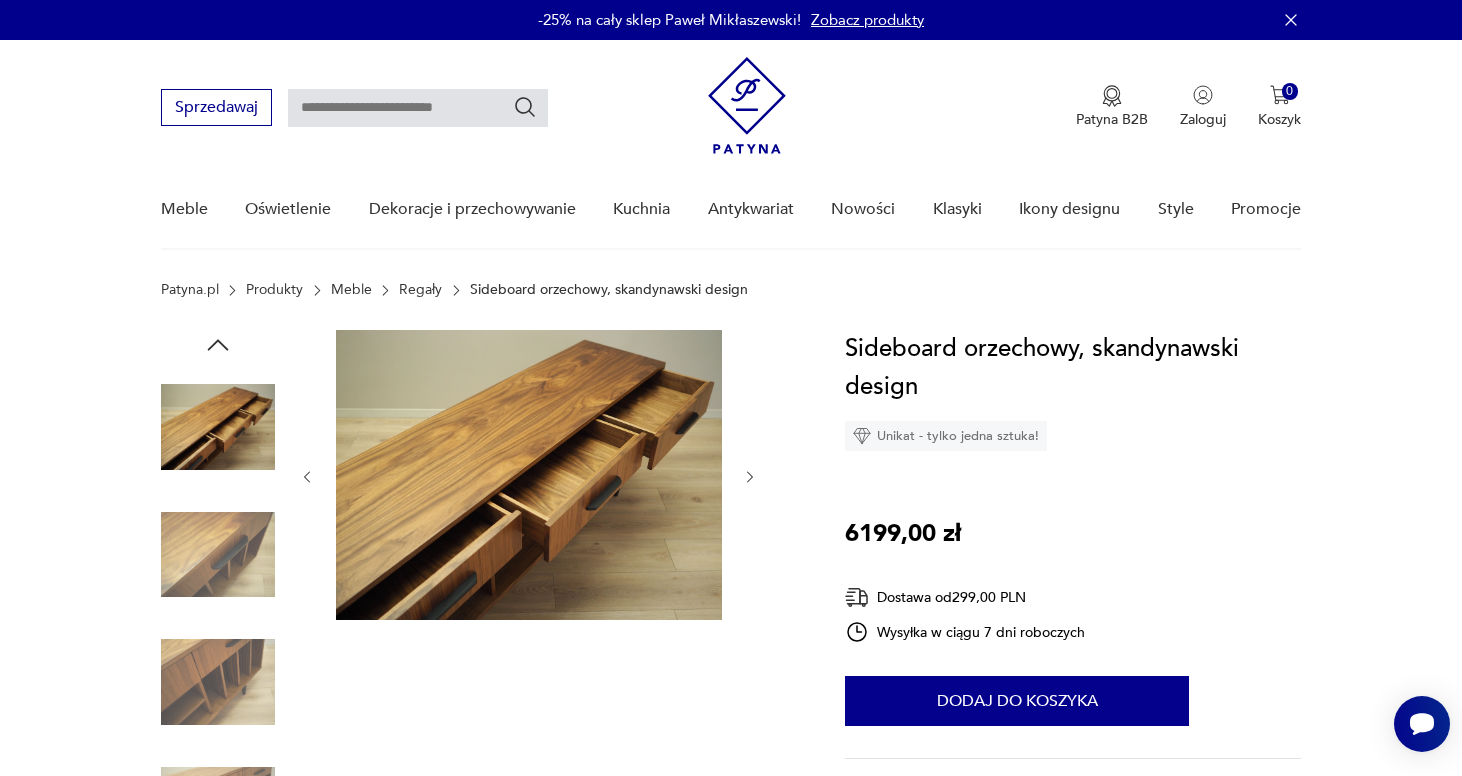 click 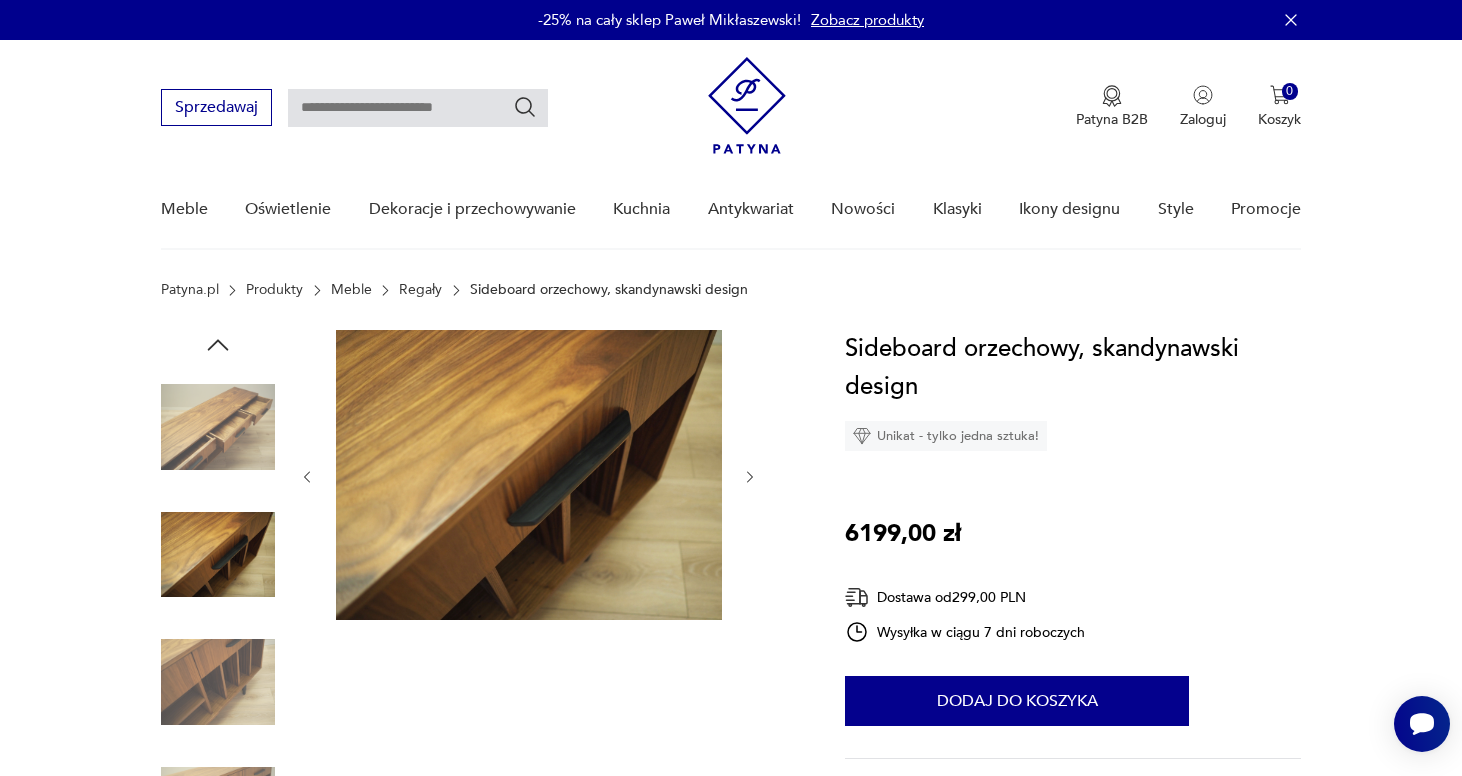 click 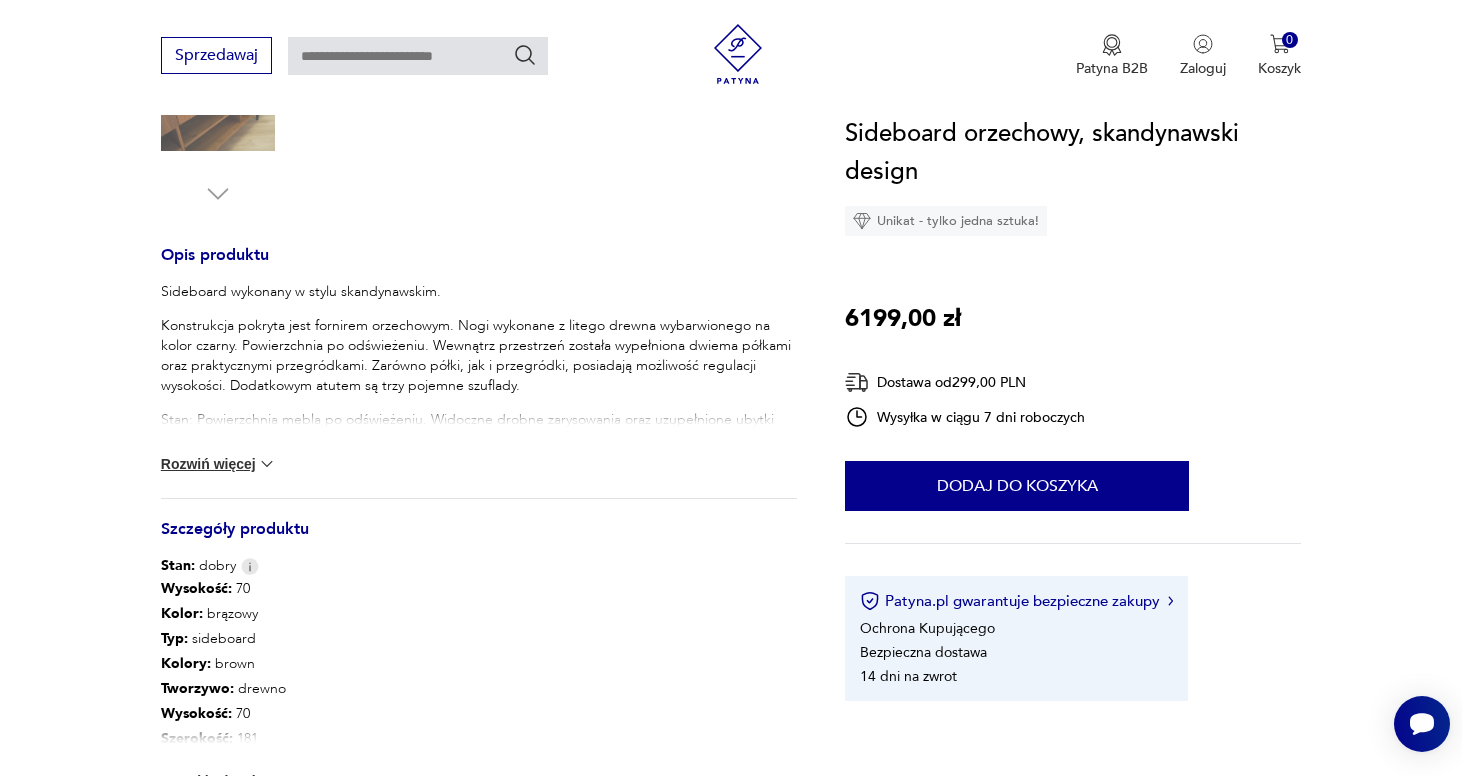 scroll, scrollTop: 711, scrollLeft: 0, axis: vertical 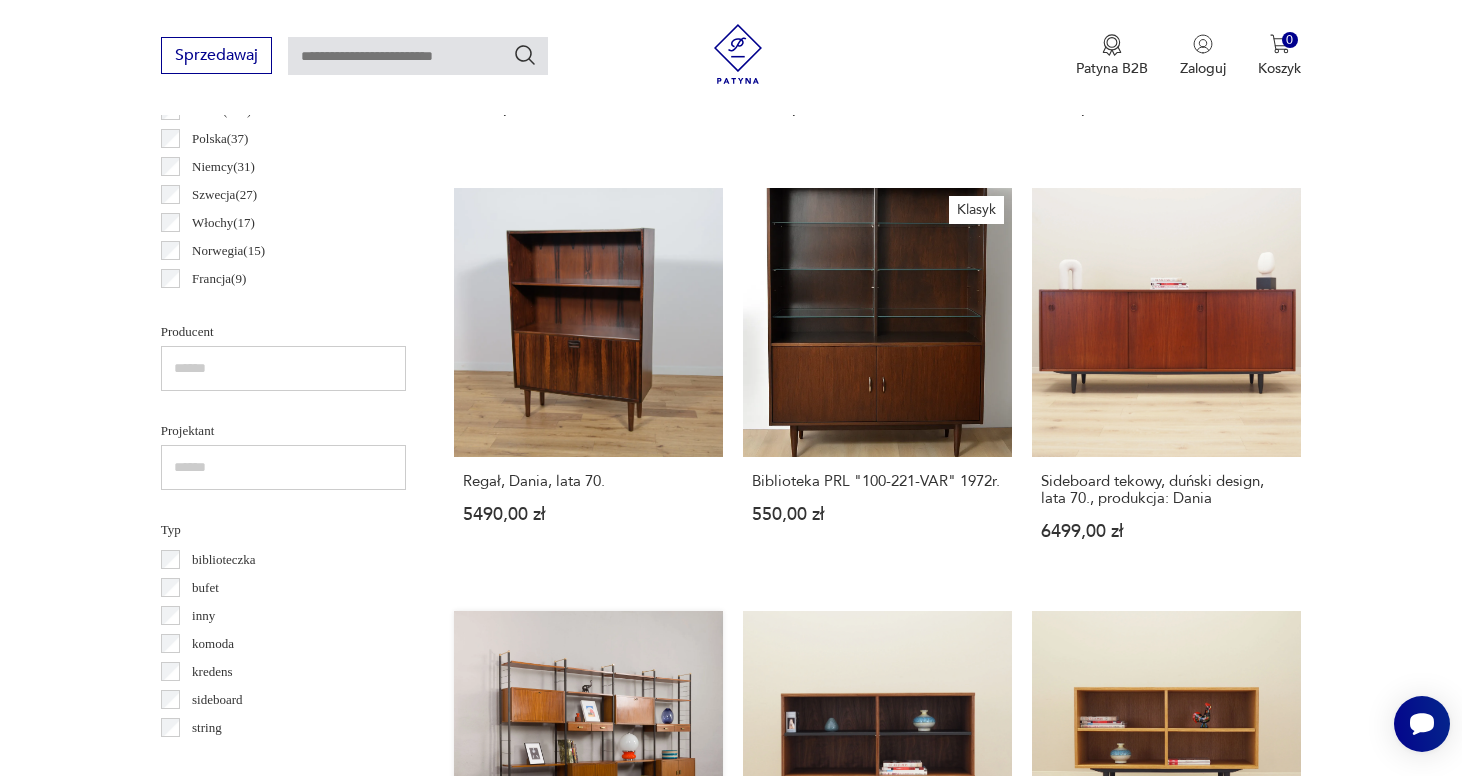 click on "Włoski regał wolnostojący z okresu mid-century modern, lata 70. 21 500,00 zł" at bounding box center [588, 806] 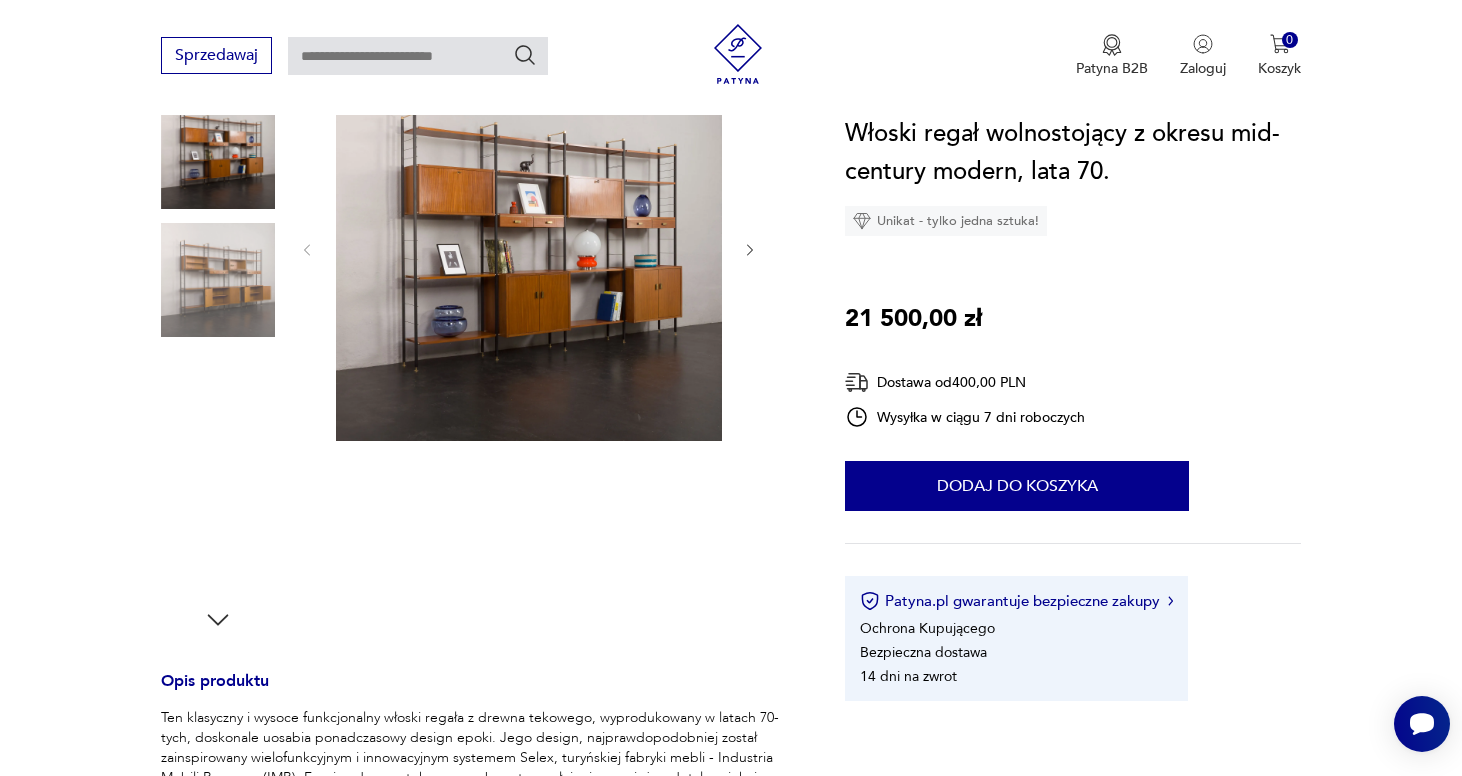 click 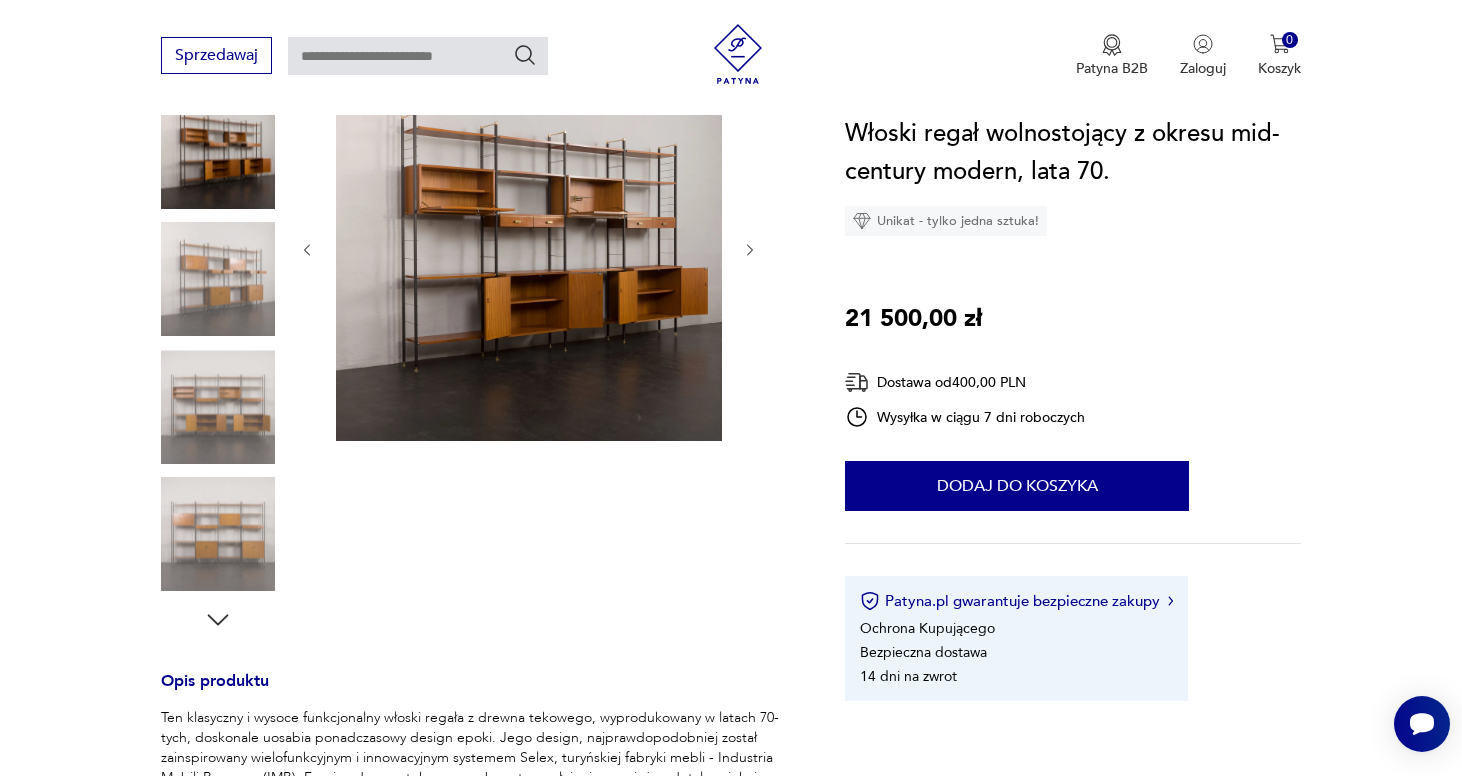 click 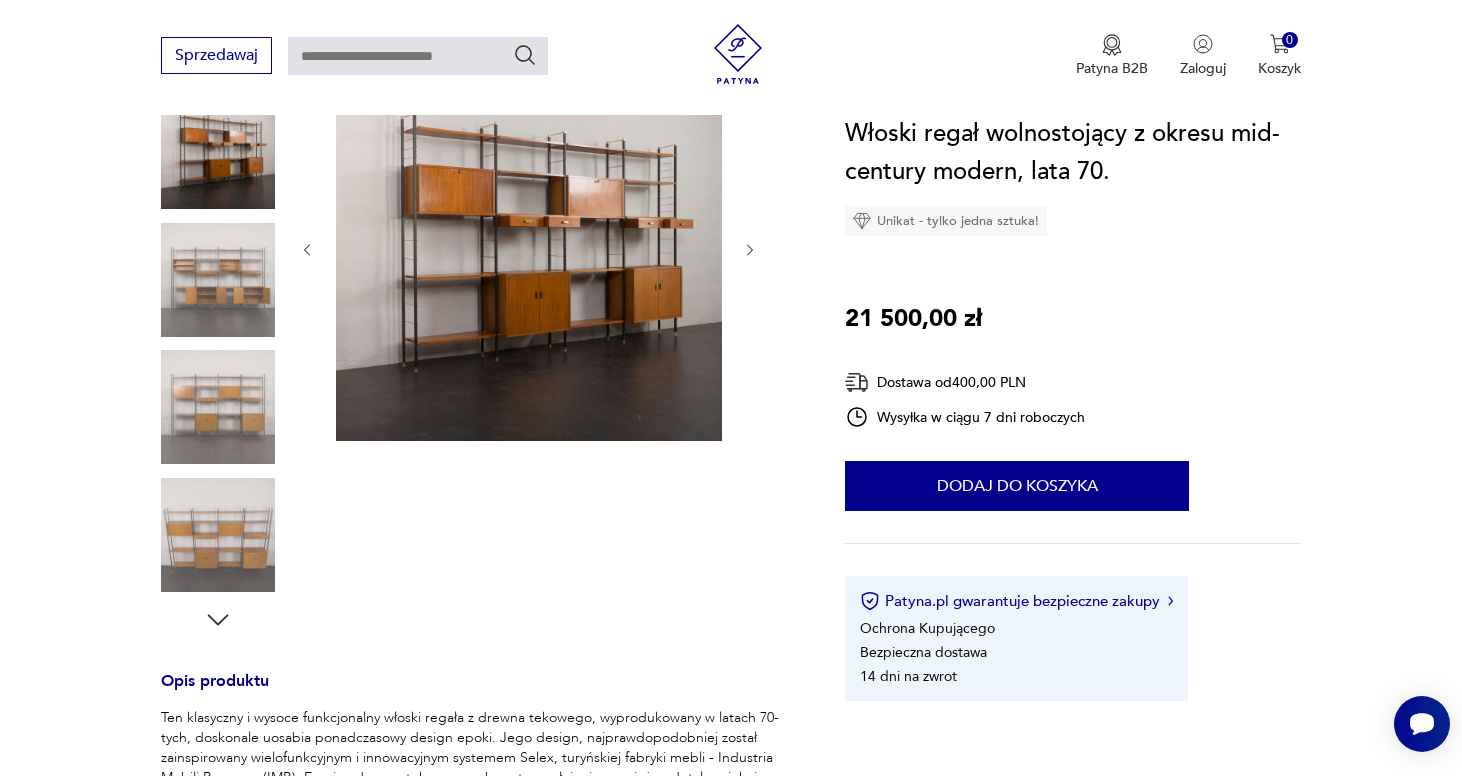 click 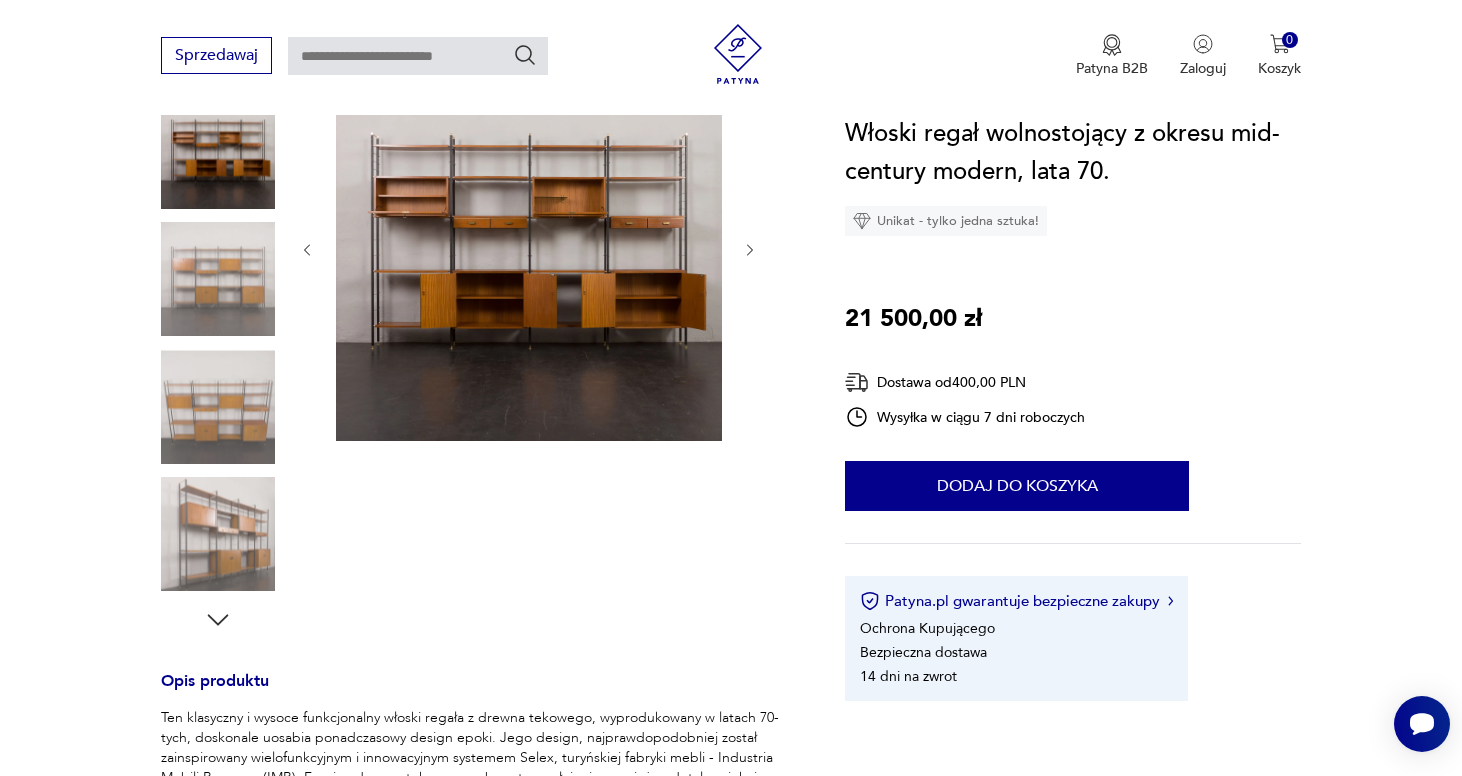 click 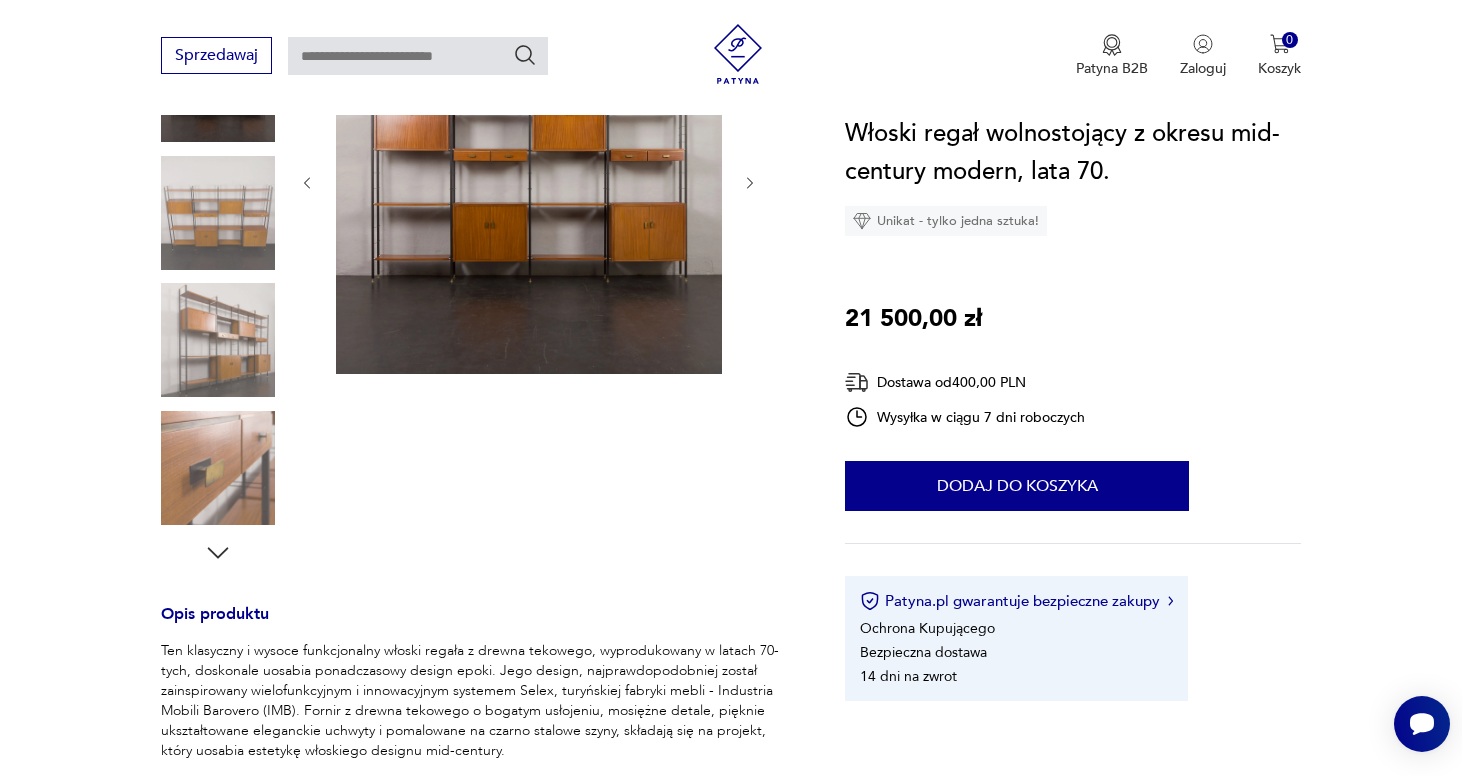 scroll, scrollTop: 339, scrollLeft: 0, axis: vertical 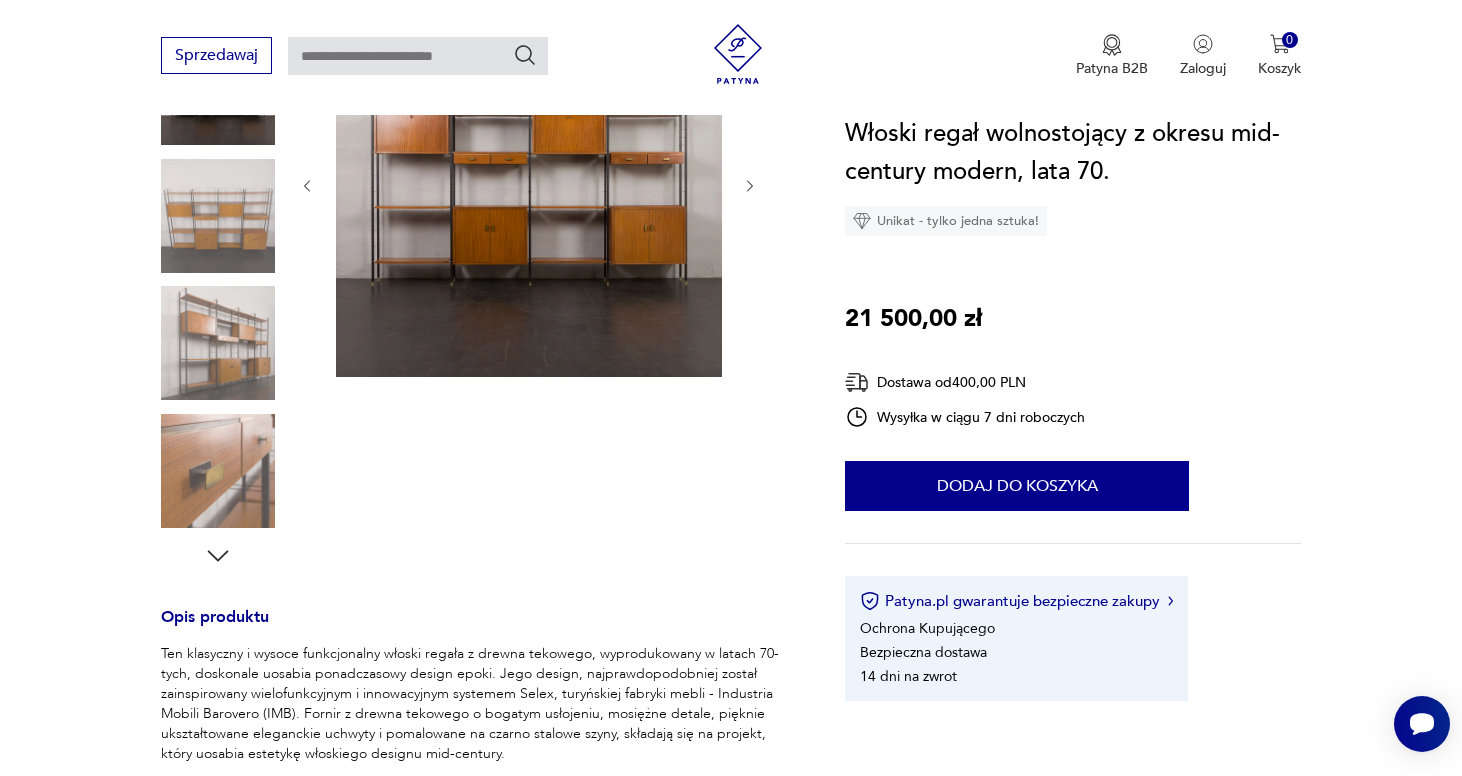 click at bounding box center [218, 471] 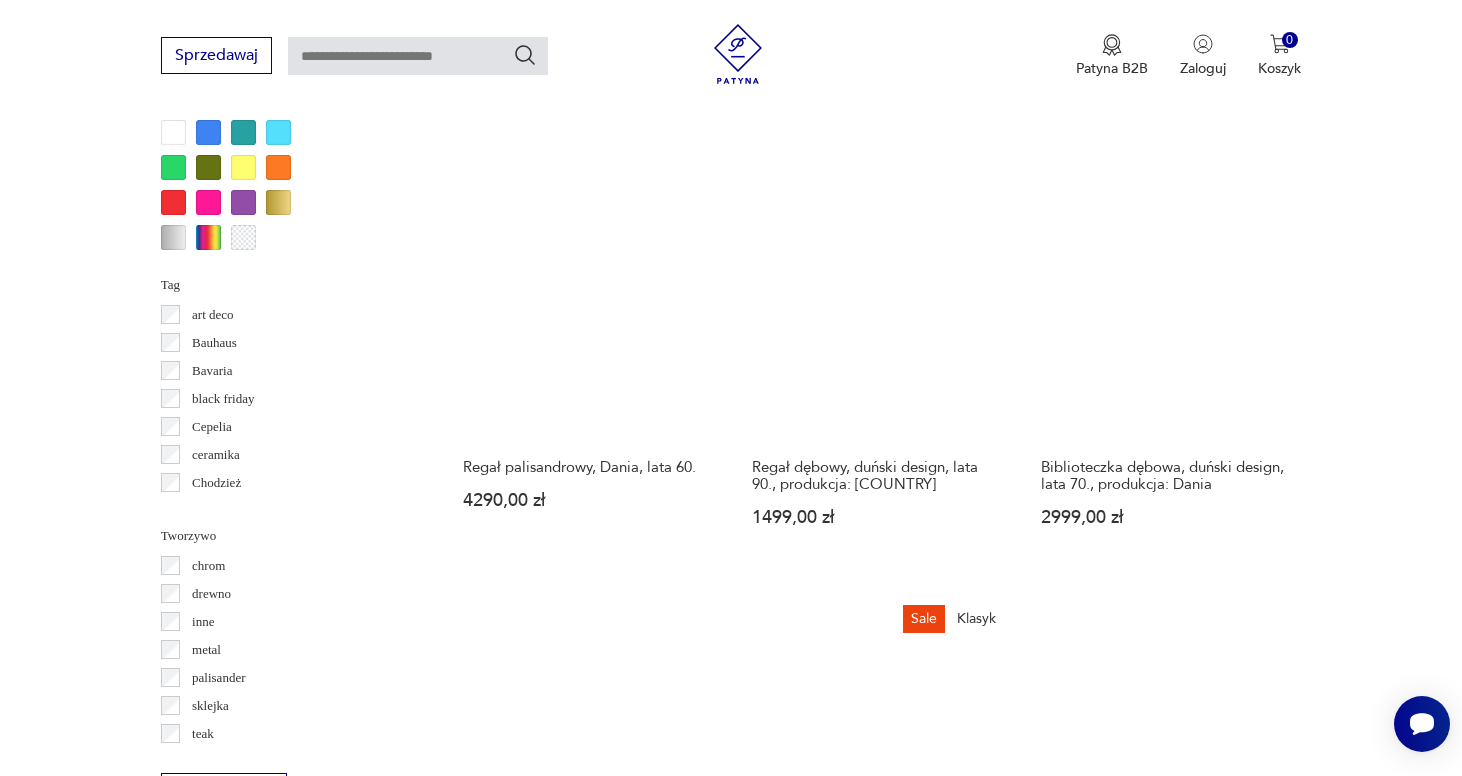 scroll, scrollTop: 2000, scrollLeft: 0, axis: vertical 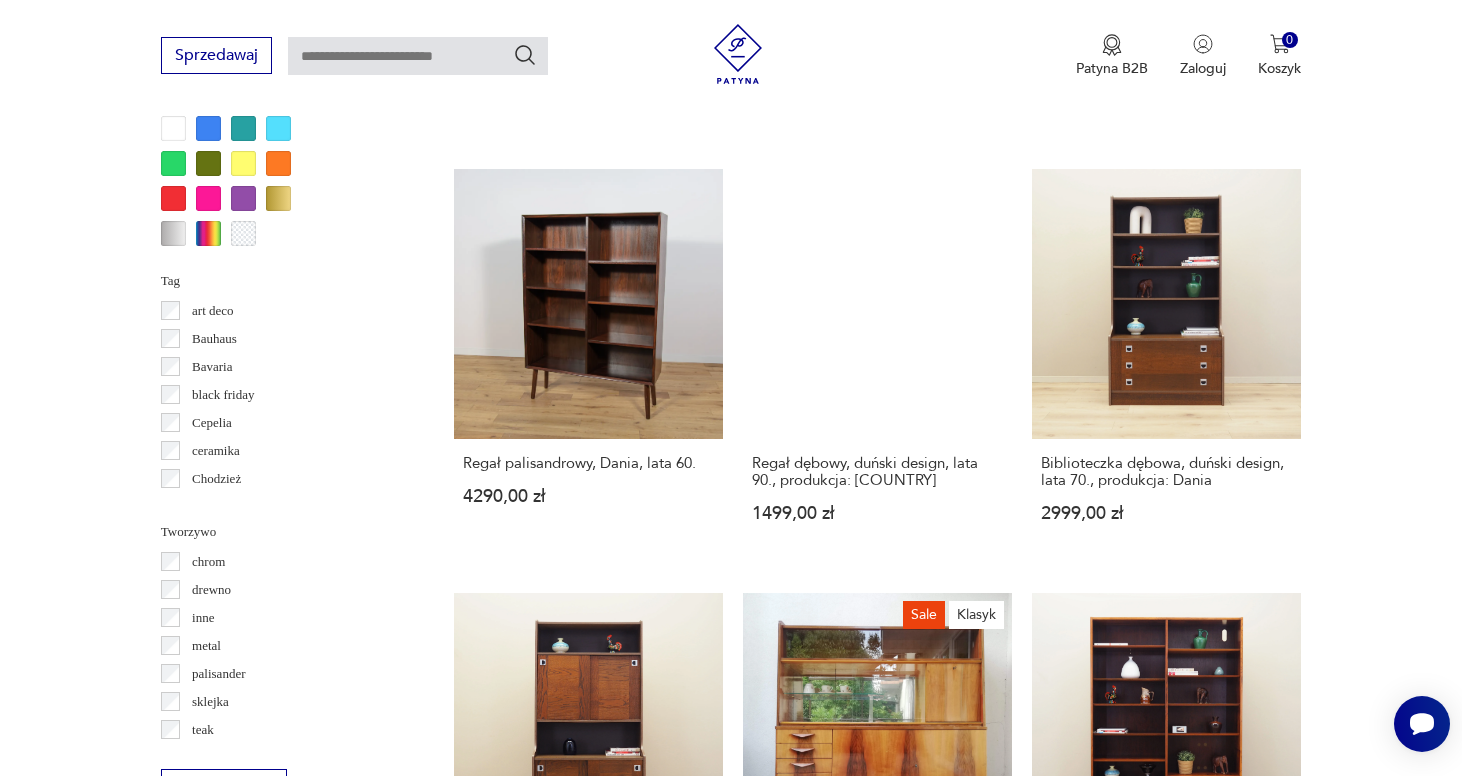 click on "19" at bounding box center [1069, 1501] 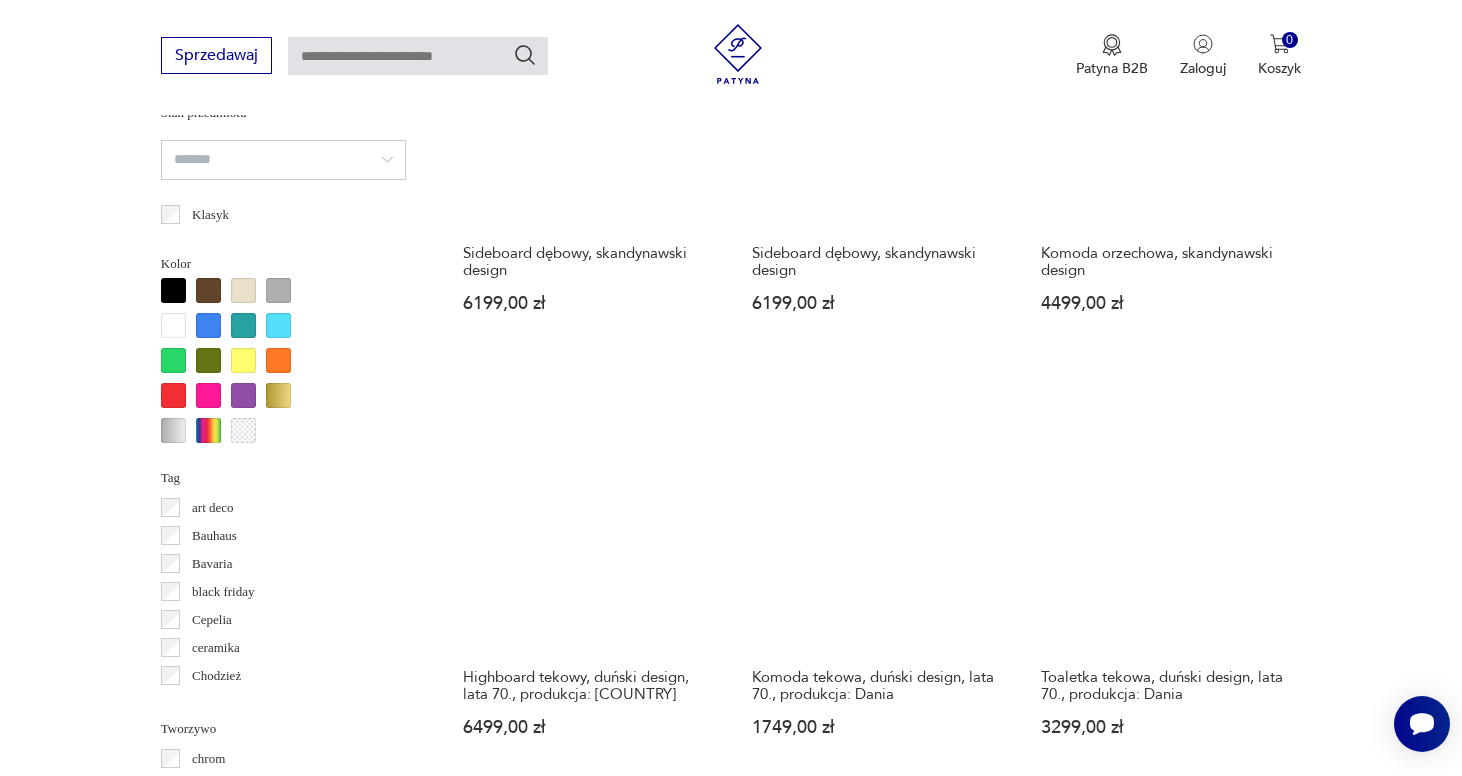 scroll, scrollTop: 1805, scrollLeft: 0, axis: vertical 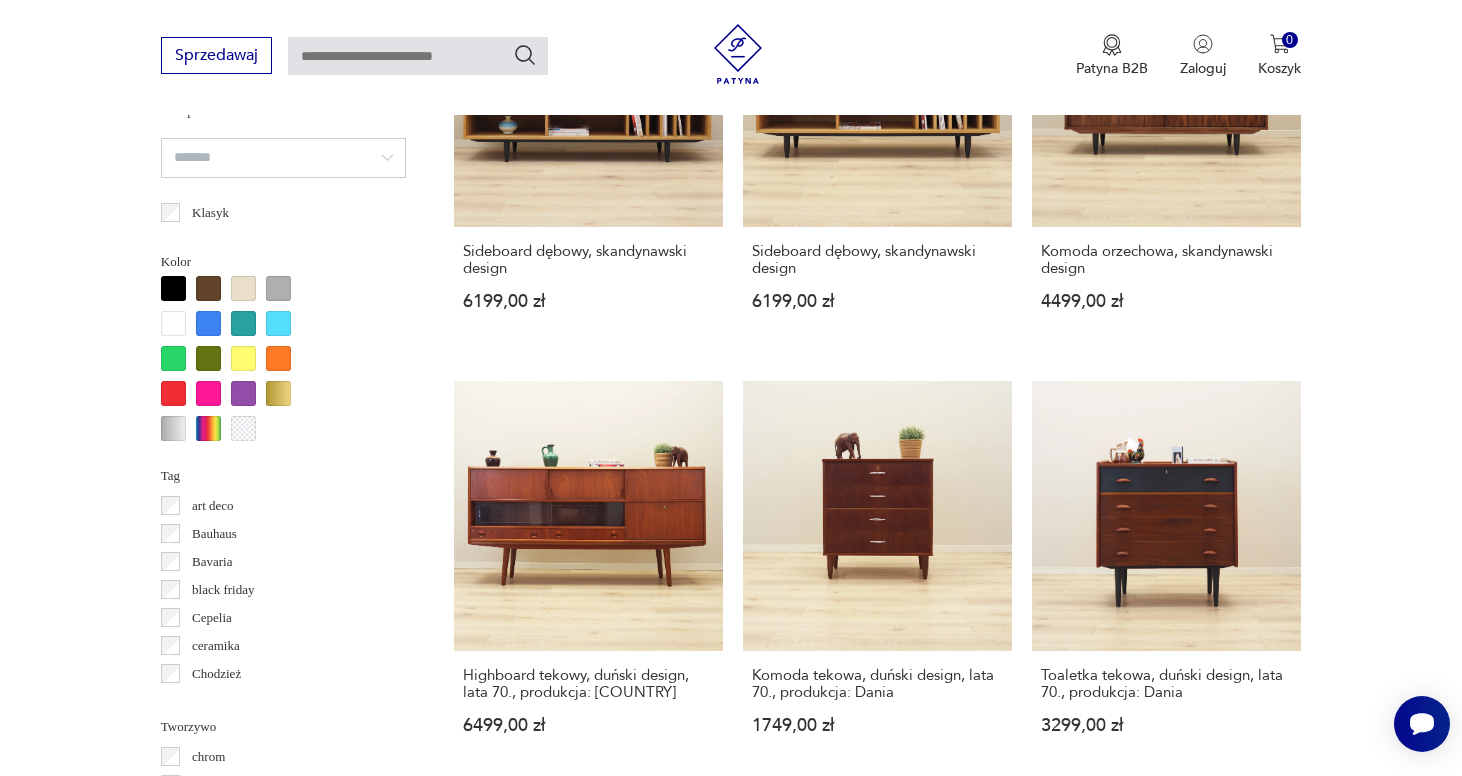 click on "20" at bounding box center (1069, 1724) 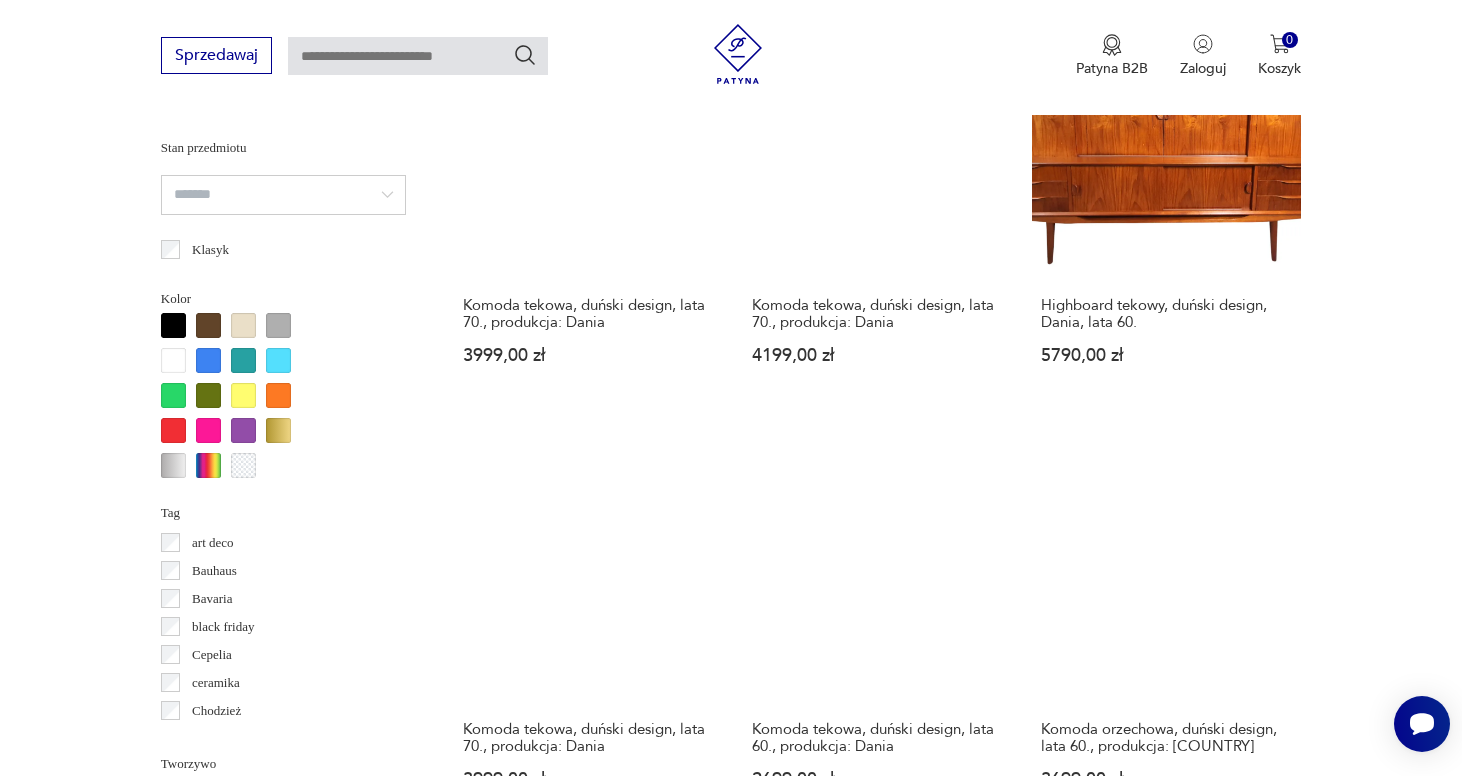 scroll, scrollTop: 1882, scrollLeft: 0, axis: vertical 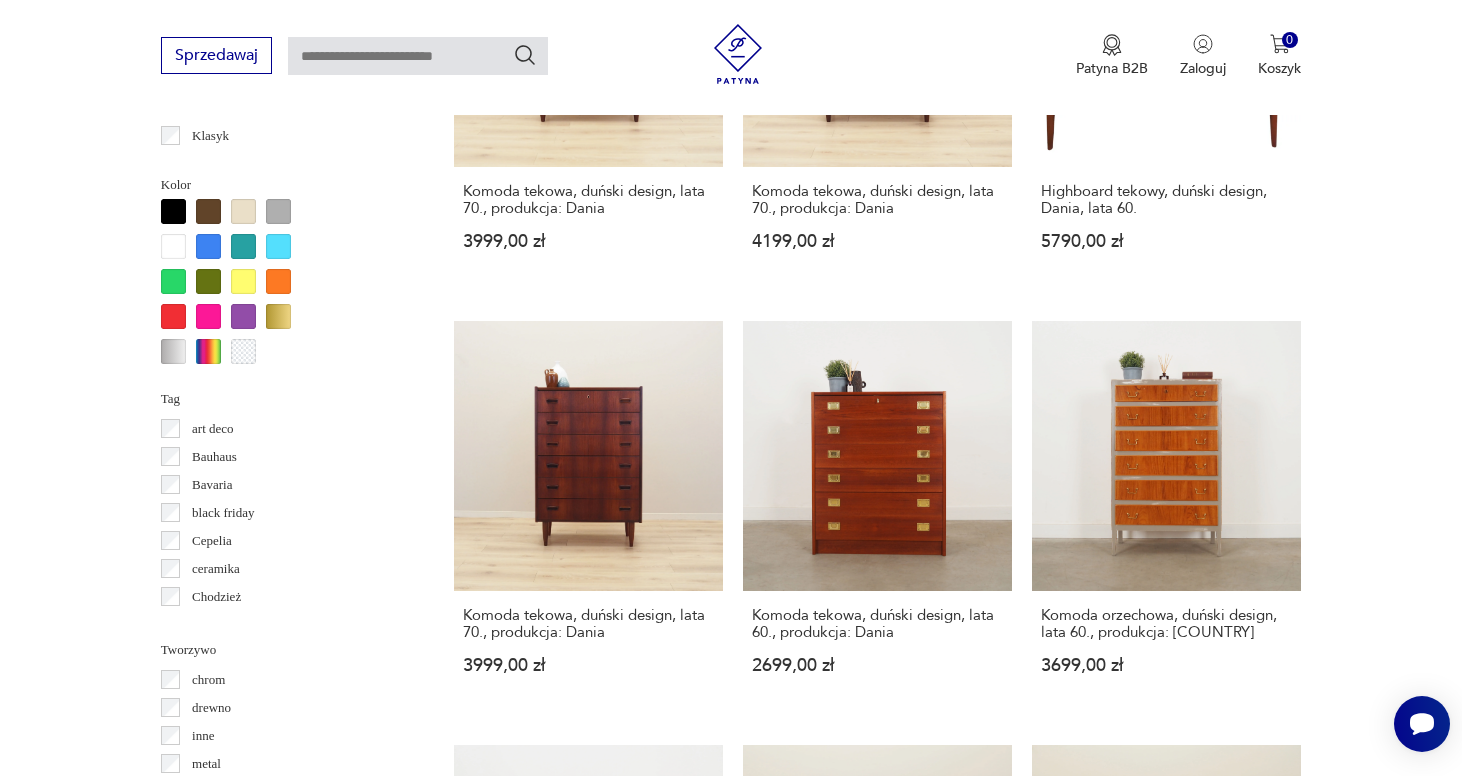click on "21" at bounding box center [1069, 1664] 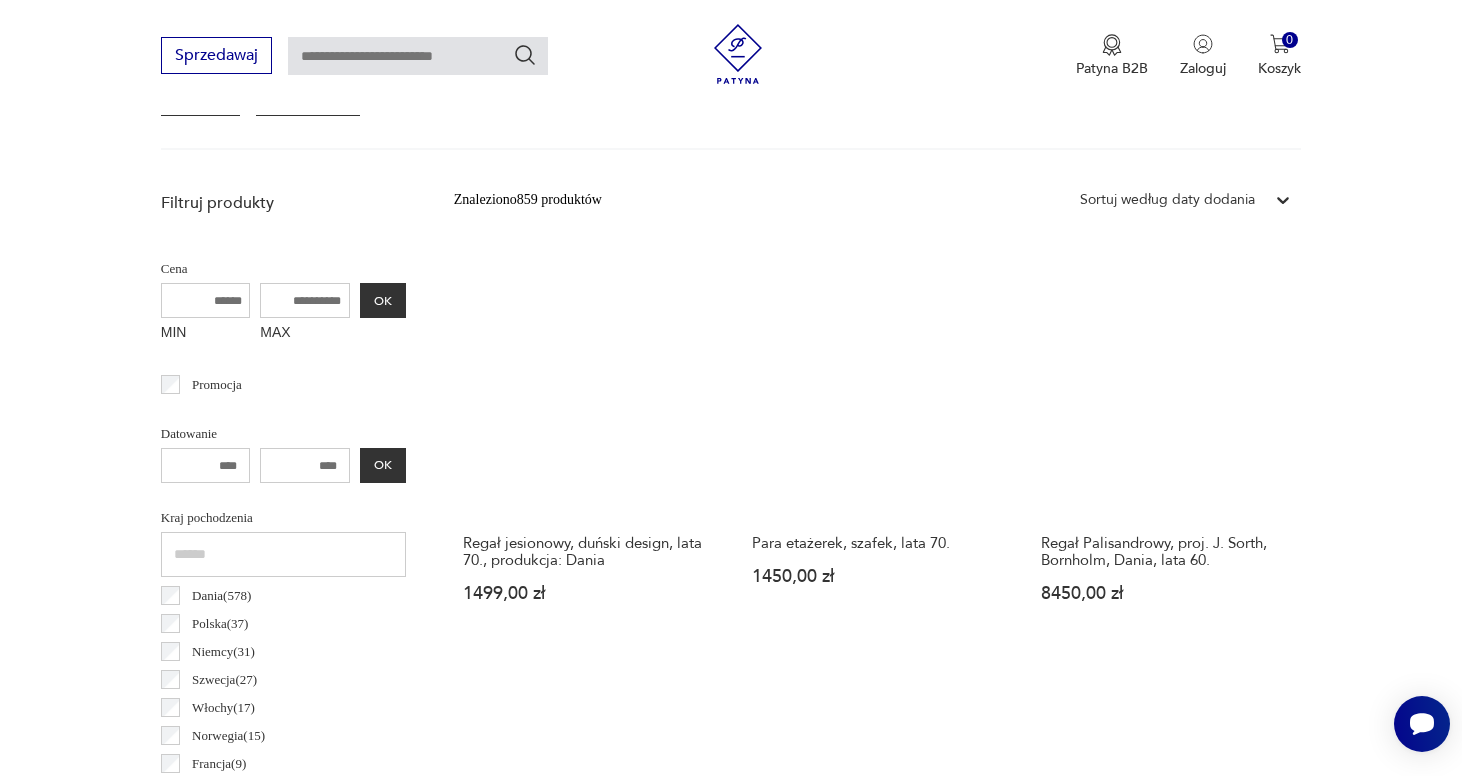 scroll, scrollTop: 651, scrollLeft: 0, axis: vertical 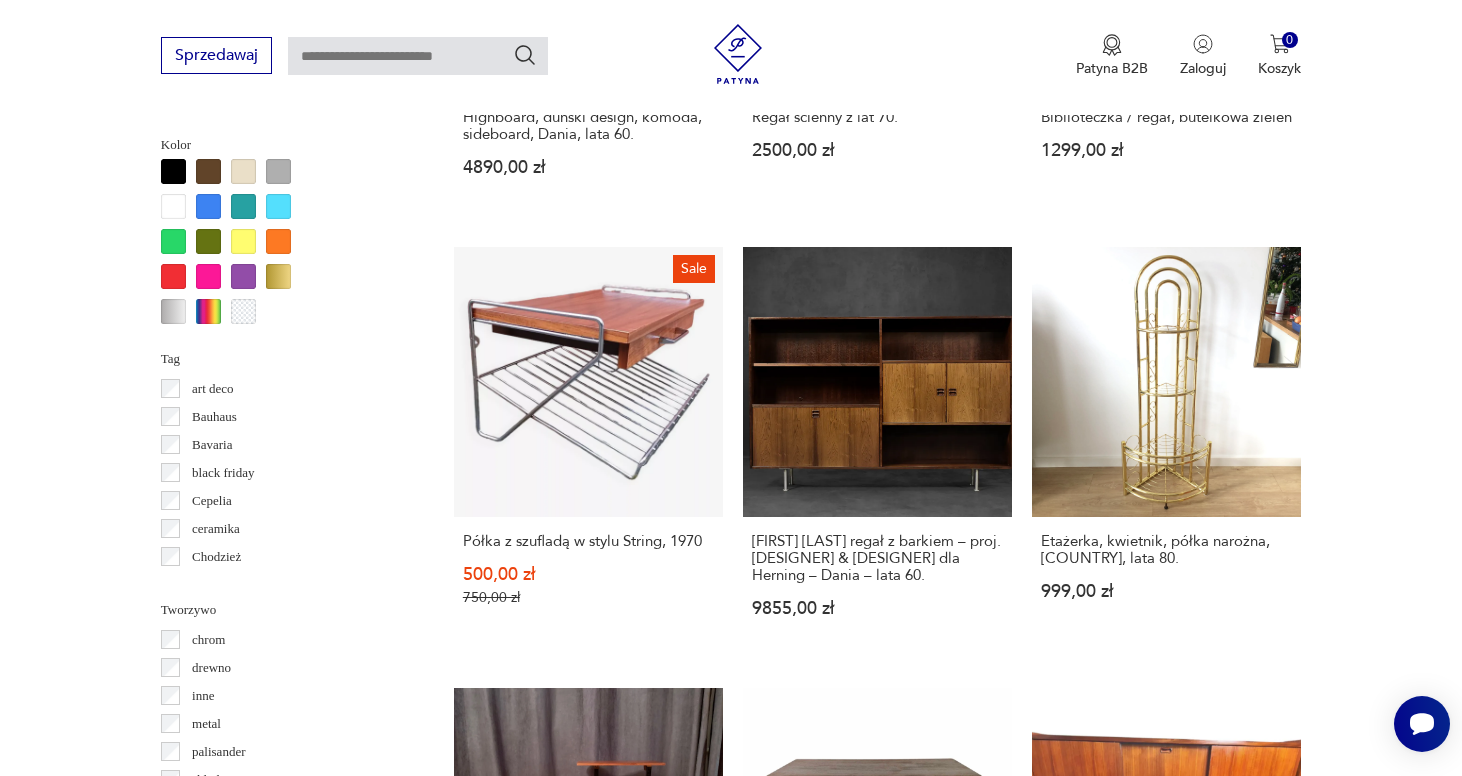 click on "22" at bounding box center (1069, 1624) 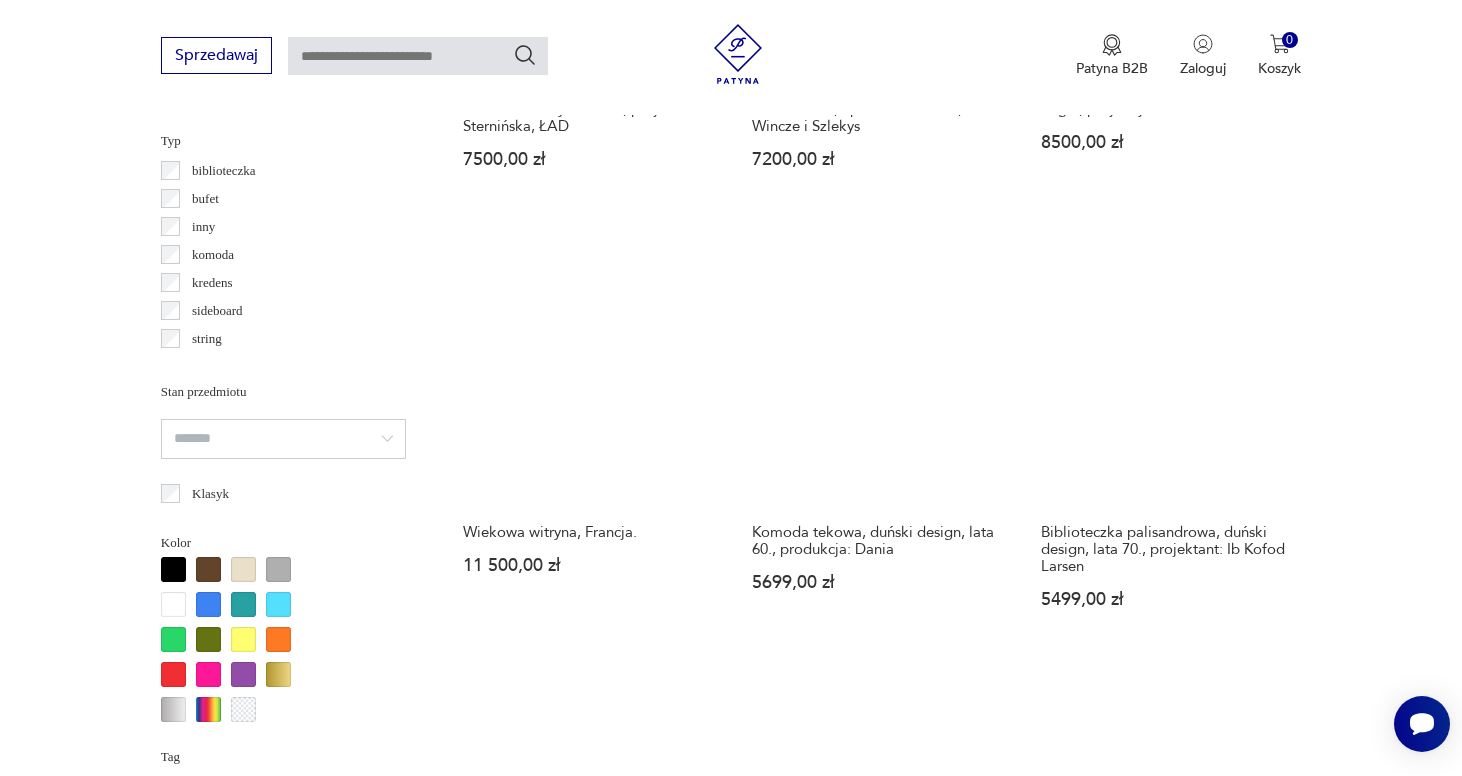 scroll, scrollTop: 1561, scrollLeft: 0, axis: vertical 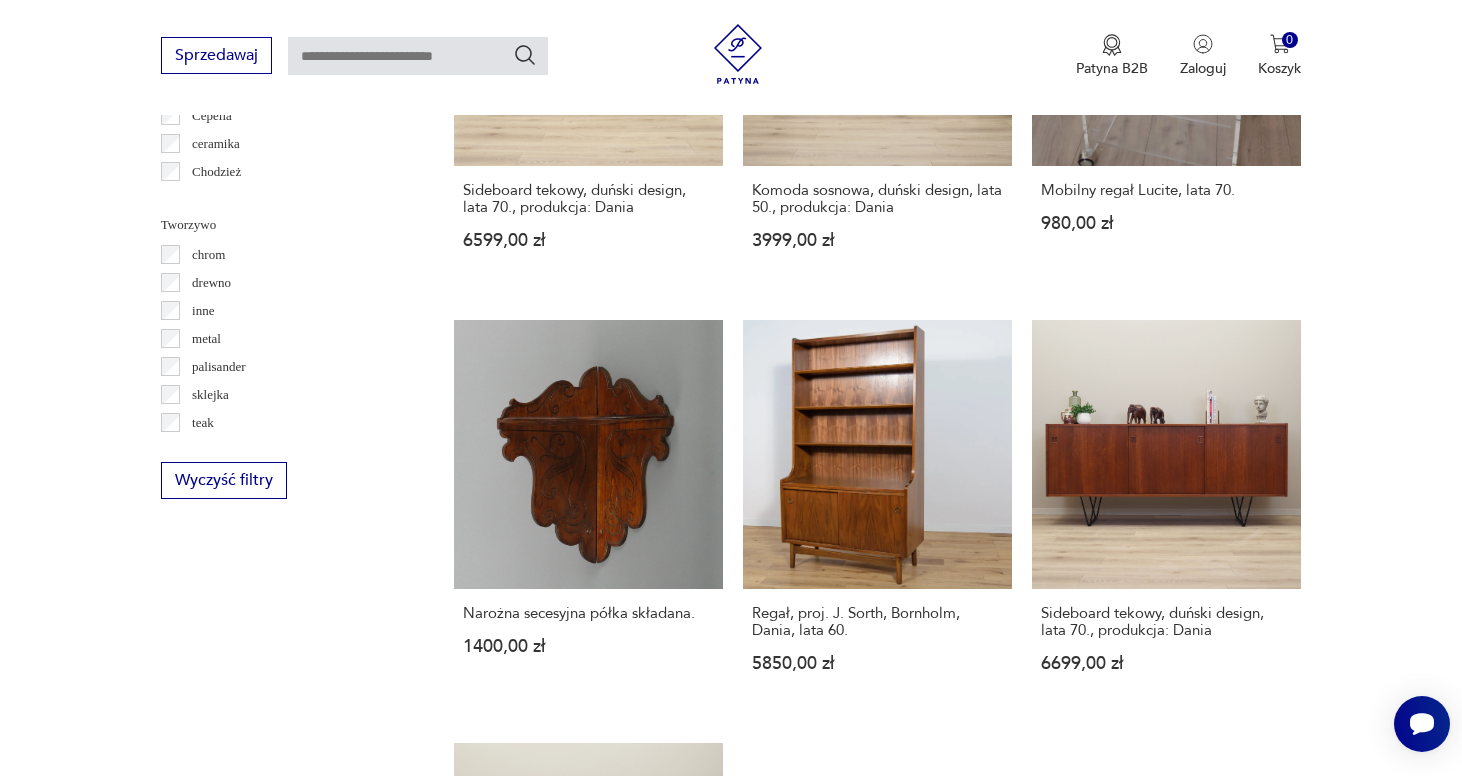 click on "23" at bounding box center (1069, 1222) 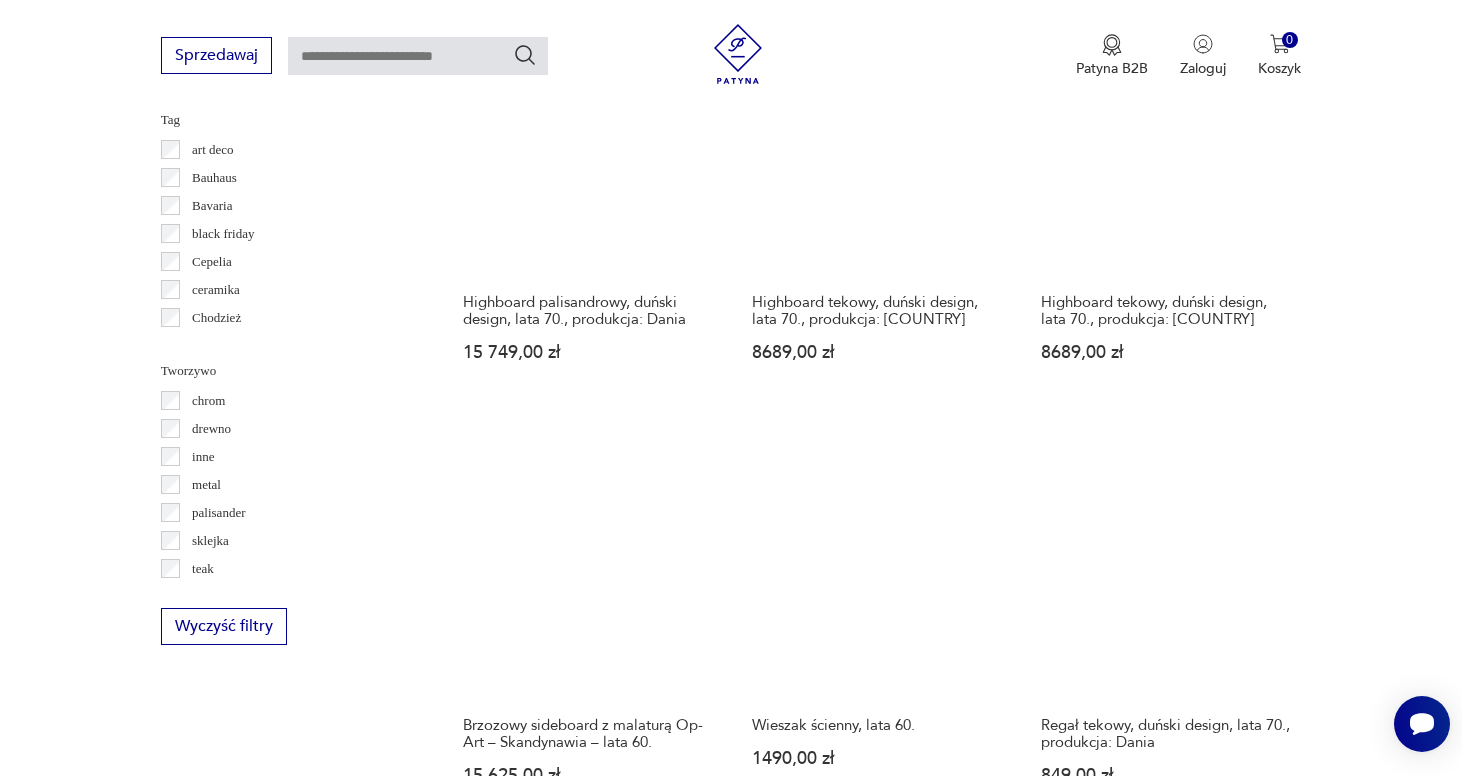 scroll, scrollTop: 2173, scrollLeft: 0, axis: vertical 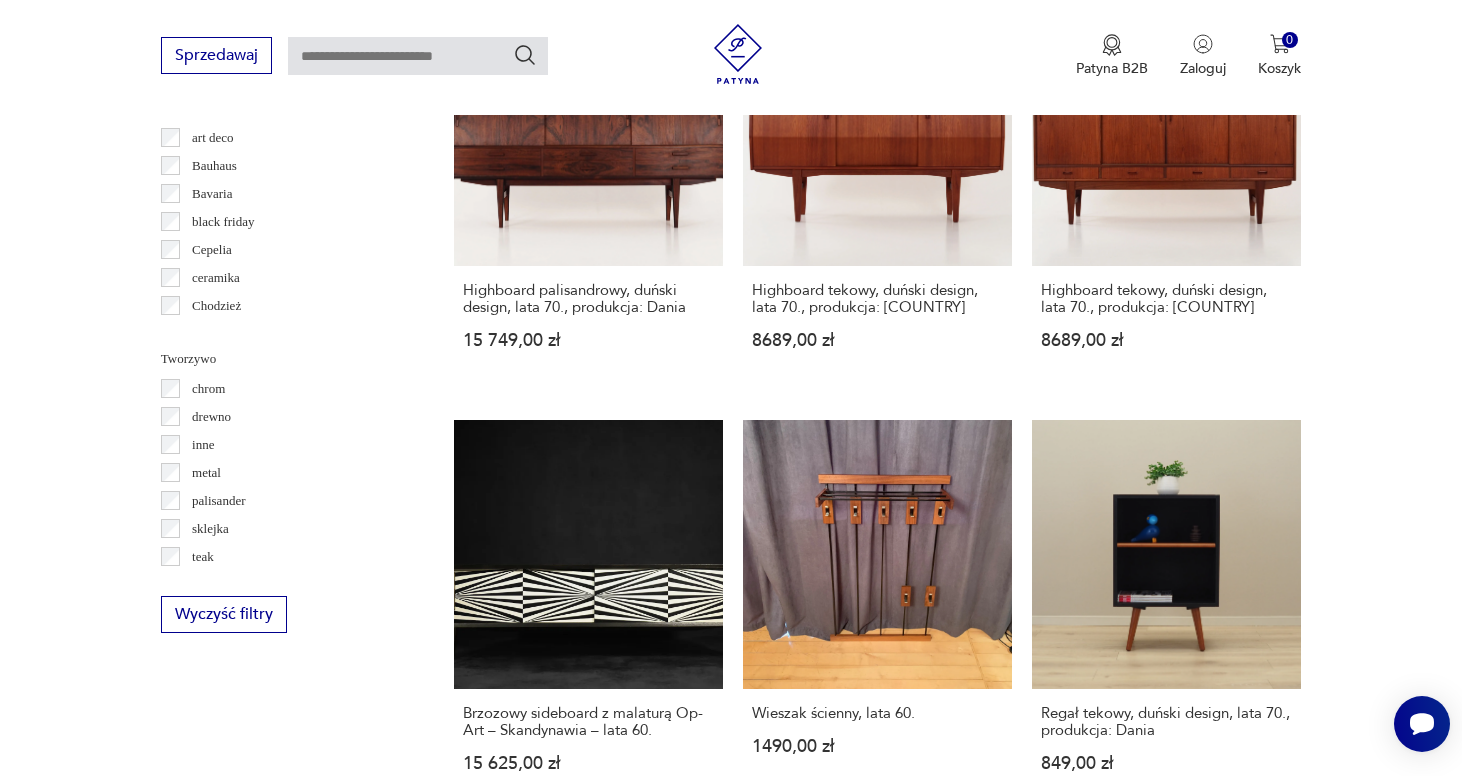 click on "24" at bounding box center (1069, 1322) 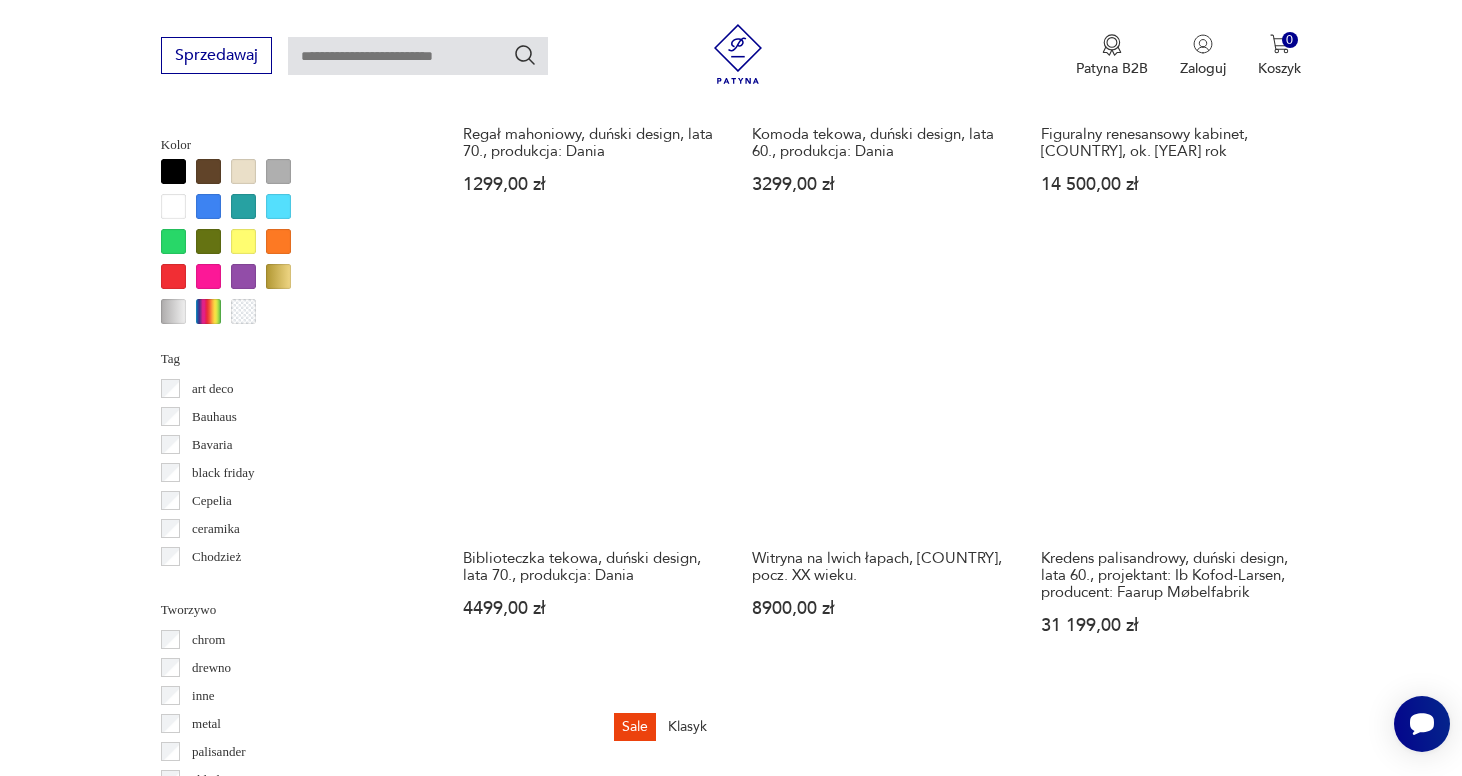 scroll, scrollTop: 1925, scrollLeft: 0, axis: vertical 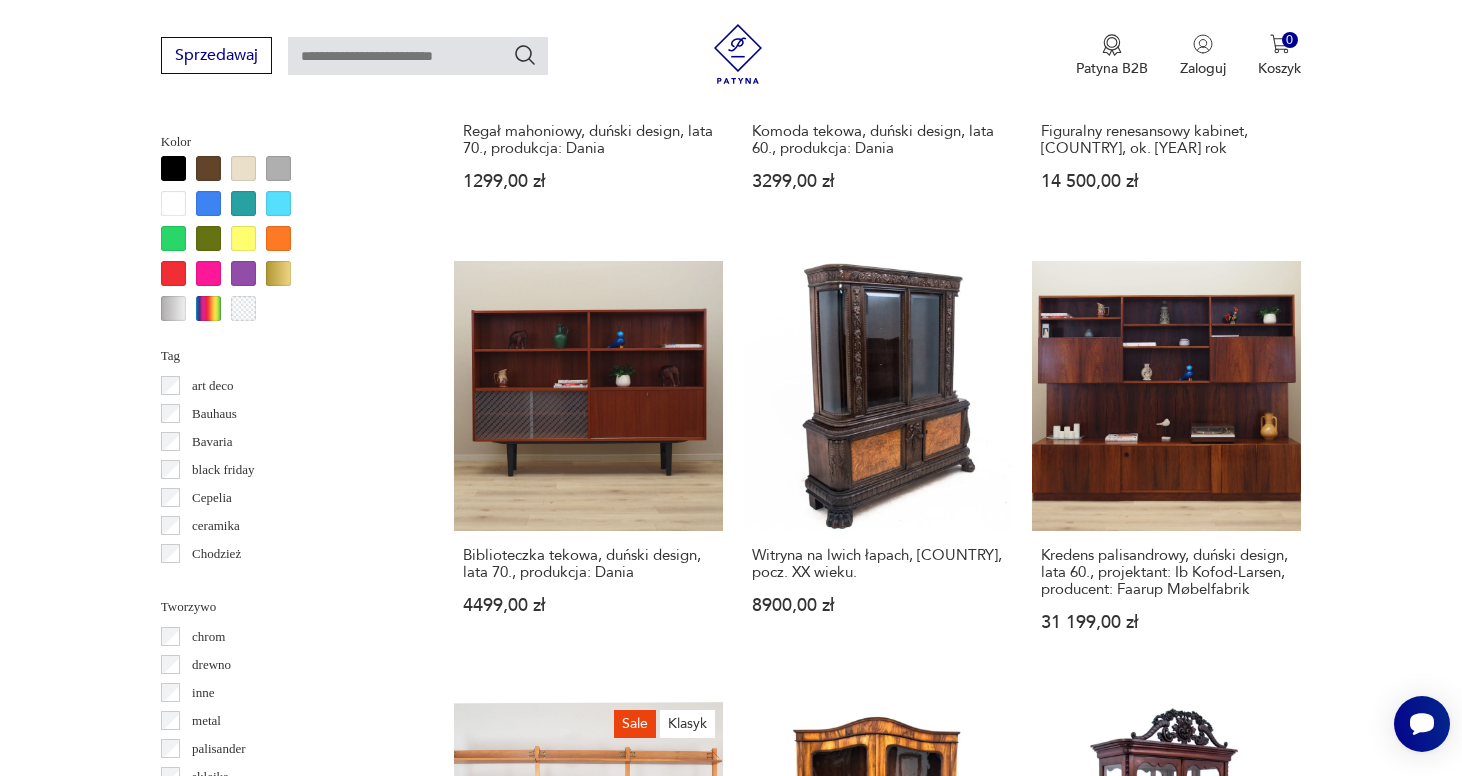 click on "25" at bounding box center [1069, 1644] 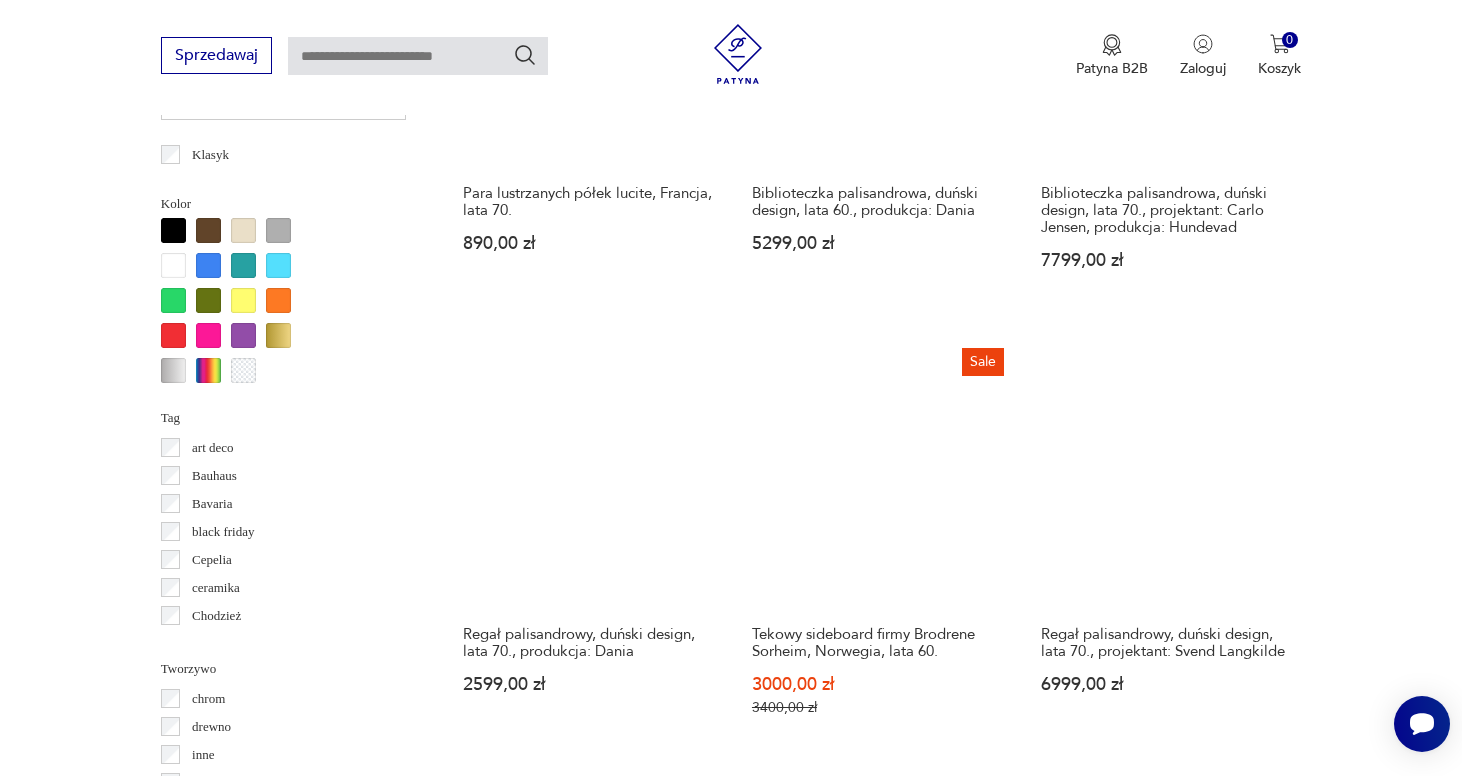 scroll, scrollTop: 1865, scrollLeft: 0, axis: vertical 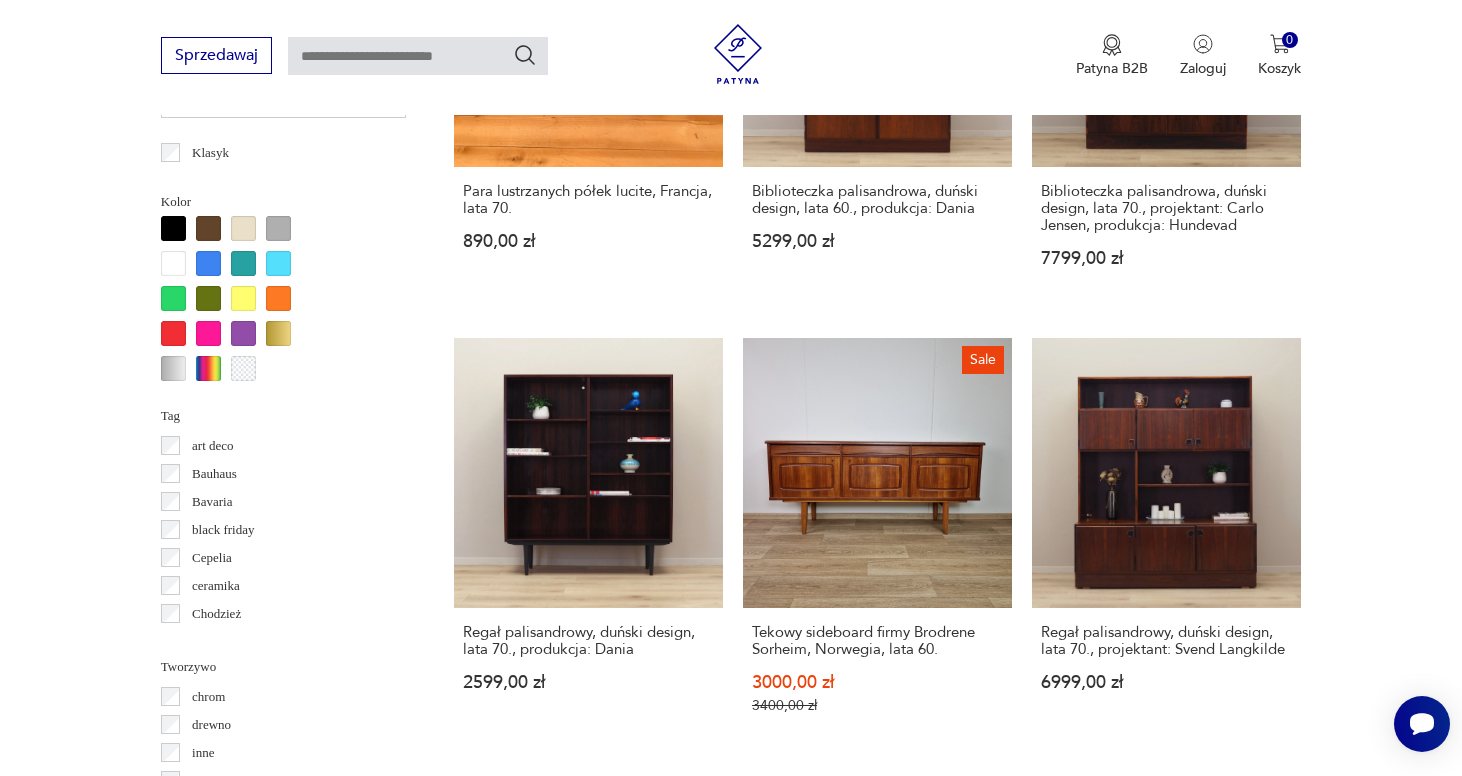 click on "26" at bounding box center [1069, 1687] 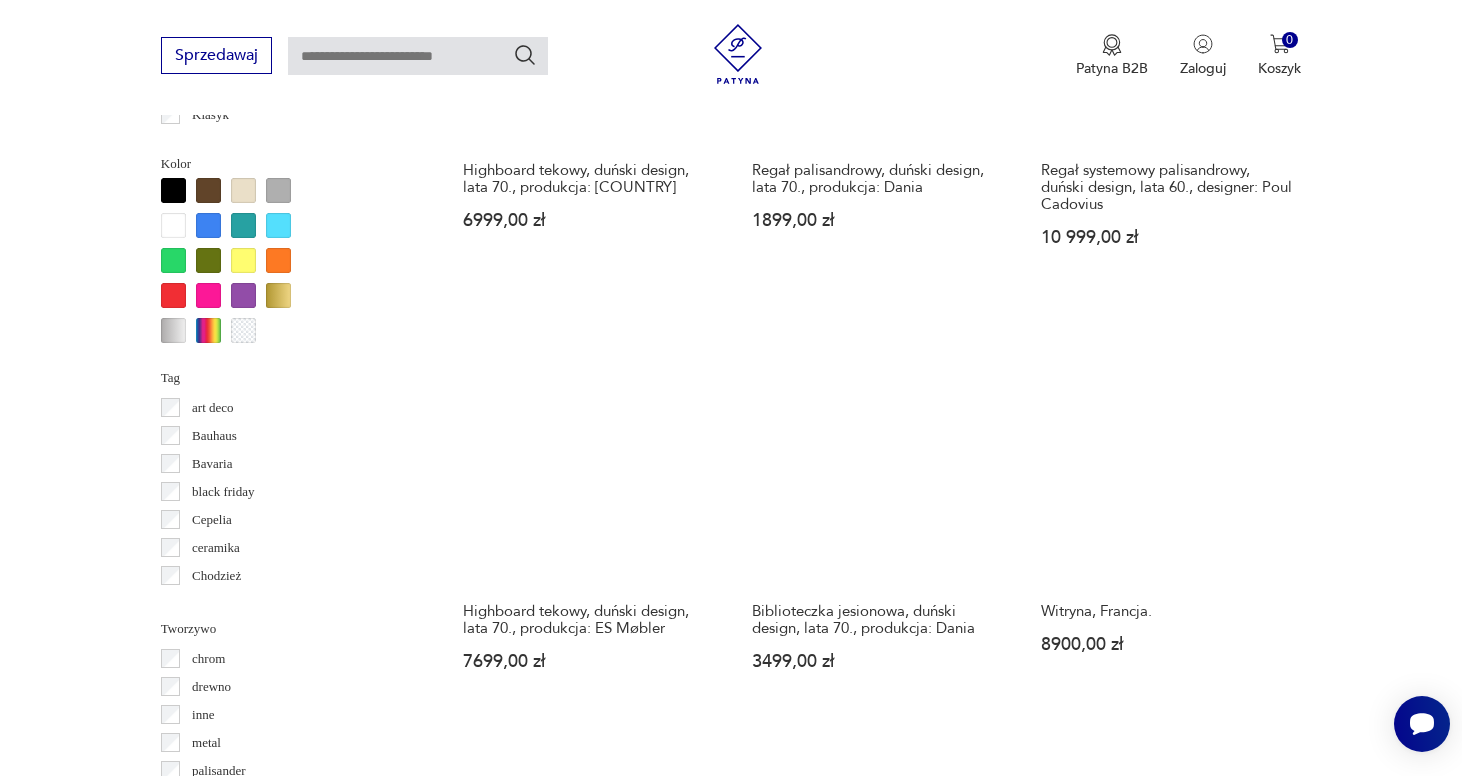 scroll, scrollTop: 1917, scrollLeft: 0, axis: vertical 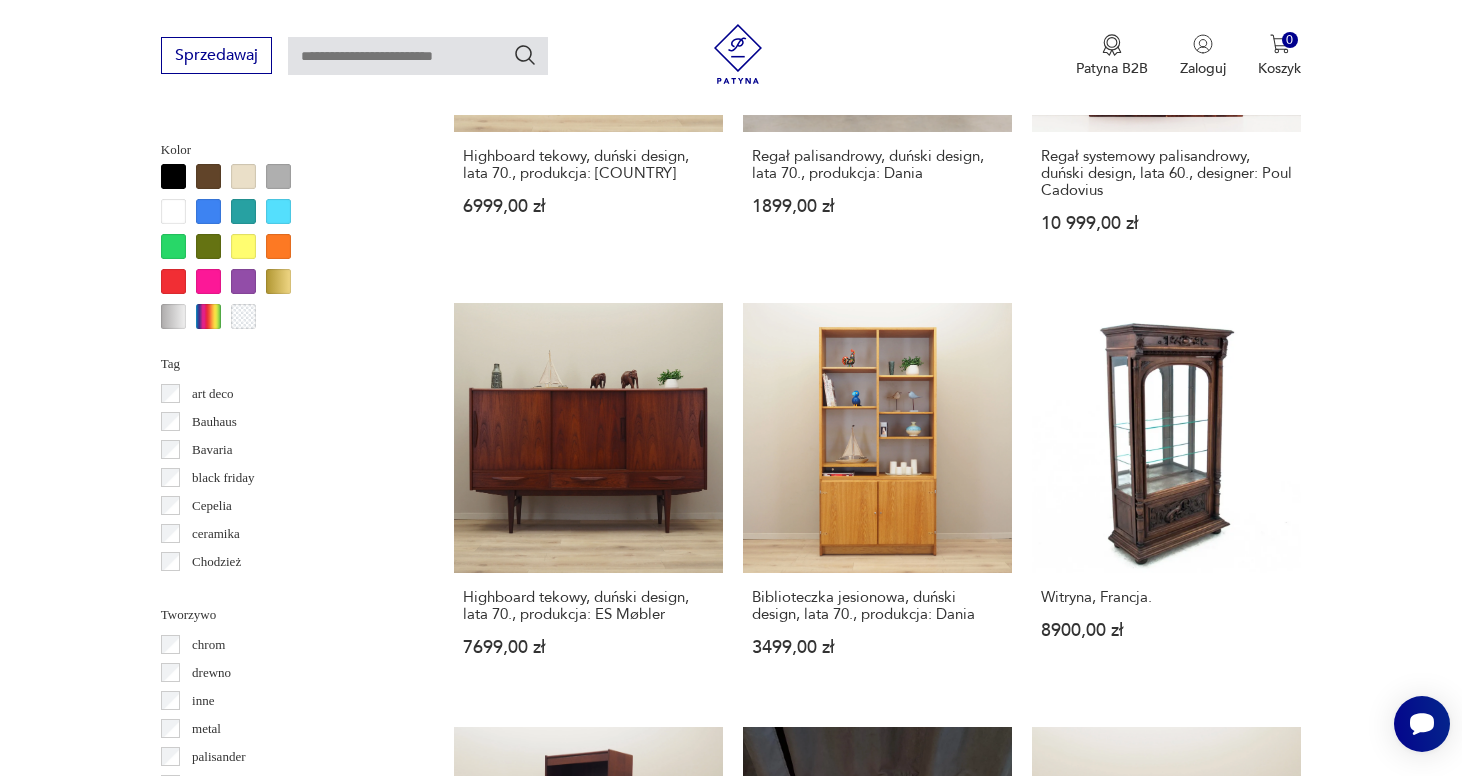 click on "27" at bounding box center [1069, 1652] 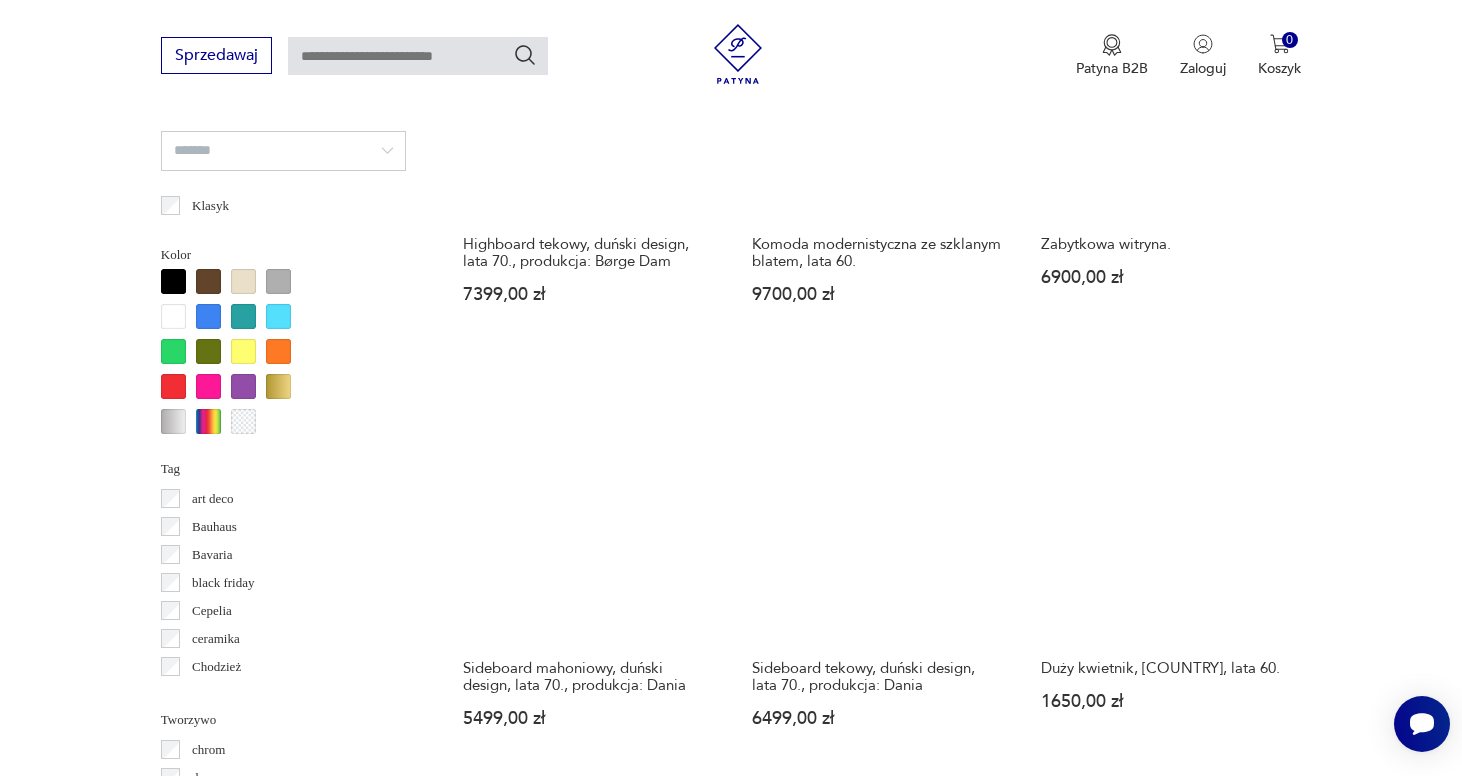 scroll, scrollTop: 1818, scrollLeft: 0, axis: vertical 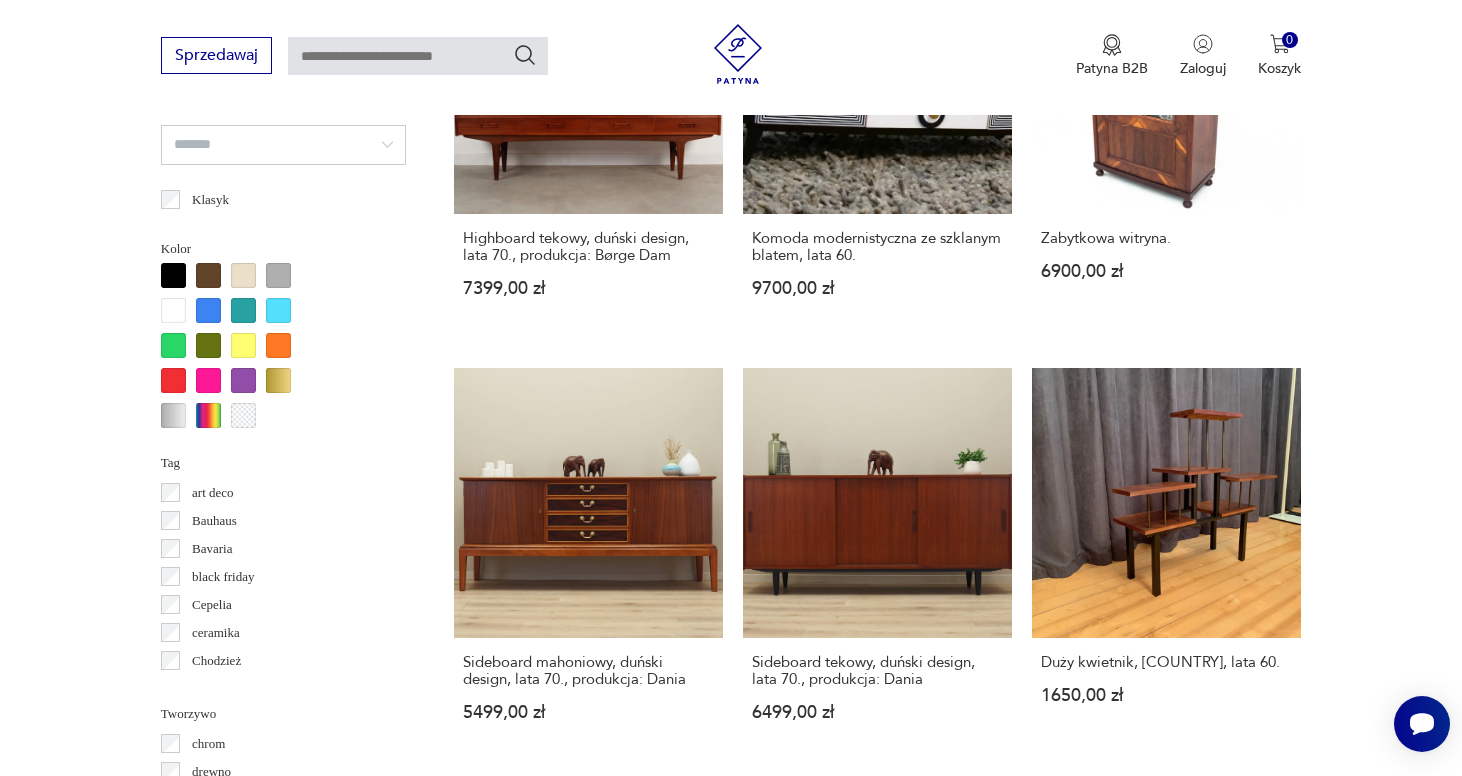 click on "28" at bounding box center (1069, 1711) 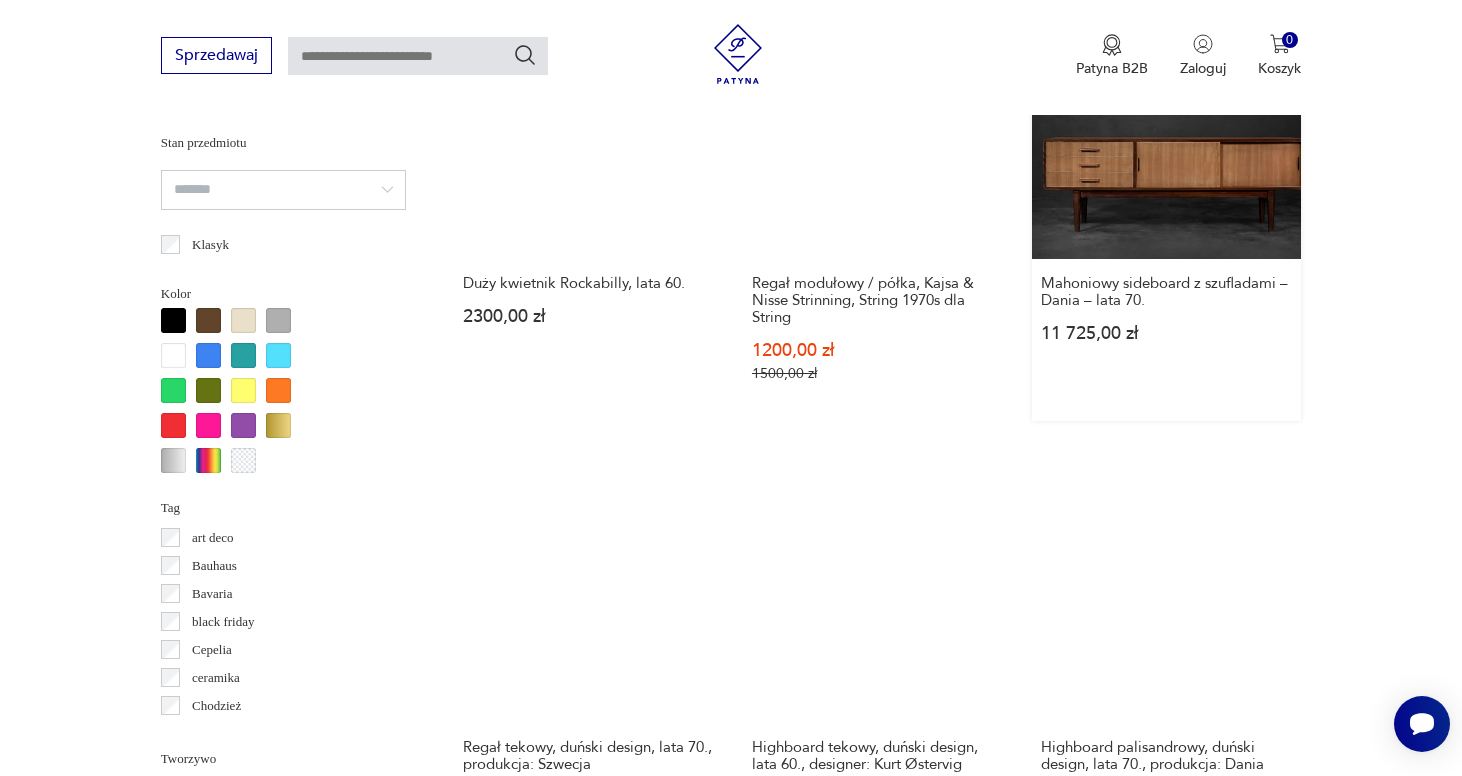 scroll, scrollTop: 1792, scrollLeft: 0, axis: vertical 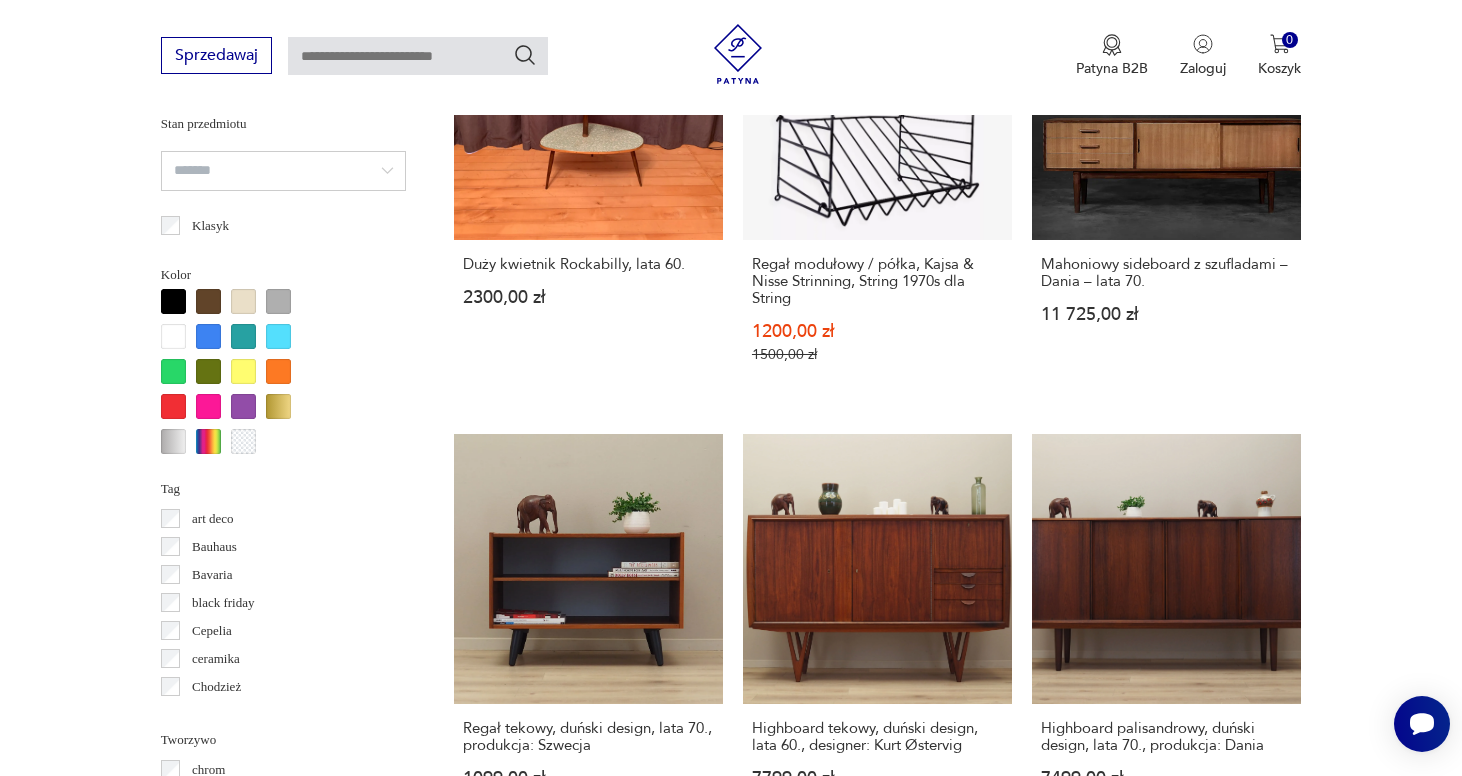 click on "Modułowy 3-sekcyjny regał z biurkiem w stylu Cadovius, Dania, lata 60. 15 600,00 zł" at bounding box center (588, 1502) 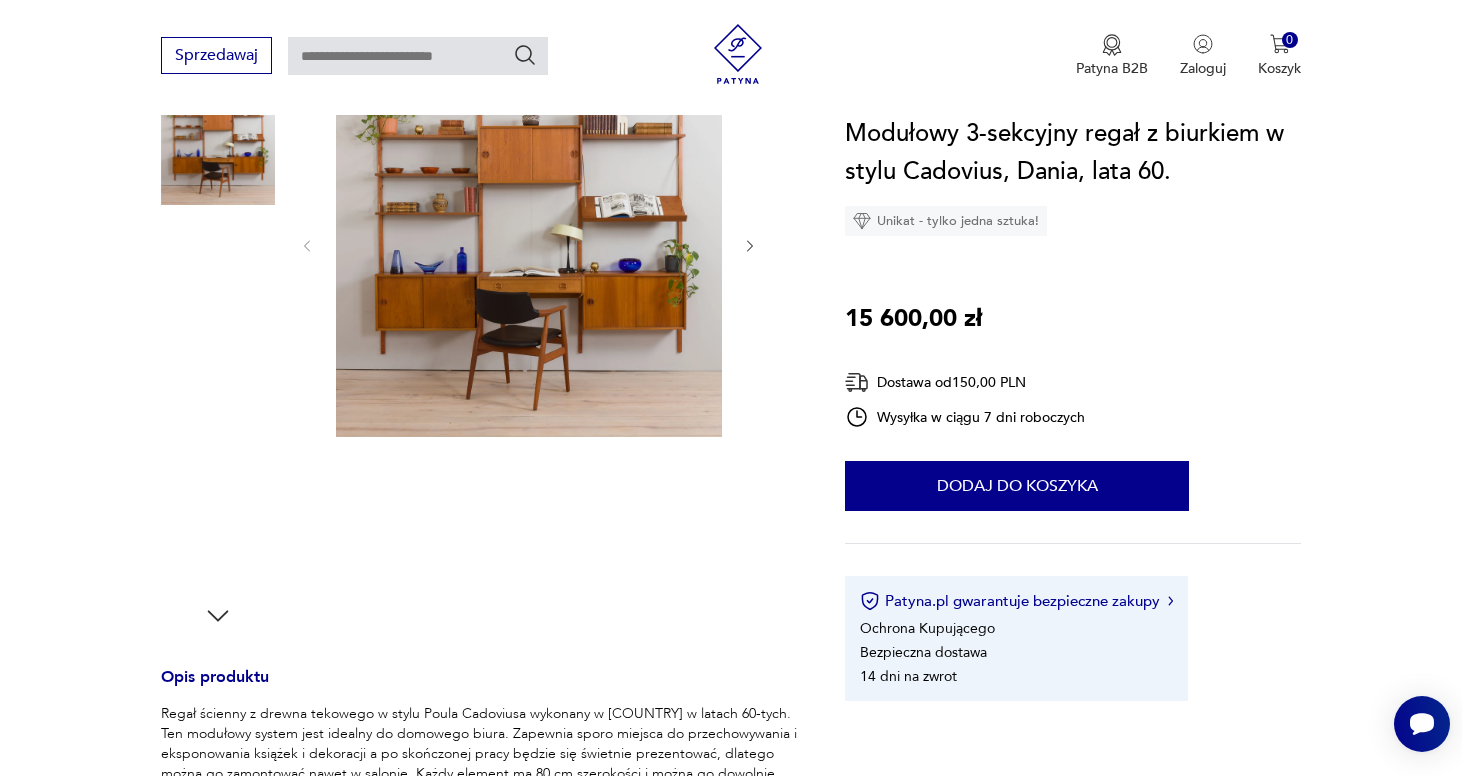 scroll, scrollTop: 168, scrollLeft: 0, axis: vertical 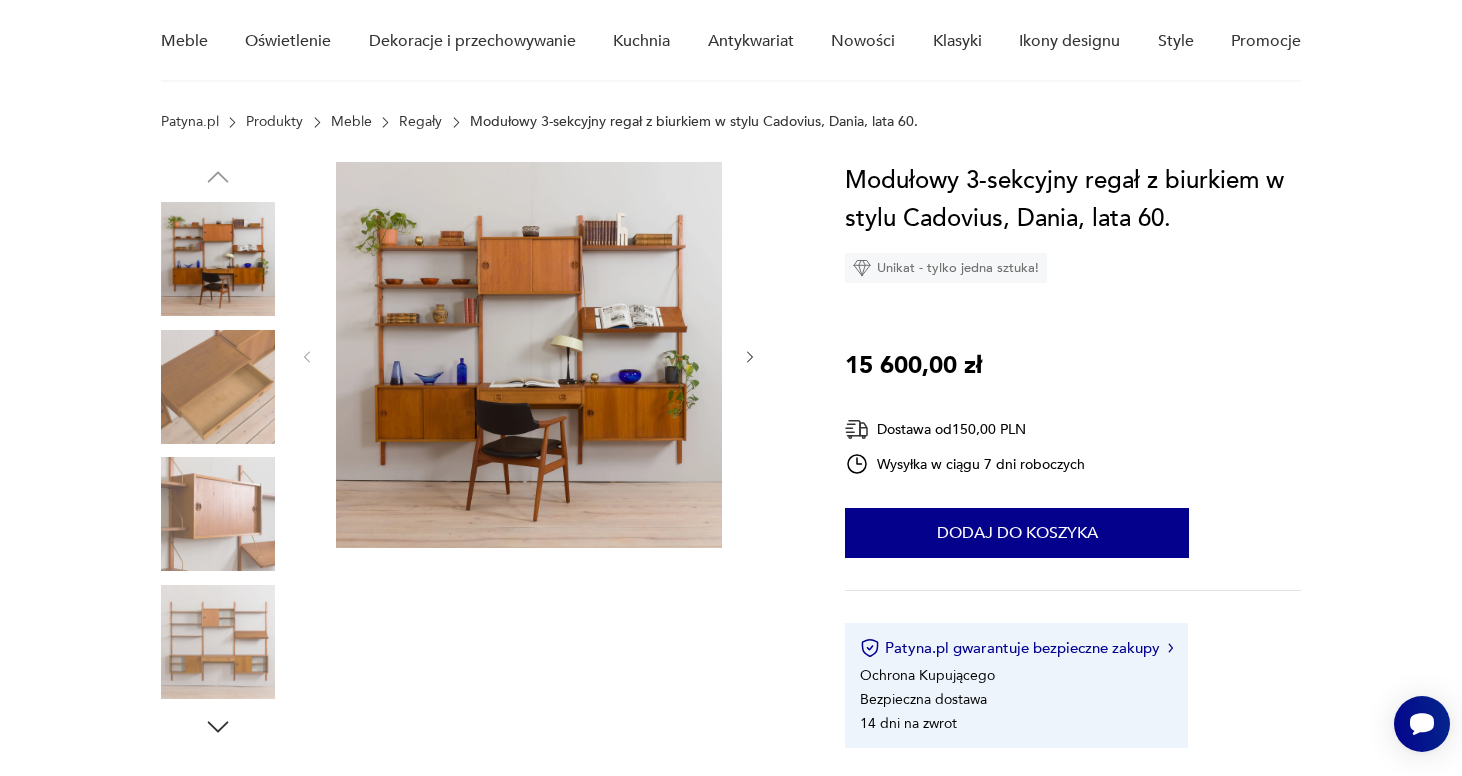 click 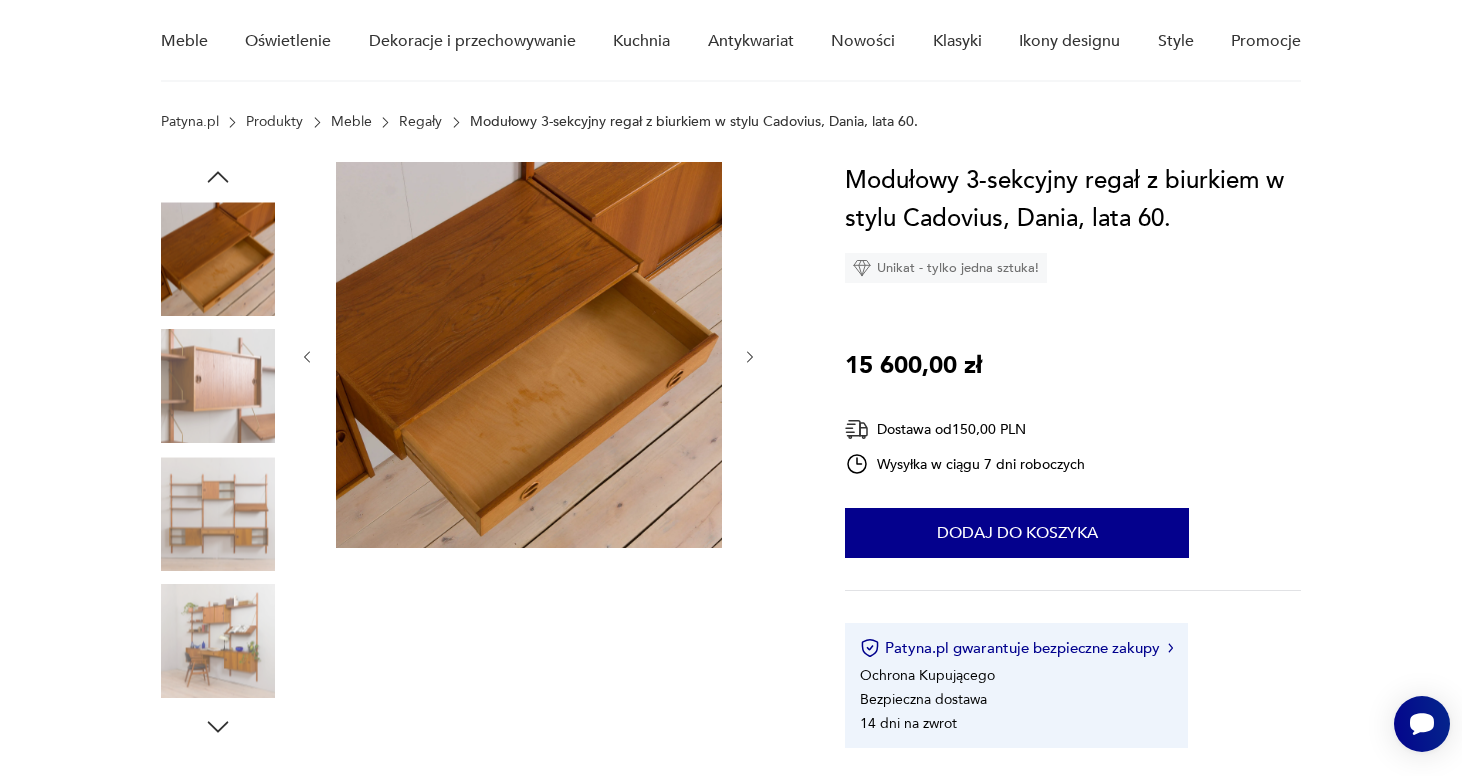 click 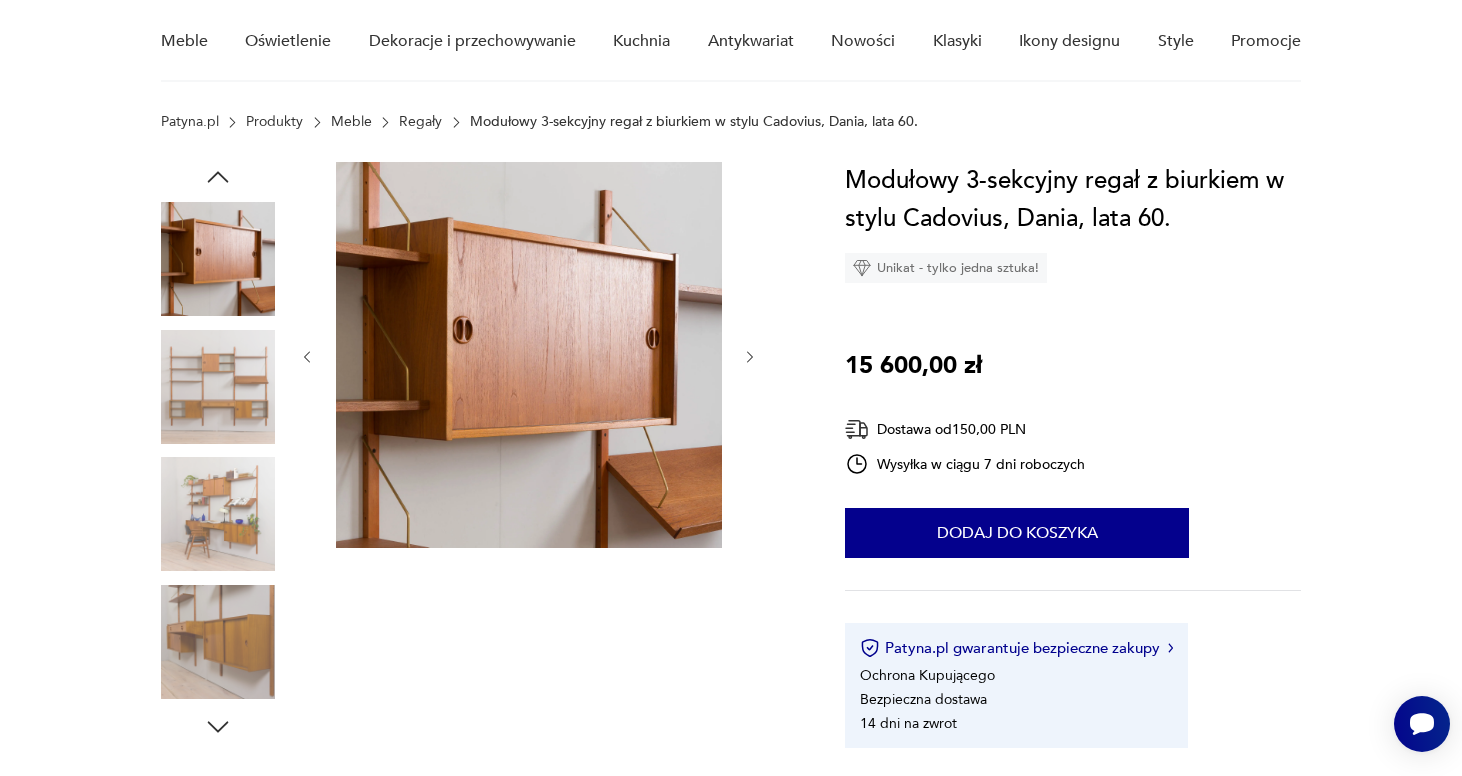 click 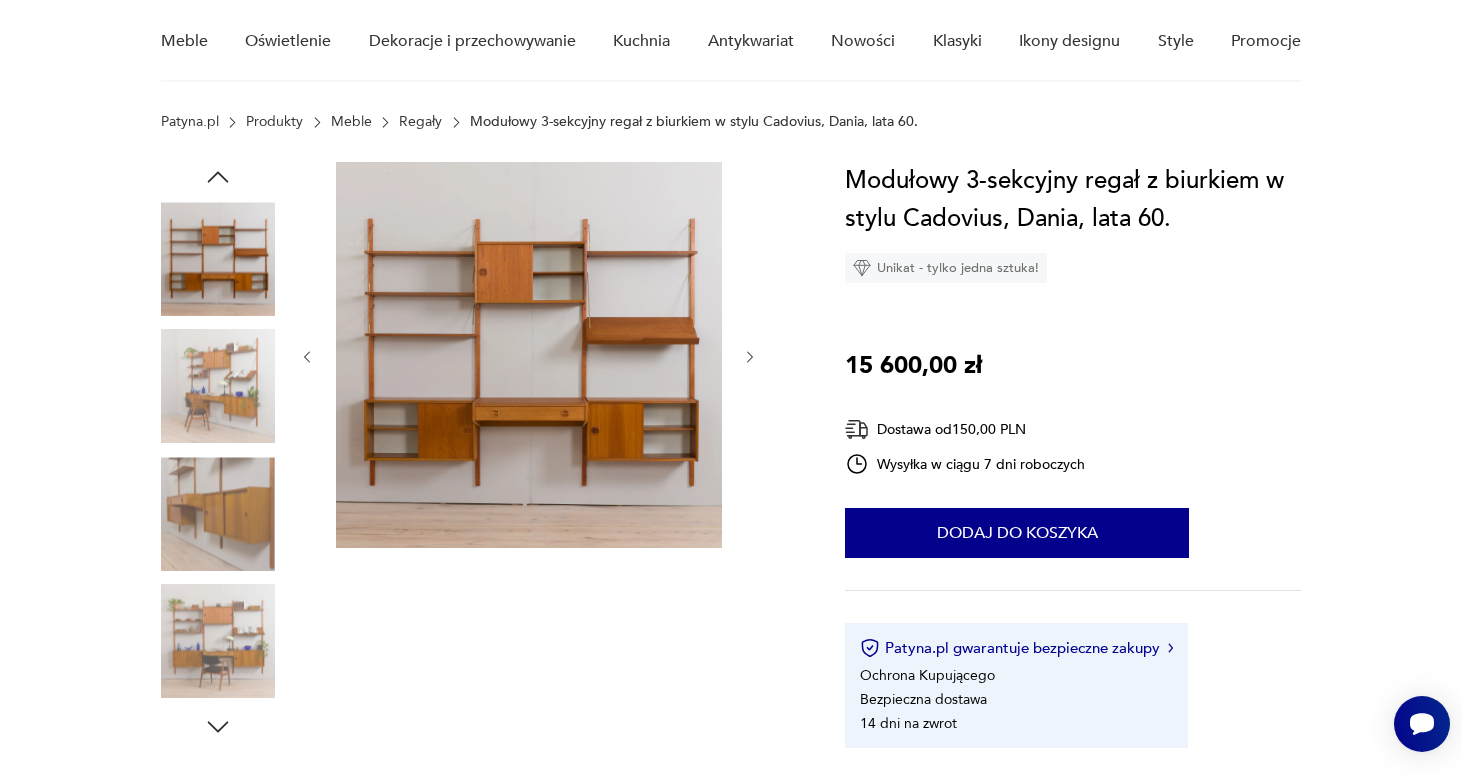 click 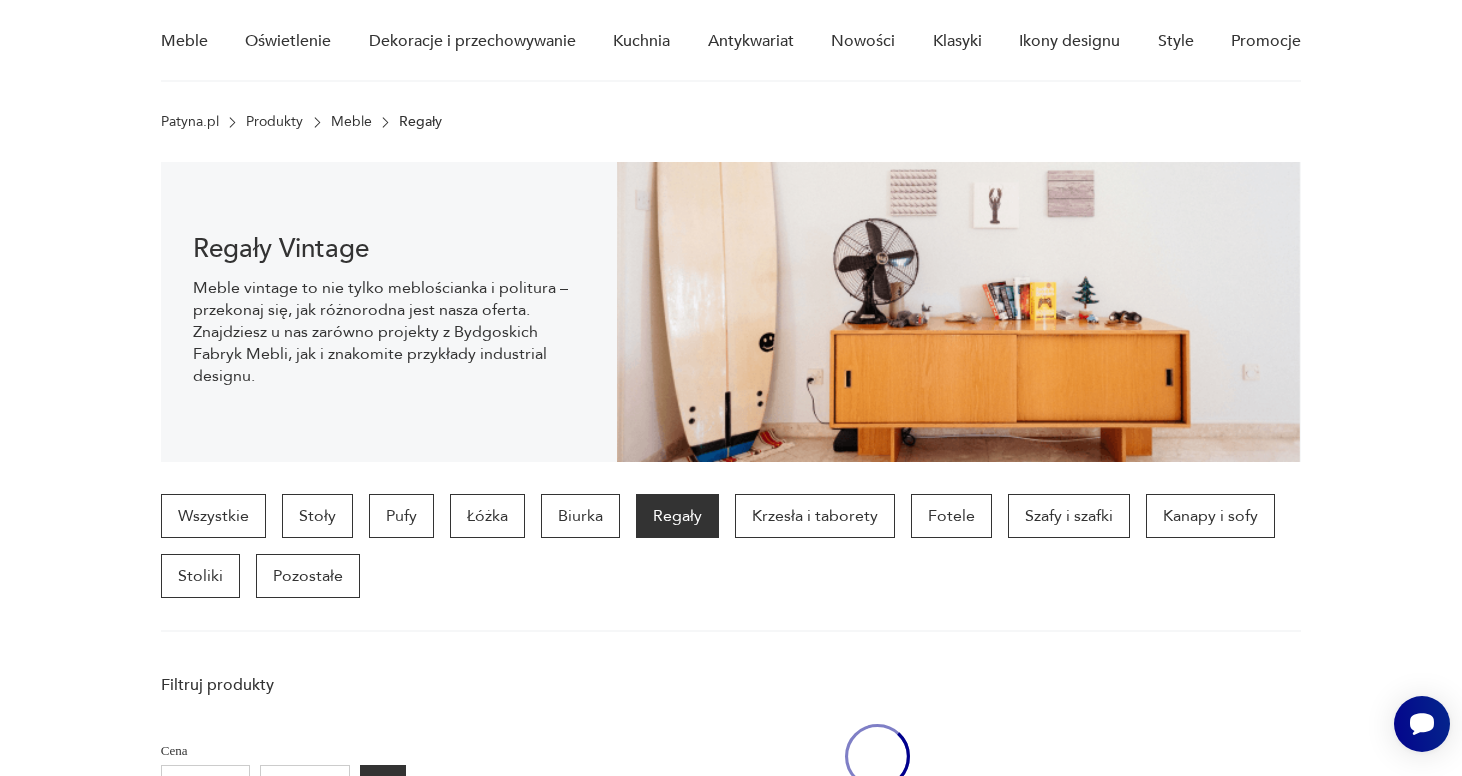 scroll, scrollTop: 1792, scrollLeft: 0, axis: vertical 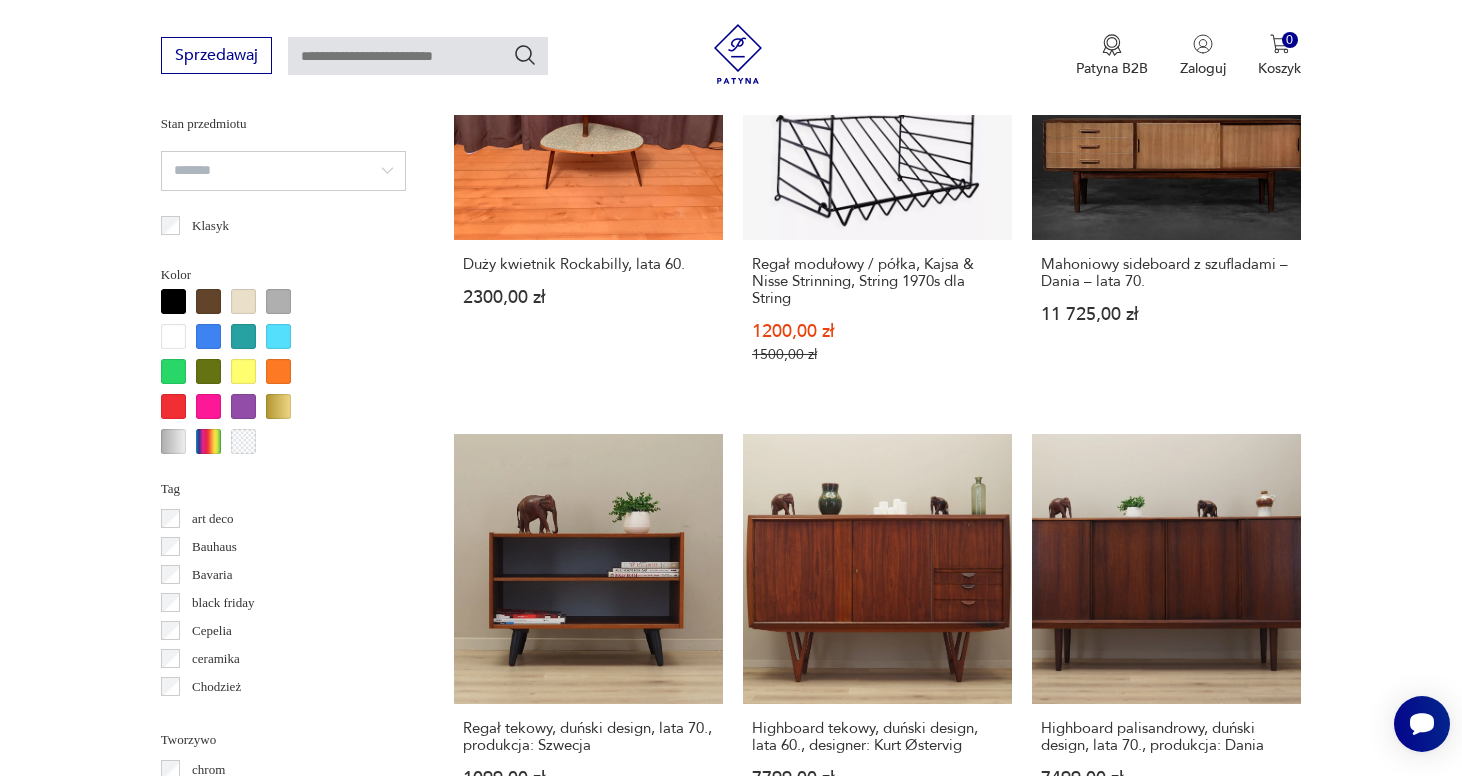 click on "29" at bounding box center (1069, 1794) 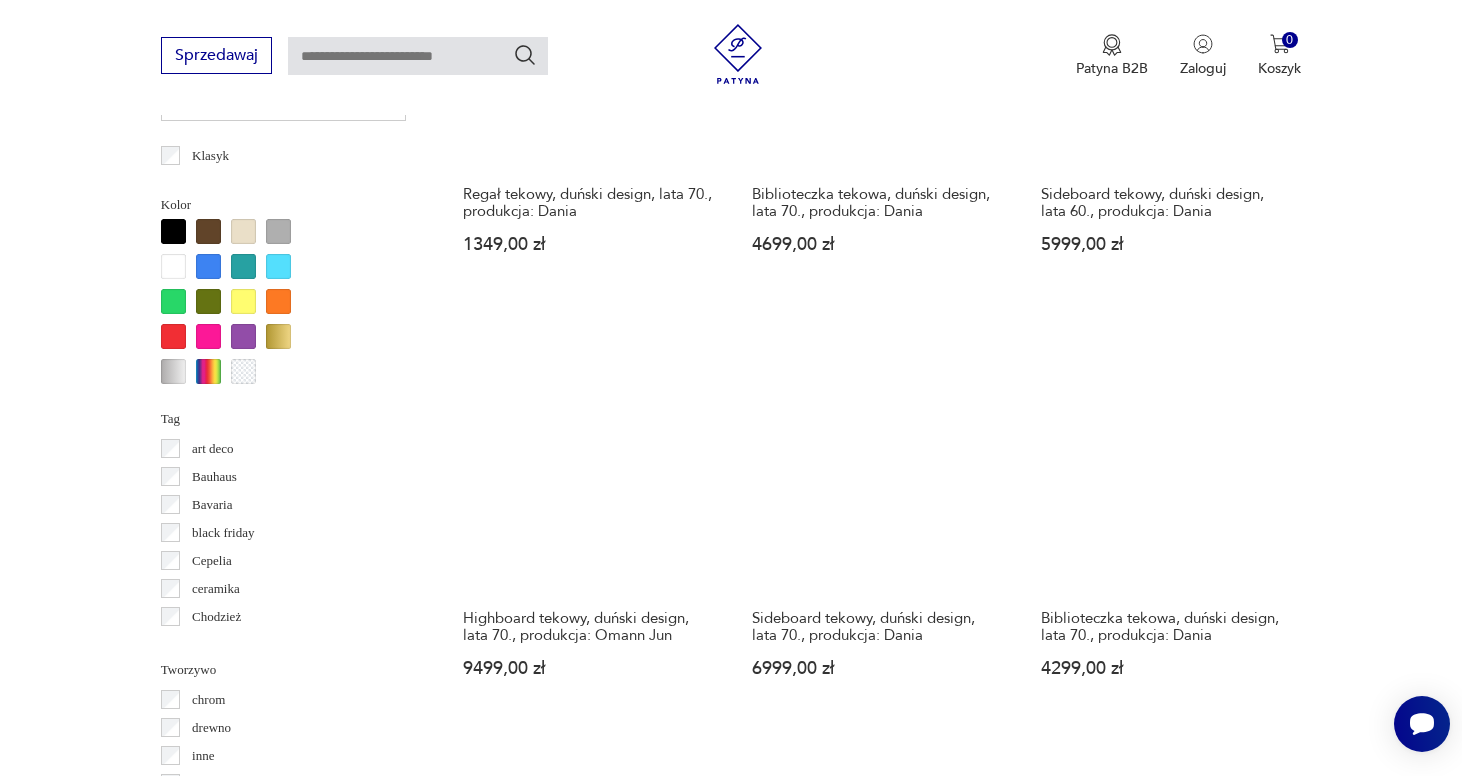 scroll, scrollTop: 1863, scrollLeft: 0, axis: vertical 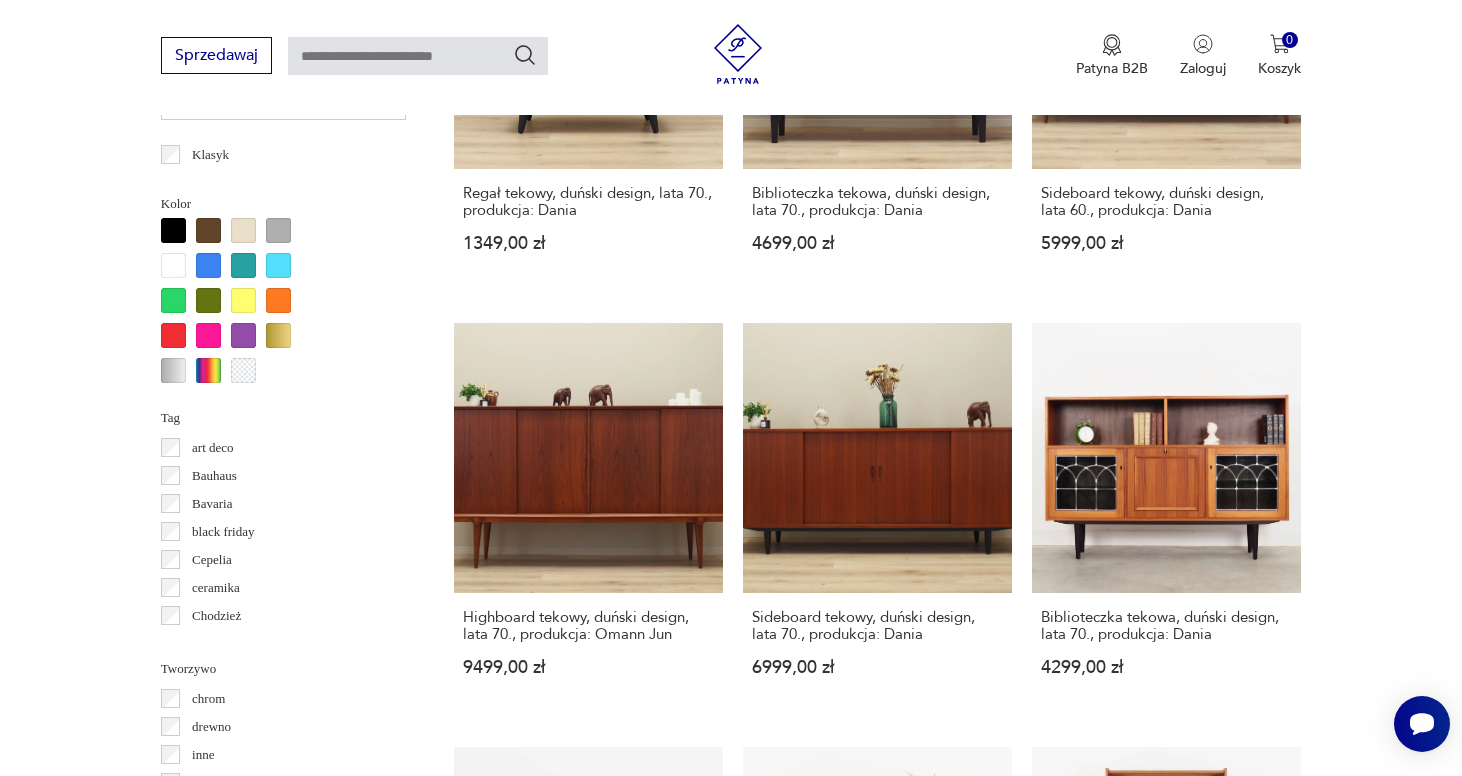 click on "30" at bounding box center [1069, 1649] 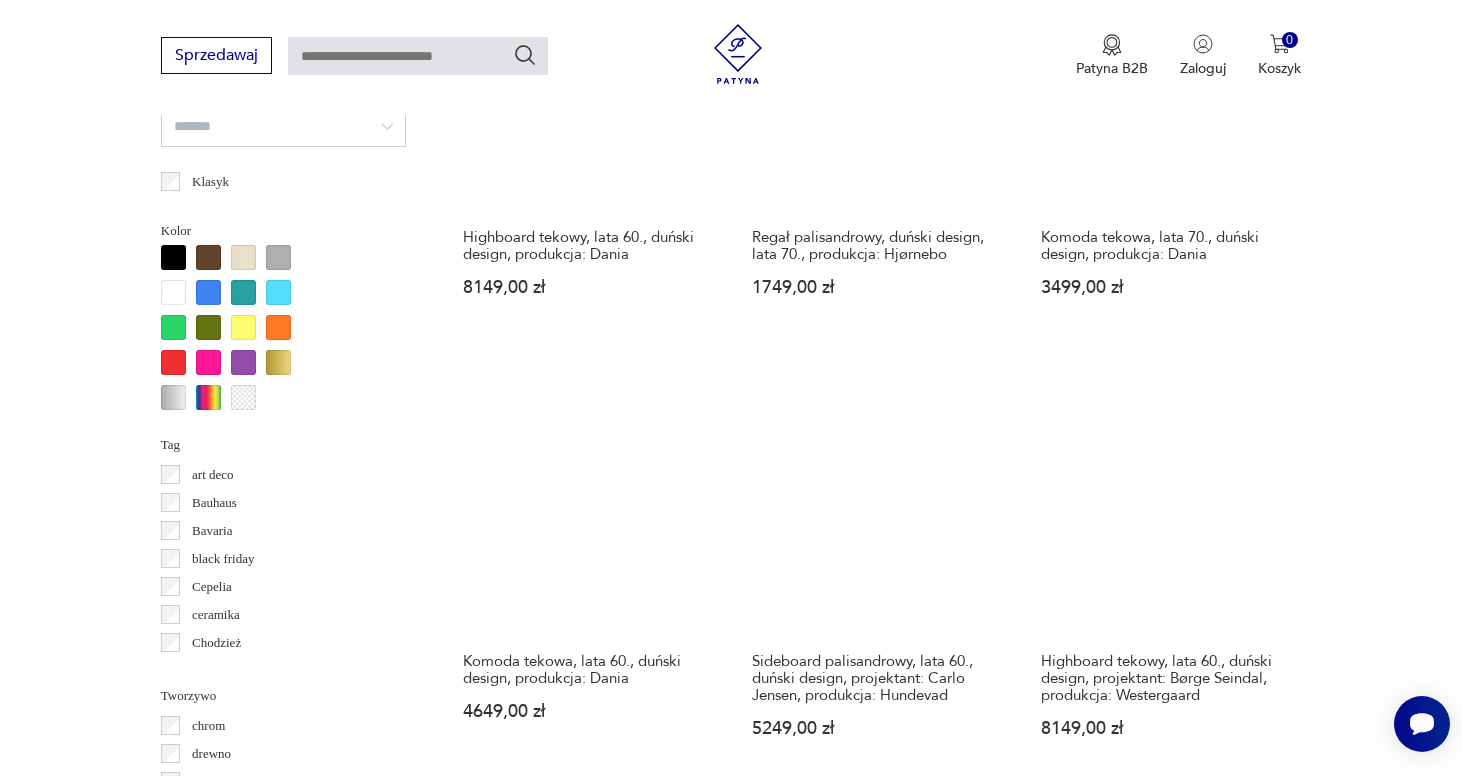 scroll, scrollTop: 1837, scrollLeft: 0, axis: vertical 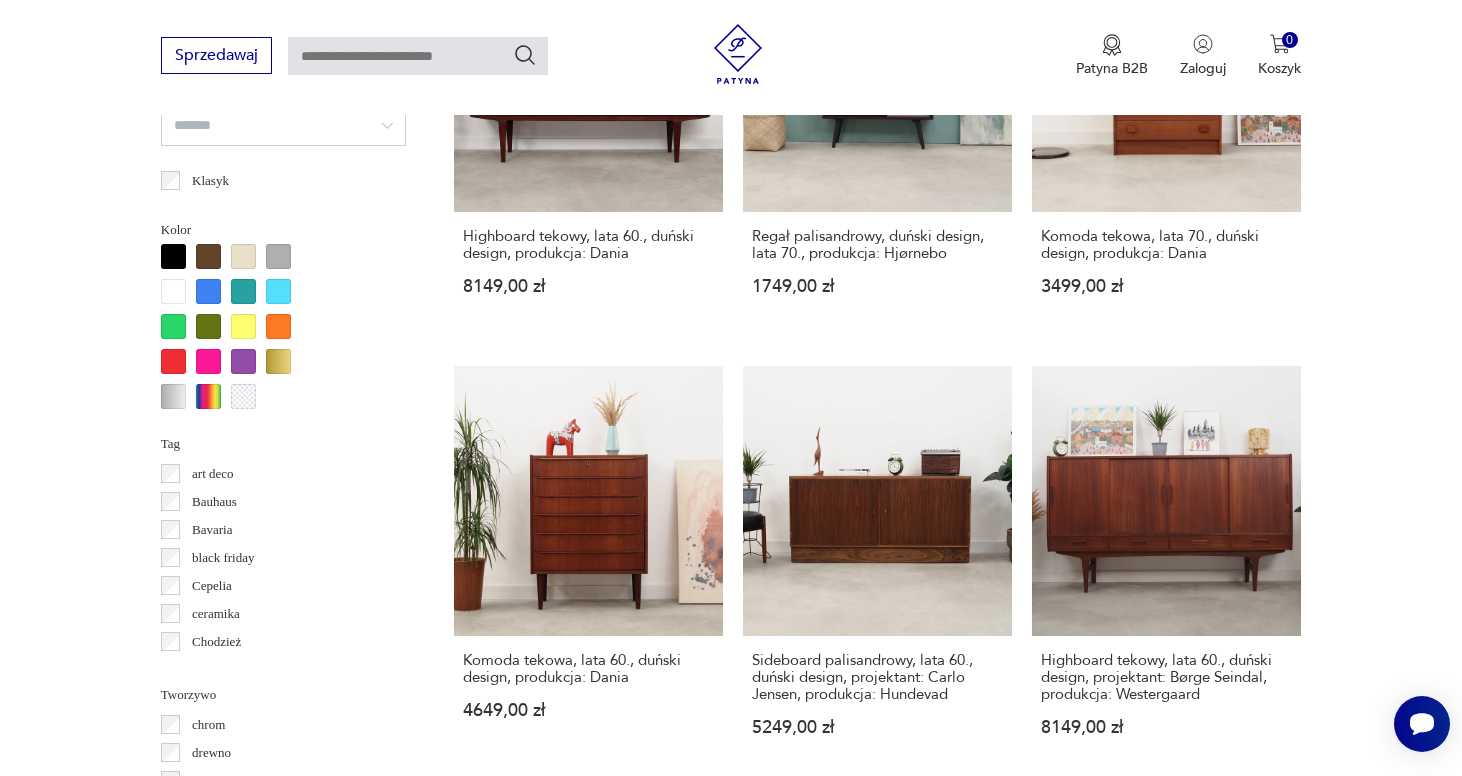click on "31" at bounding box center [1069, 1709] 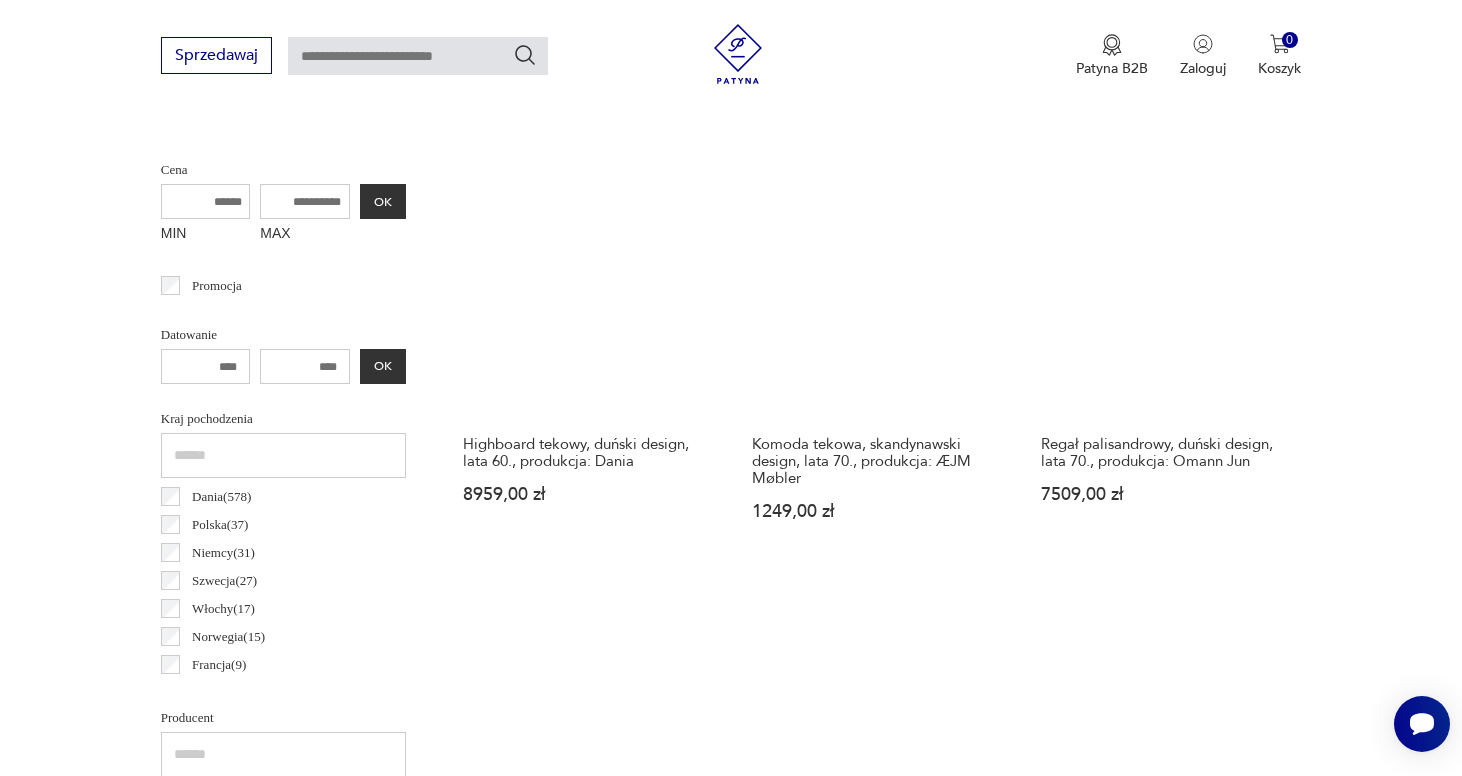 scroll, scrollTop: 532, scrollLeft: 0, axis: vertical 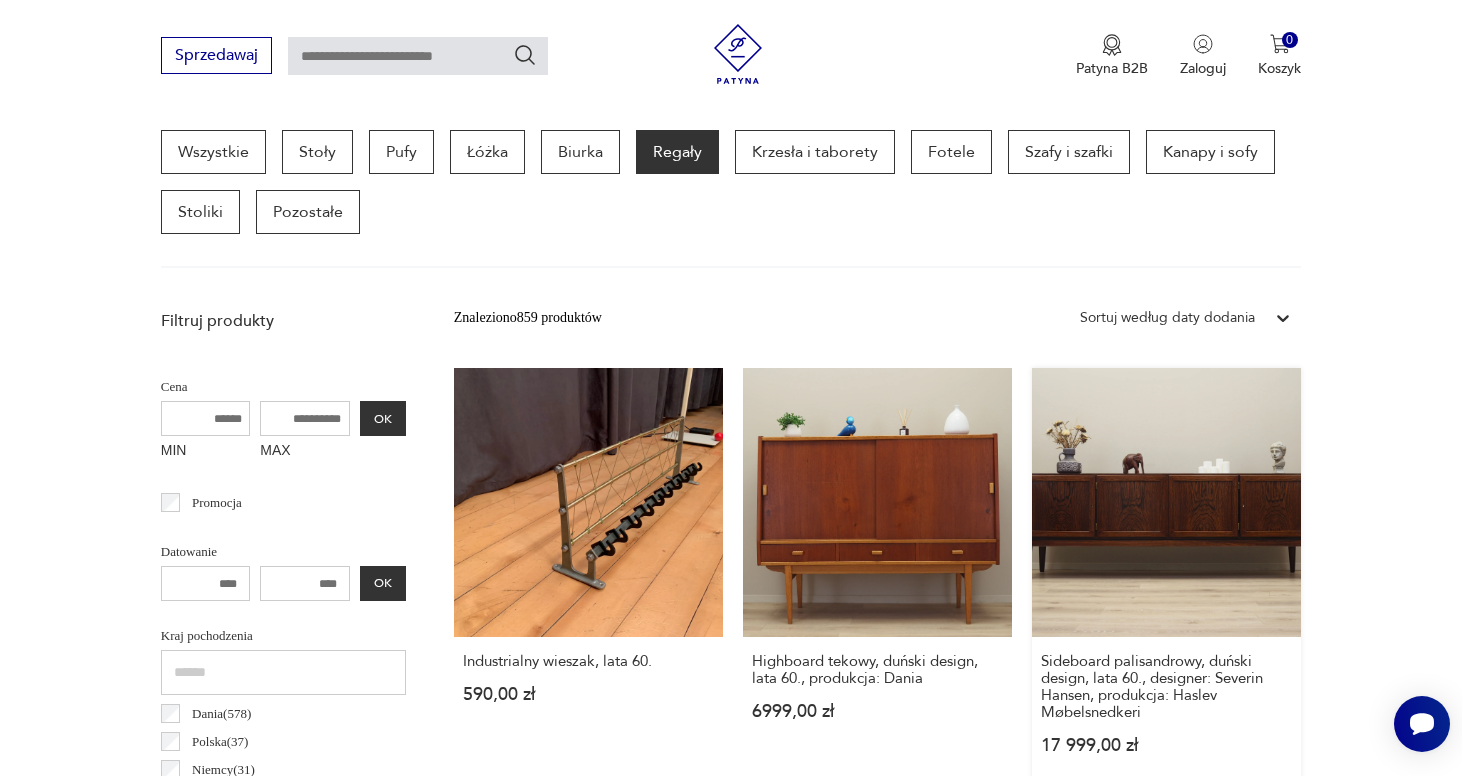 click on "Sideboard palisandrowy, duński design, lata 60., designer: Severin Hansen, produkcja: Haslev Møbelsnedkeri 17 999,00 zł" at bounding box center [1166, 580] 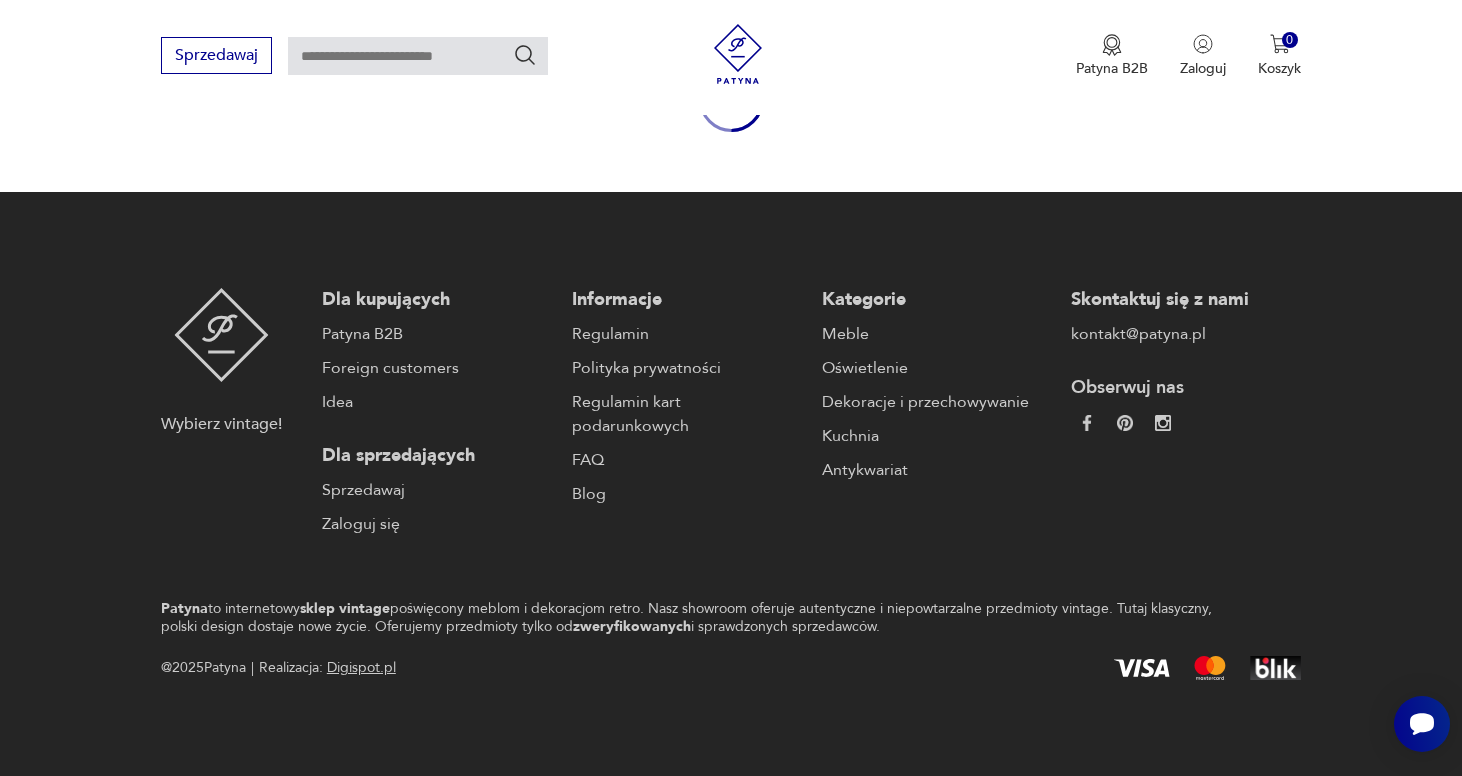 scroll, scrollTop: 0, scrollLeft: 0, axis: both 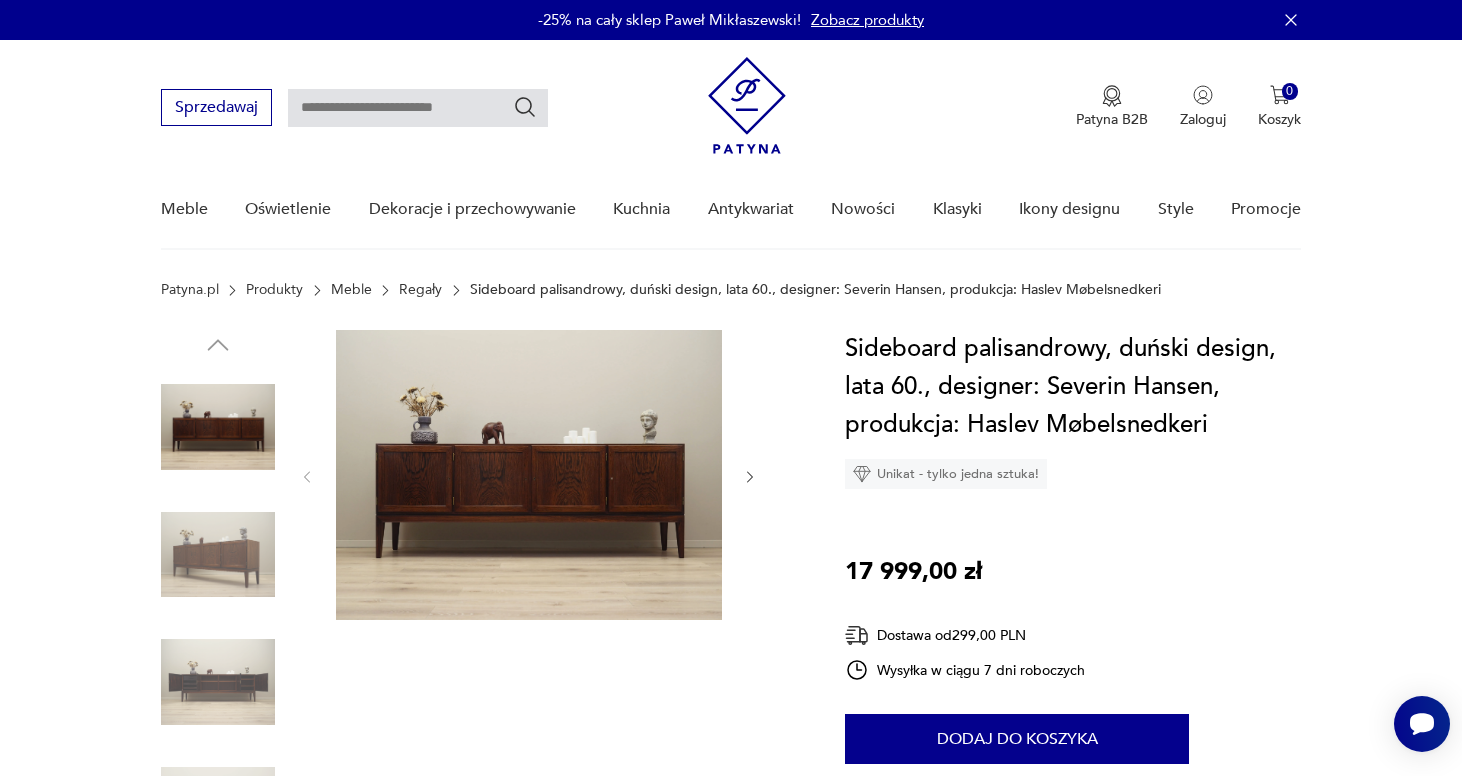 click 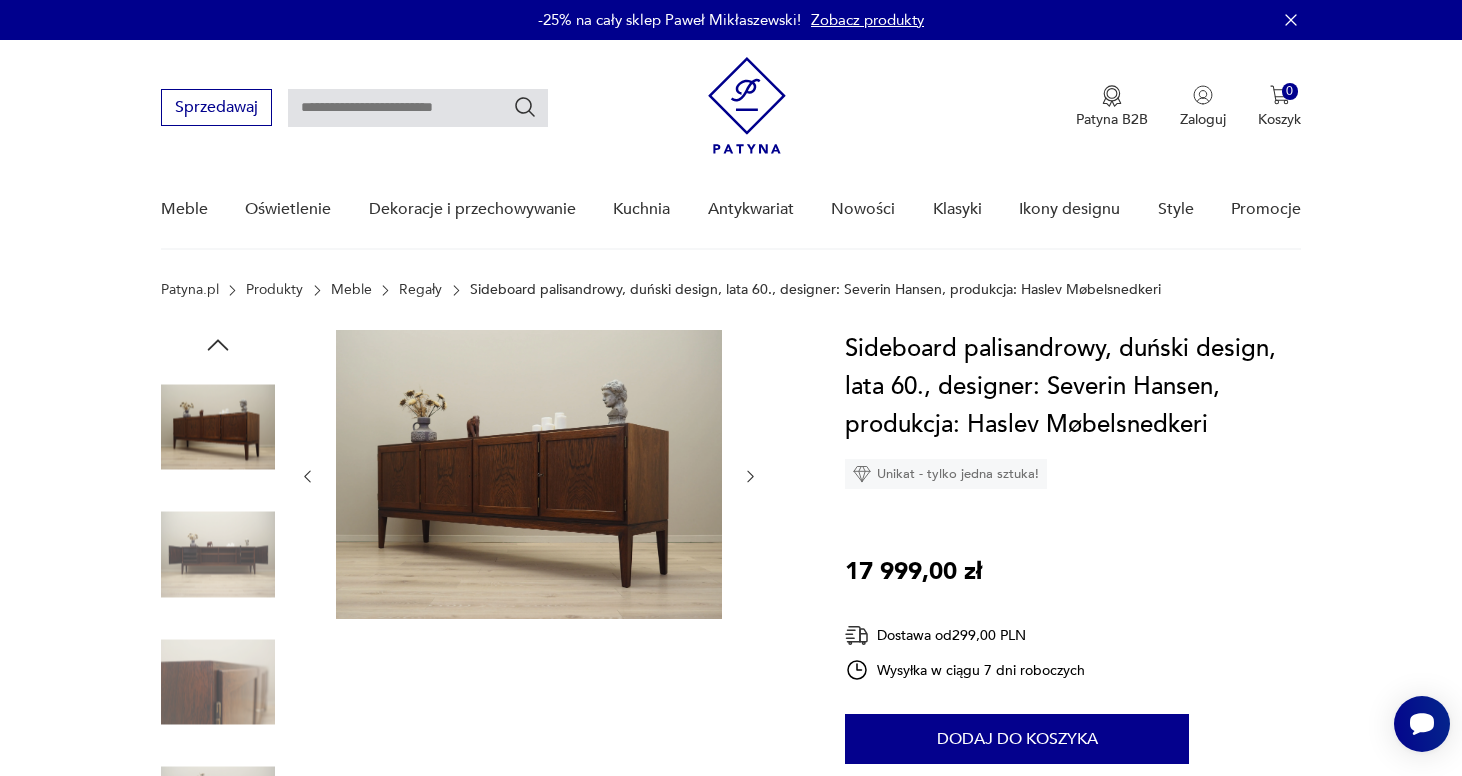 click 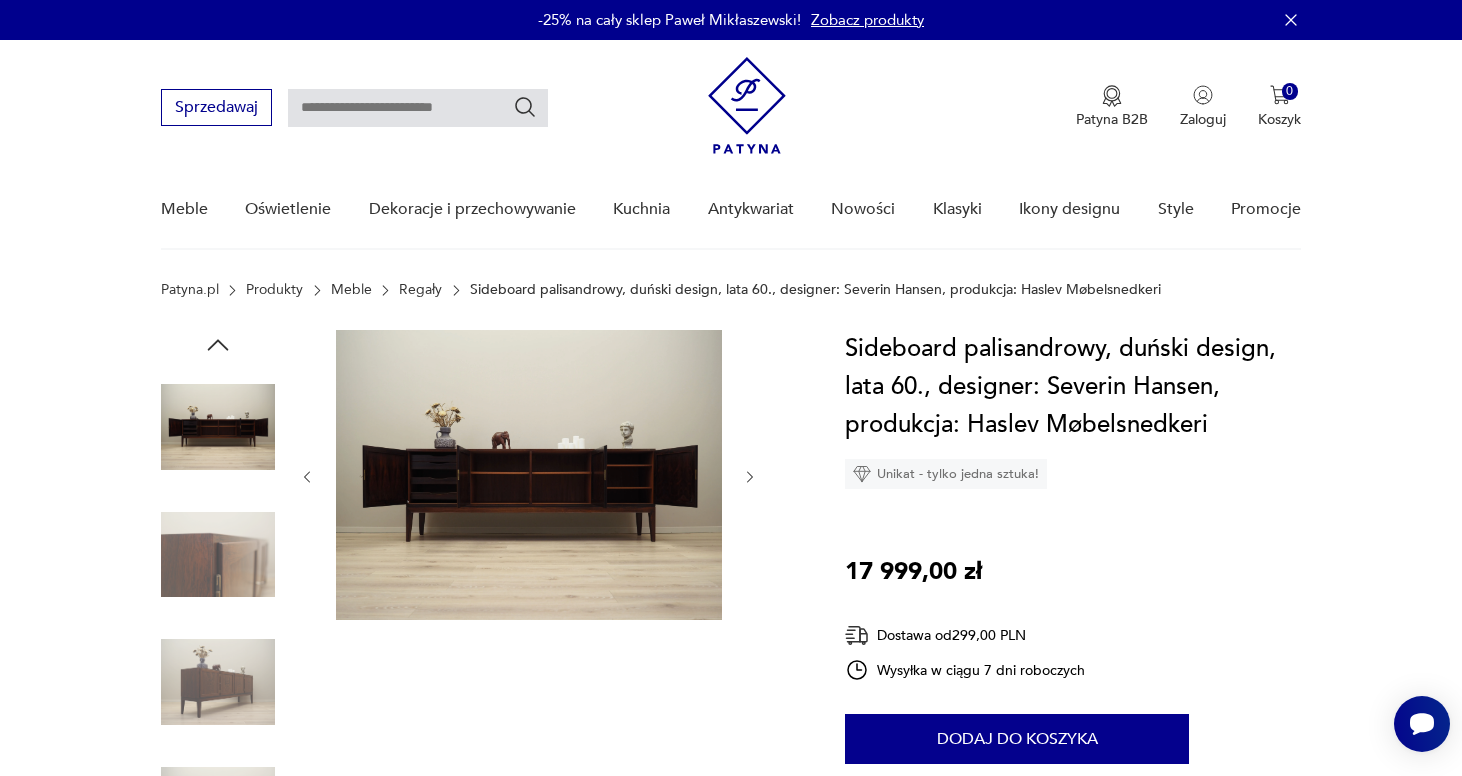 click 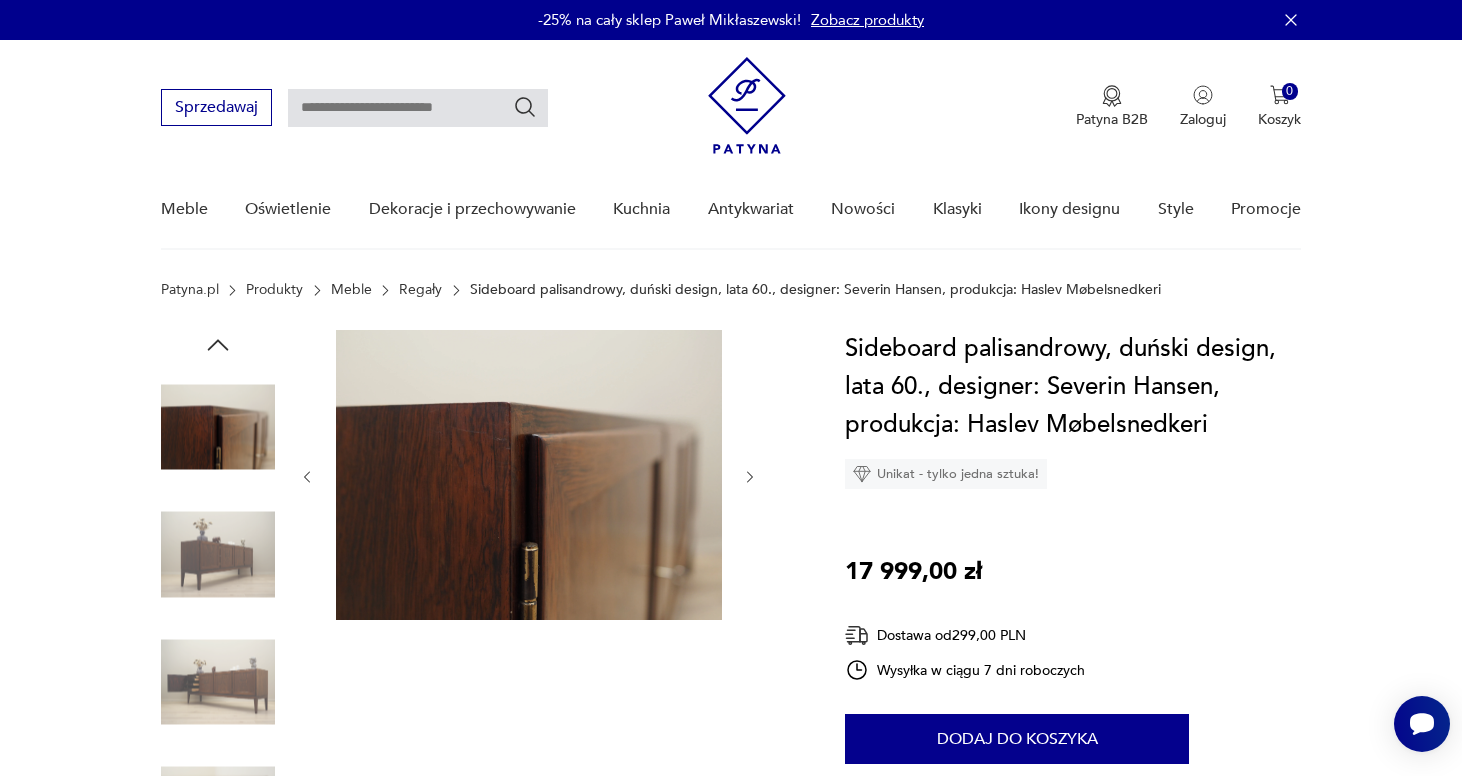 click 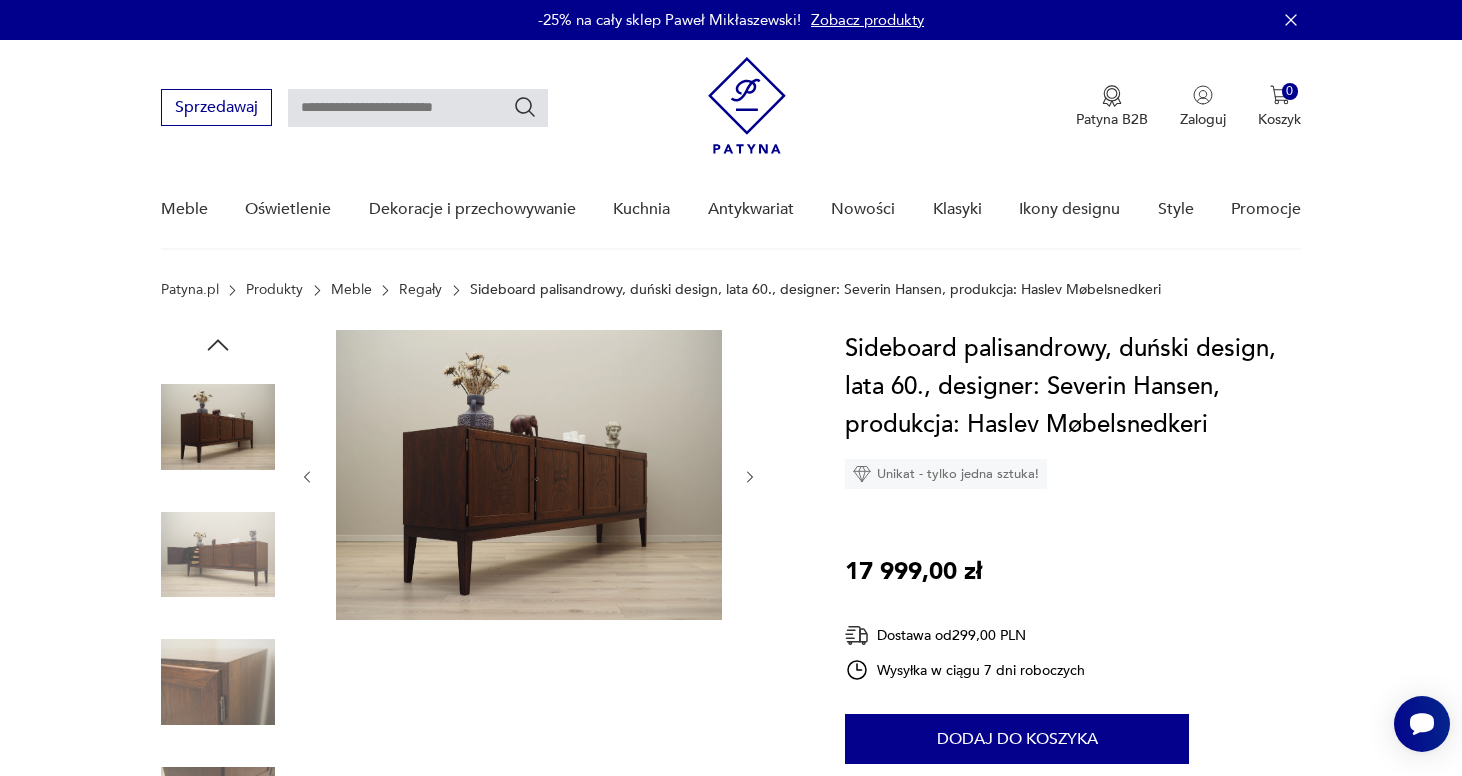 click 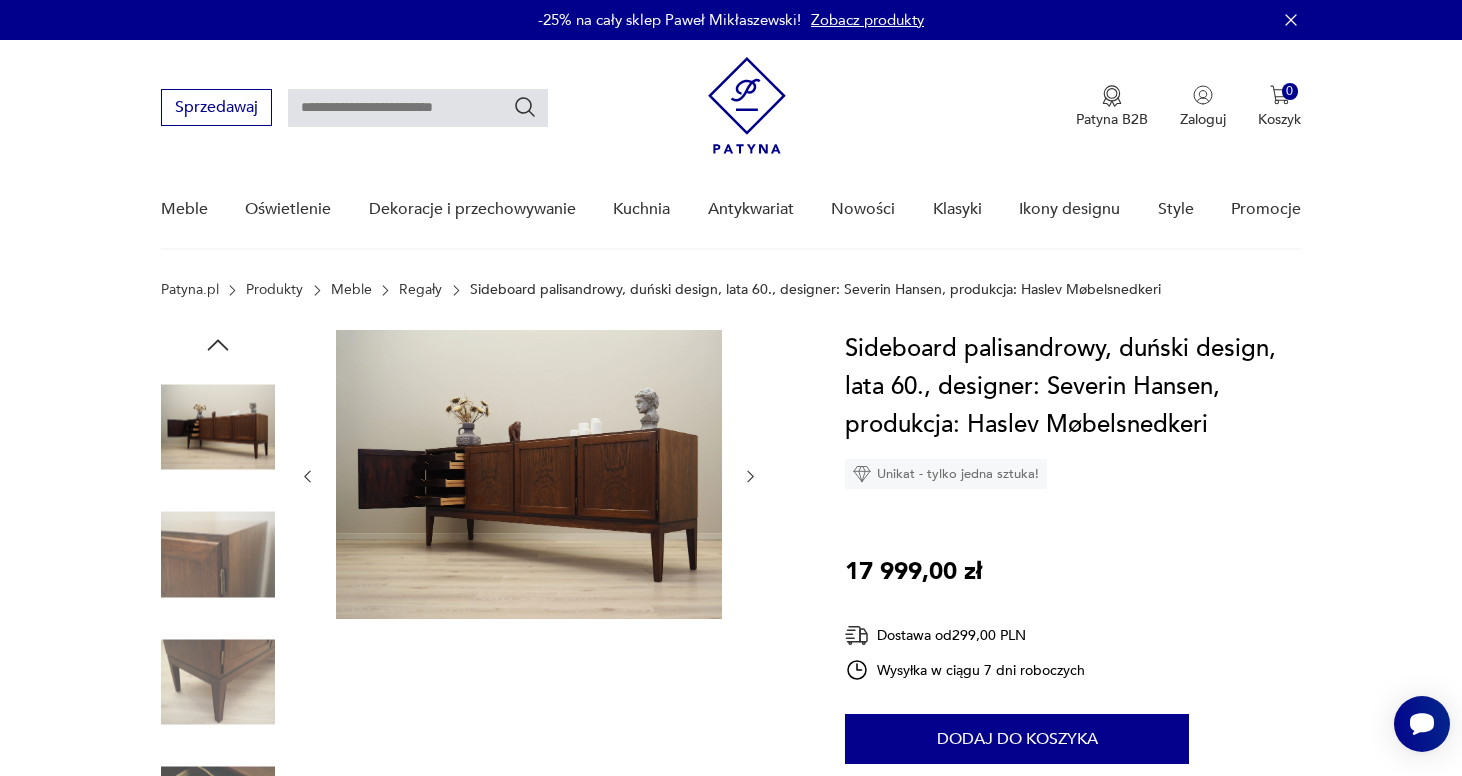 click 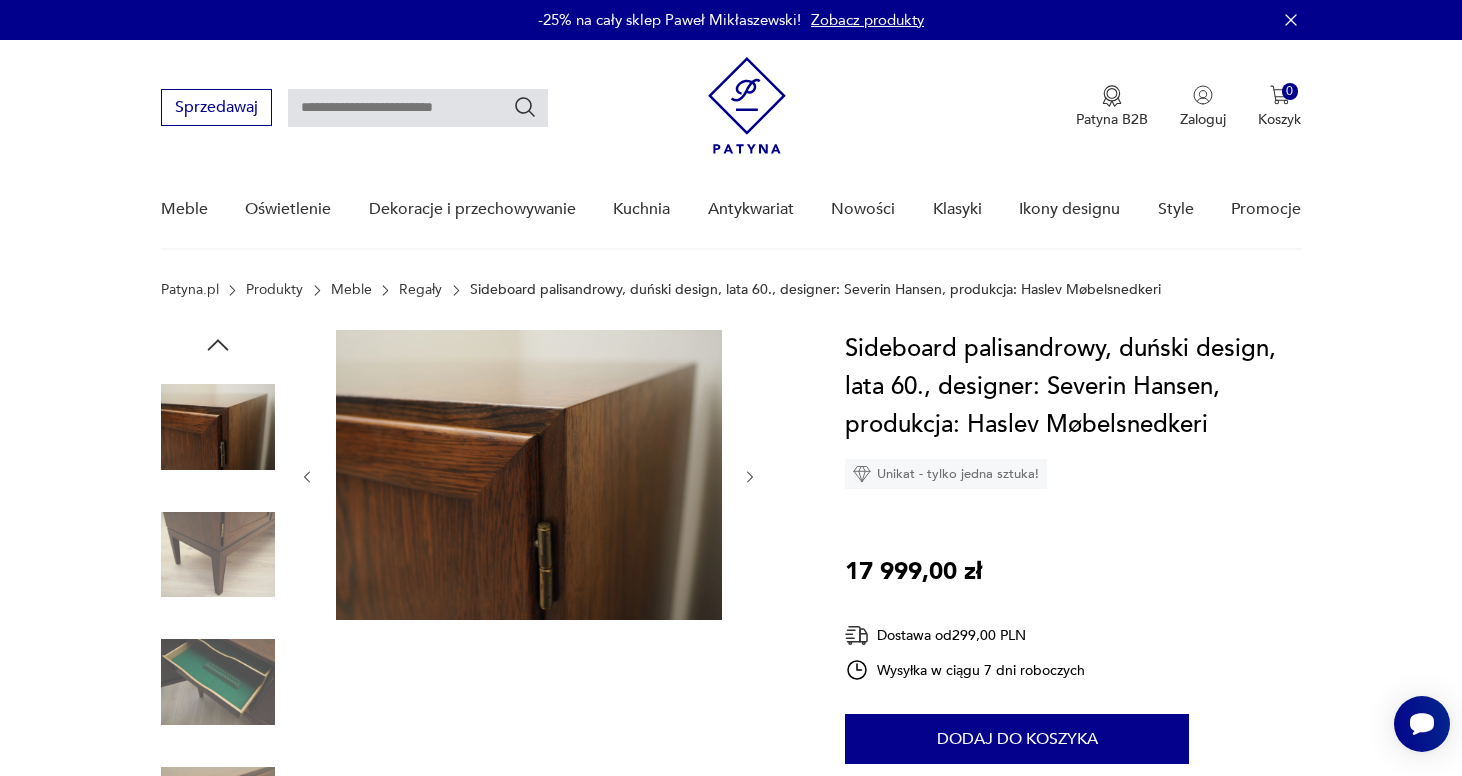 click 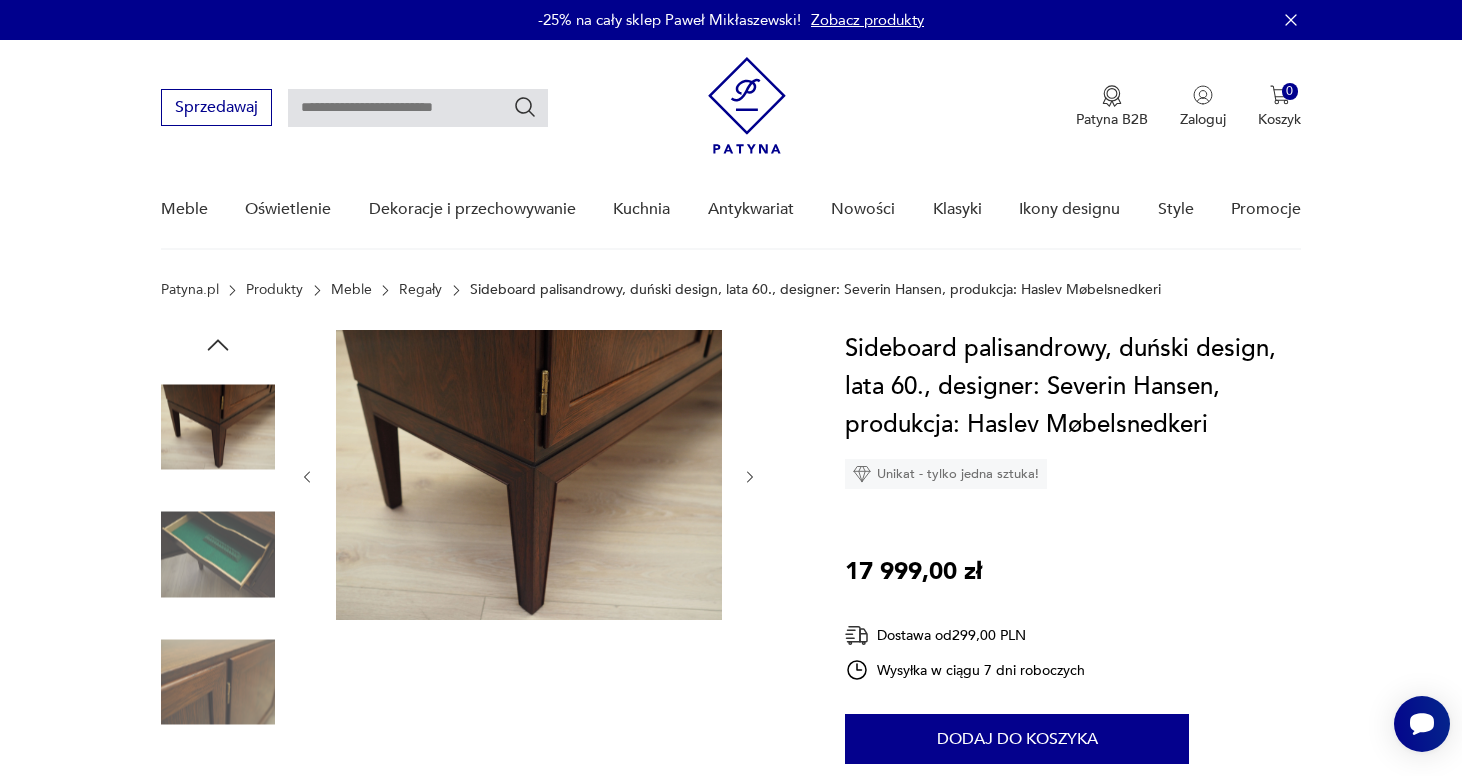 click 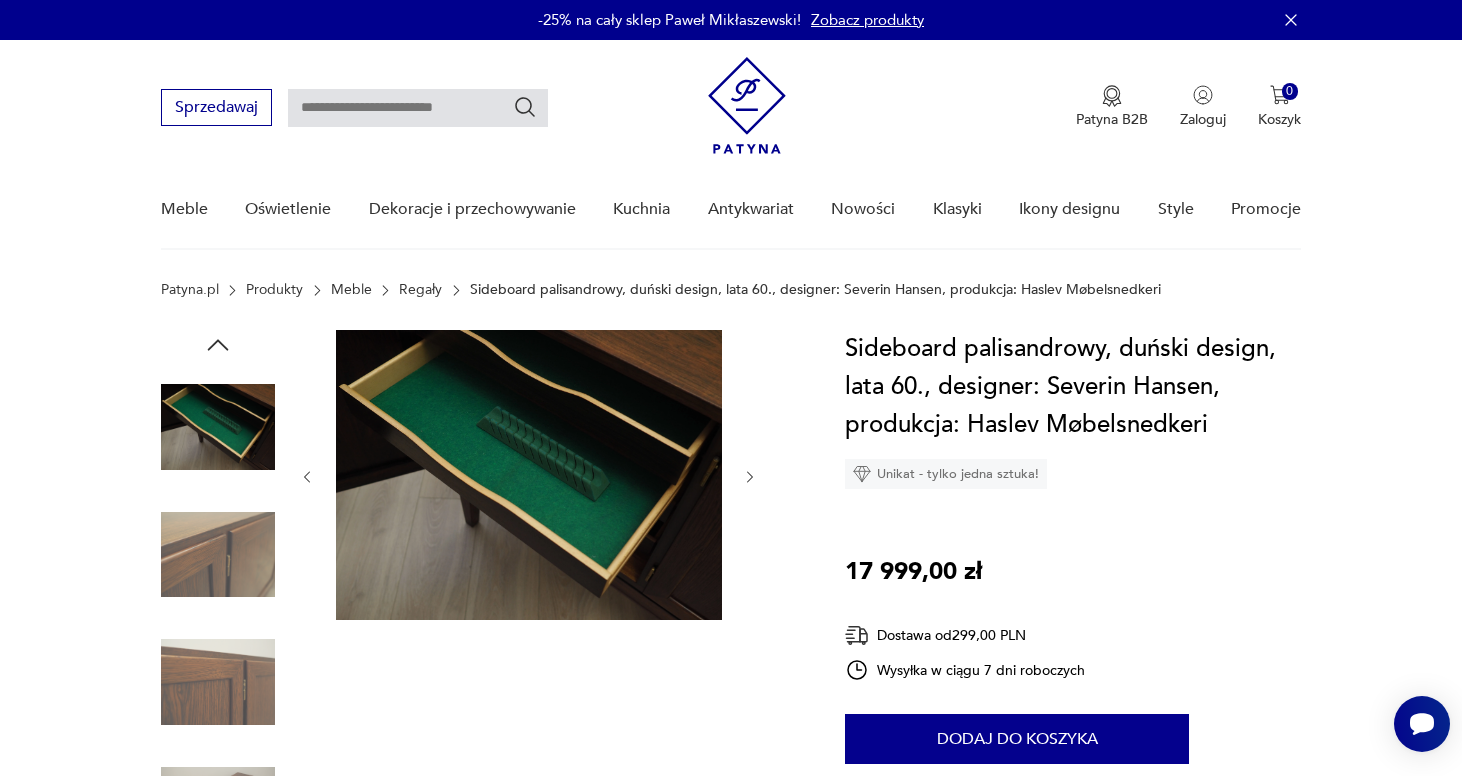 click 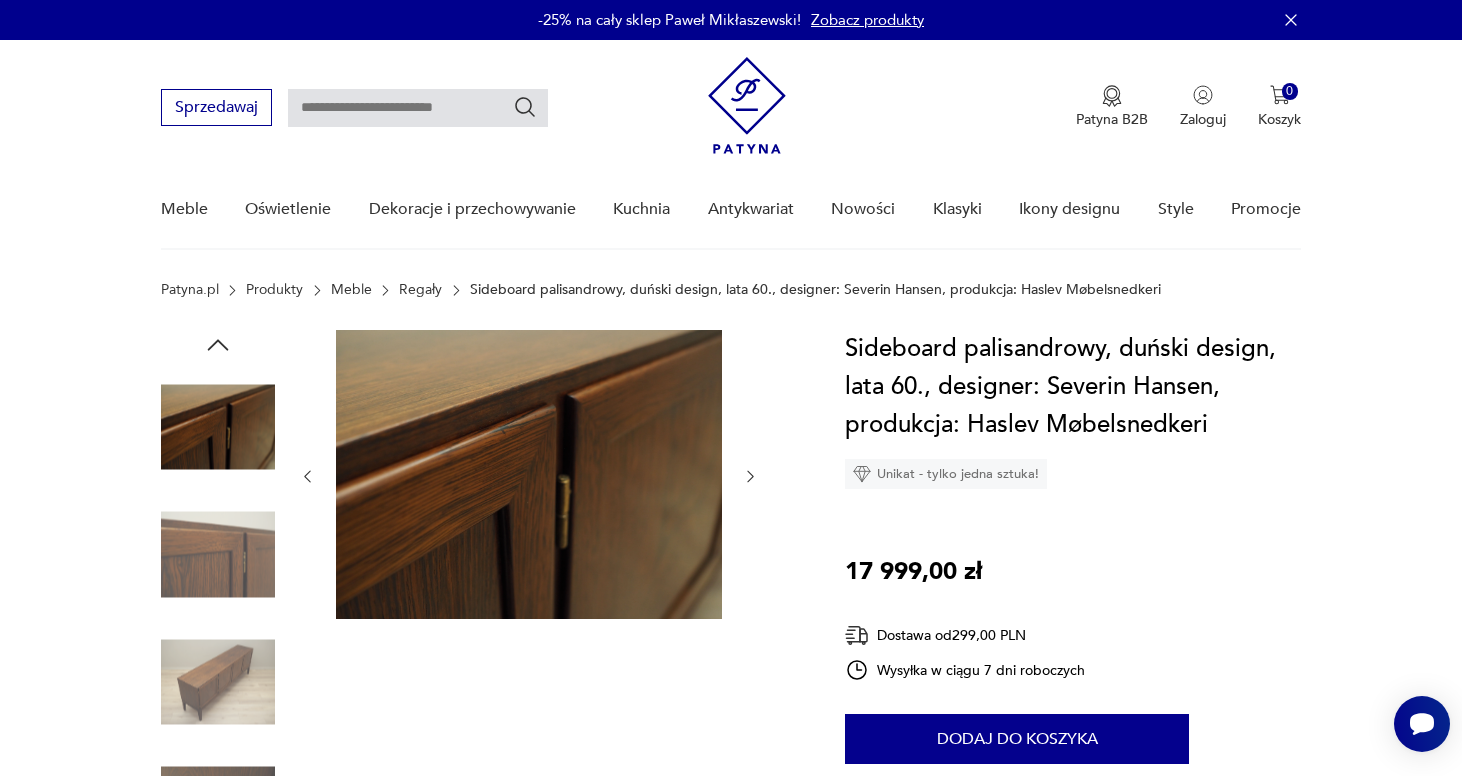 click 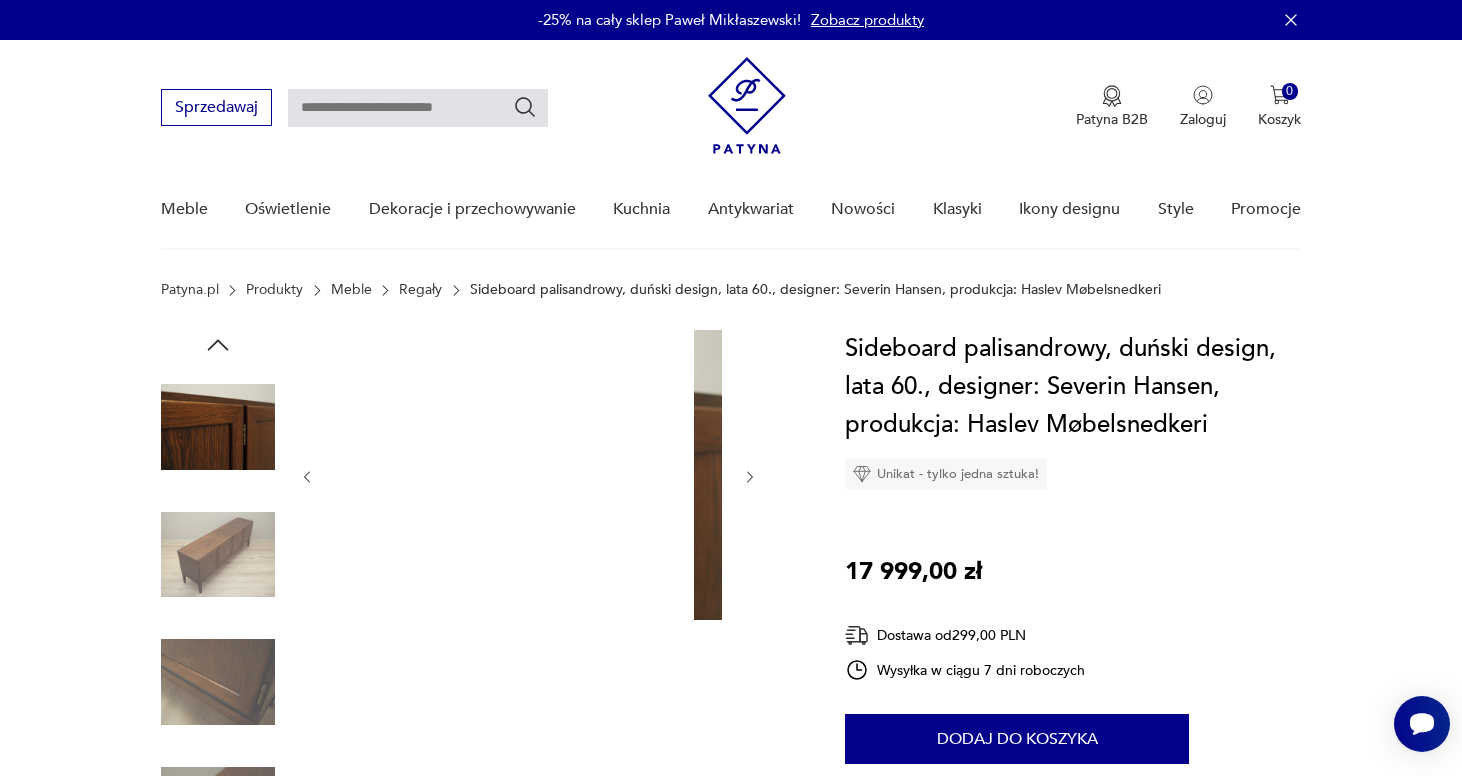 click 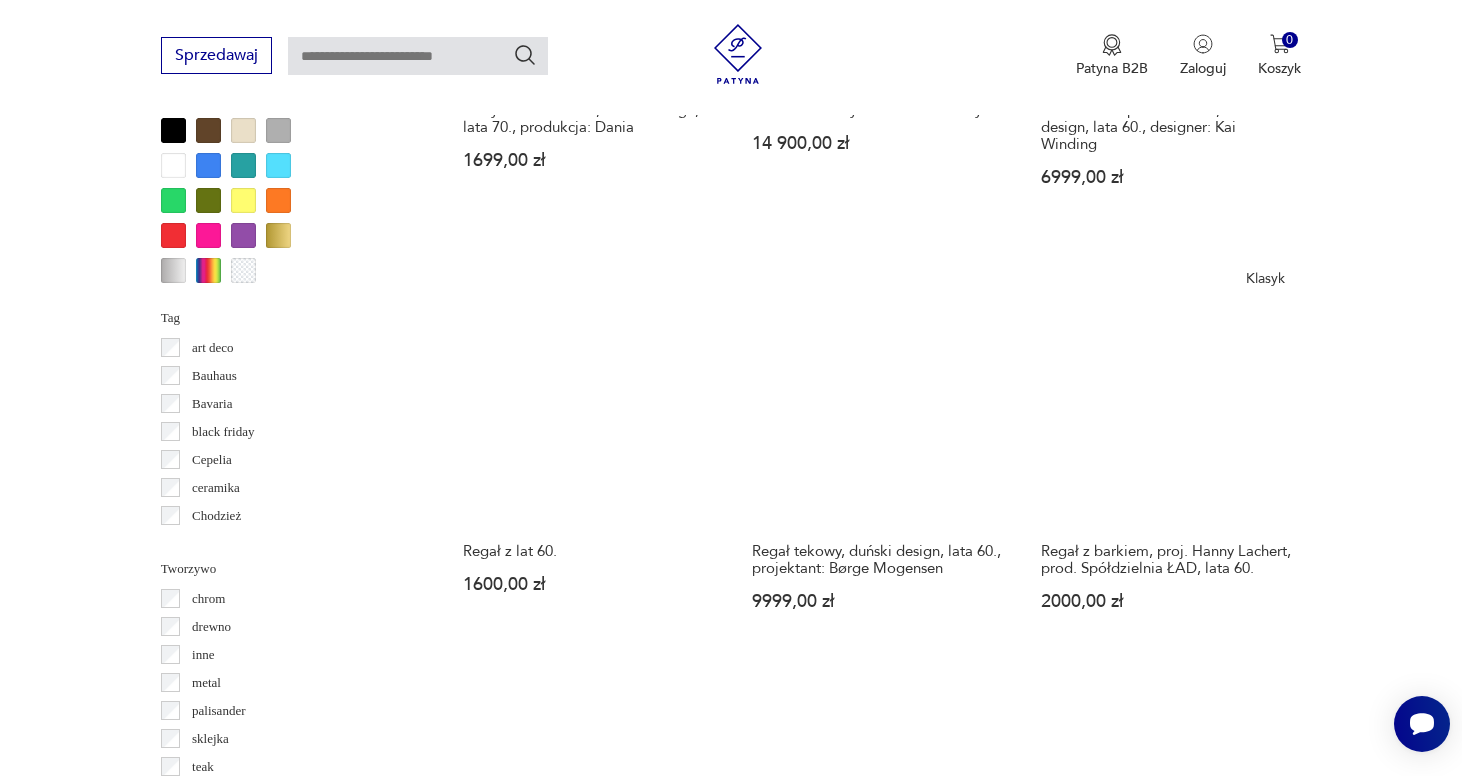 scroll, scrollTop: 2019, scrollLeft: 0, axis: vertical 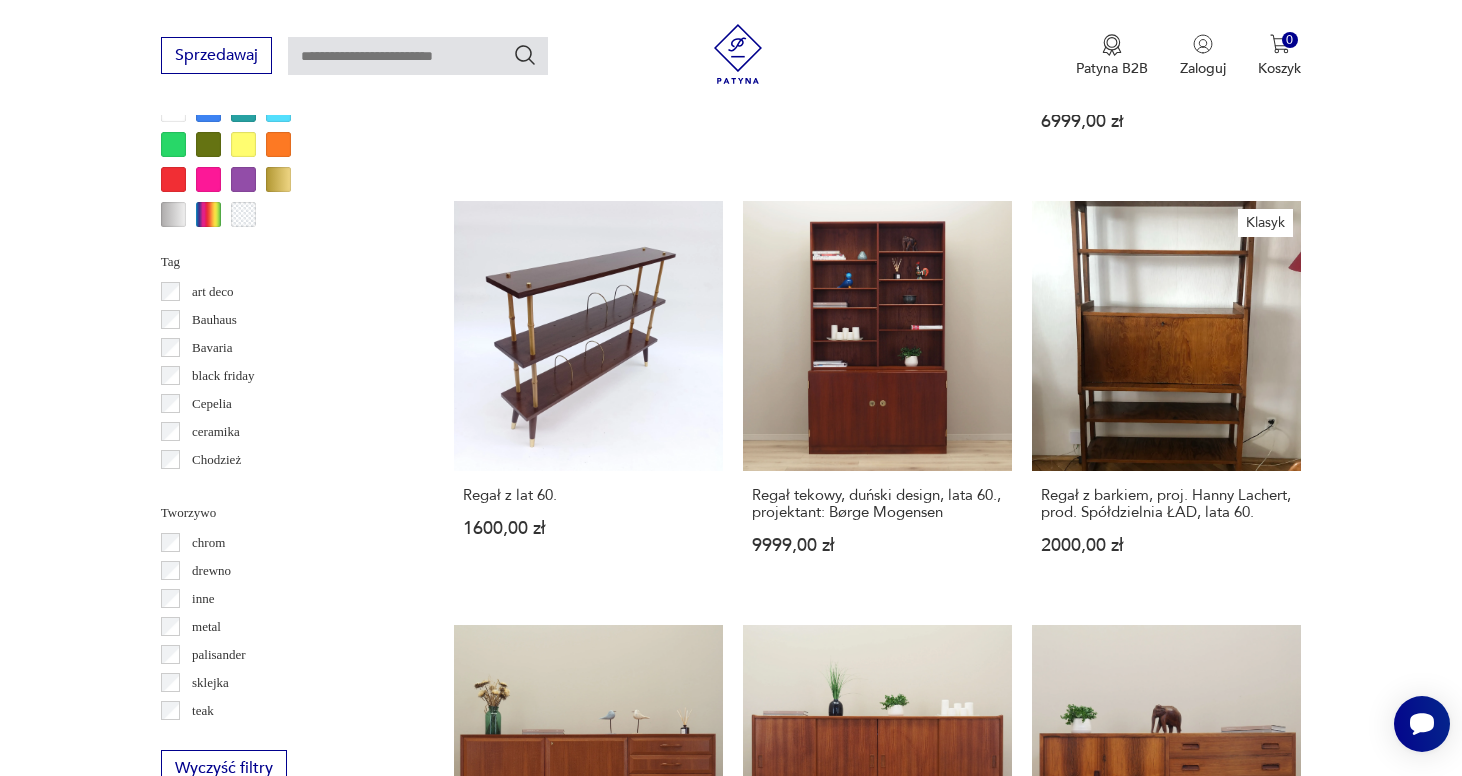 click on "32" at bounding box center [1069, 1544] 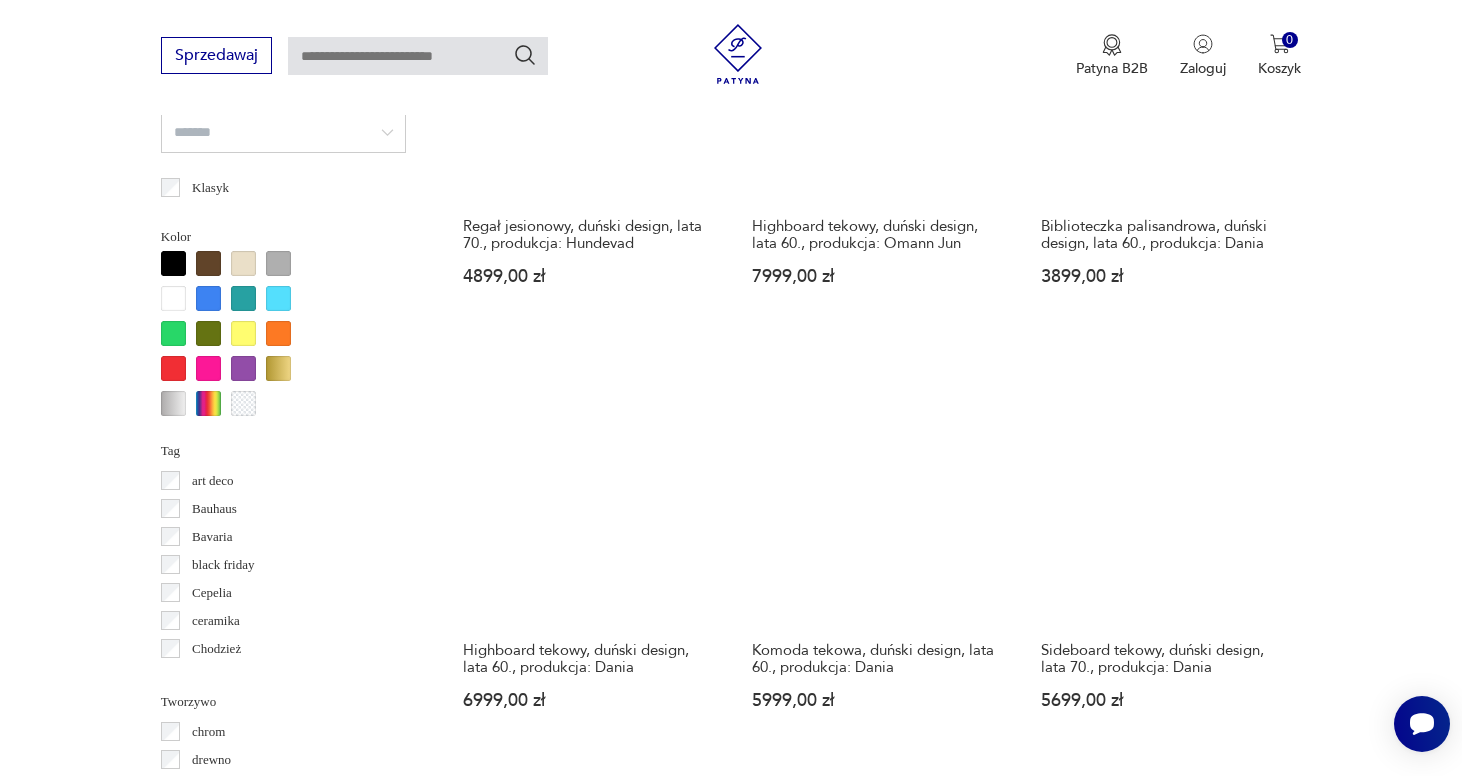 scroll, scrollTop: 1831, scrollLeft: 0, axis: vertical 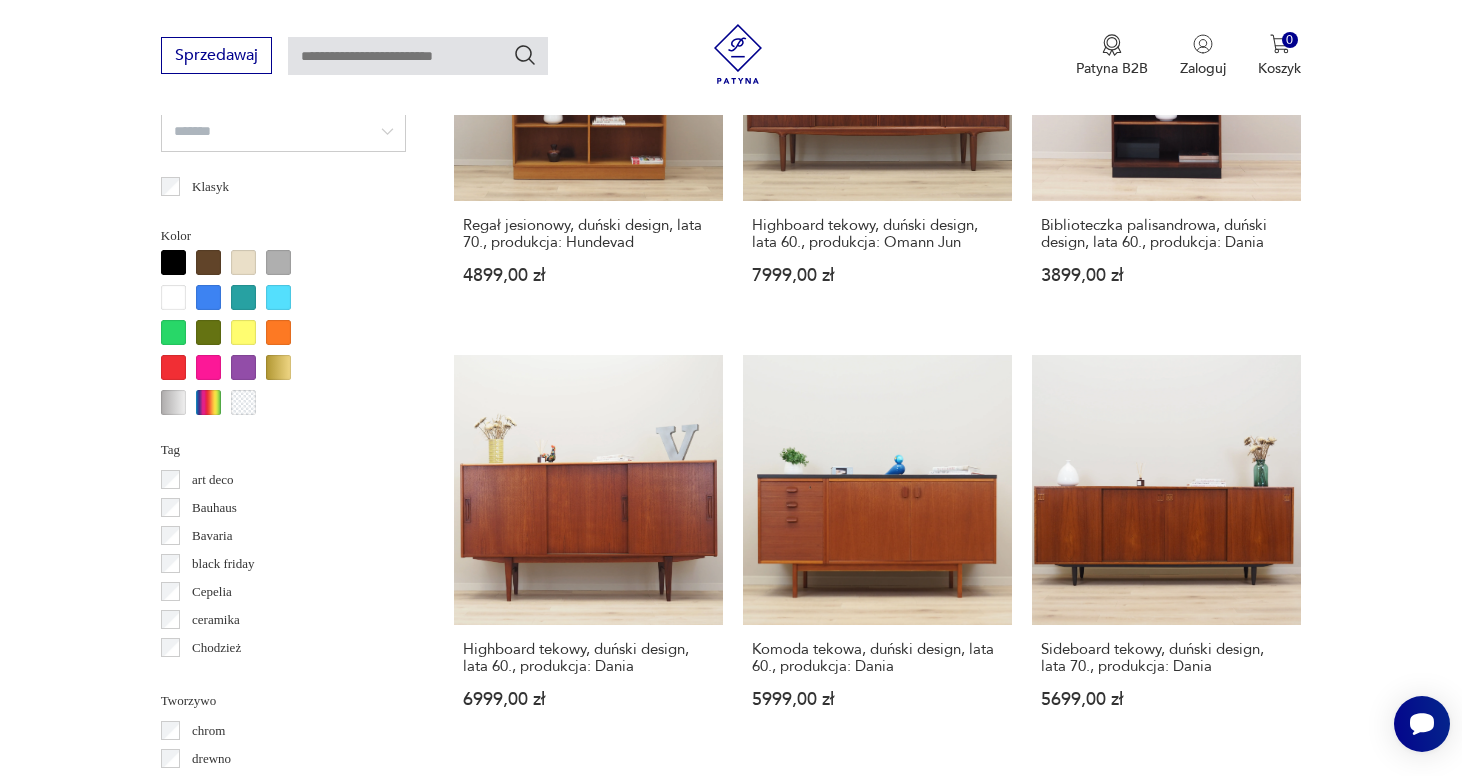 click on "33" at bounding box center [1069, 1749] 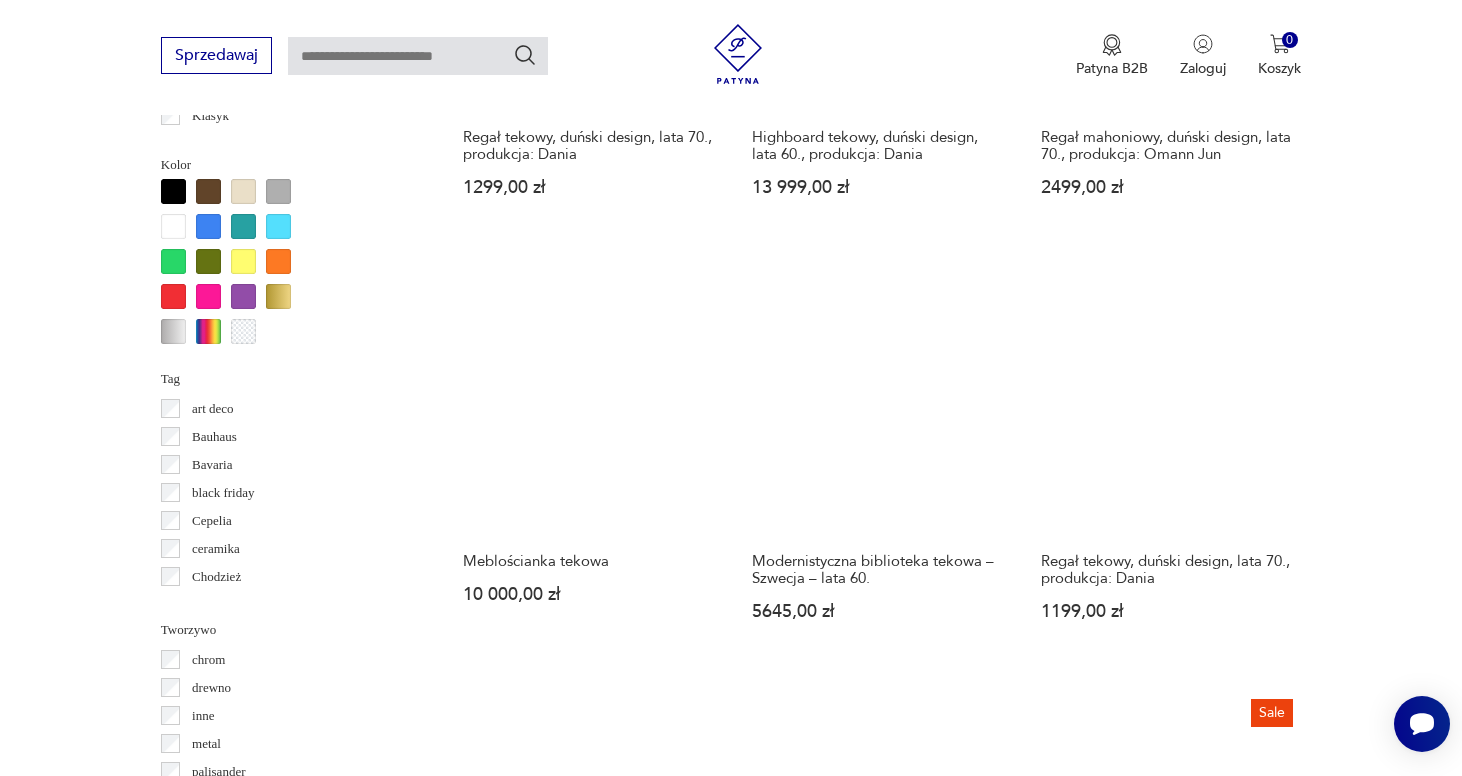 scroll, scrollTop: 1902, scrollLeft: 0, axis: vertical 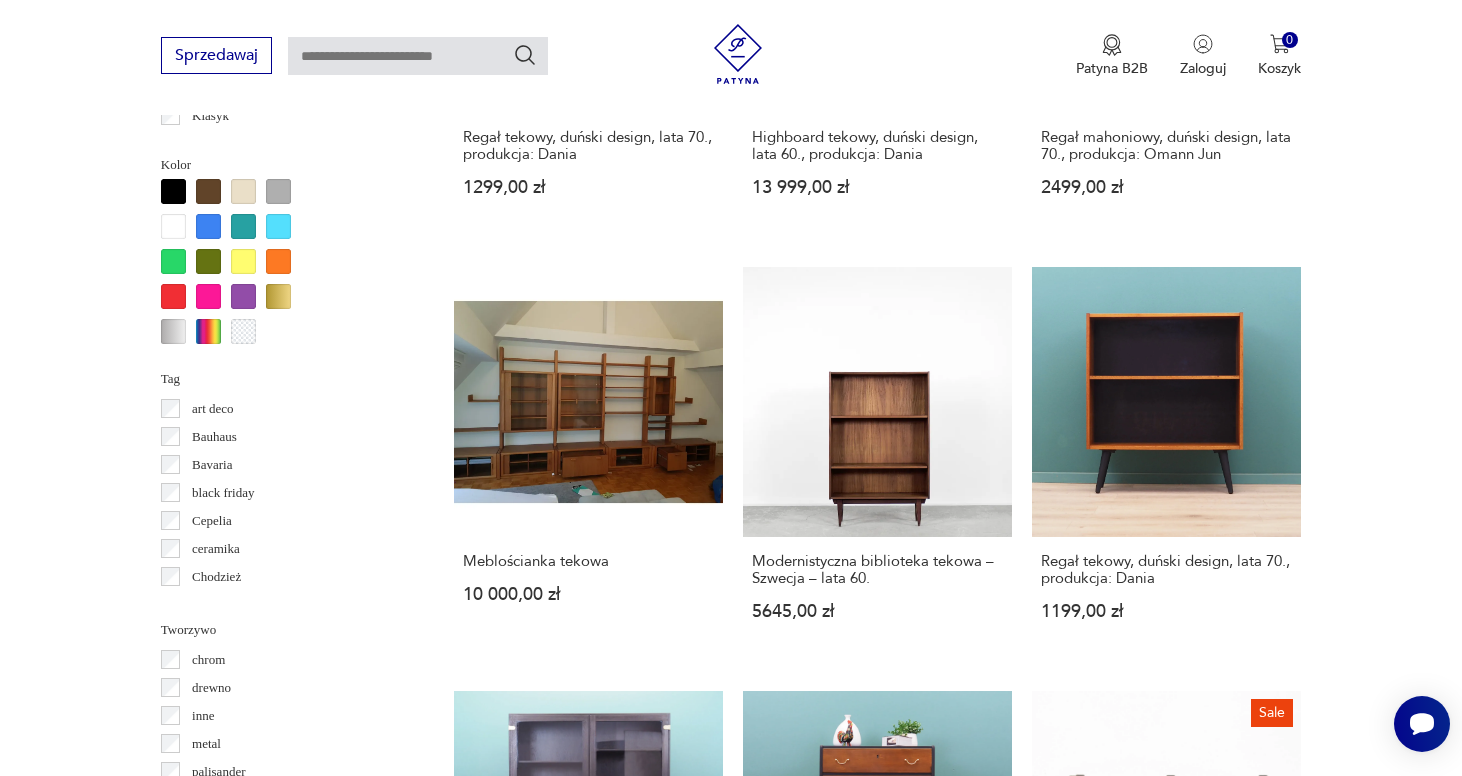 click on "34" at bounding box center [1069, 1633] 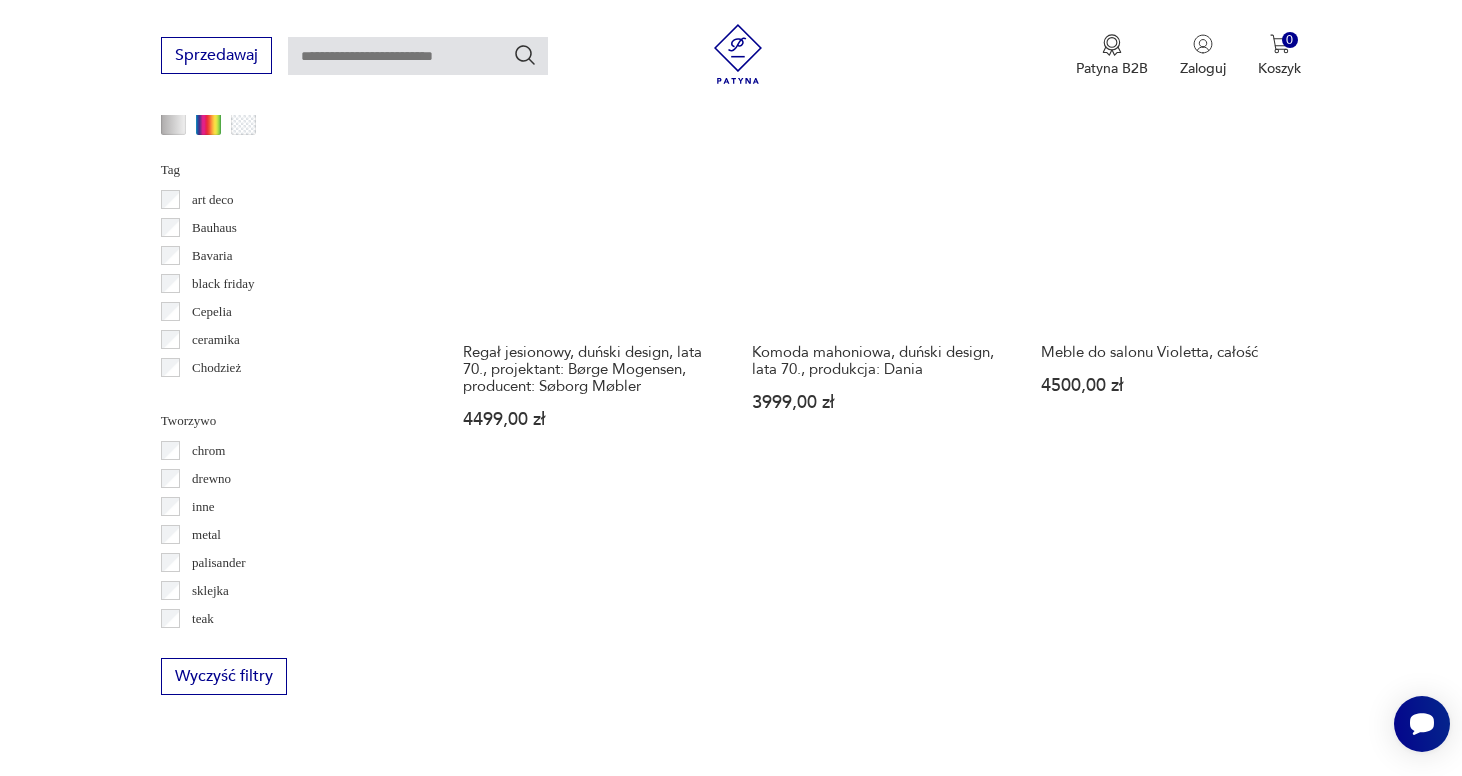 scroll, scrollTop: 2149, scrollLeft: 0, axis: vertical 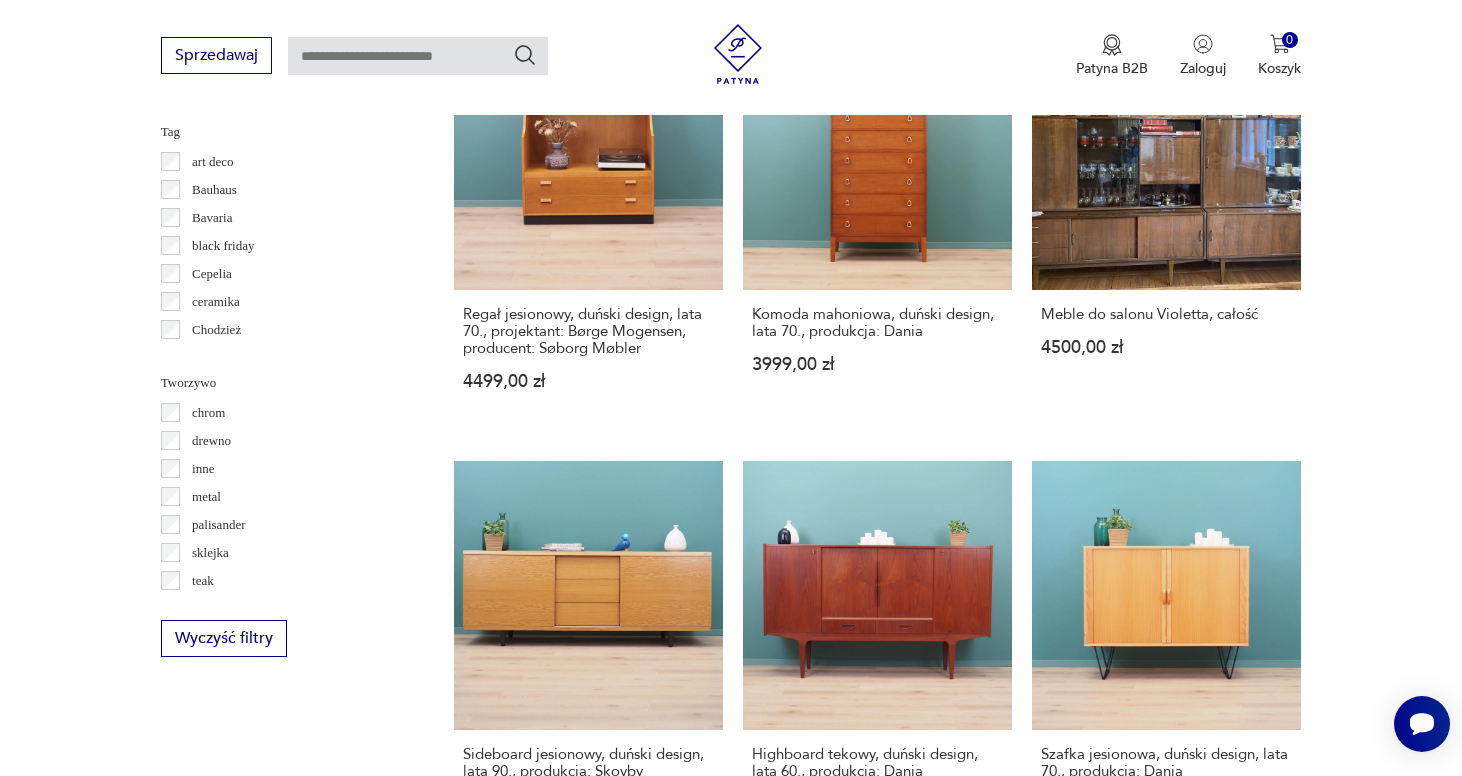 click on "35" at bounding box center [1069, 1363] 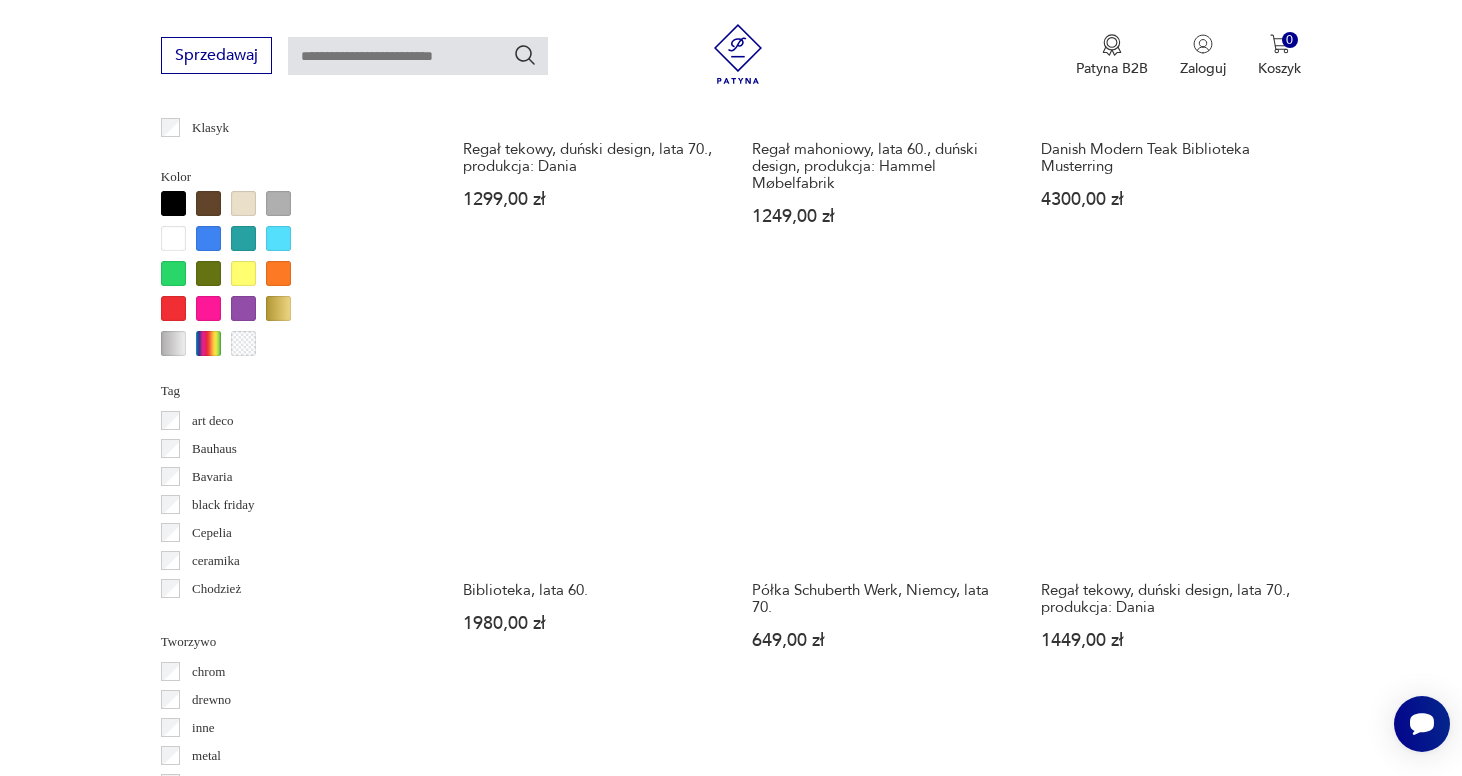 scroll, scrollTop: 1893, scrollLeft: 0, axis: vertical 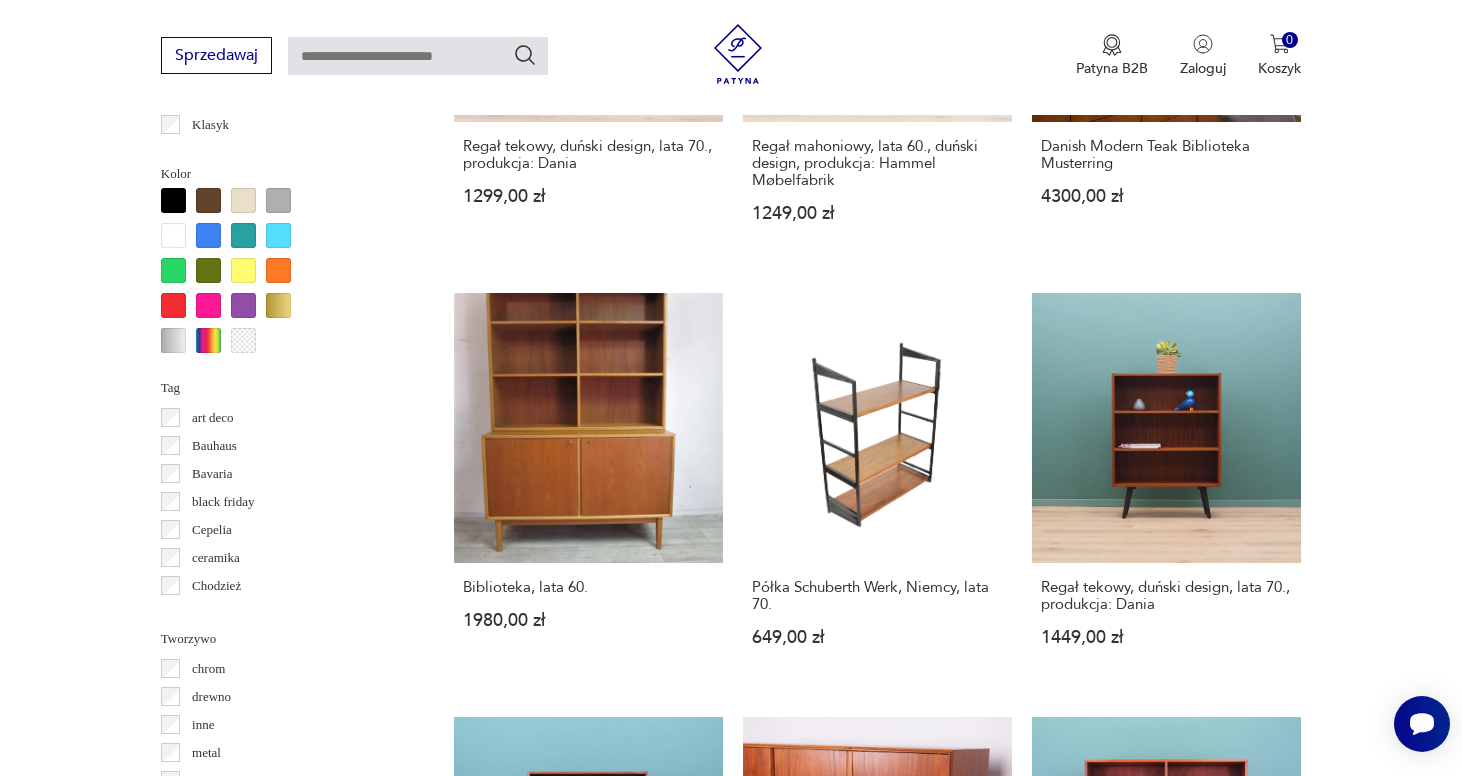 click on "36" at bounding box center (1069, 1636) 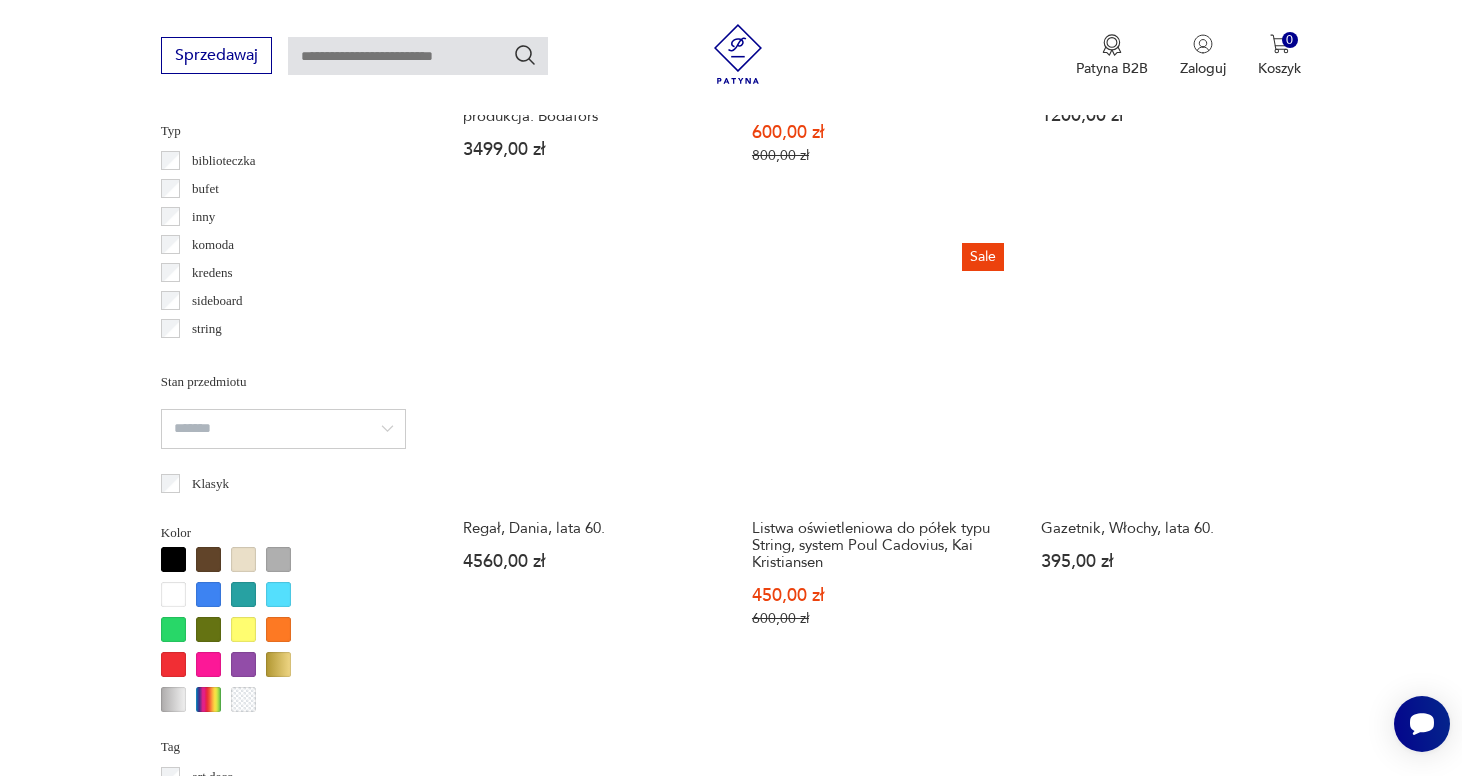 scroll, scrollTop: 1545, scrollLeft: 0, axis: vertical 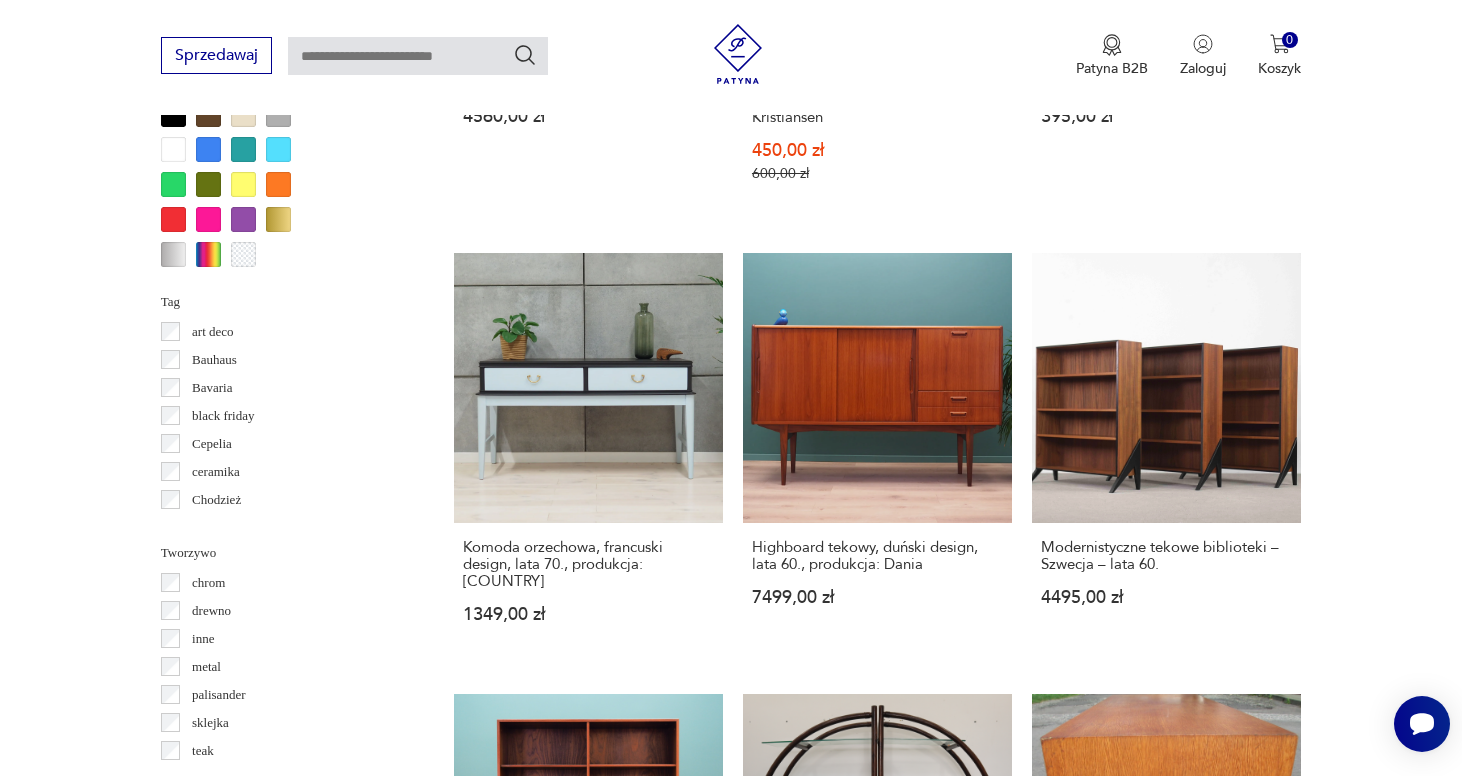 click on "37" at bounding box center [1069, 1613] 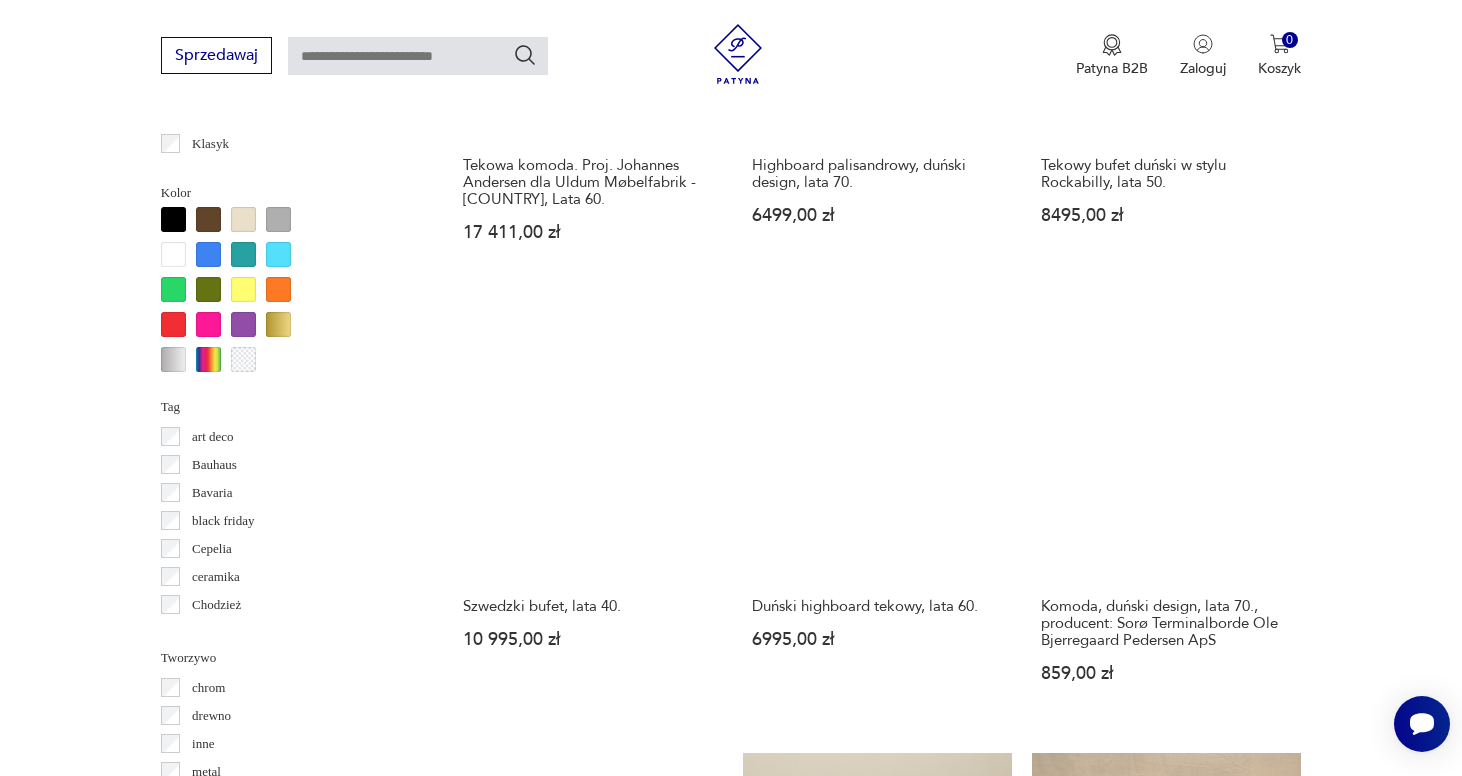 scroll, scrollTop: 1874, scrollLeft: 0, axis: vertical 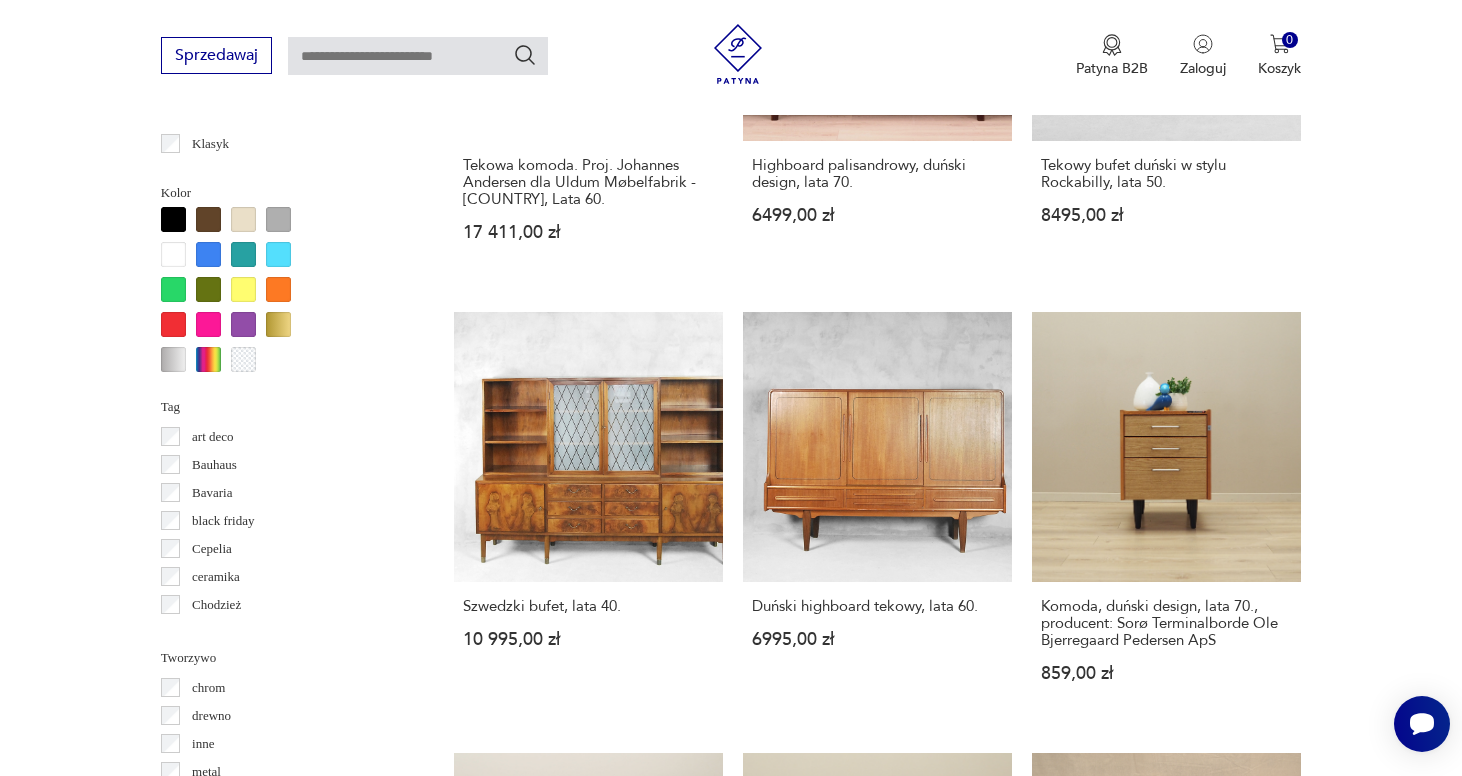 click on "38" at bounding box center [1069, 1672] 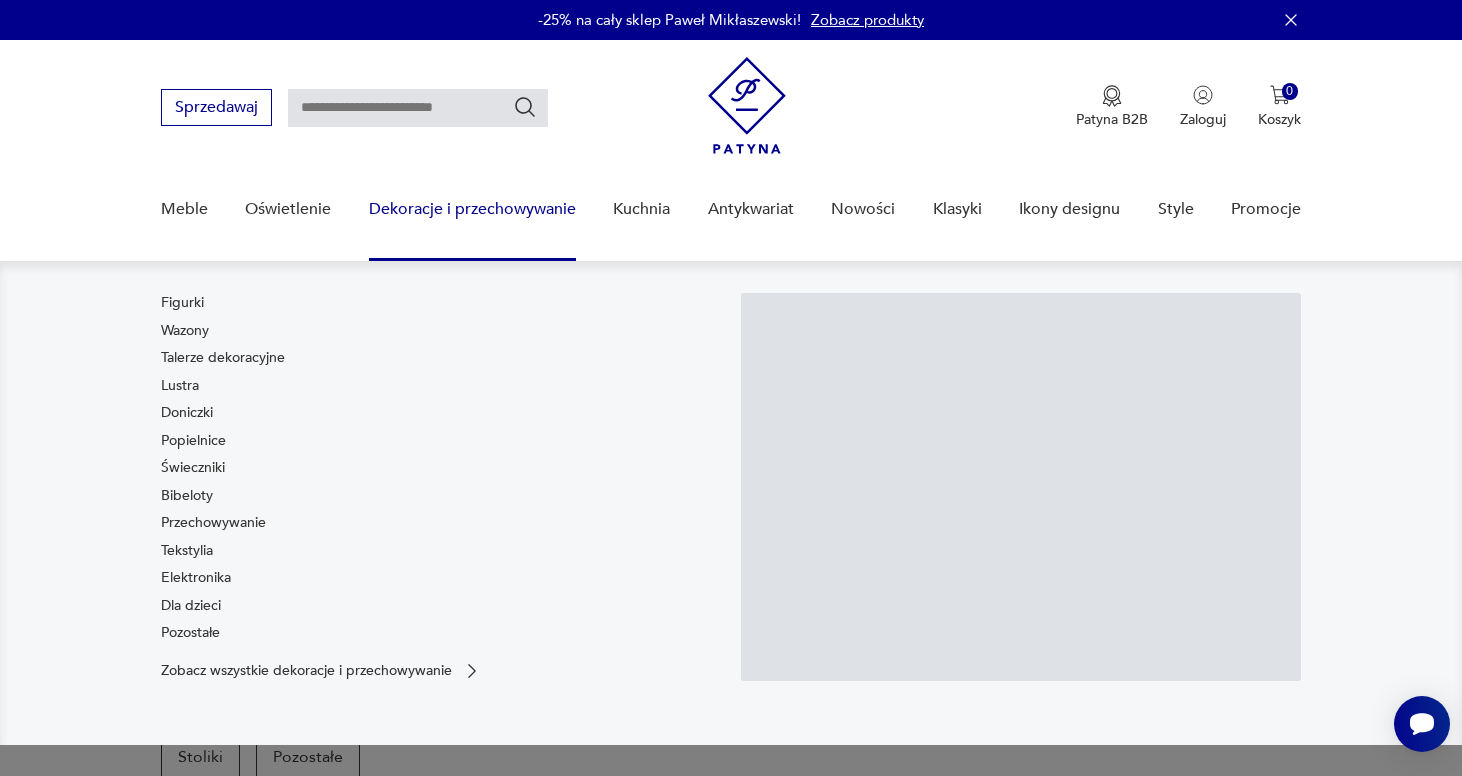 scroll, scrollTop: 0, scrollLeft: 0, axis: both 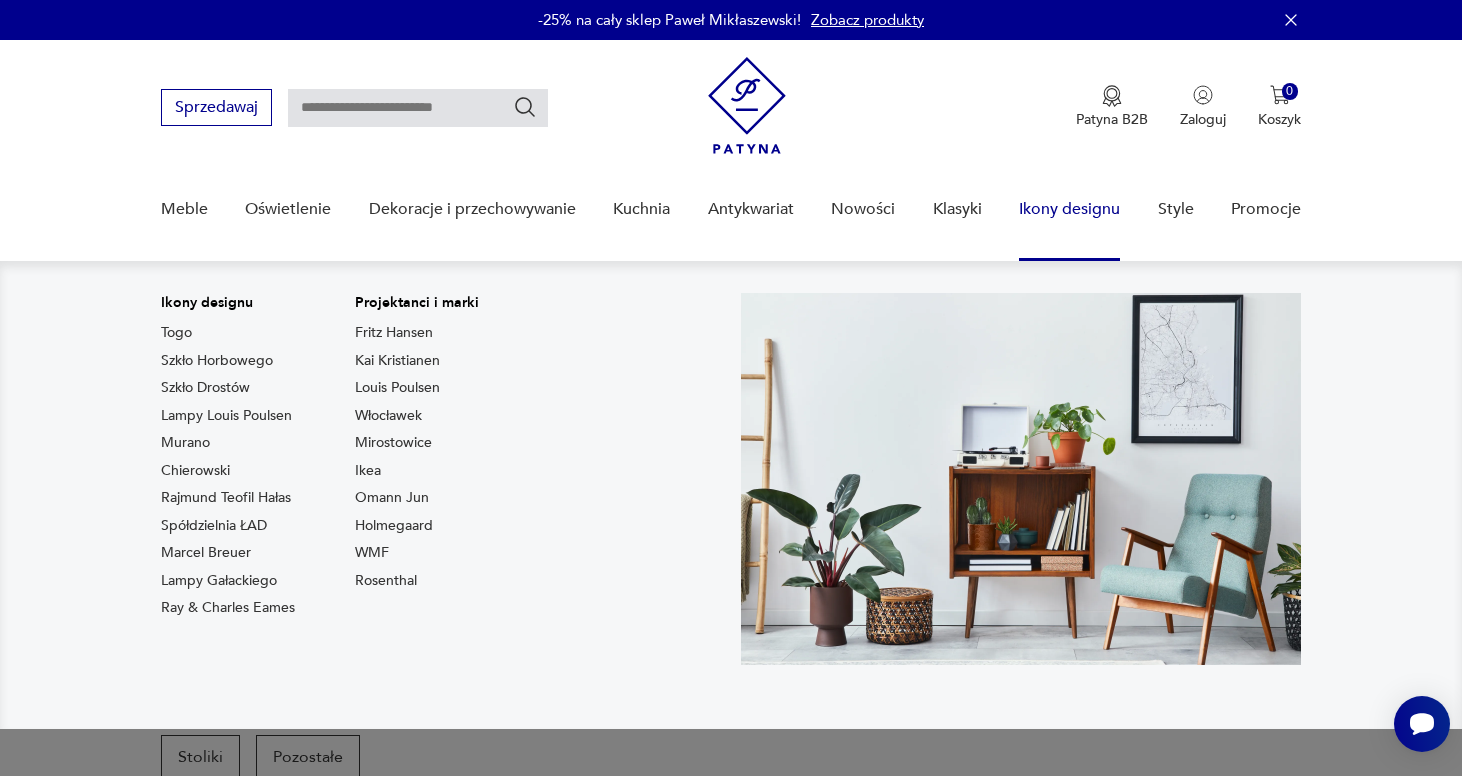click on "Ikony designu" at bounding box center (1069, 209) 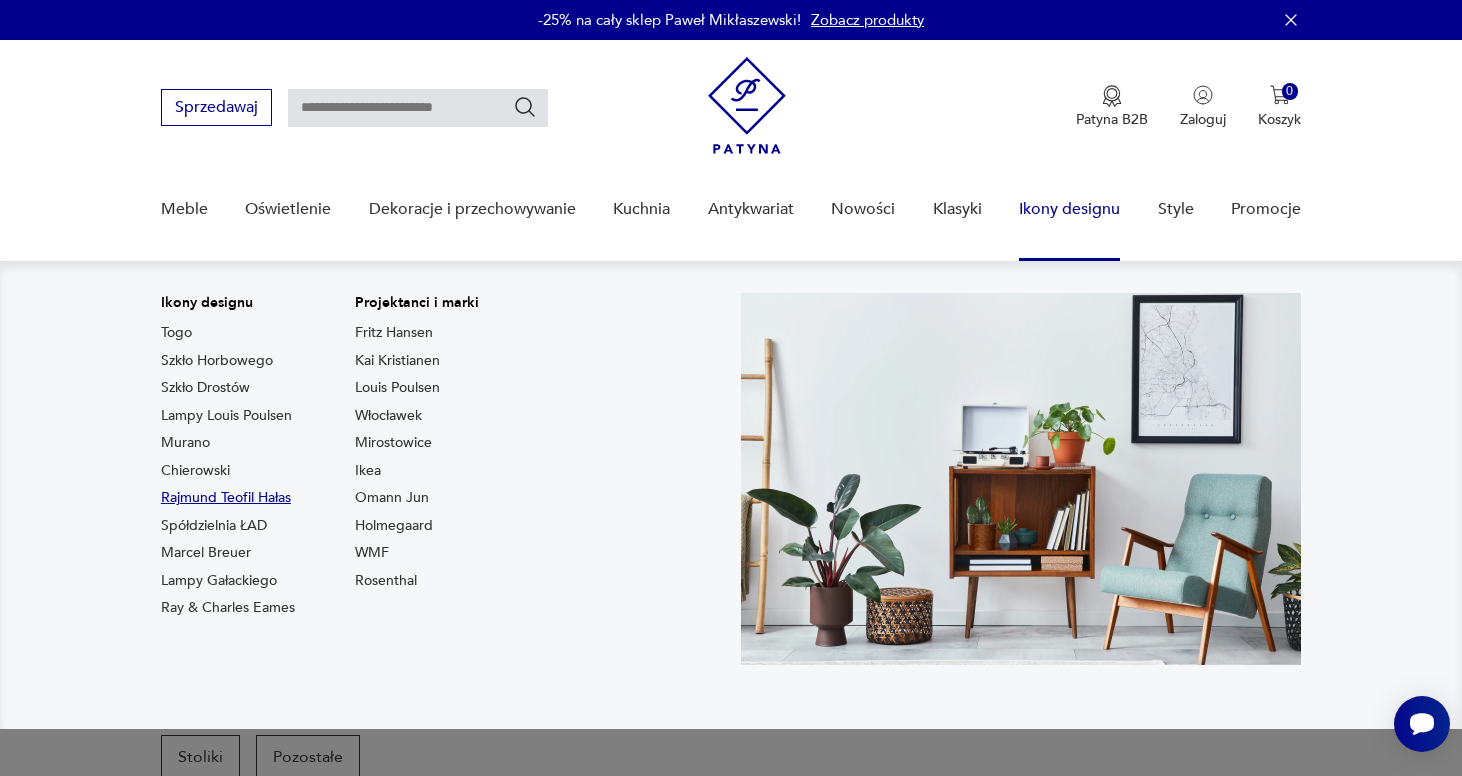 click on "Rajmund Teofil Hałas" at bounding box center (226, 498) 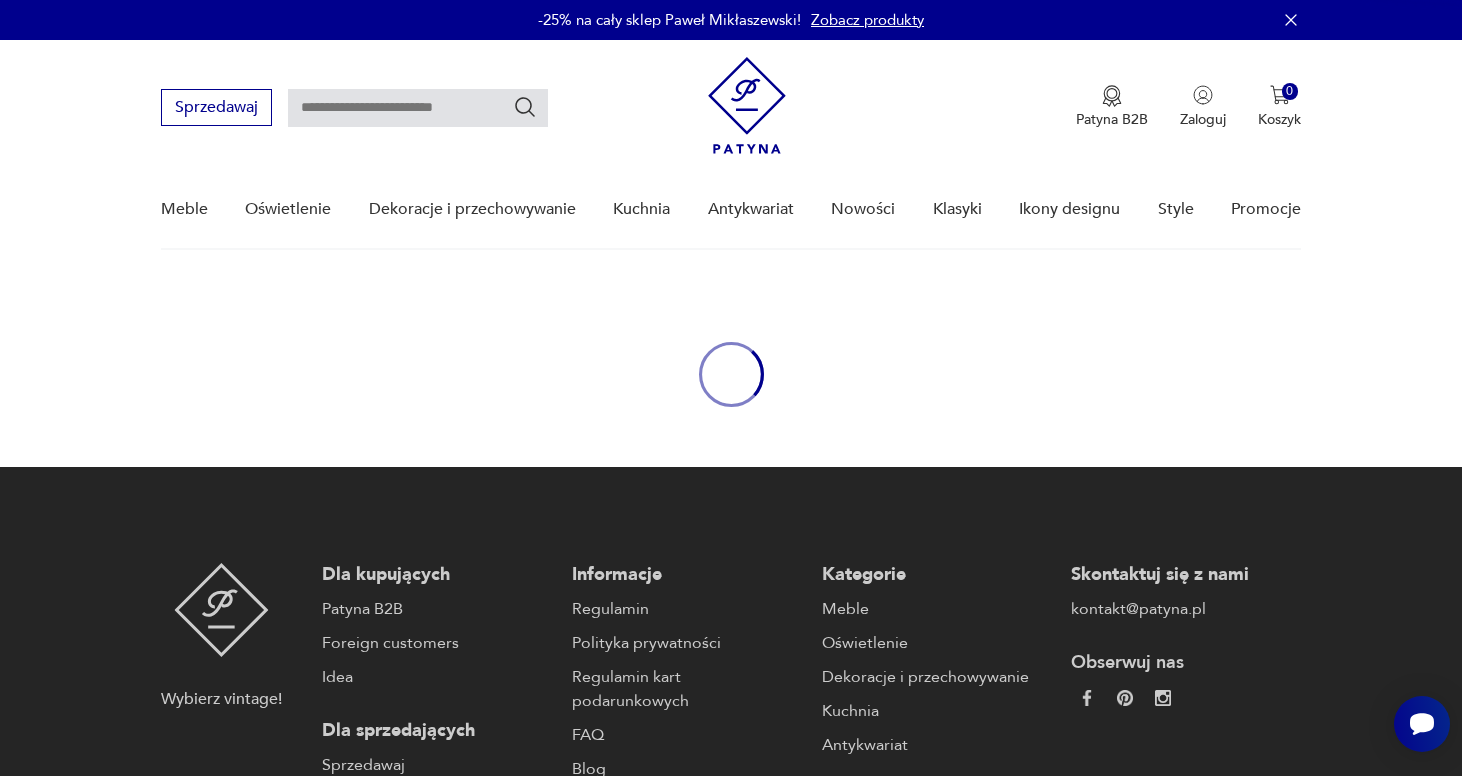 type on "*****" 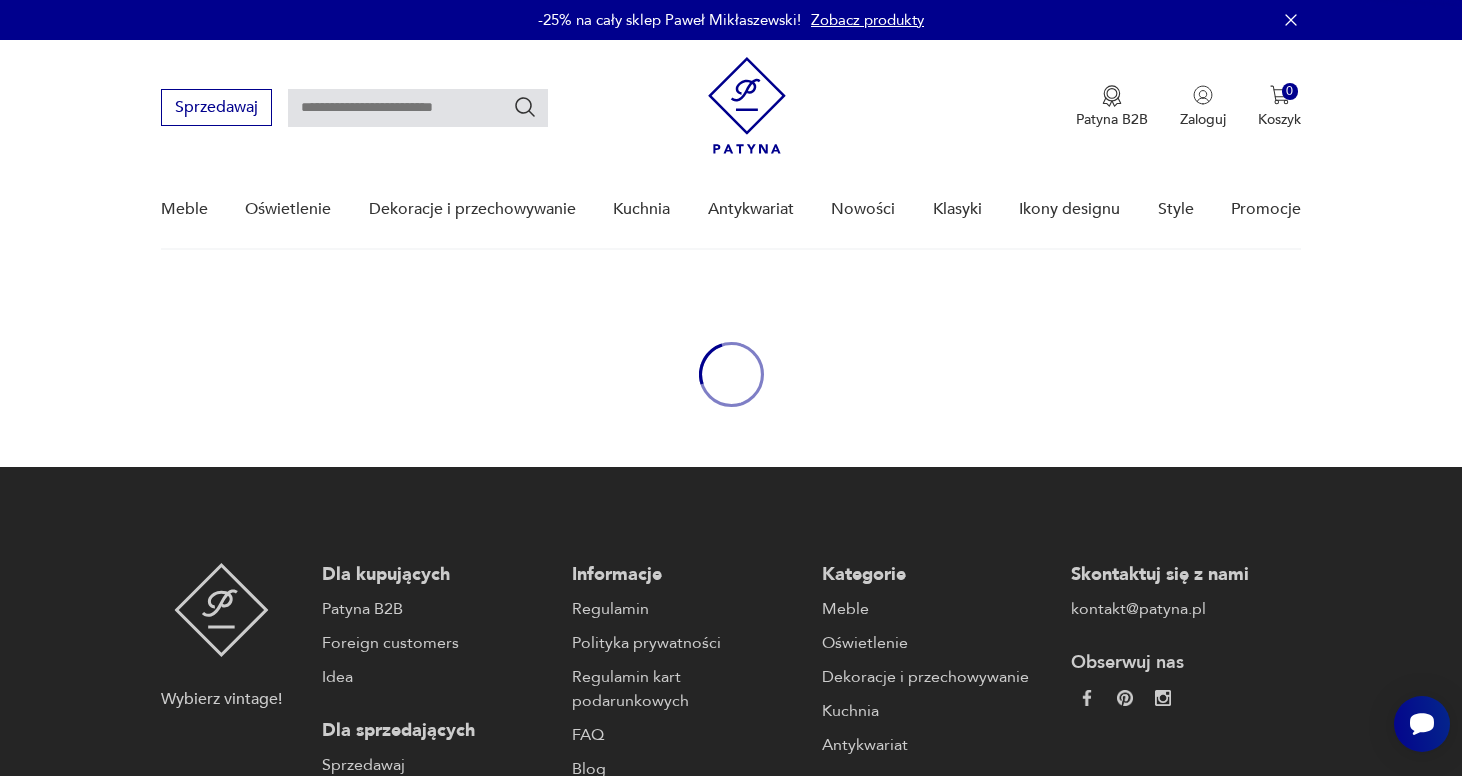 type on "*****" 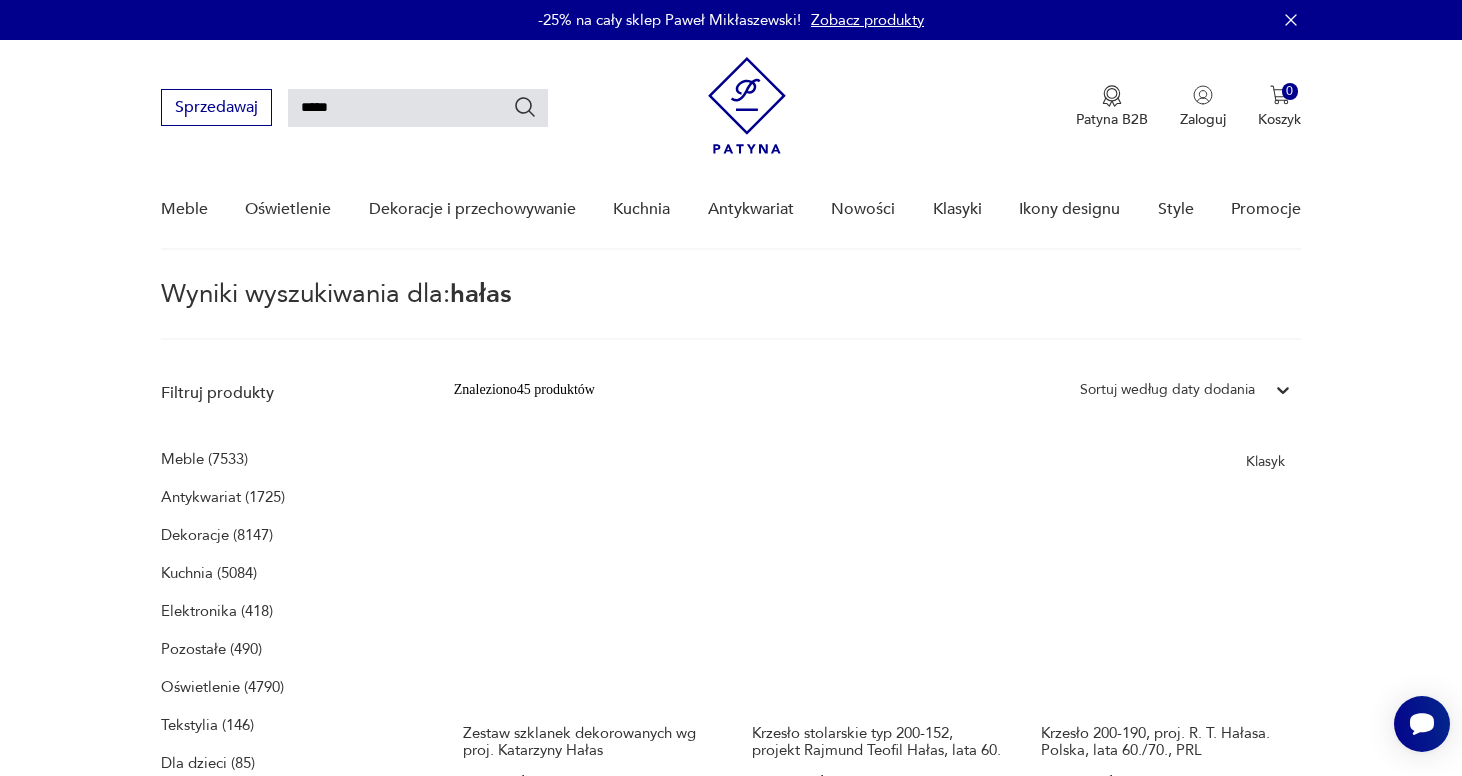scroll, scrollTop: 0, scrollLeft: 0, axis: both 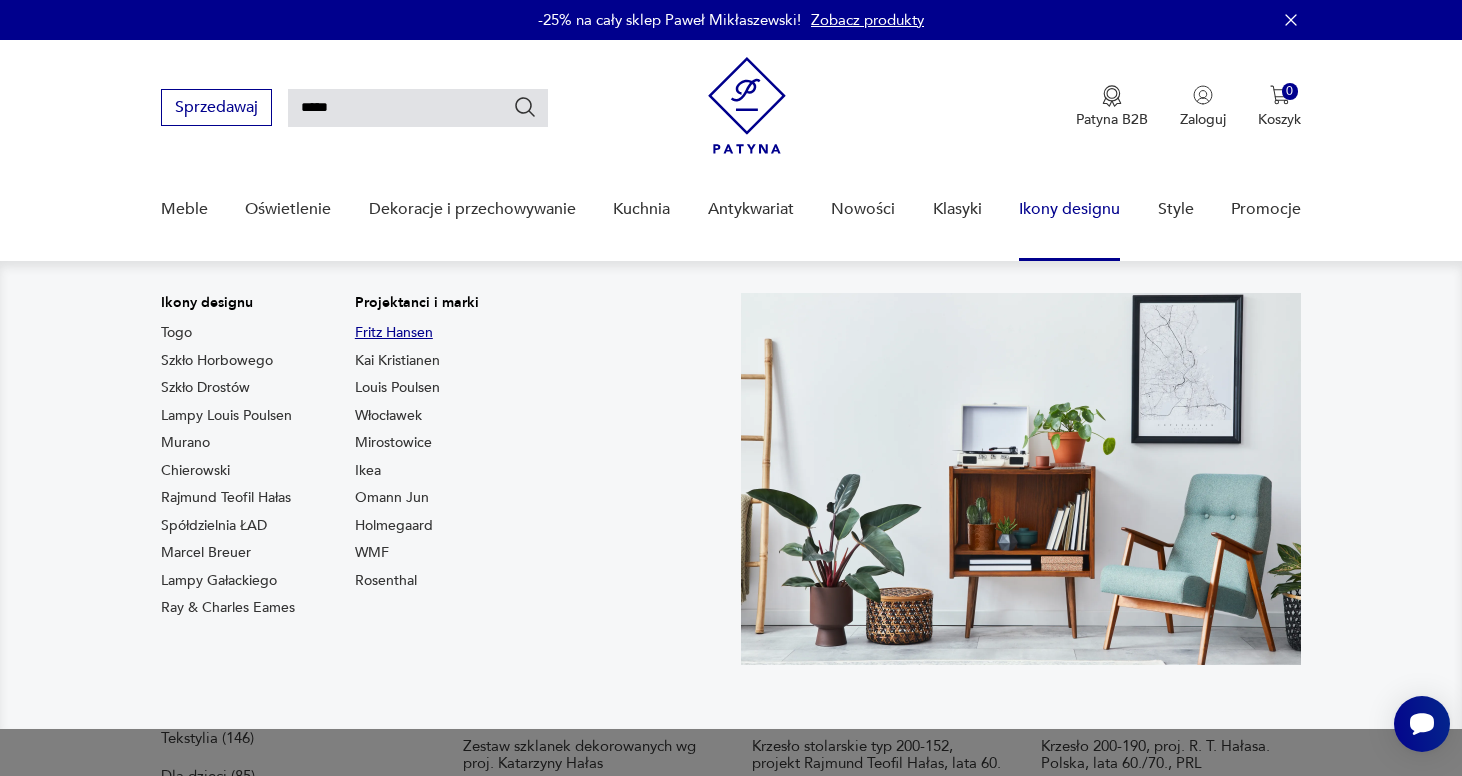 click on "Fritz Hansen" at bounding box center [394, 333] 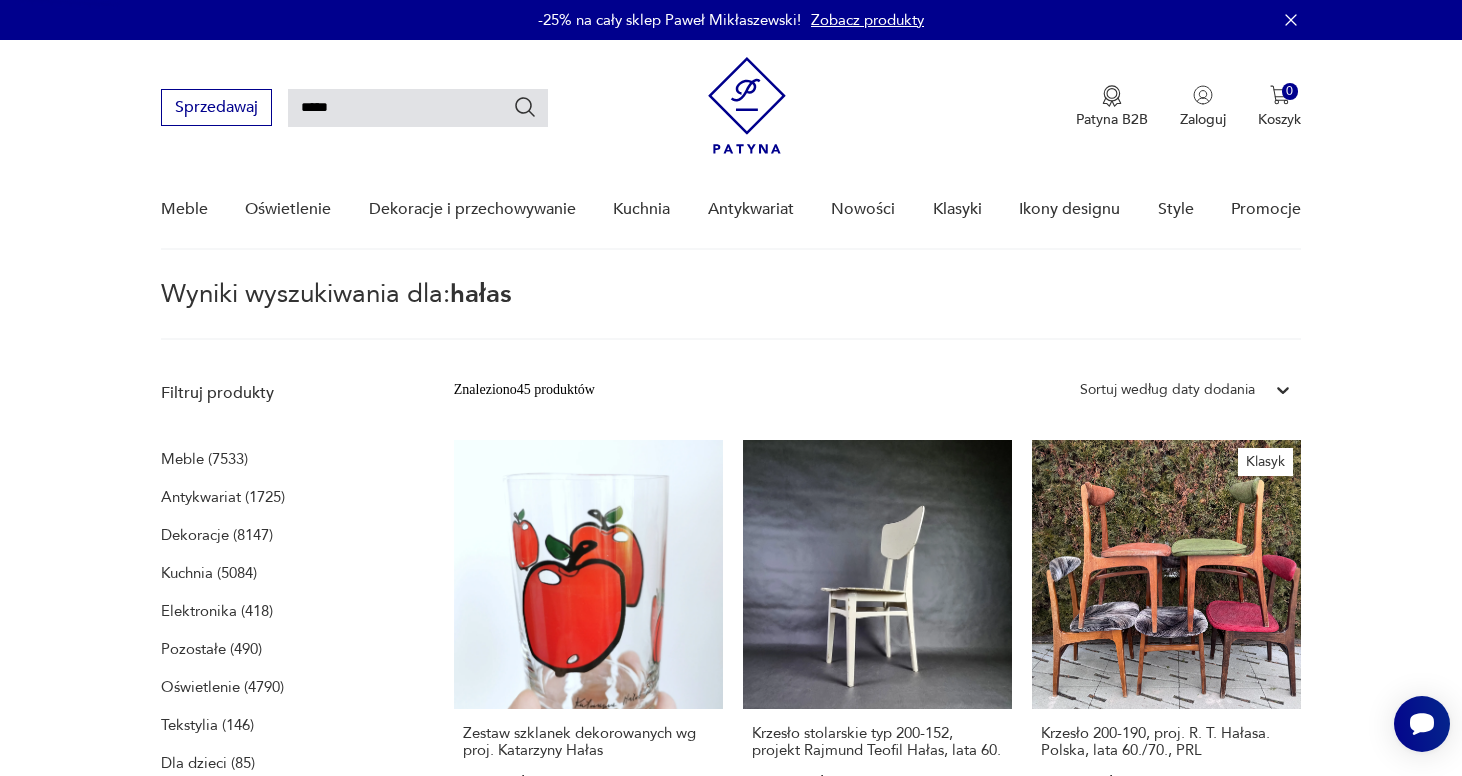 type on "**********" 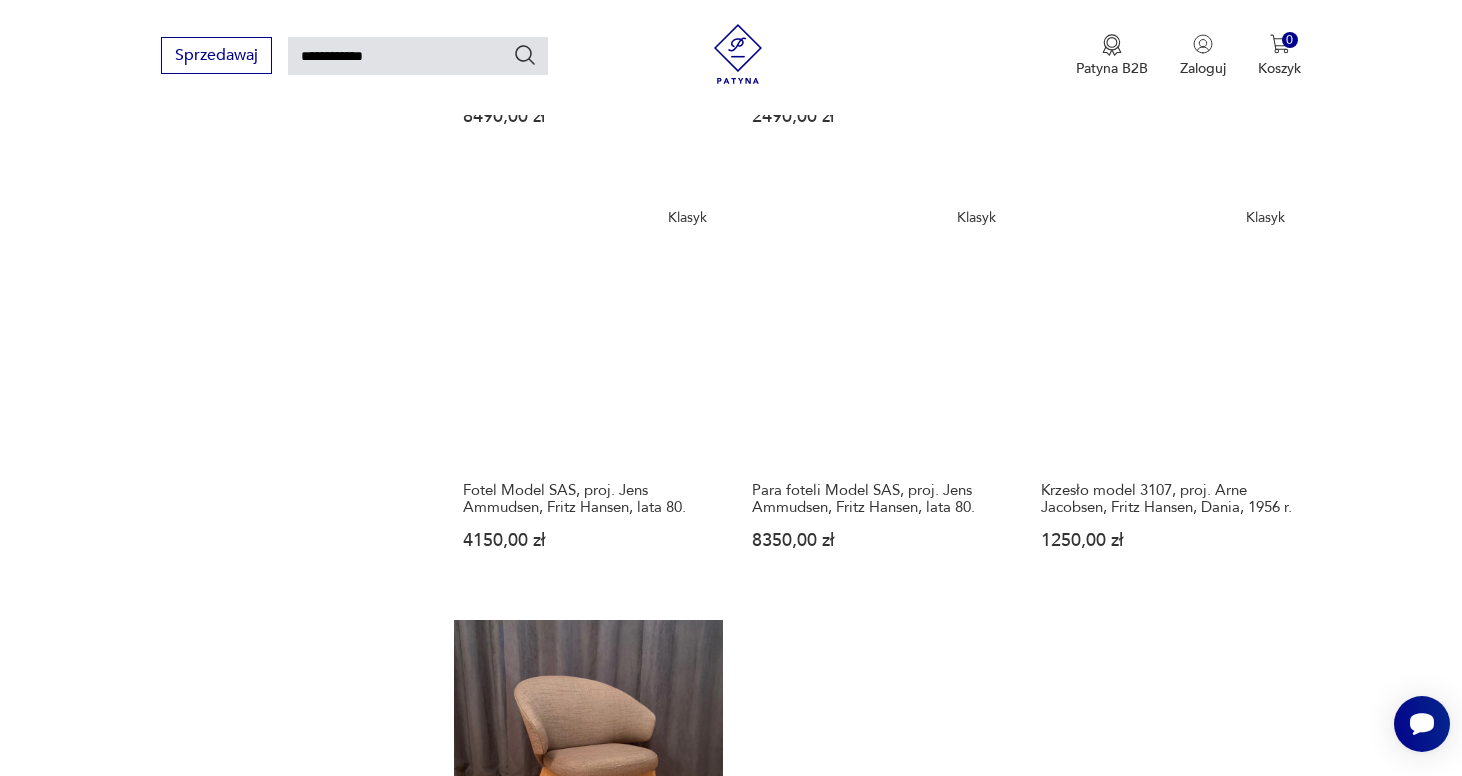 scroll, scrollTop: 1571, scrollLeft: 0, axis: vertical 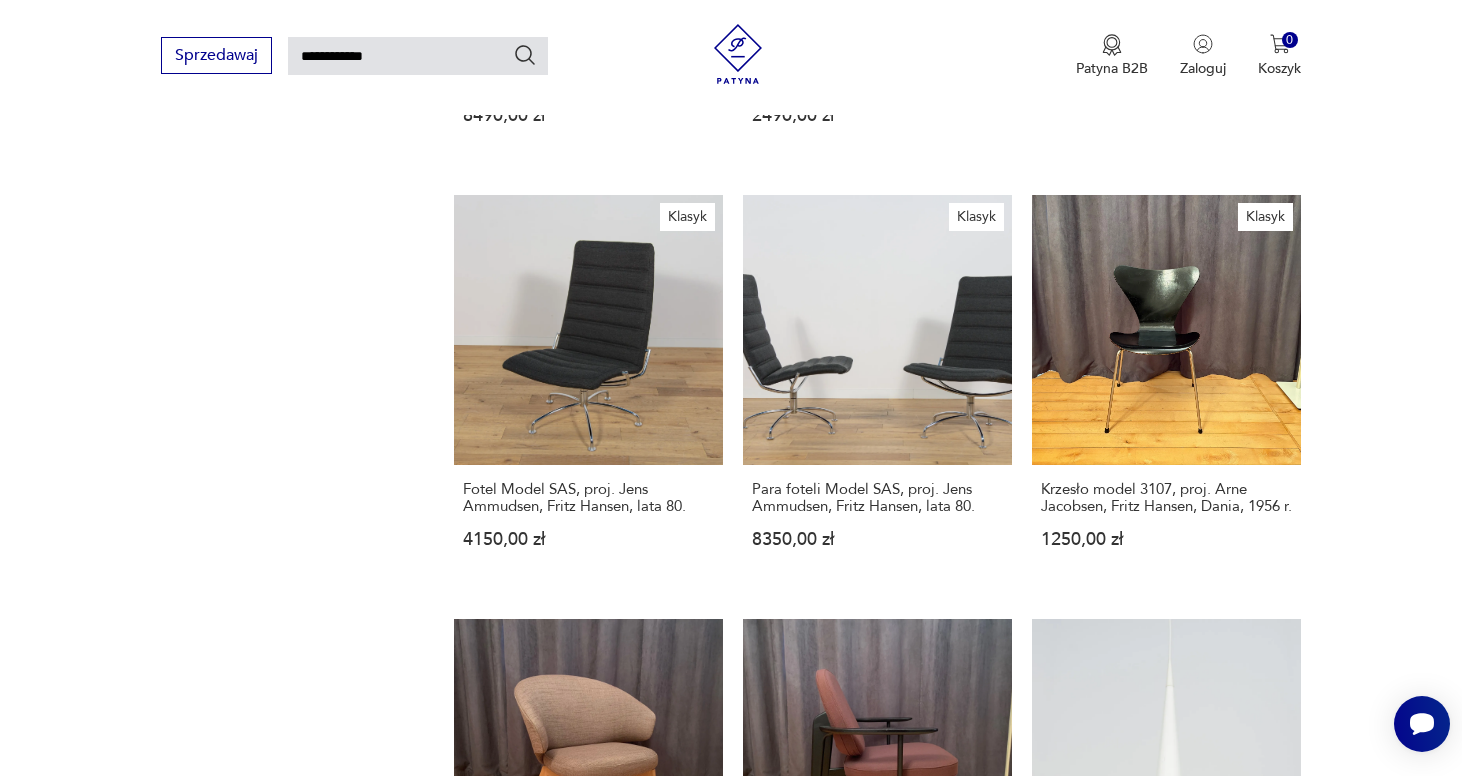 click on "2" at bounding box center (1099, 1572) 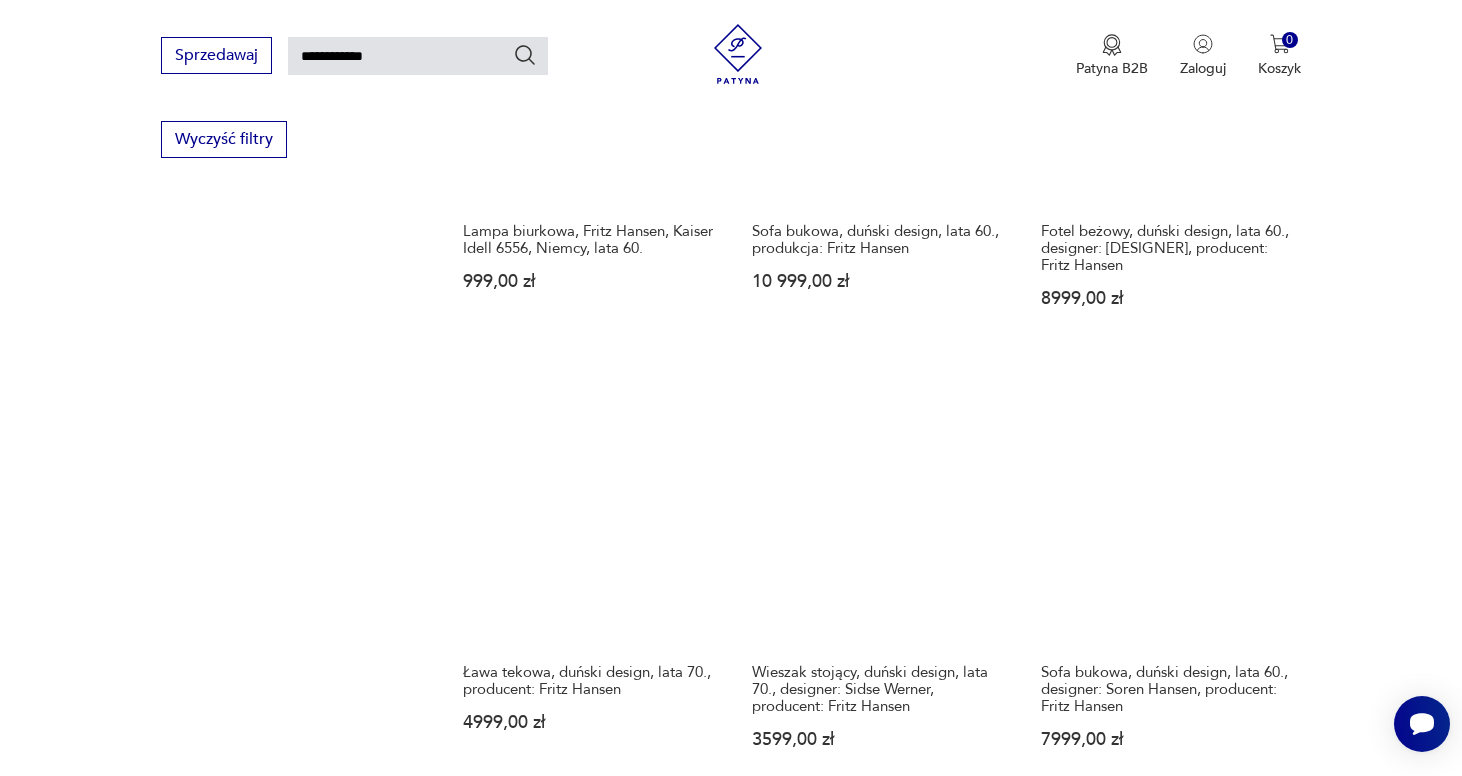 scroll, scrollTop: 1386, scrollLeft: 0, axis: vertical 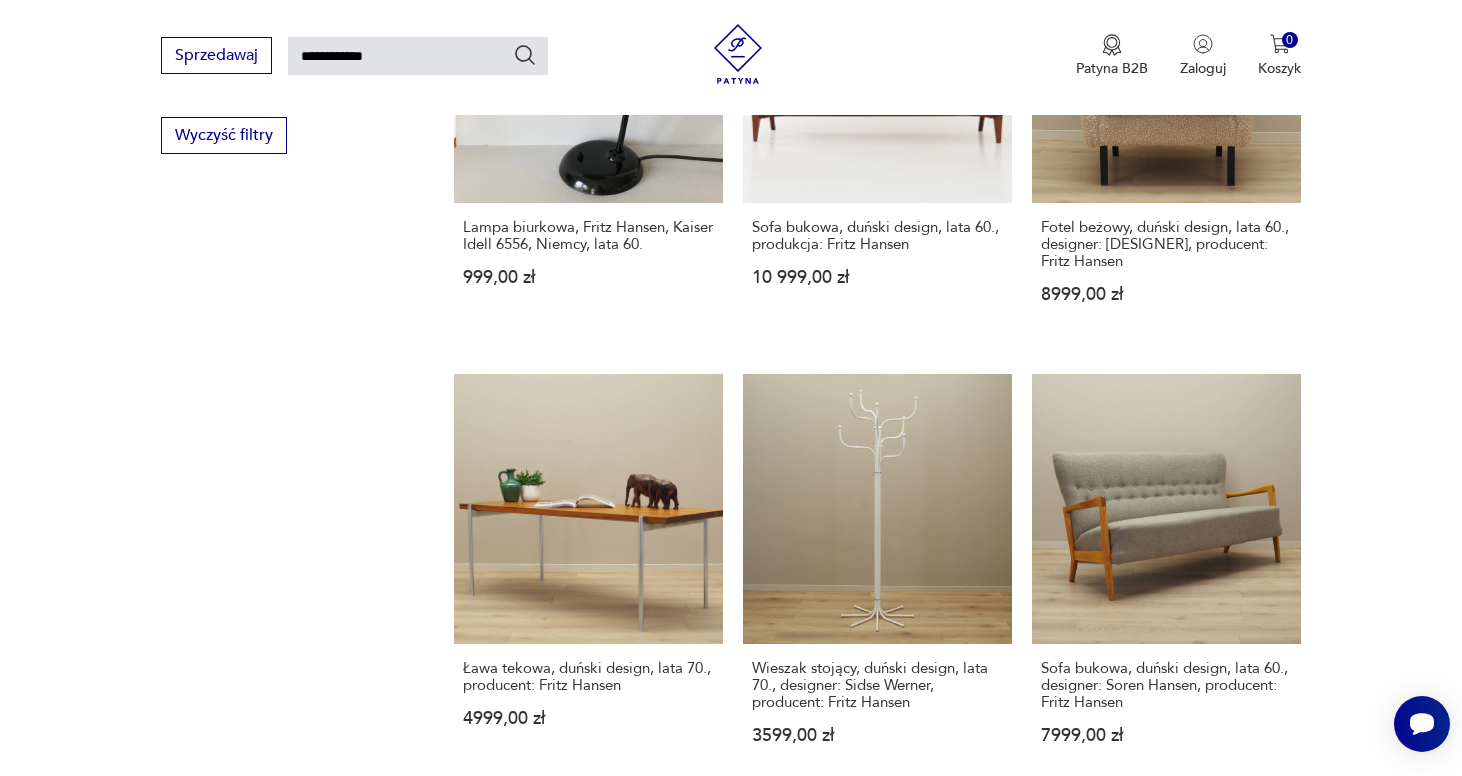 click on "3" at bounding box center [1145, 1751] 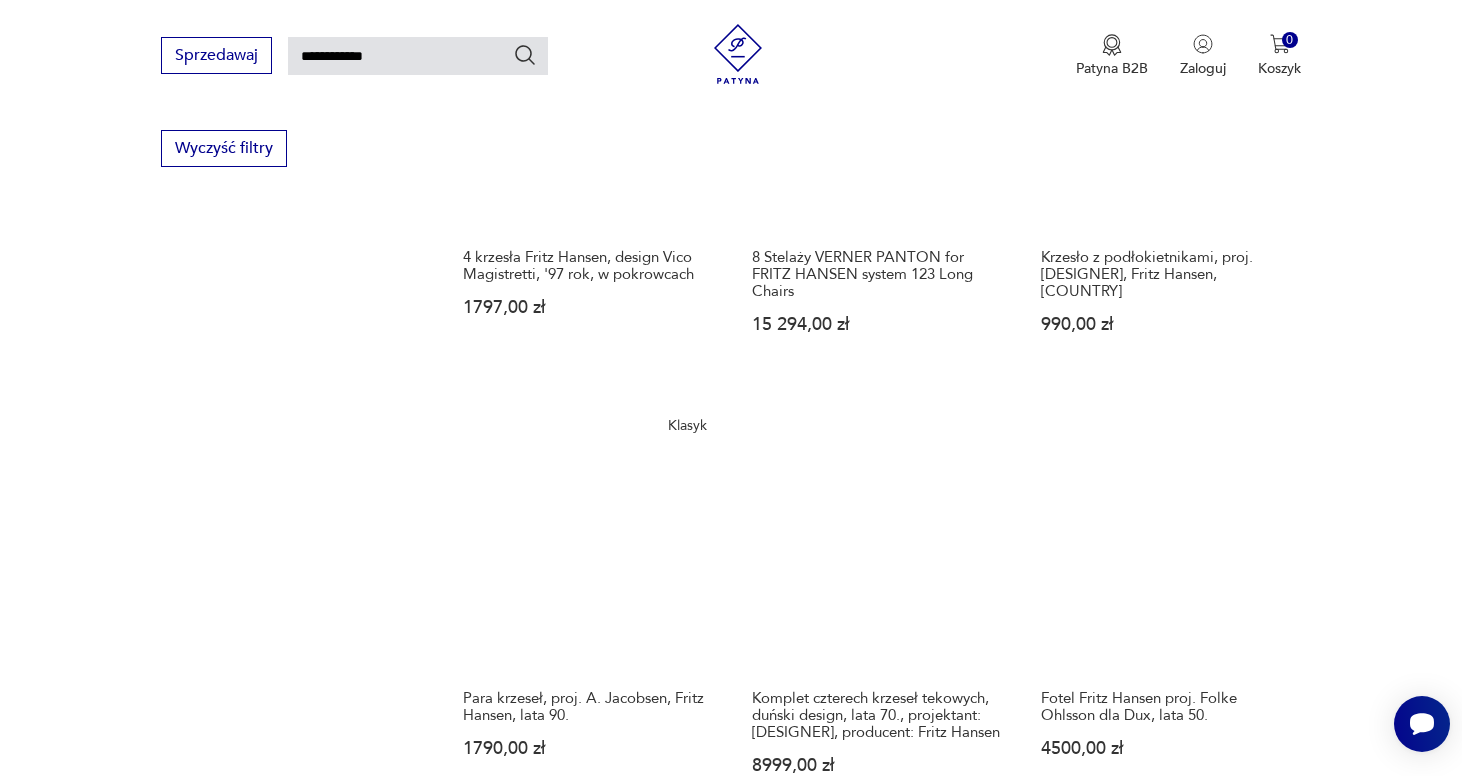 scroll, scrollTop: 1380, scrollLeft: 0, axis: vertical 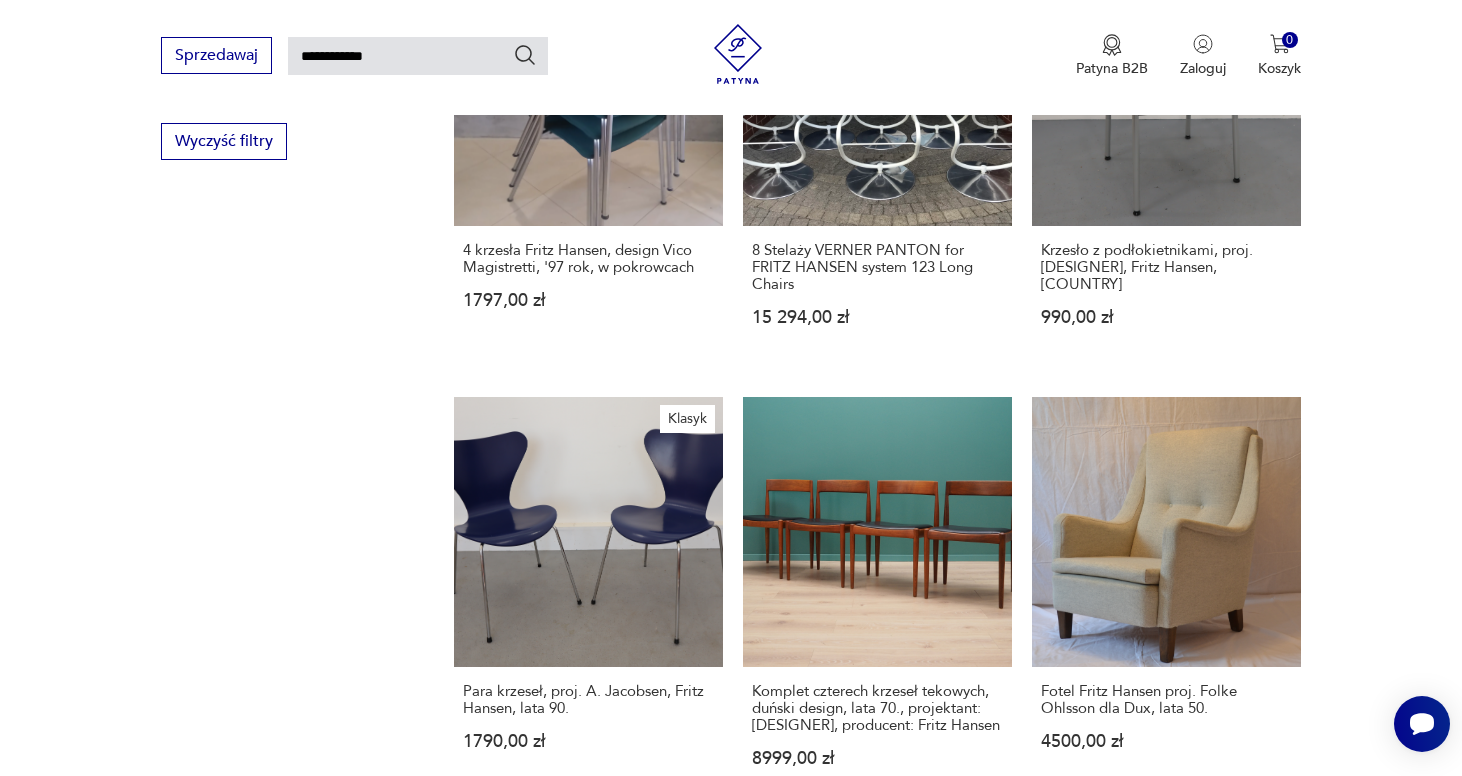 click on "4" at bounding box center [1191, 1757] 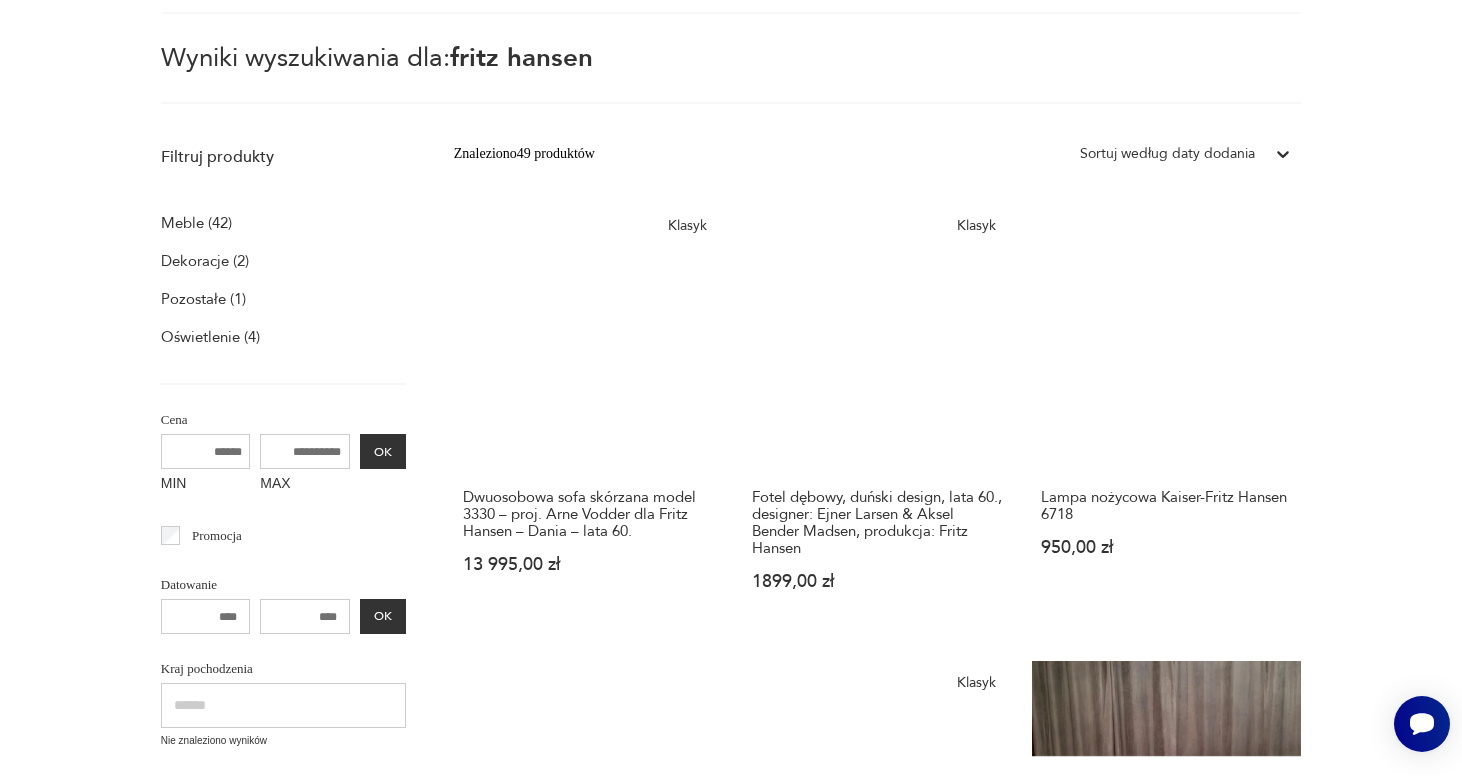 scroll, scrollTop: 72, scrollLeft: 0, axis: vertical 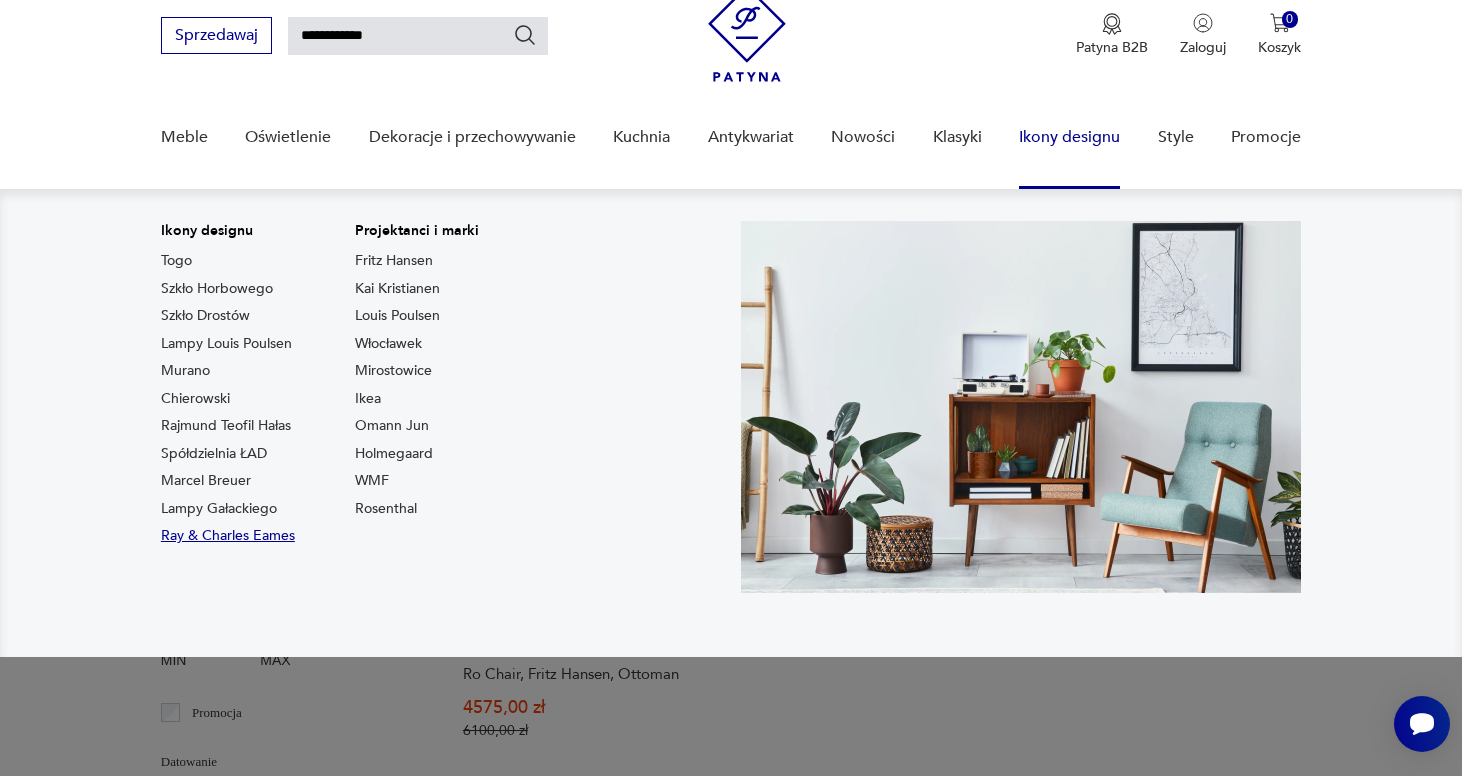click on "Ray & Charles Eames" at bounding box center (228, 536) 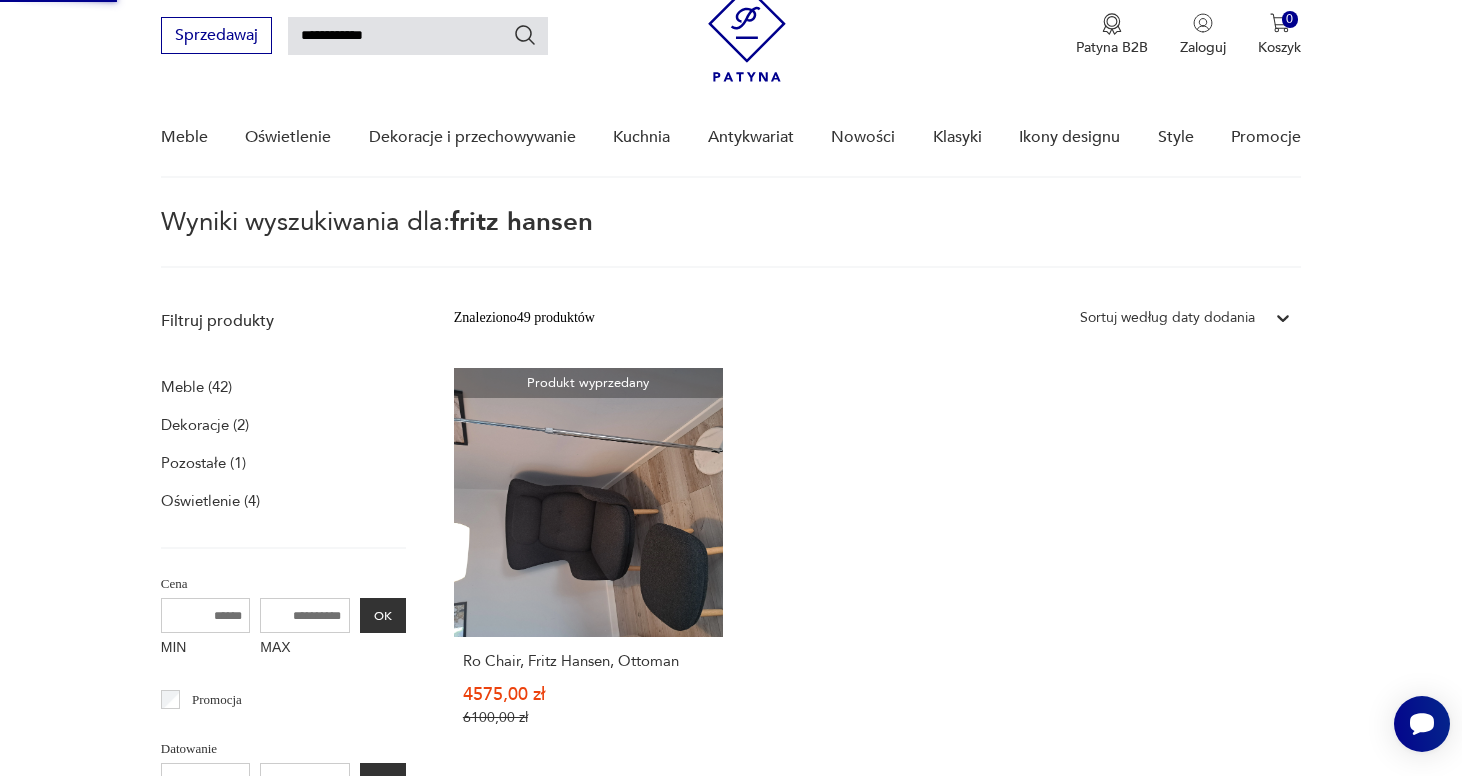 type on "*****" 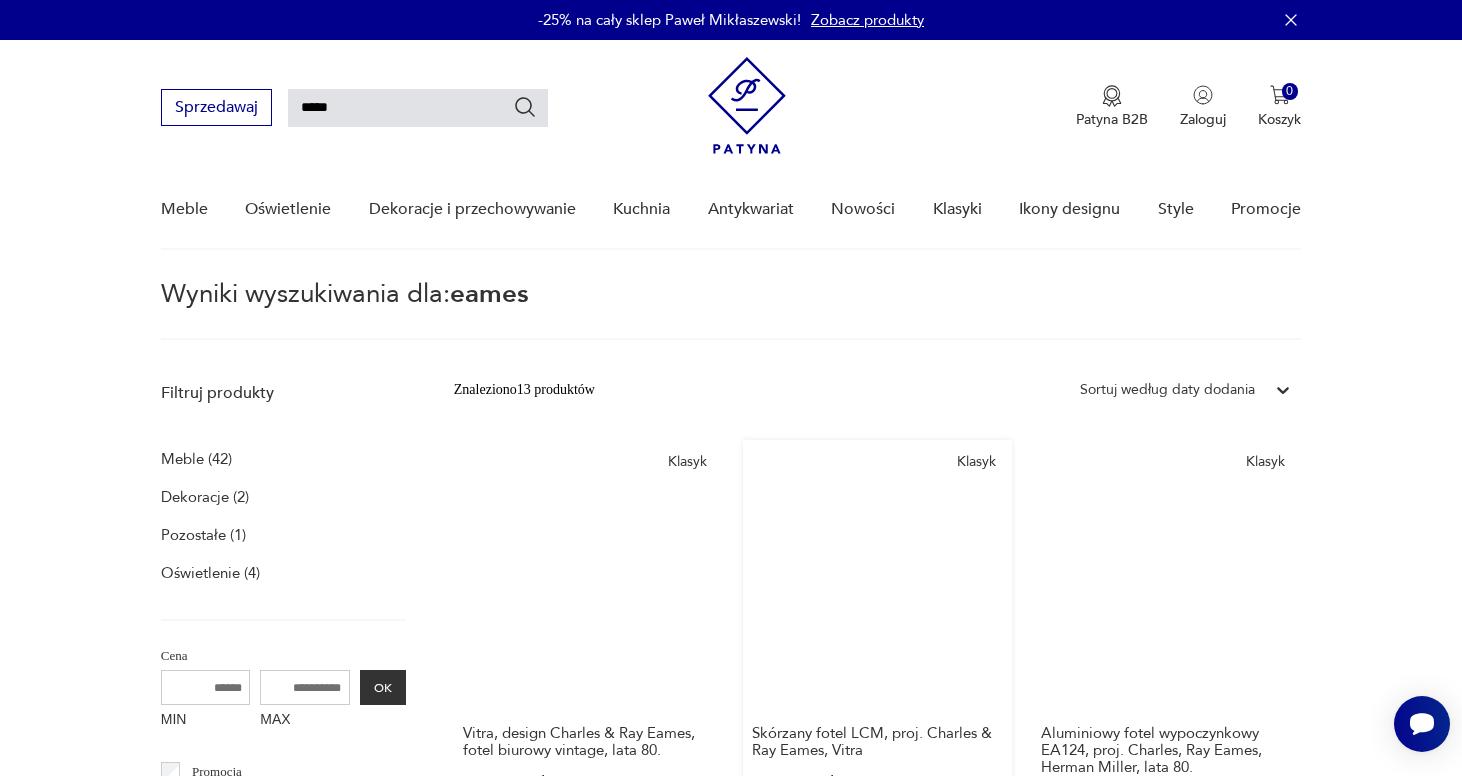 scroll, scrollTop: 0, scrollLeft: 0, axis: both 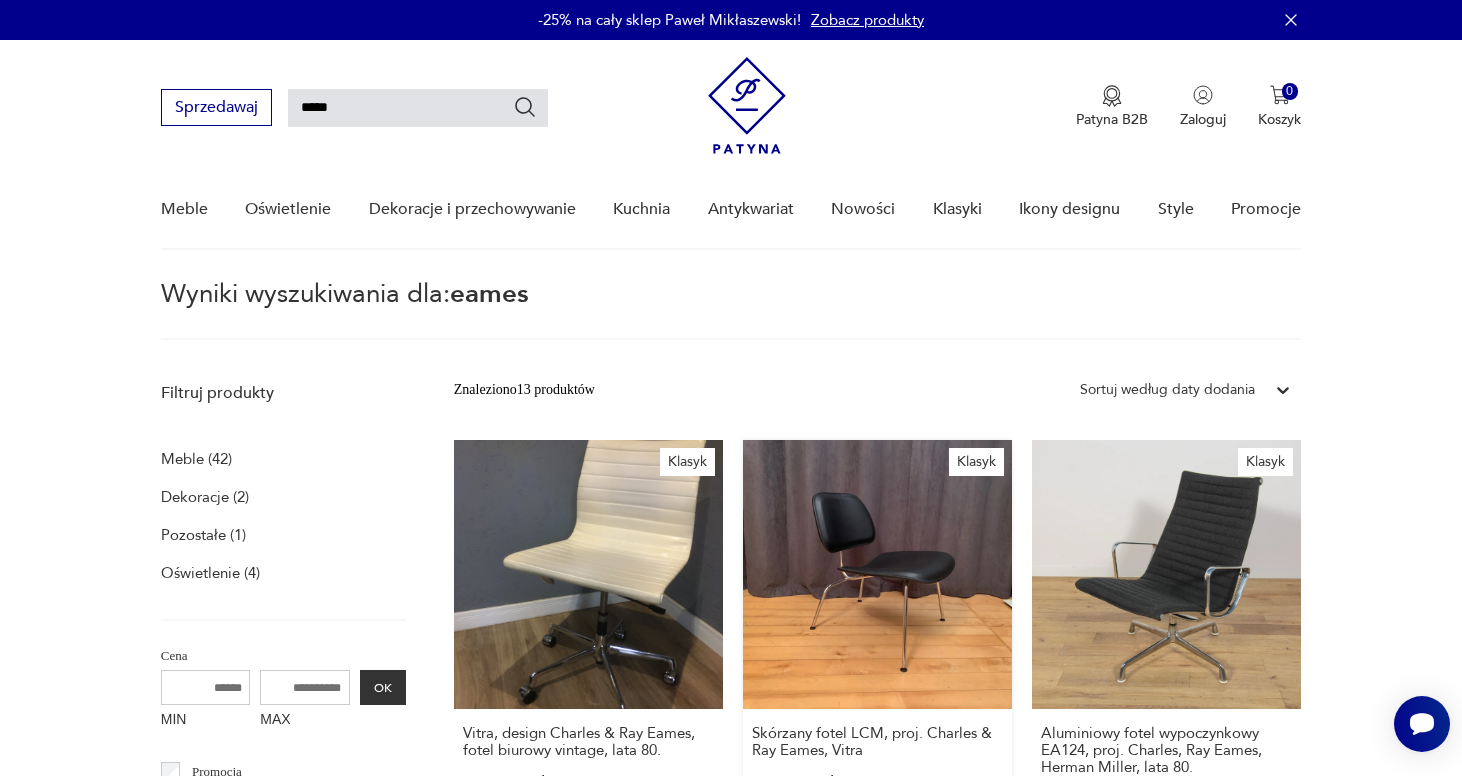 click on "Klasyk Skórzany fotel LCM, proj. Charles & Ray Eames, Vitra 5950,00 zł" at bounding box center (877, 644) 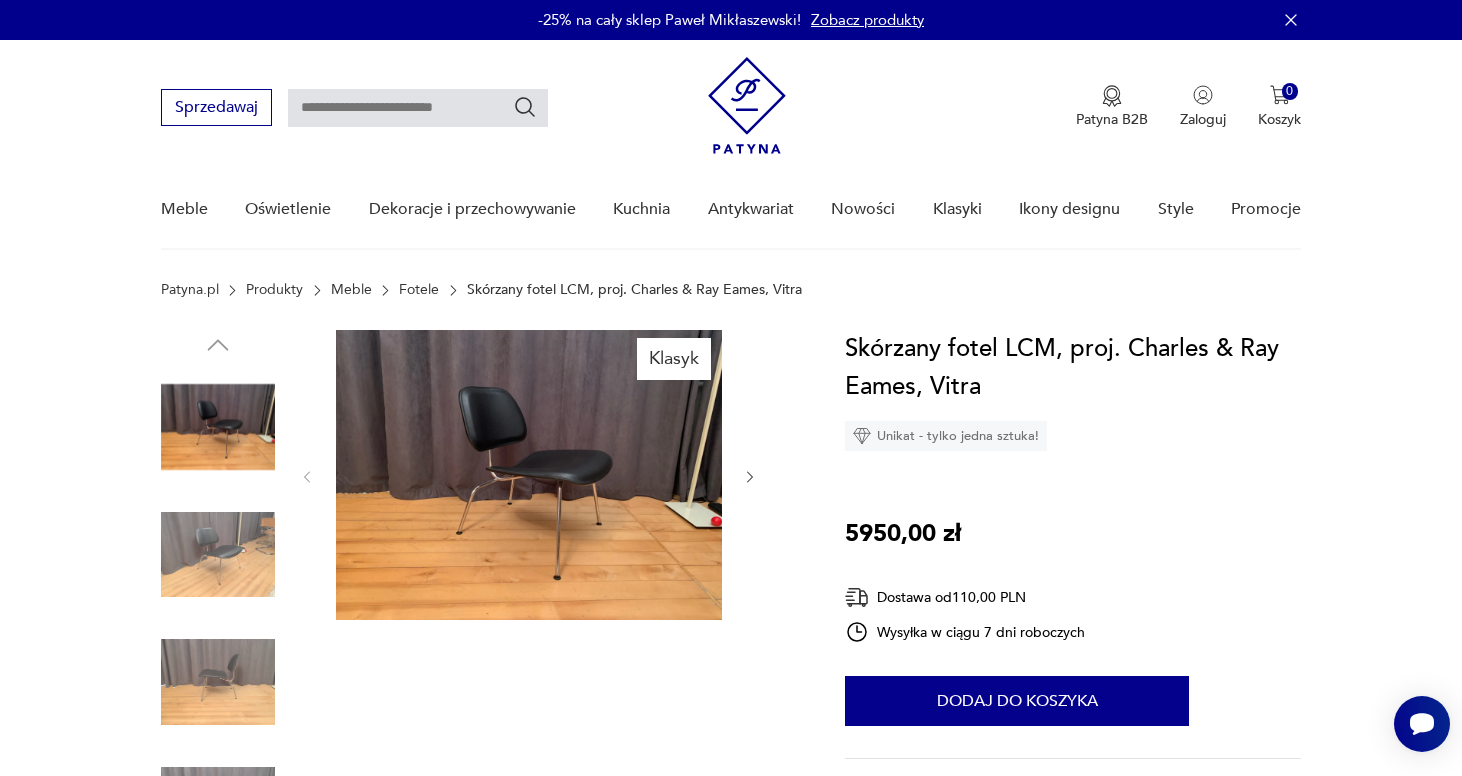 click 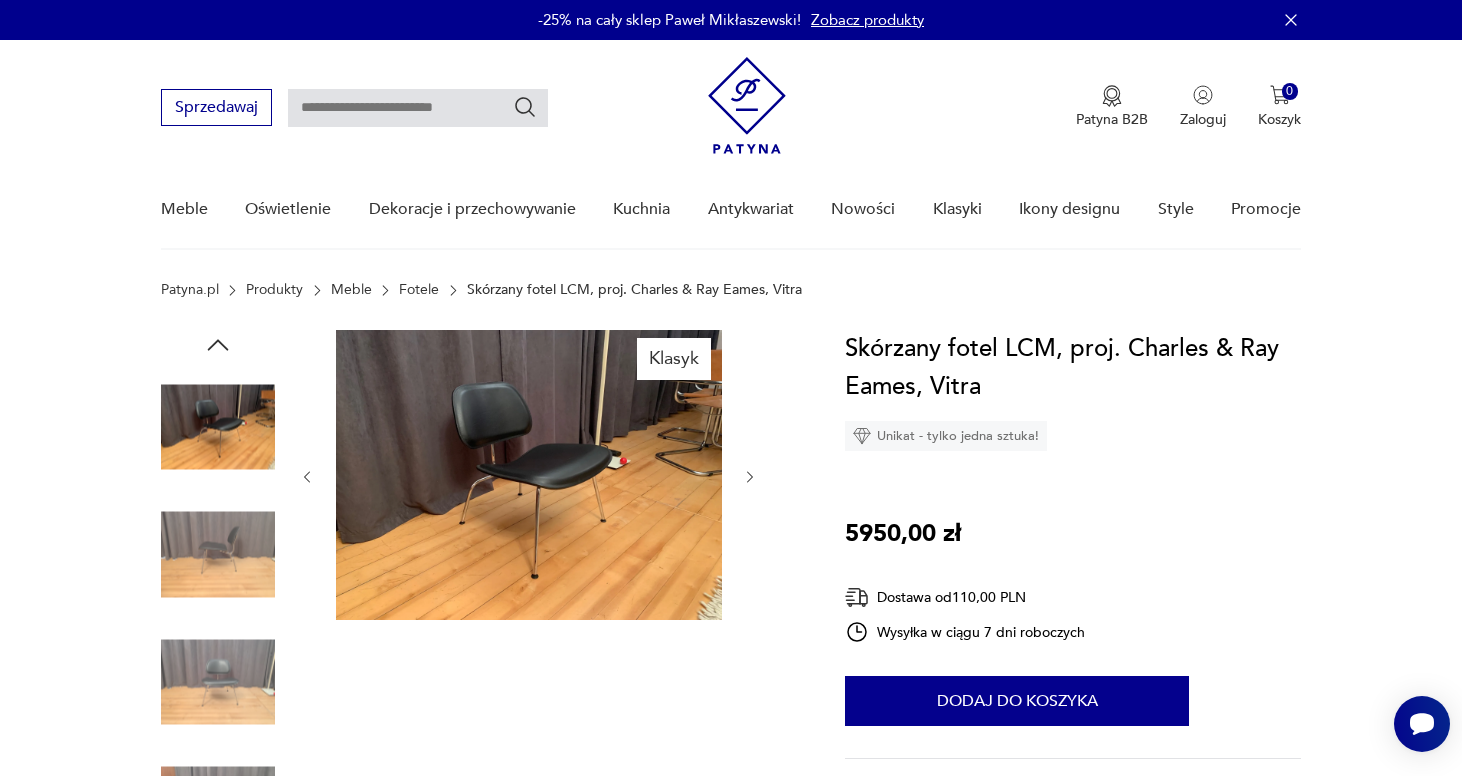 click 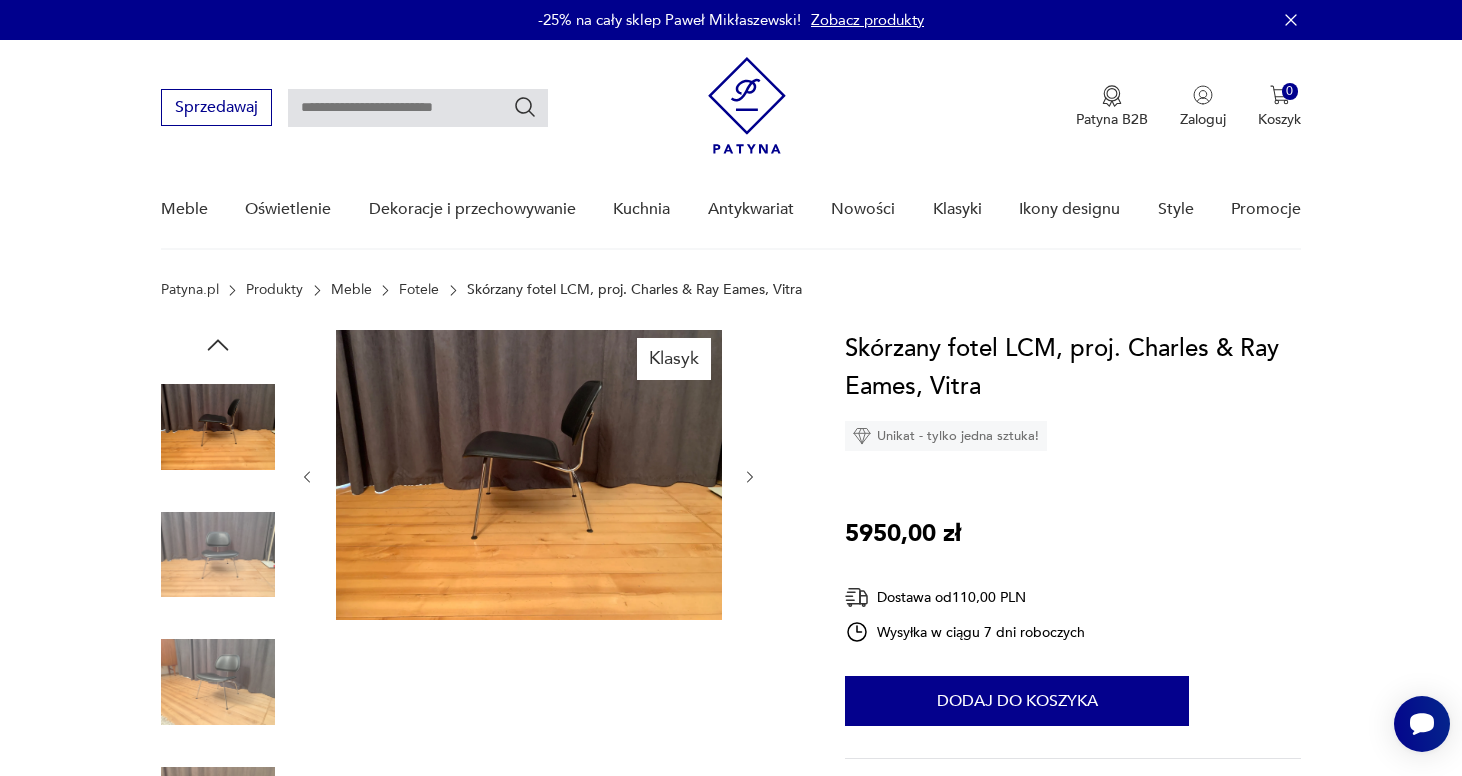 click 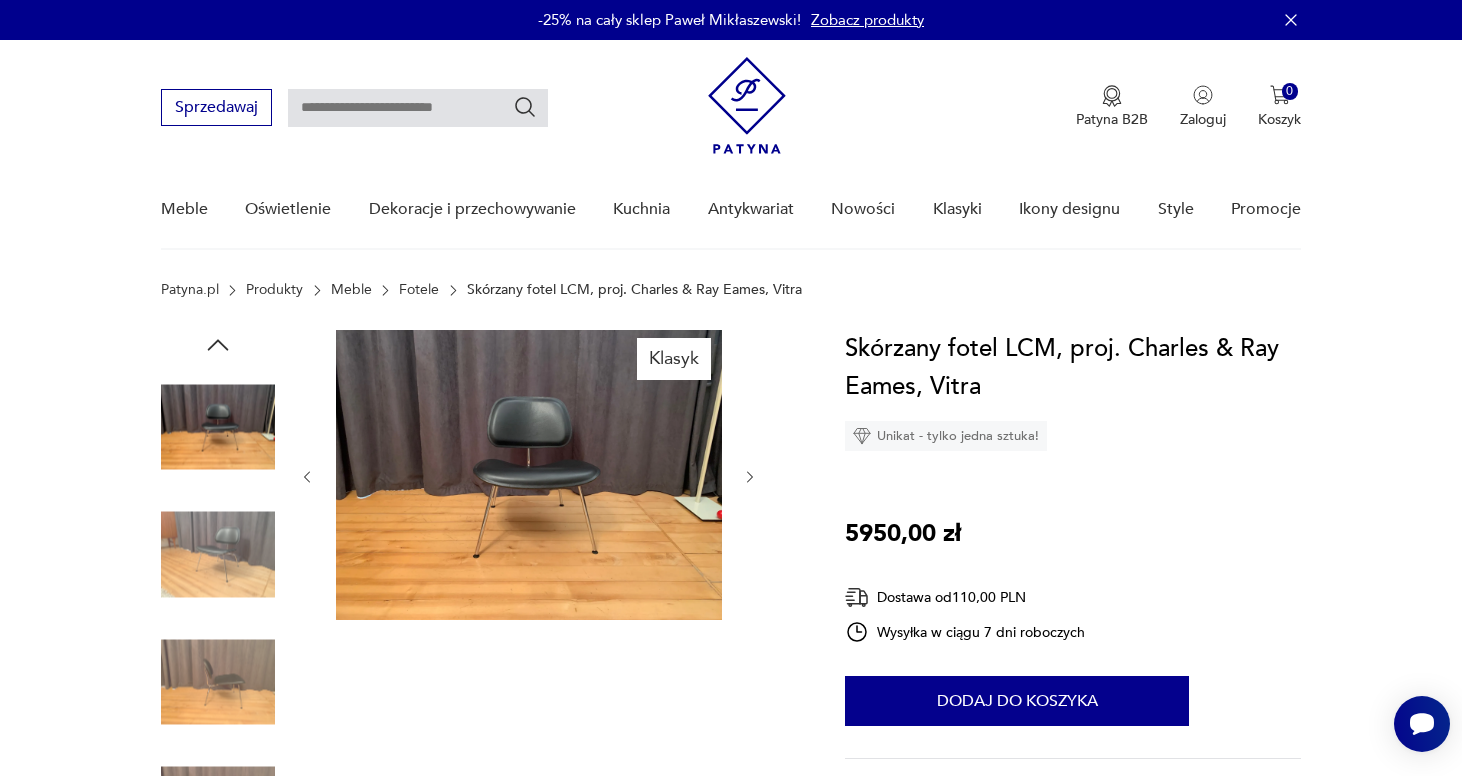 click 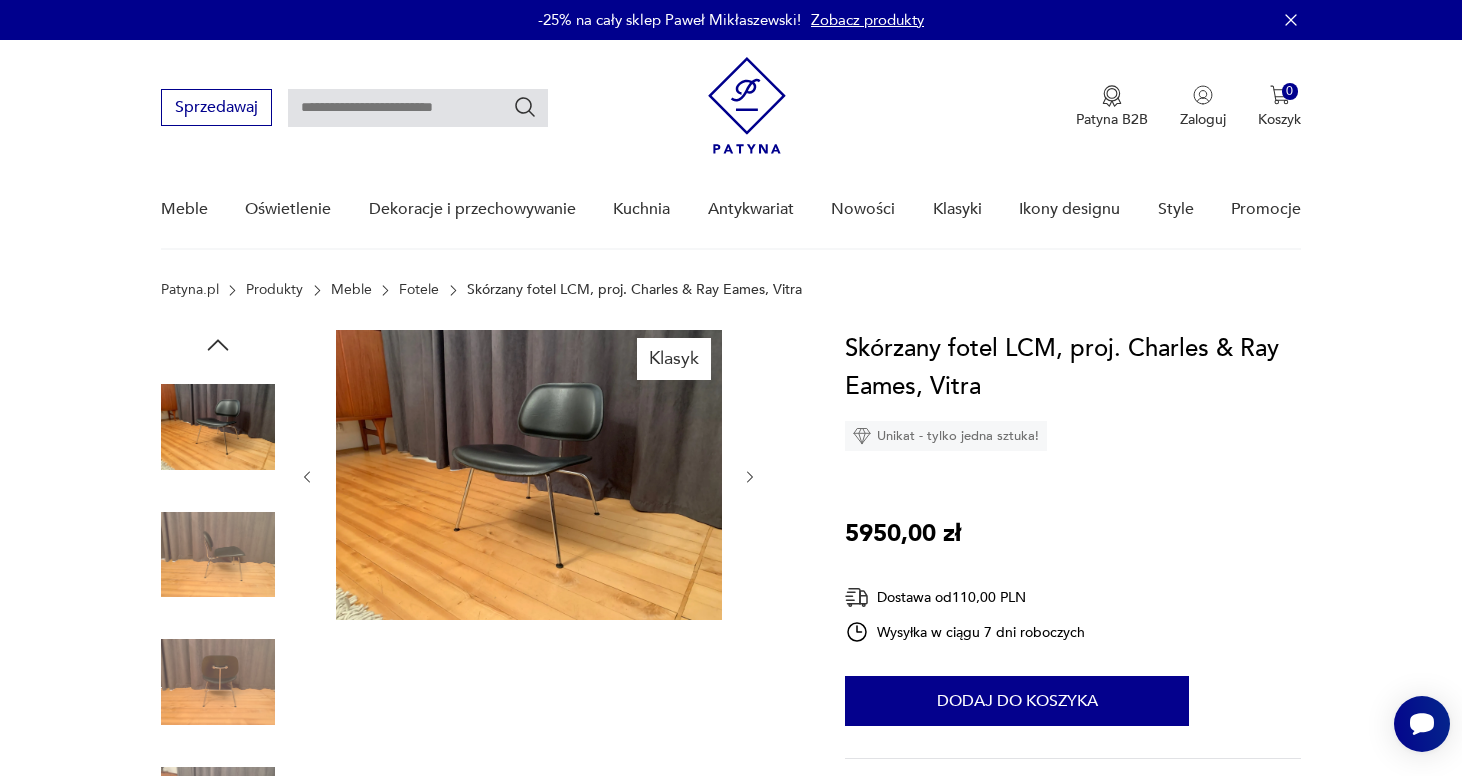 click 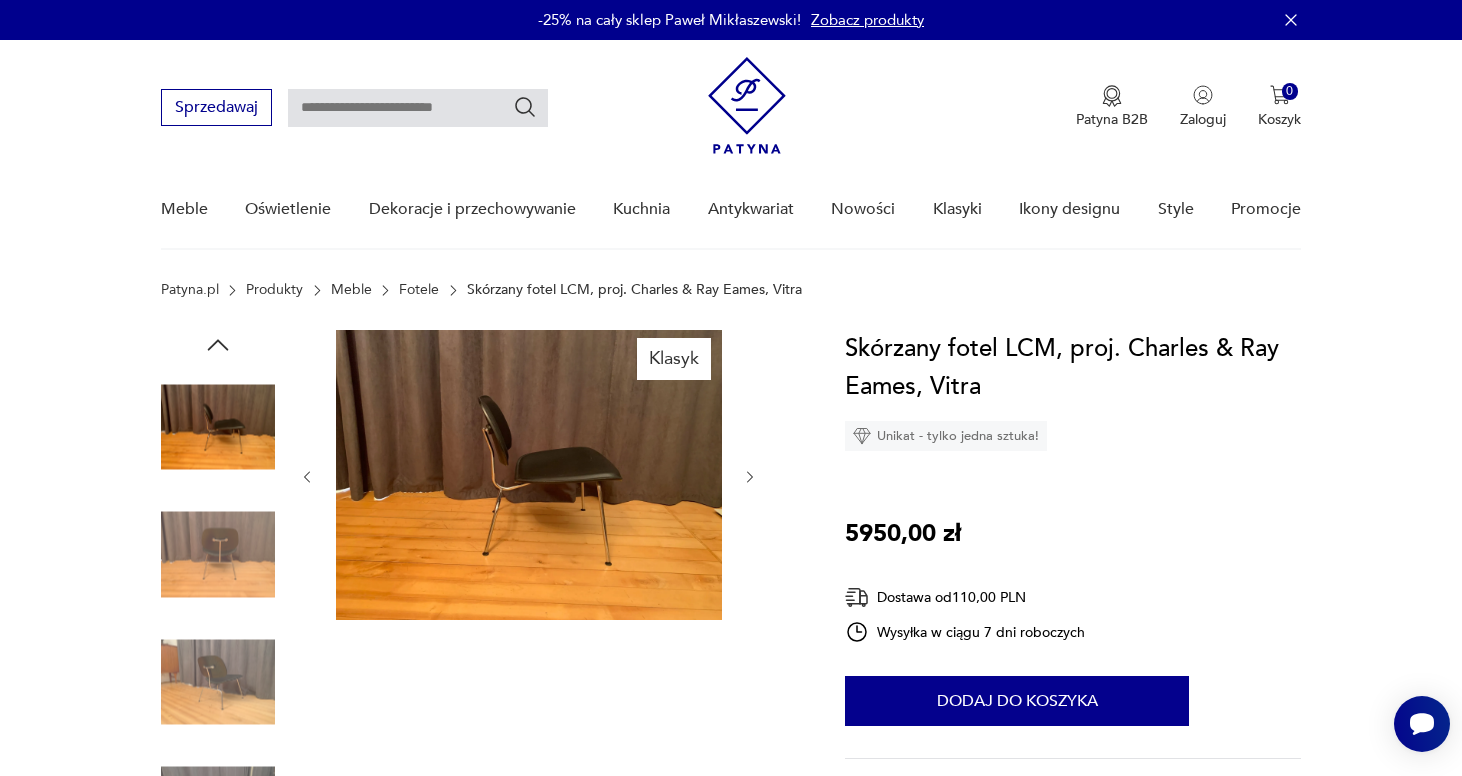 click 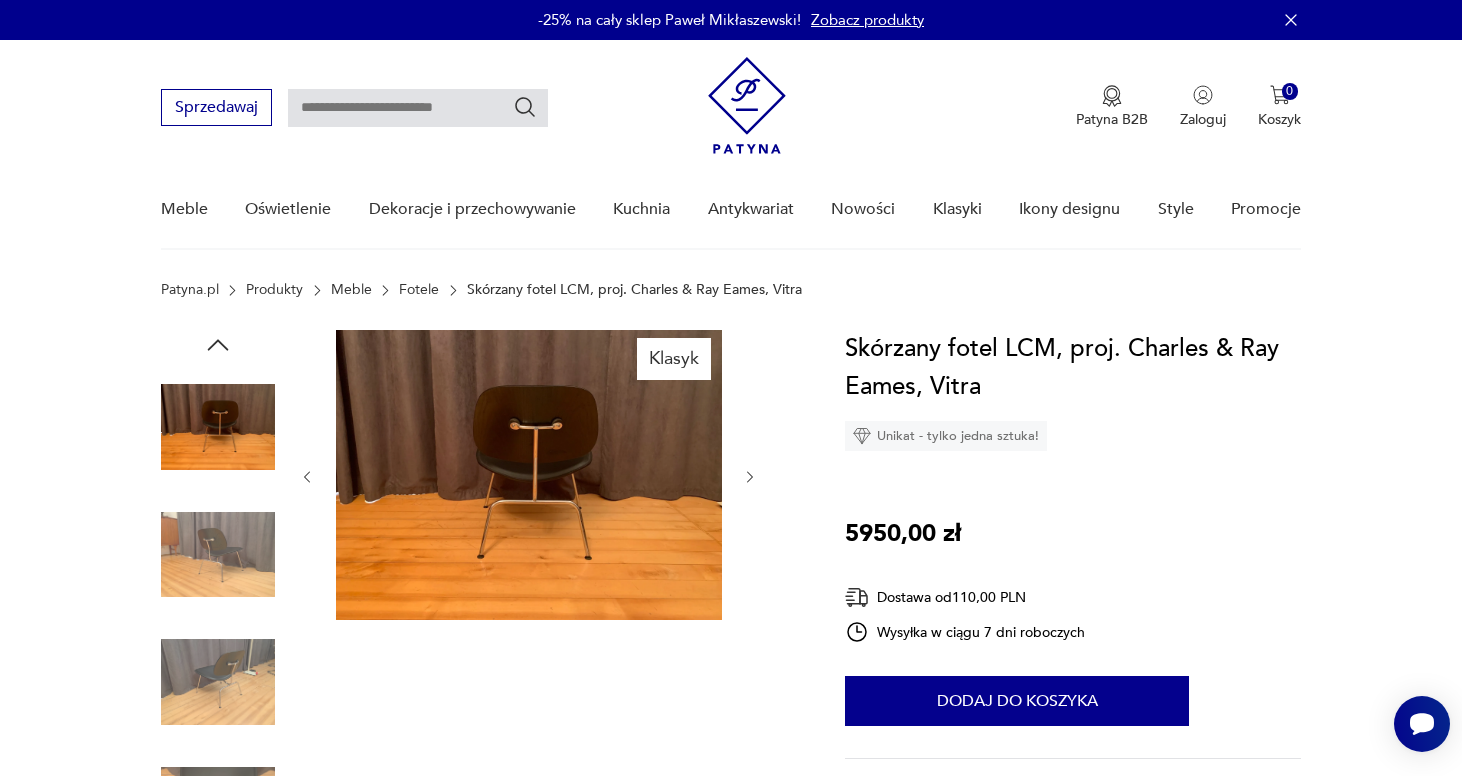 scroll, scrollTop: 0, scrollLeft: 0, axis: both 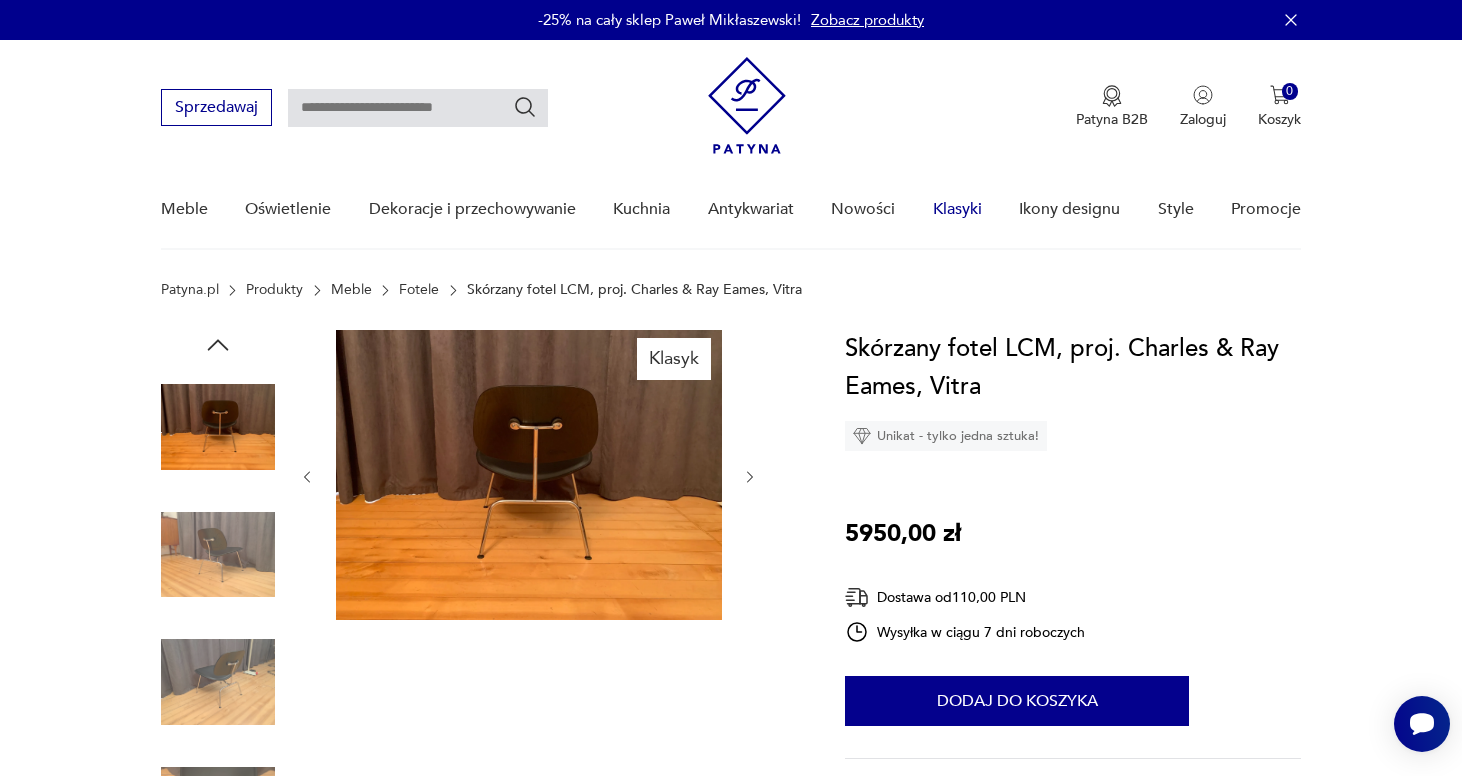 click on "Klasyki" at bounding box center [957, 209] 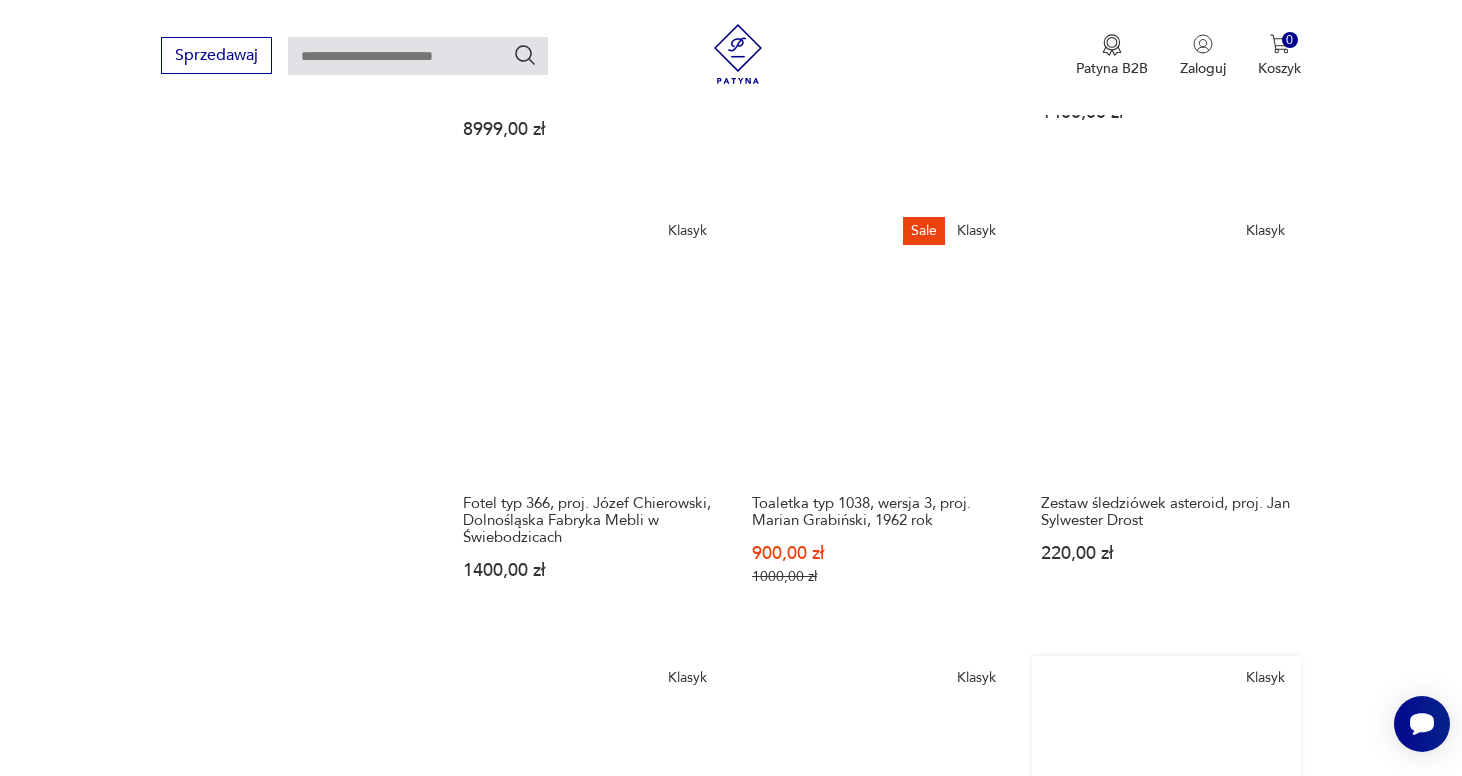 scroll, scrollTop: 1575, scrollLeft: 0, axis: vertical 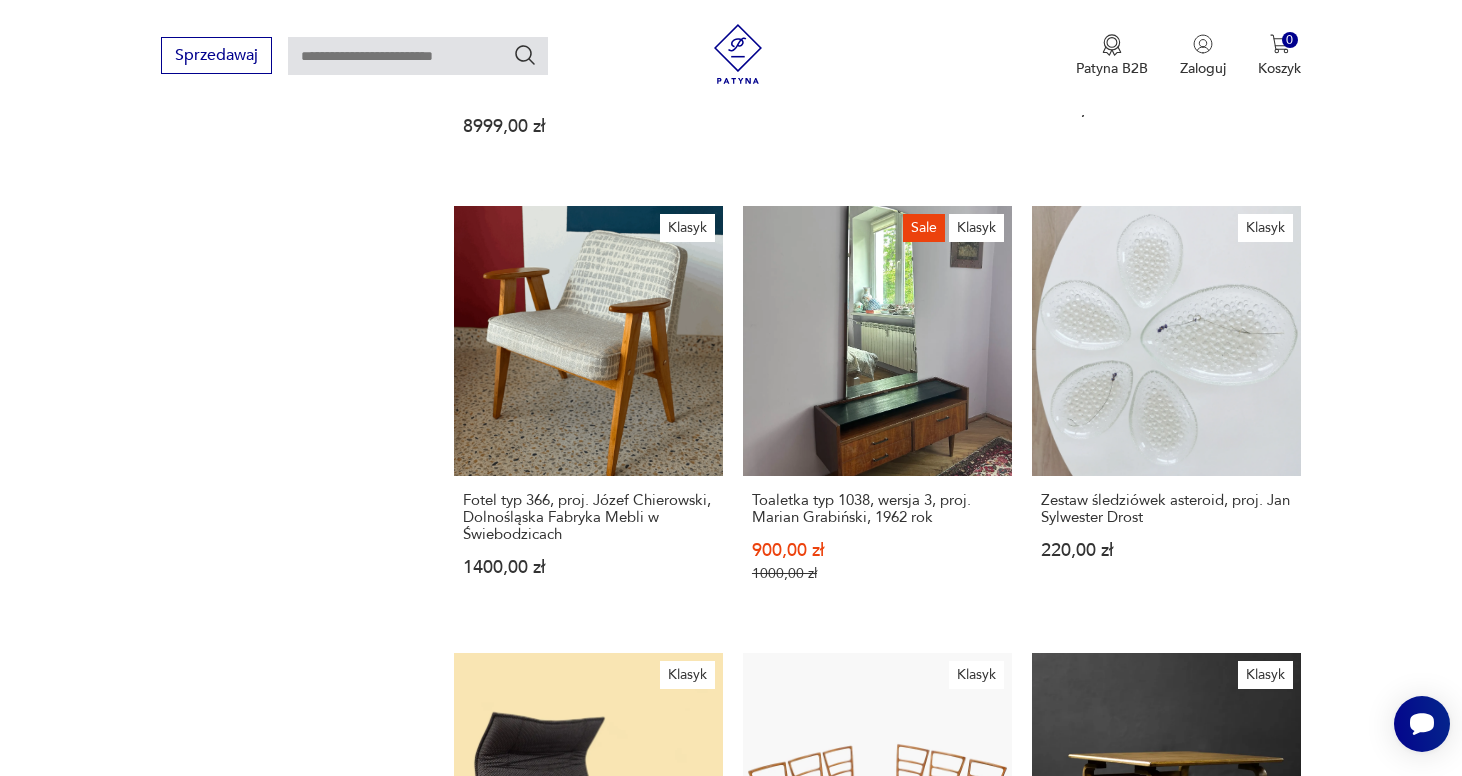 click on "2" at bounding box center (885, 1606) 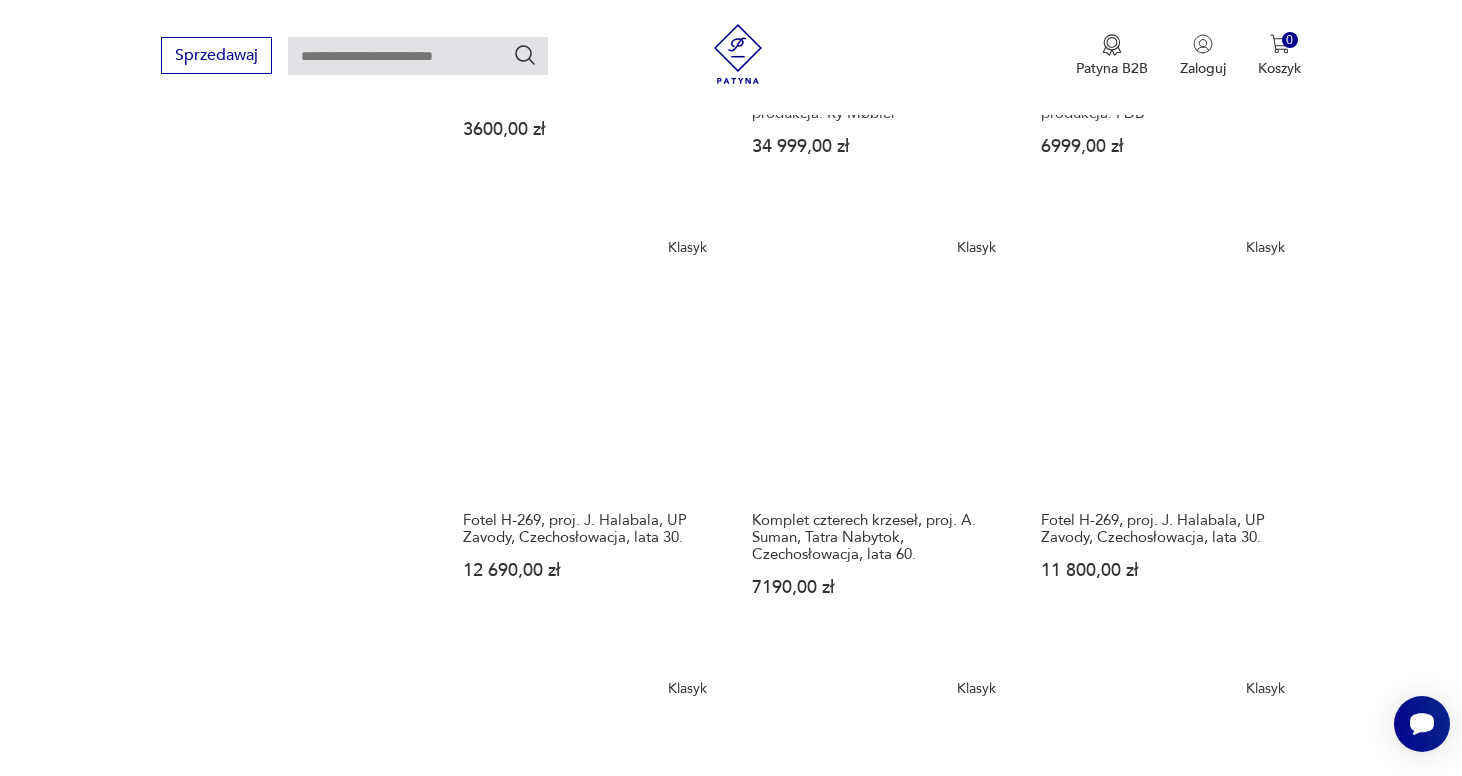scroll, scrollTop: 1564, scrollLeft: 0, axis: vertical 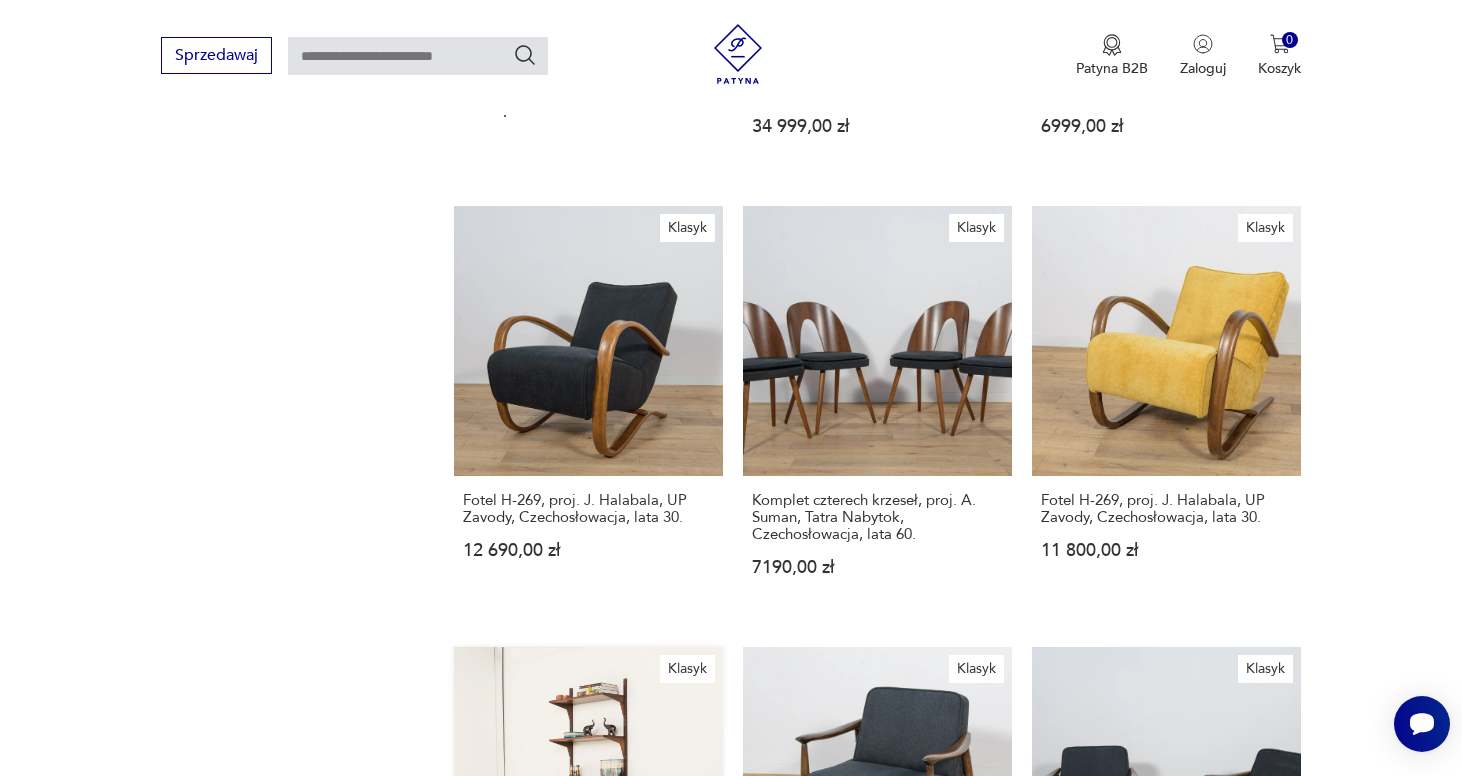 click on "Klasyk Palisandrowy regał vintage w stylu mid-century, zaprojektowany przez Poula Cadoviusa dla Cado w latach 60. XX wieku 8500,00 zł" at bounding box center (588, 859) 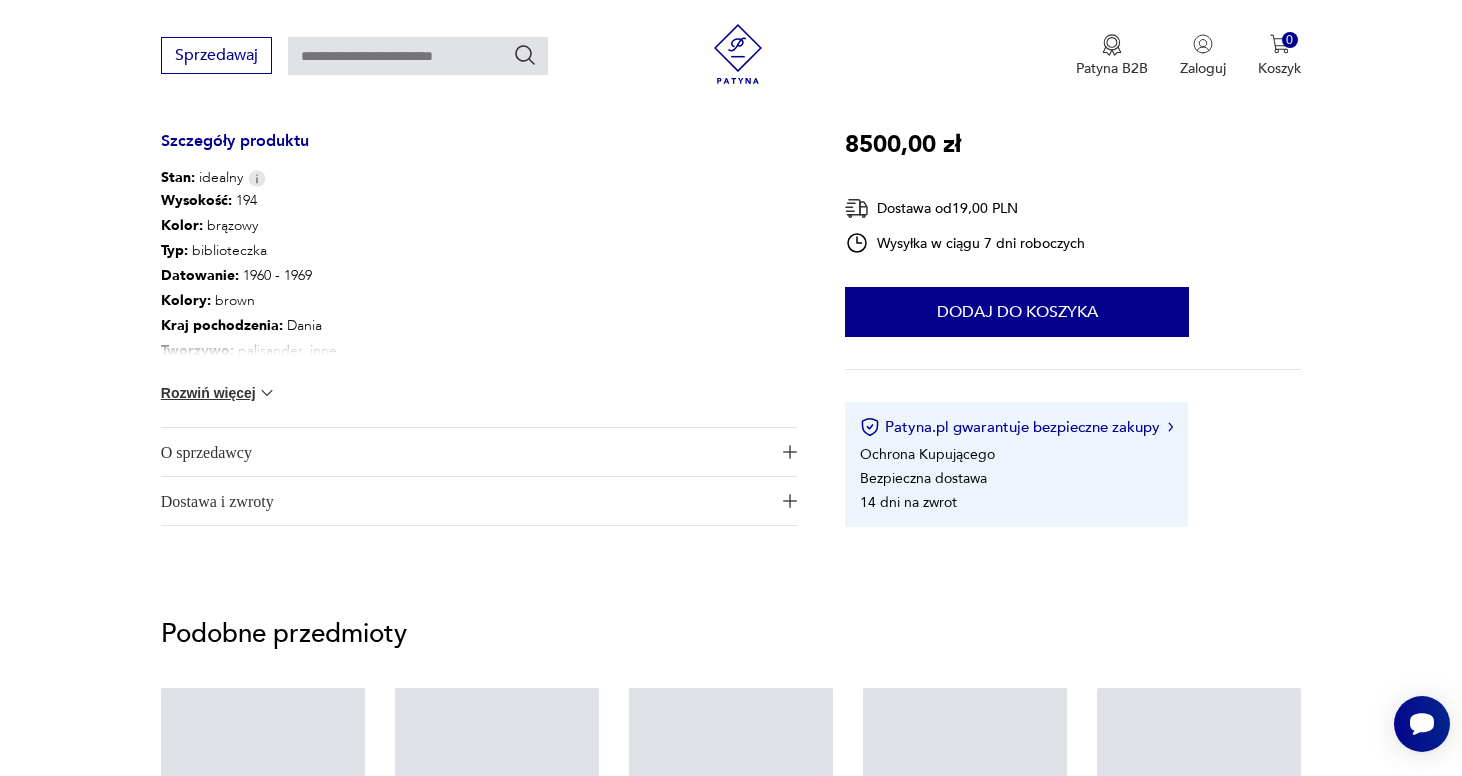 scroll, scrollTop: 0, scrollLeft: 0, axis: both 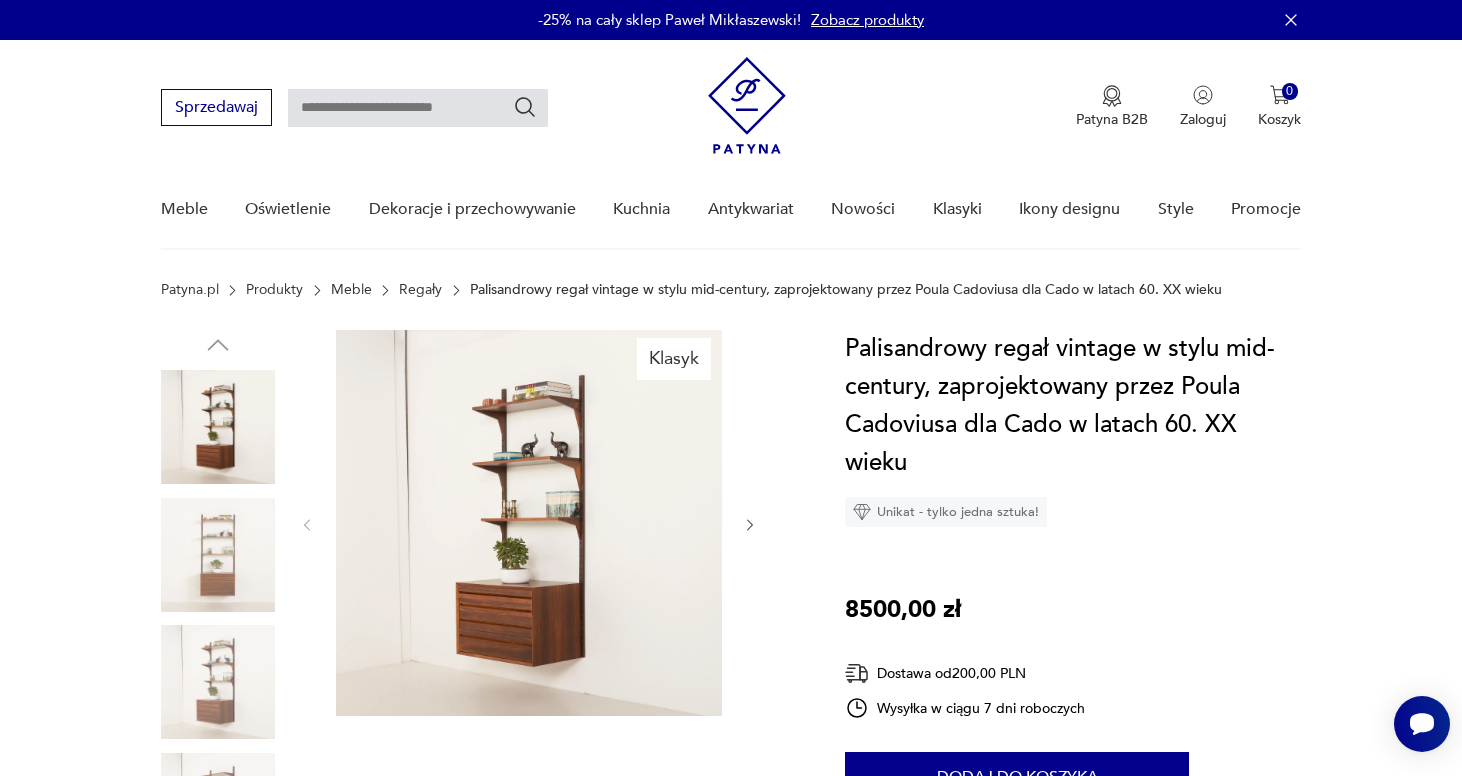 click 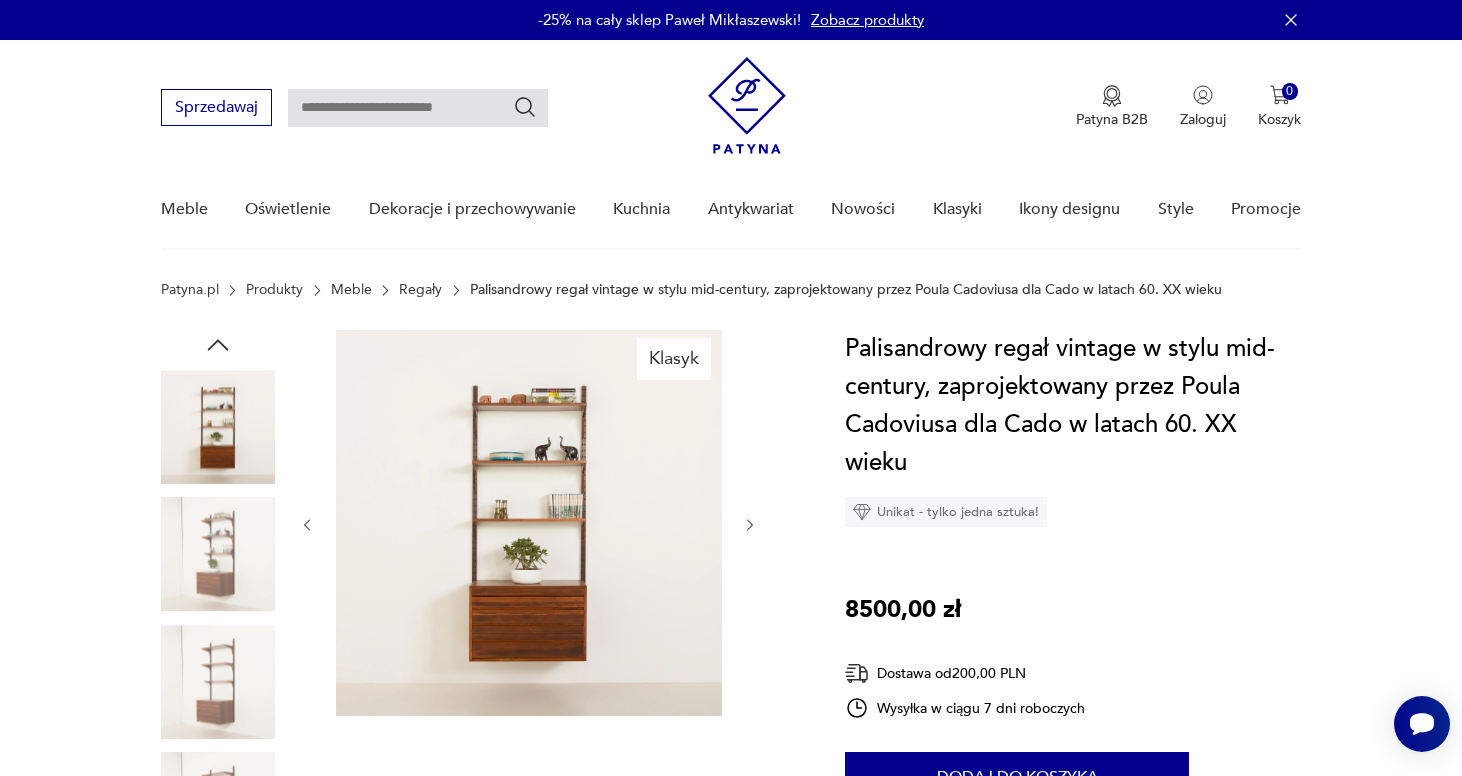 click 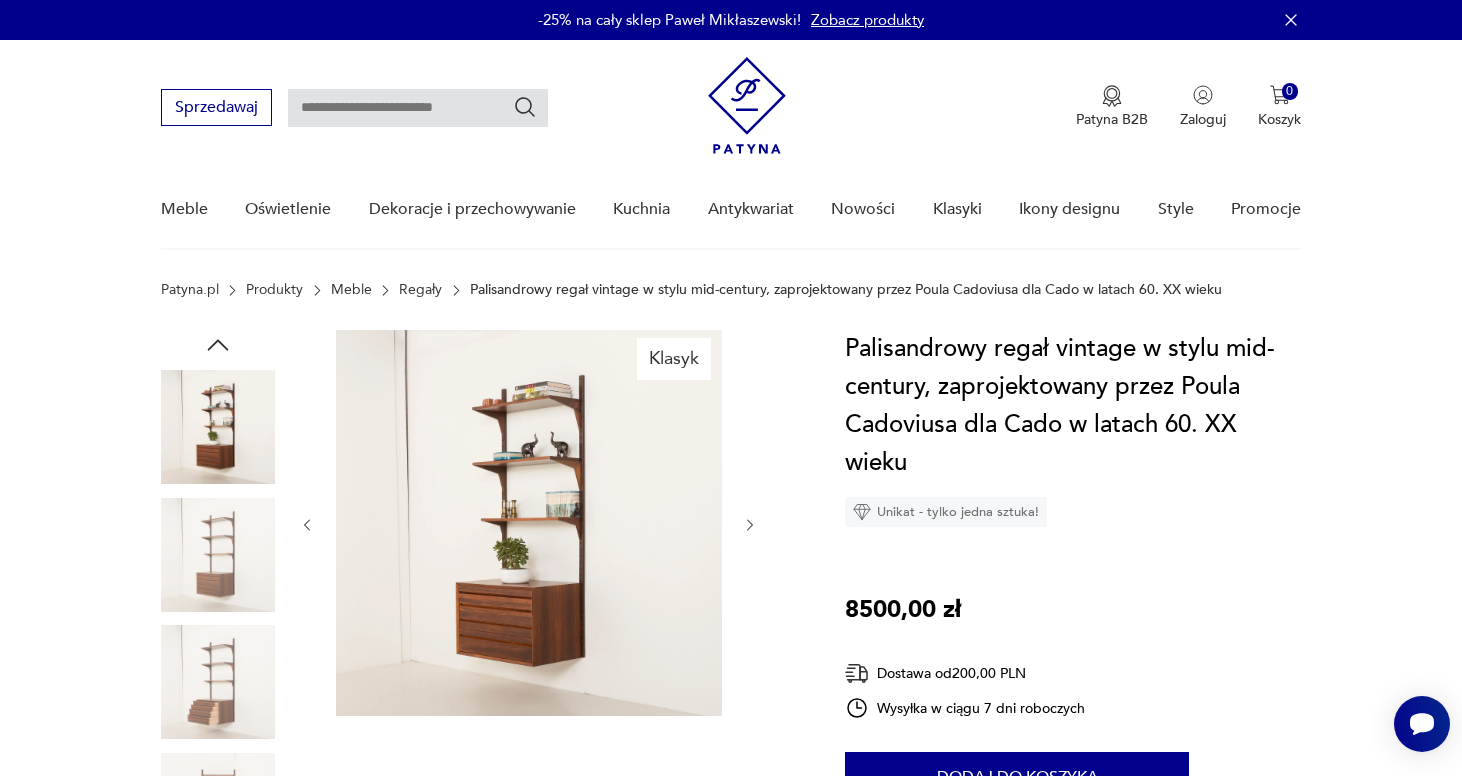 click 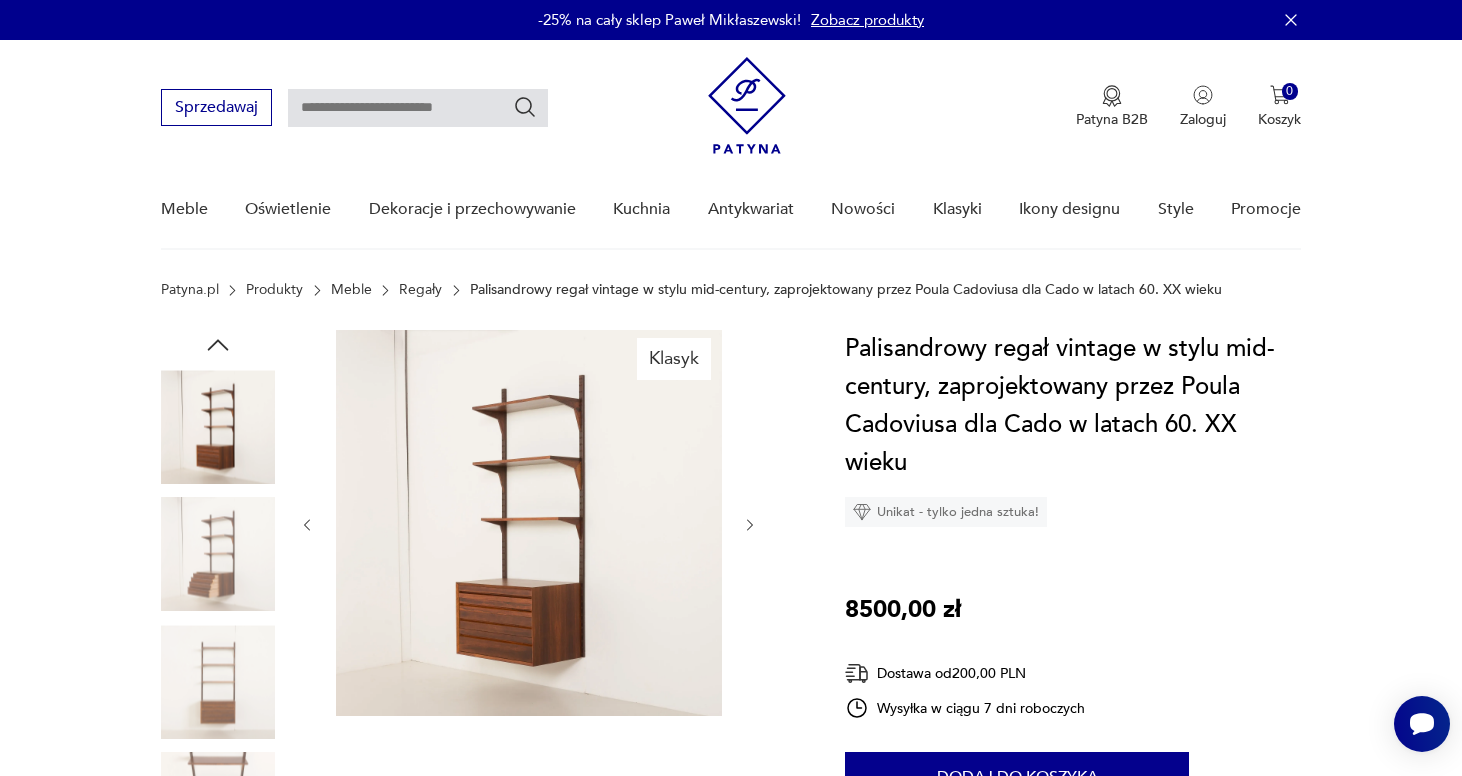 click 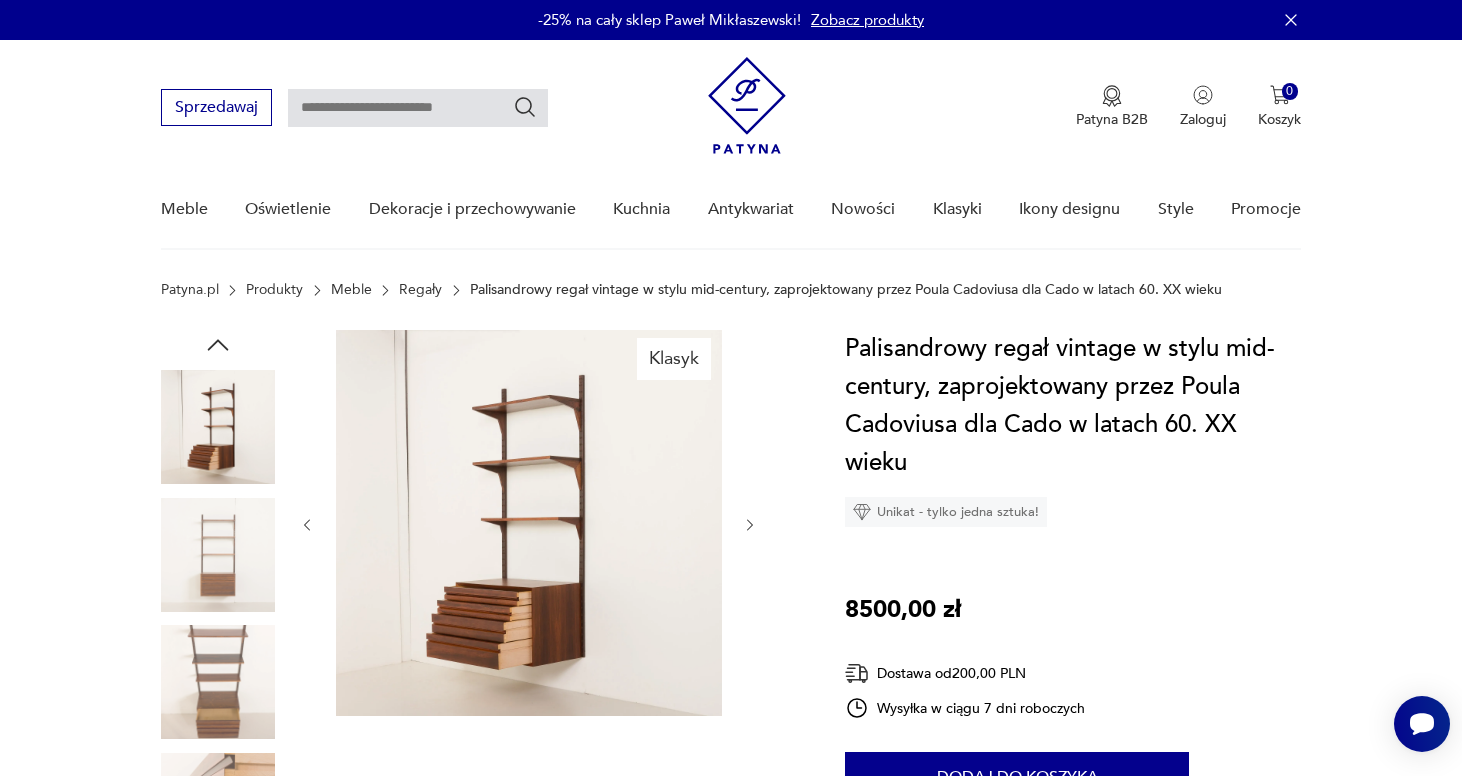 click 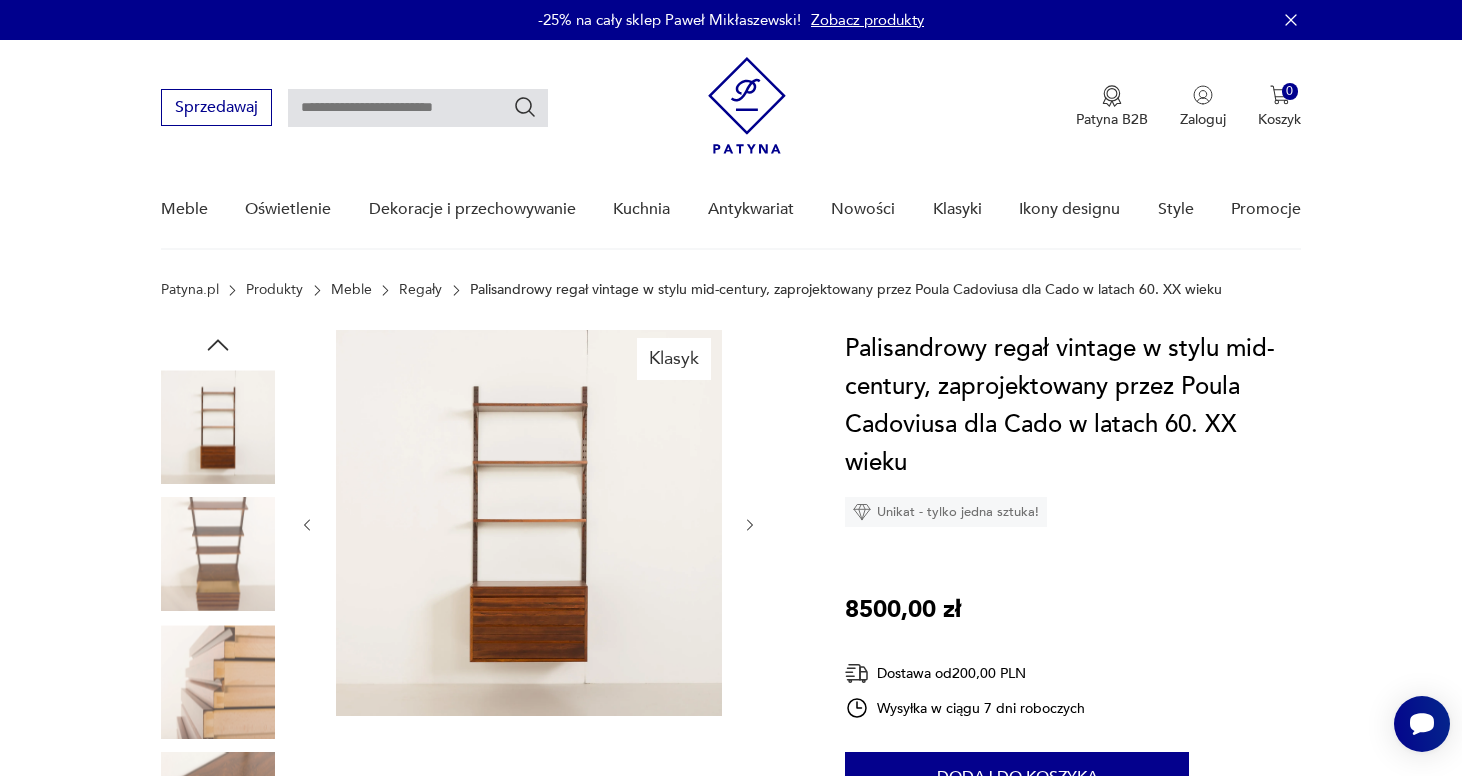 click 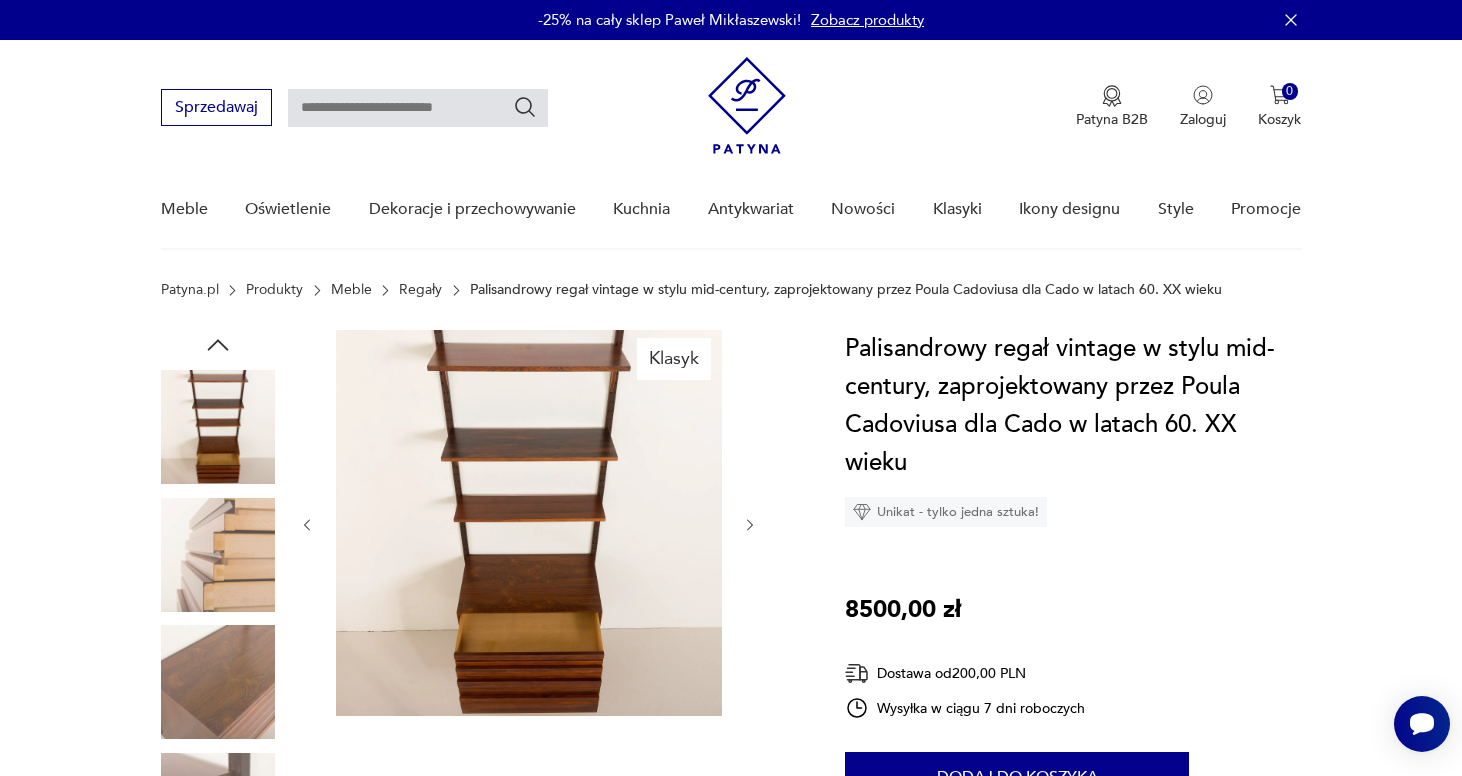 click 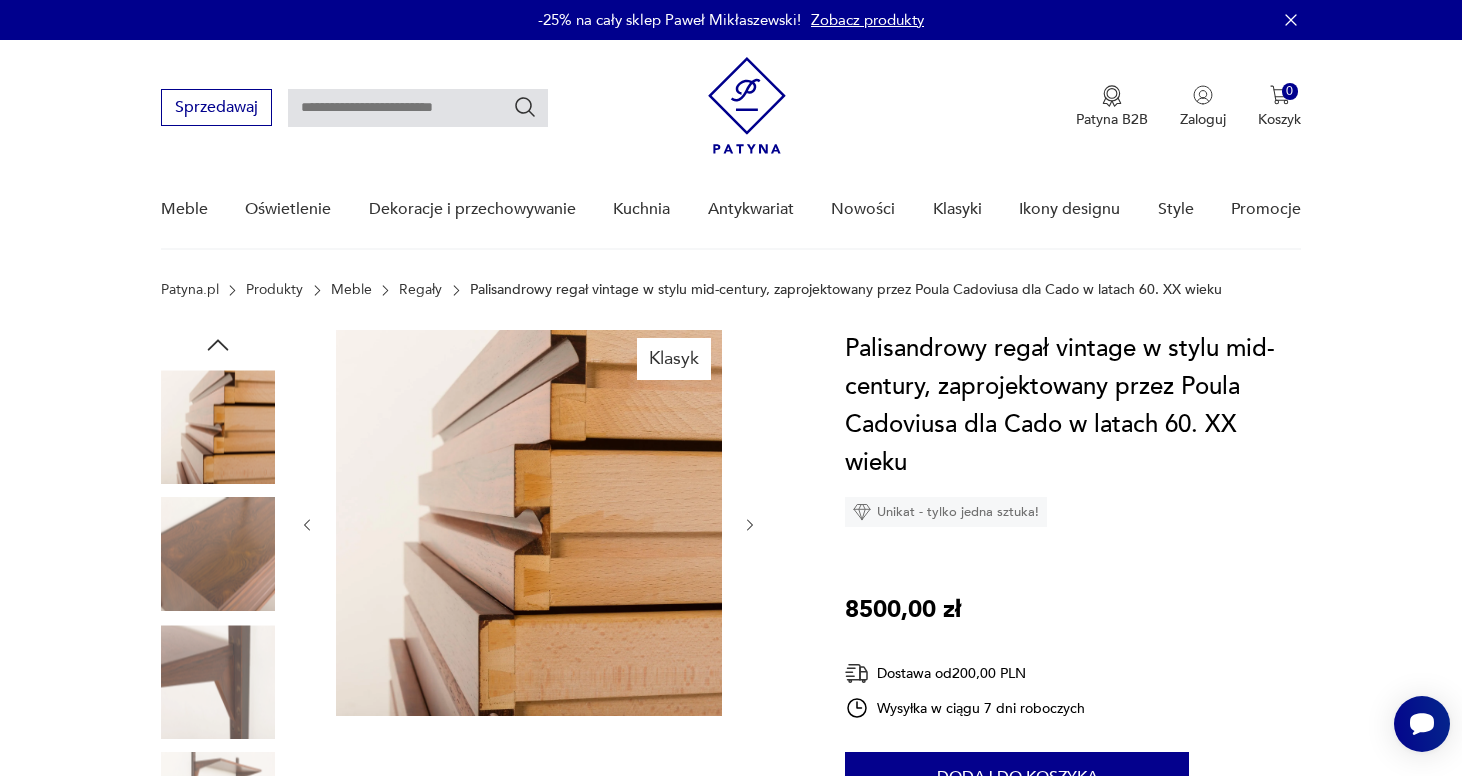 click 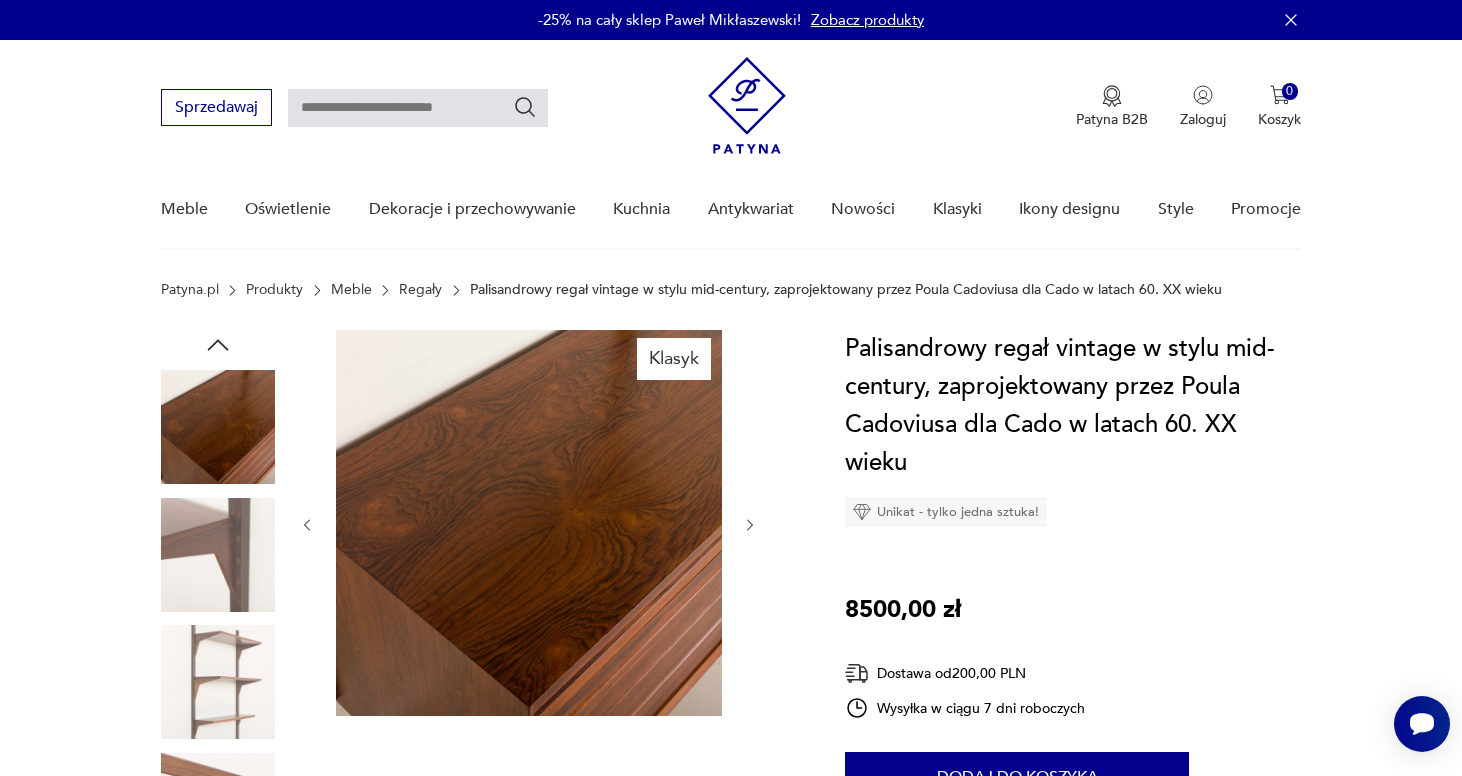 click 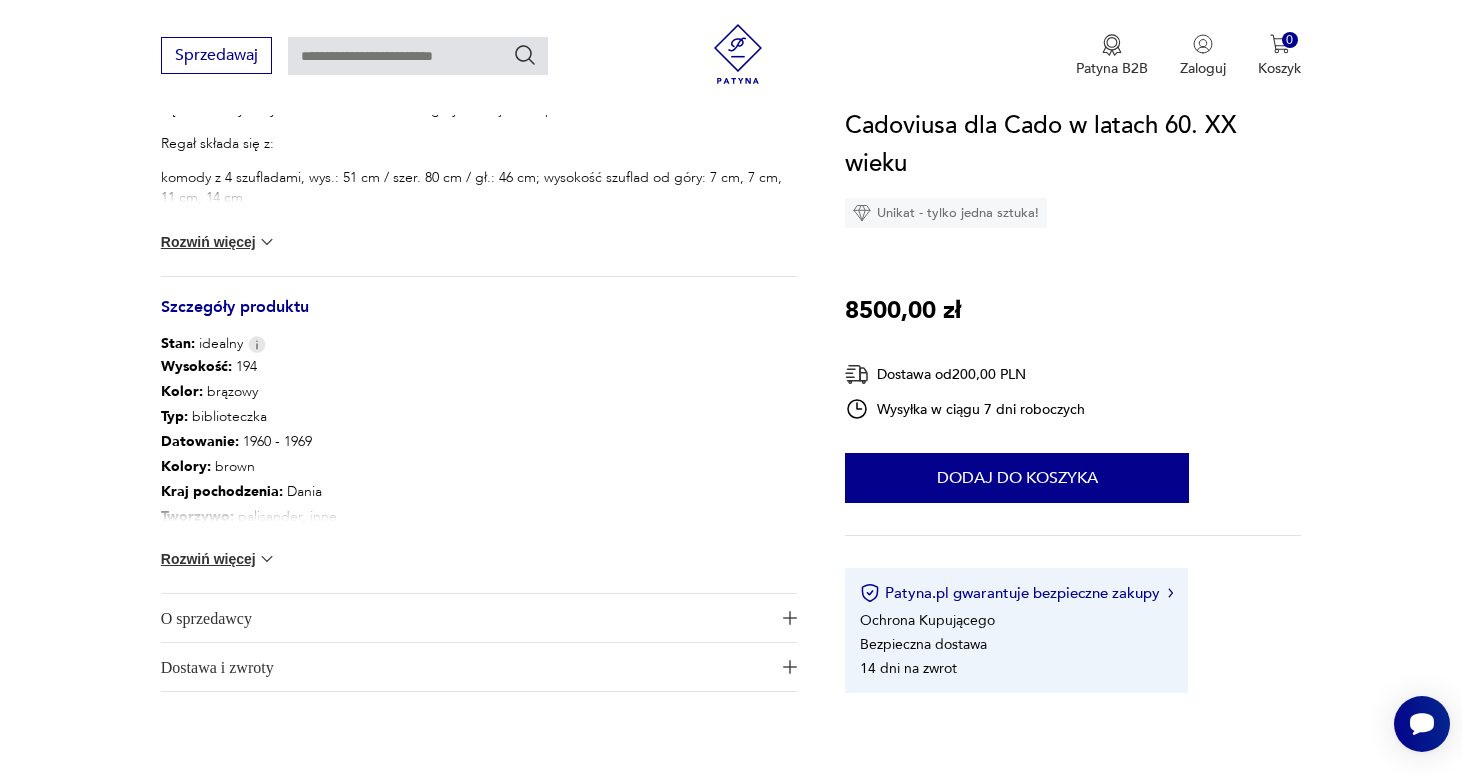 scroll, scrollTop: 925, scrollLeft: 0, axis: vertical 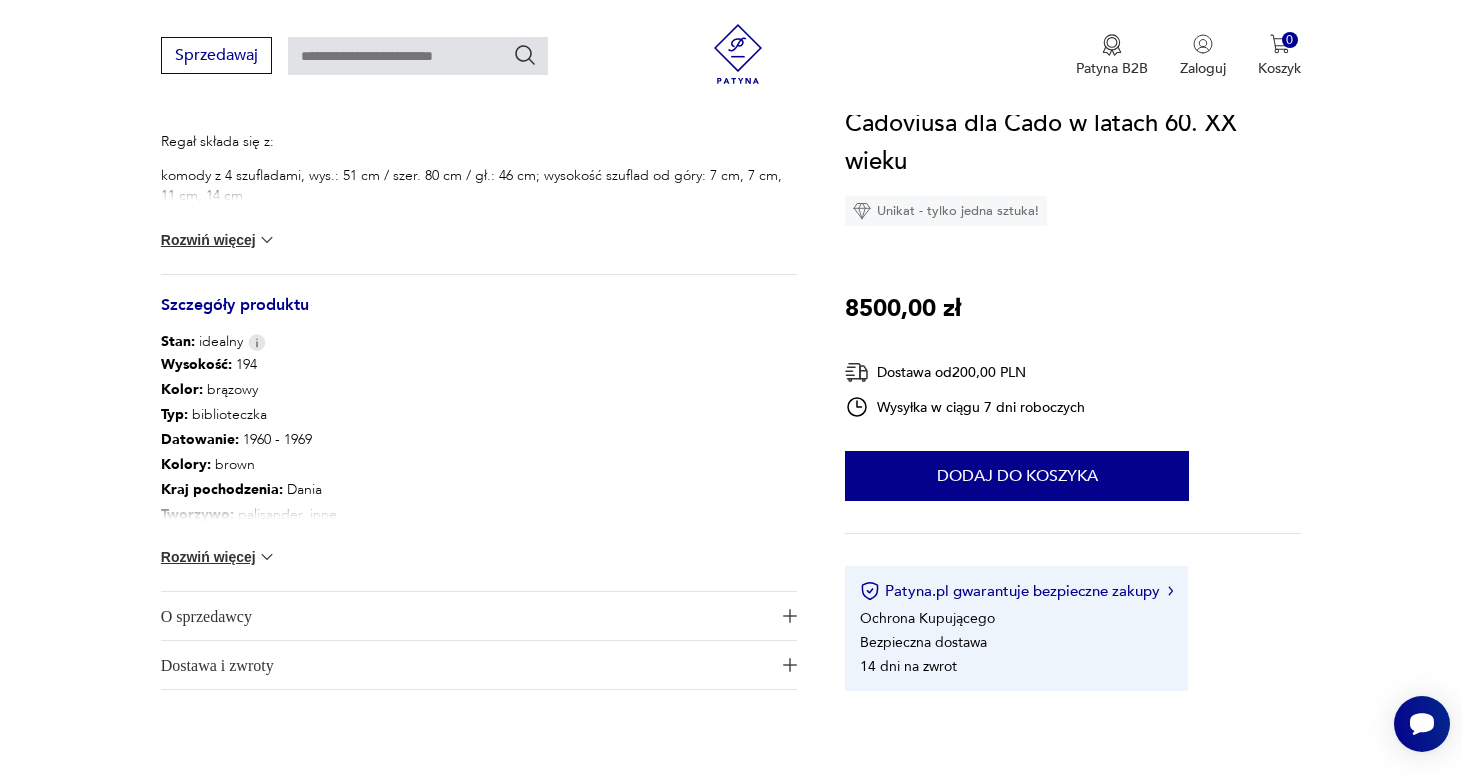 click on "O sprzedawcy" at bounding box center [465, 616] 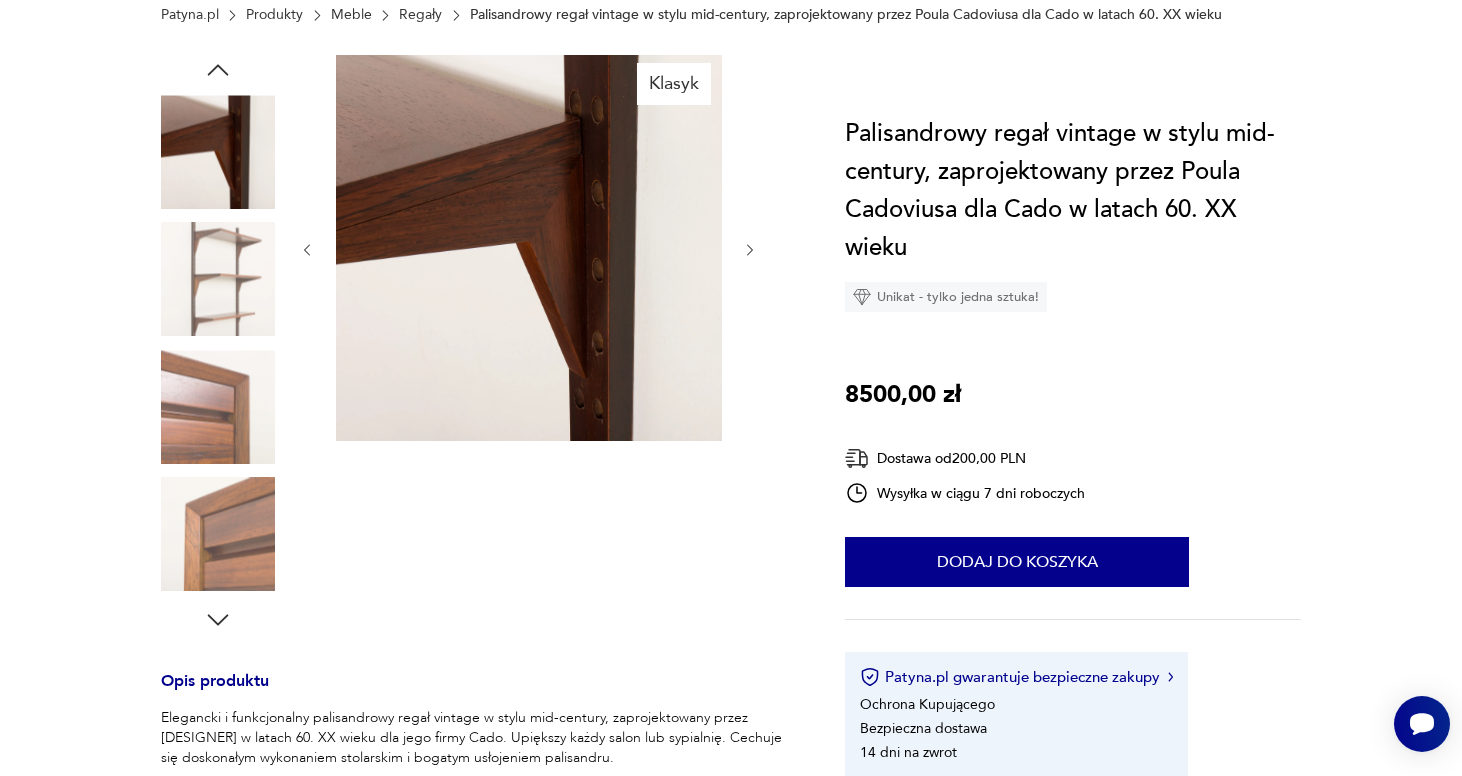 scroll, scrollTop: 21, scrollLeft: 0, axis: vertical 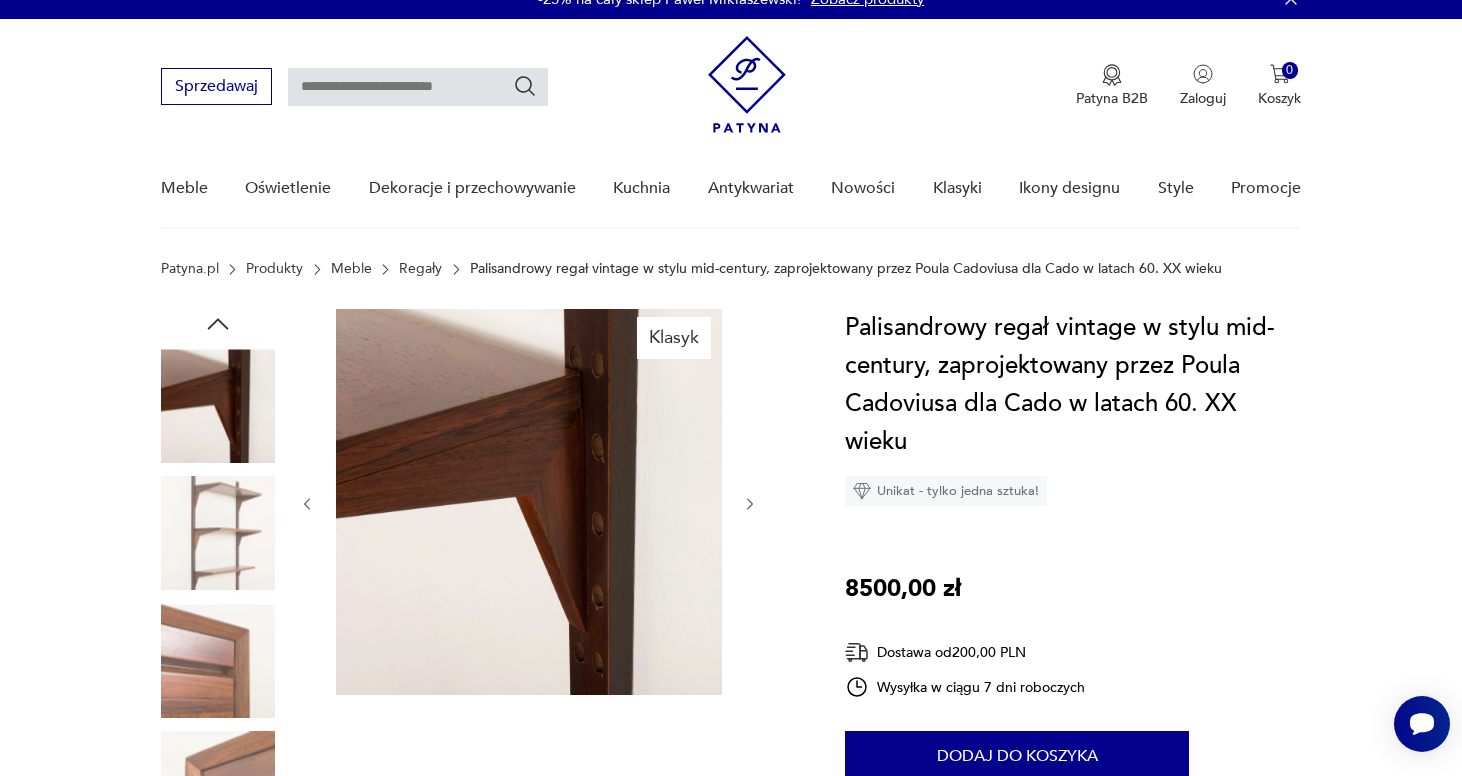 click 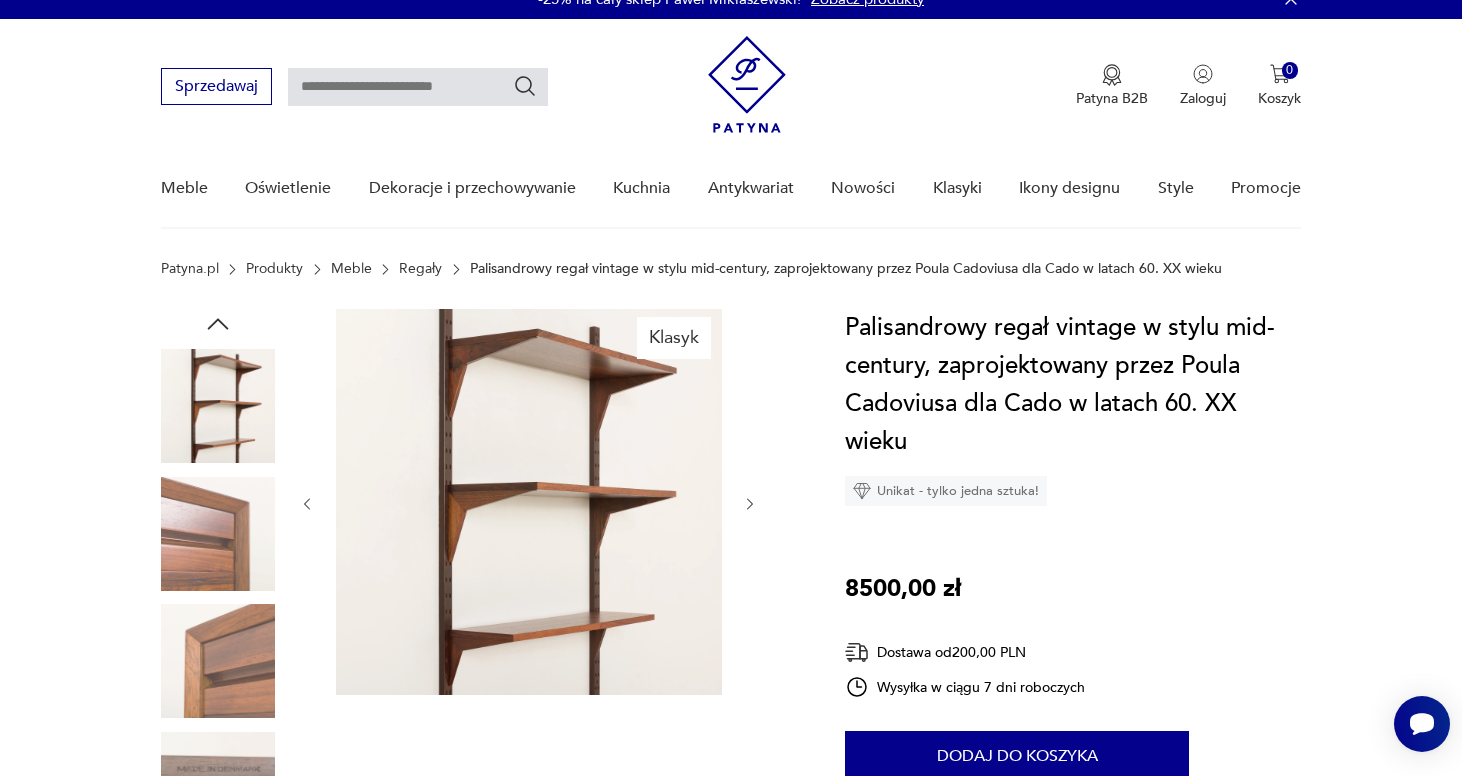 click 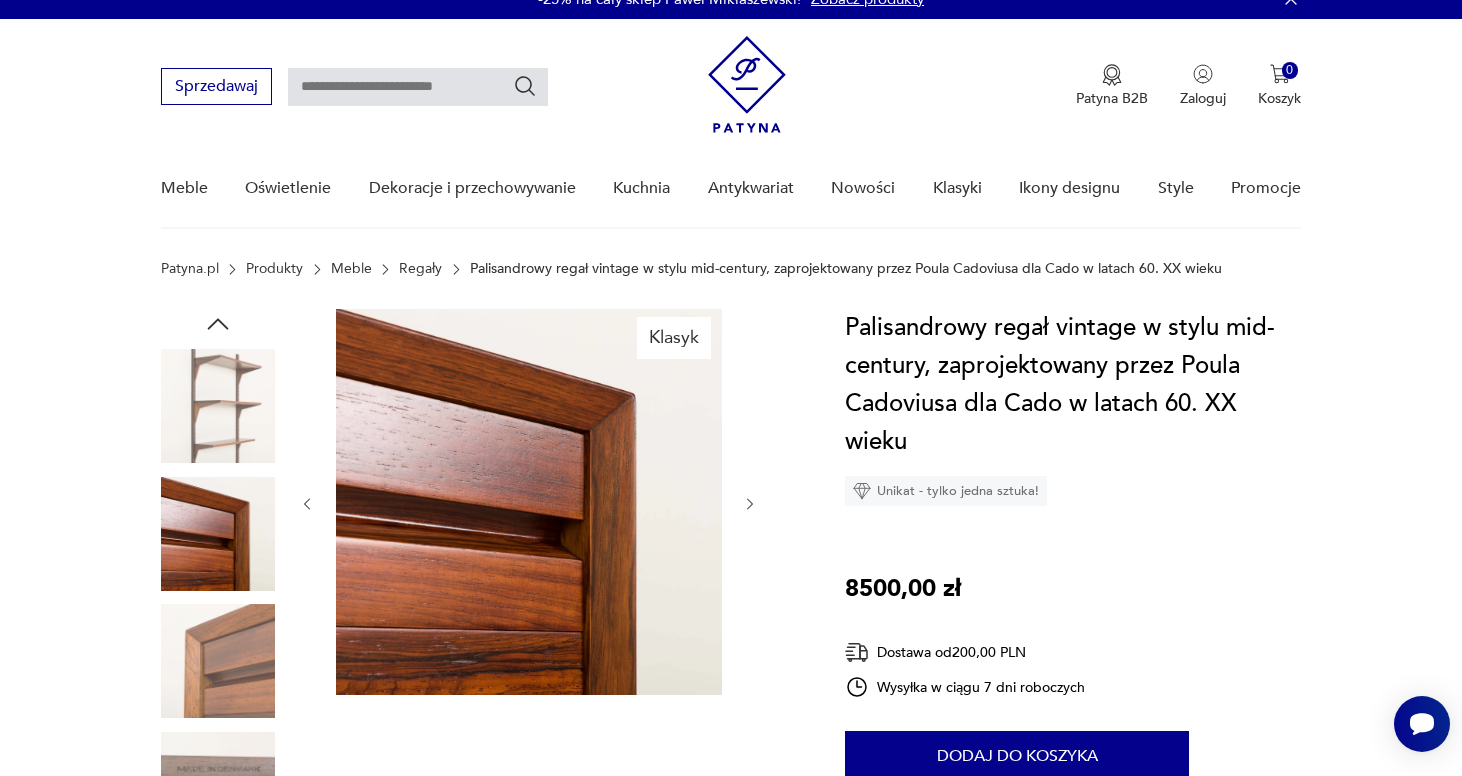 click 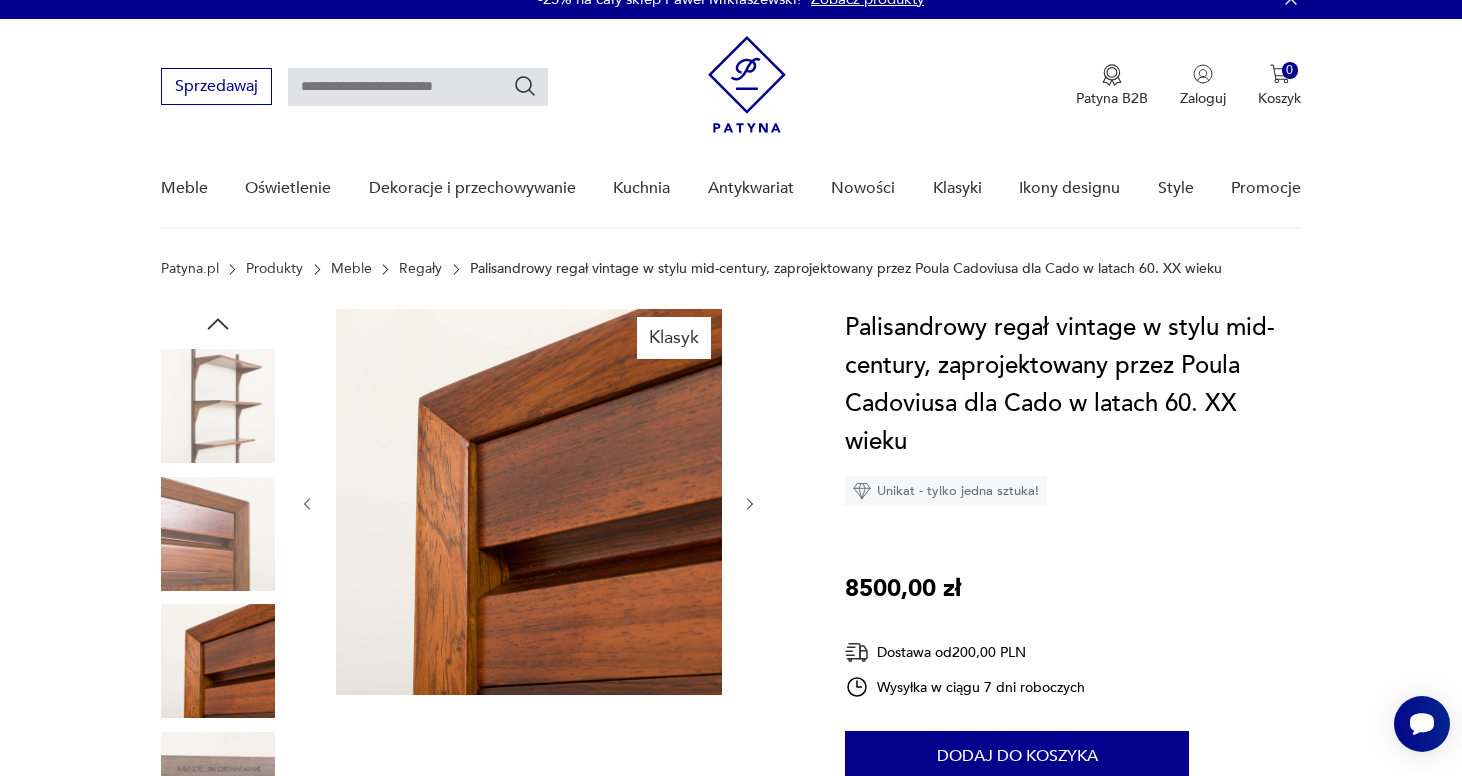 click 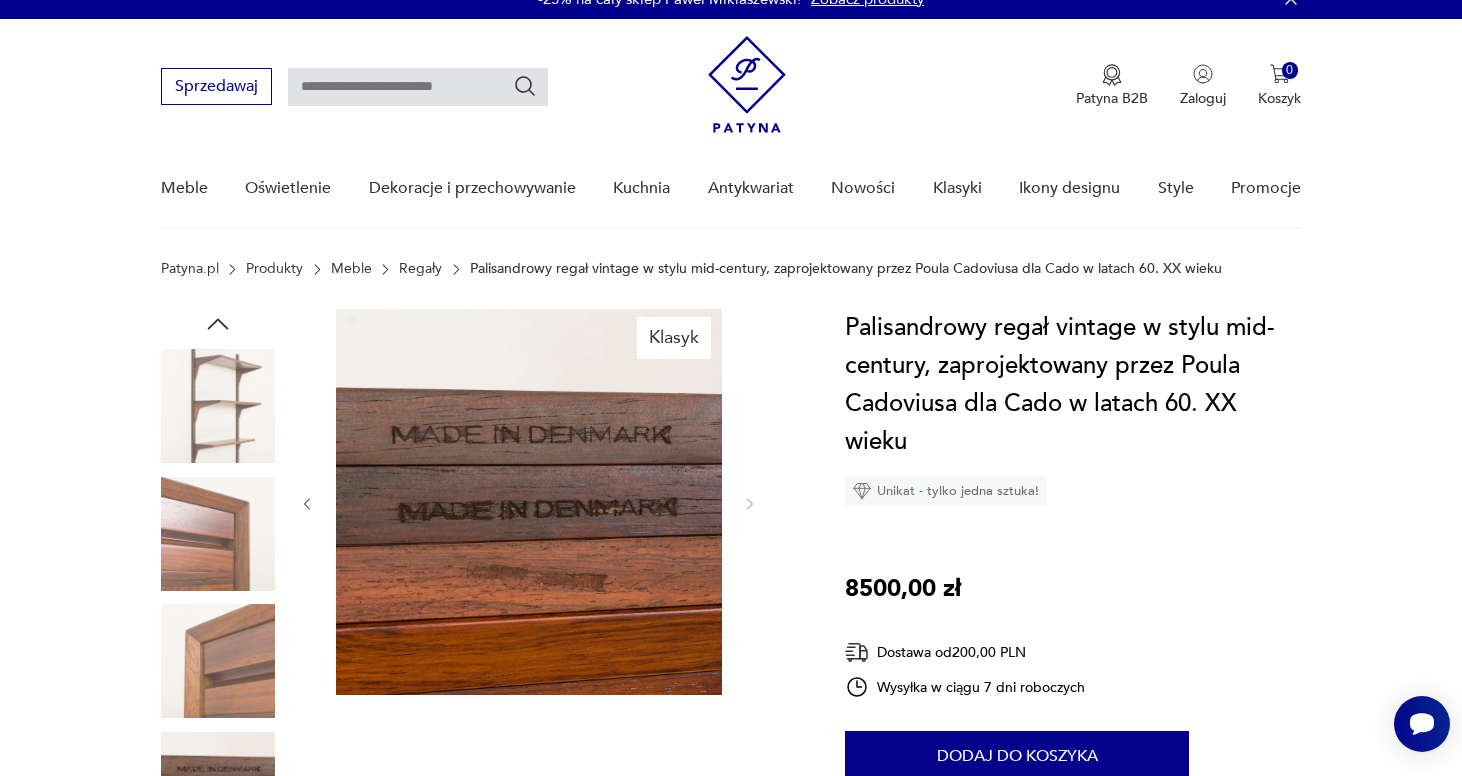 click at bounding box center (218, 406) 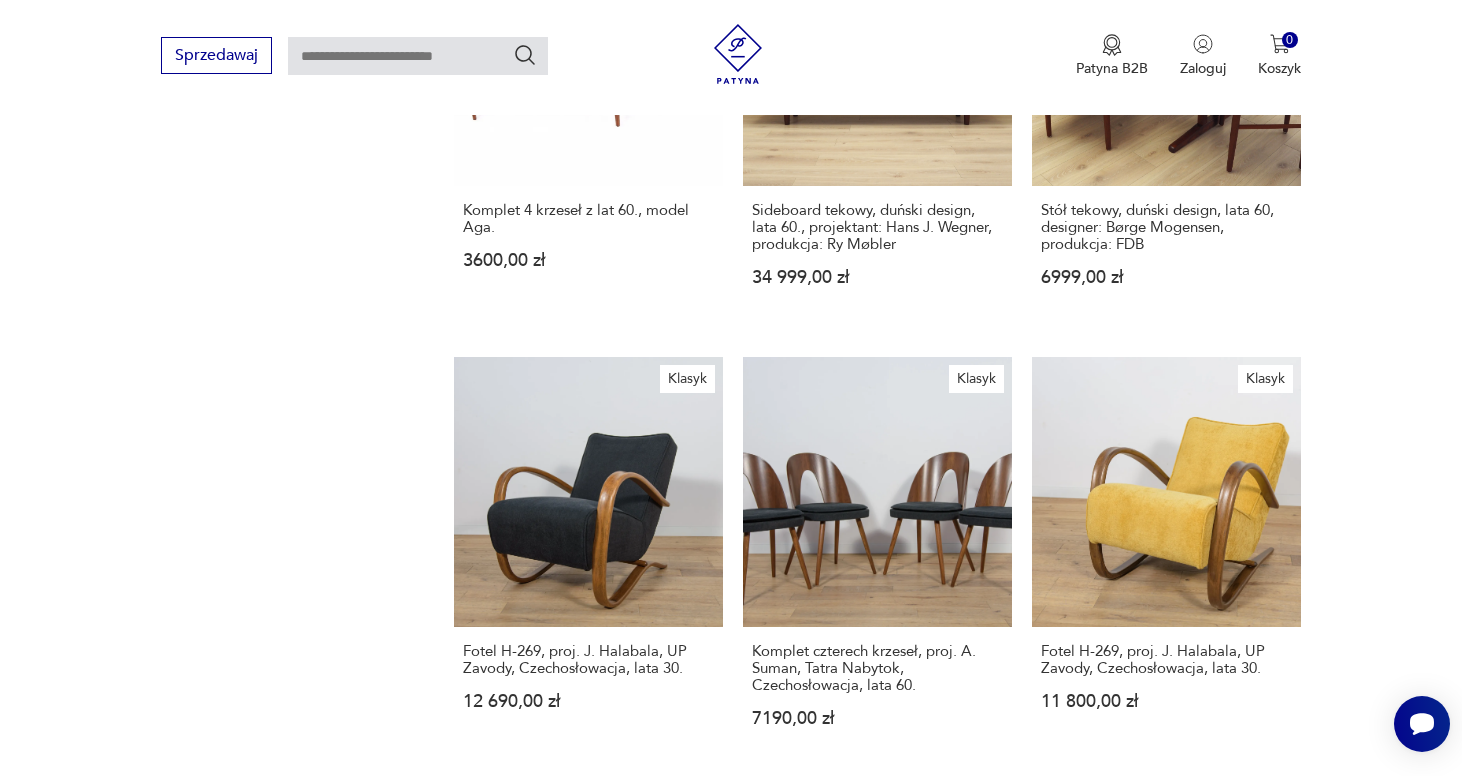 scroll, scrollTop: 1568, scrollLeft: 0, axis: vertical 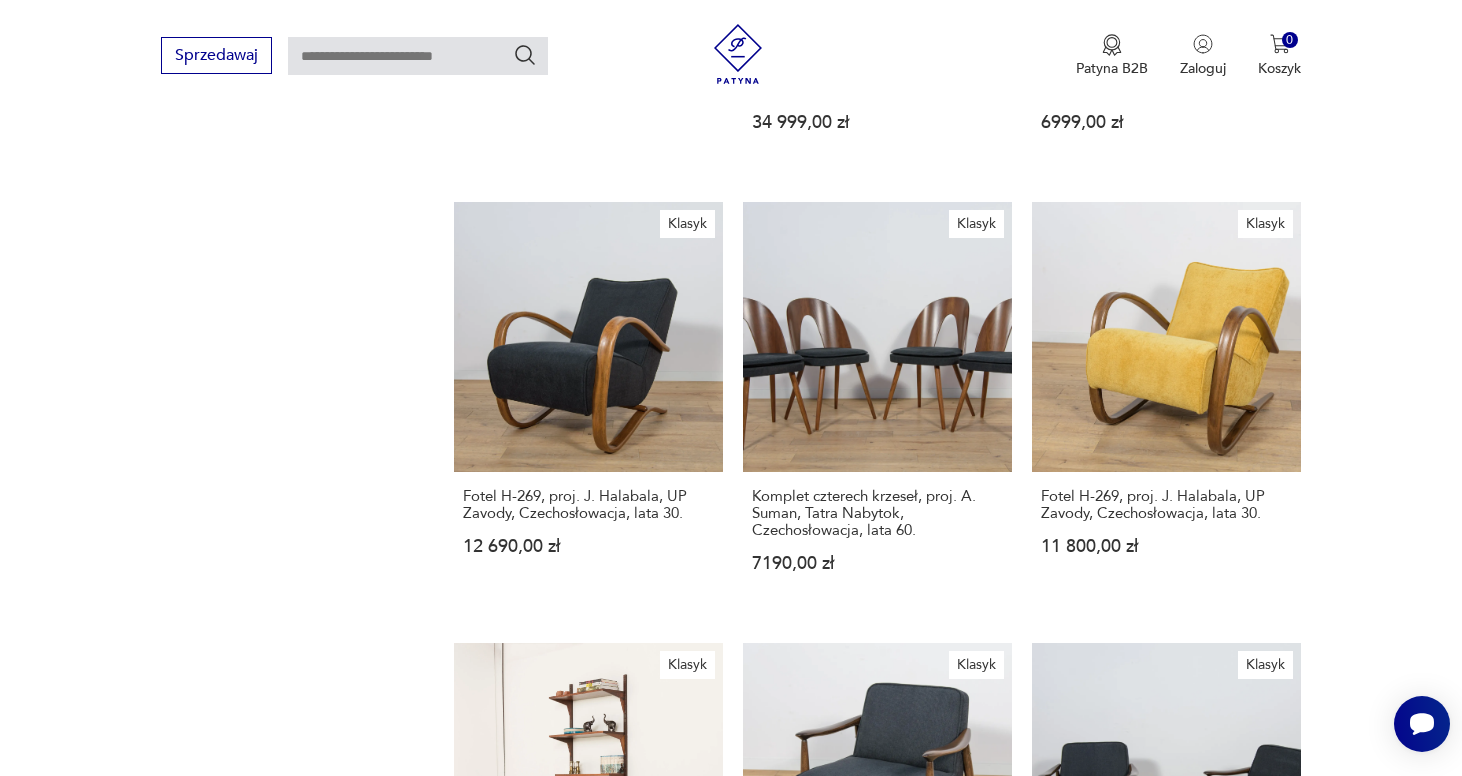 click on "3" at bounding box center (931, 1596) 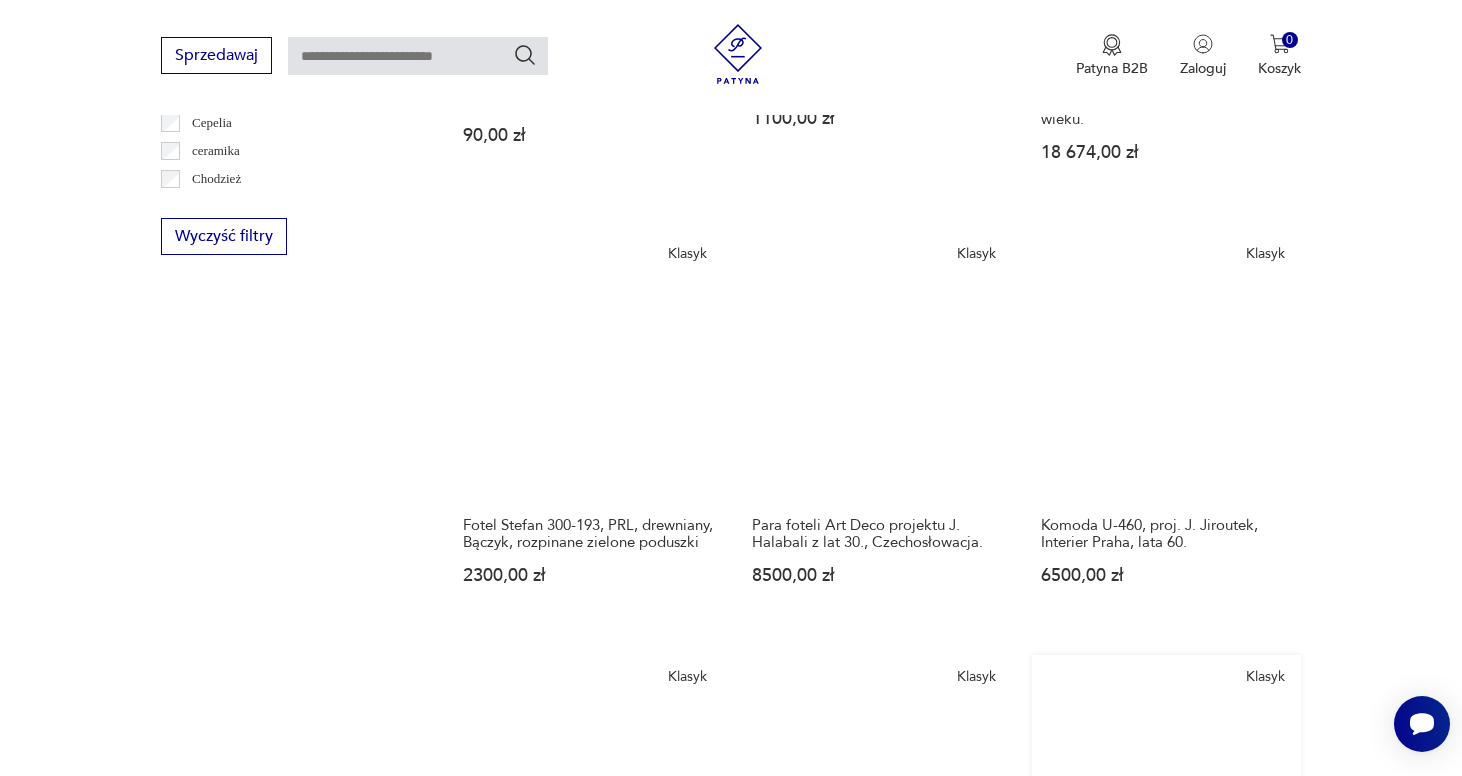 scroll, scrollTop: 1075, scrollLeft: 0, axis: vertical 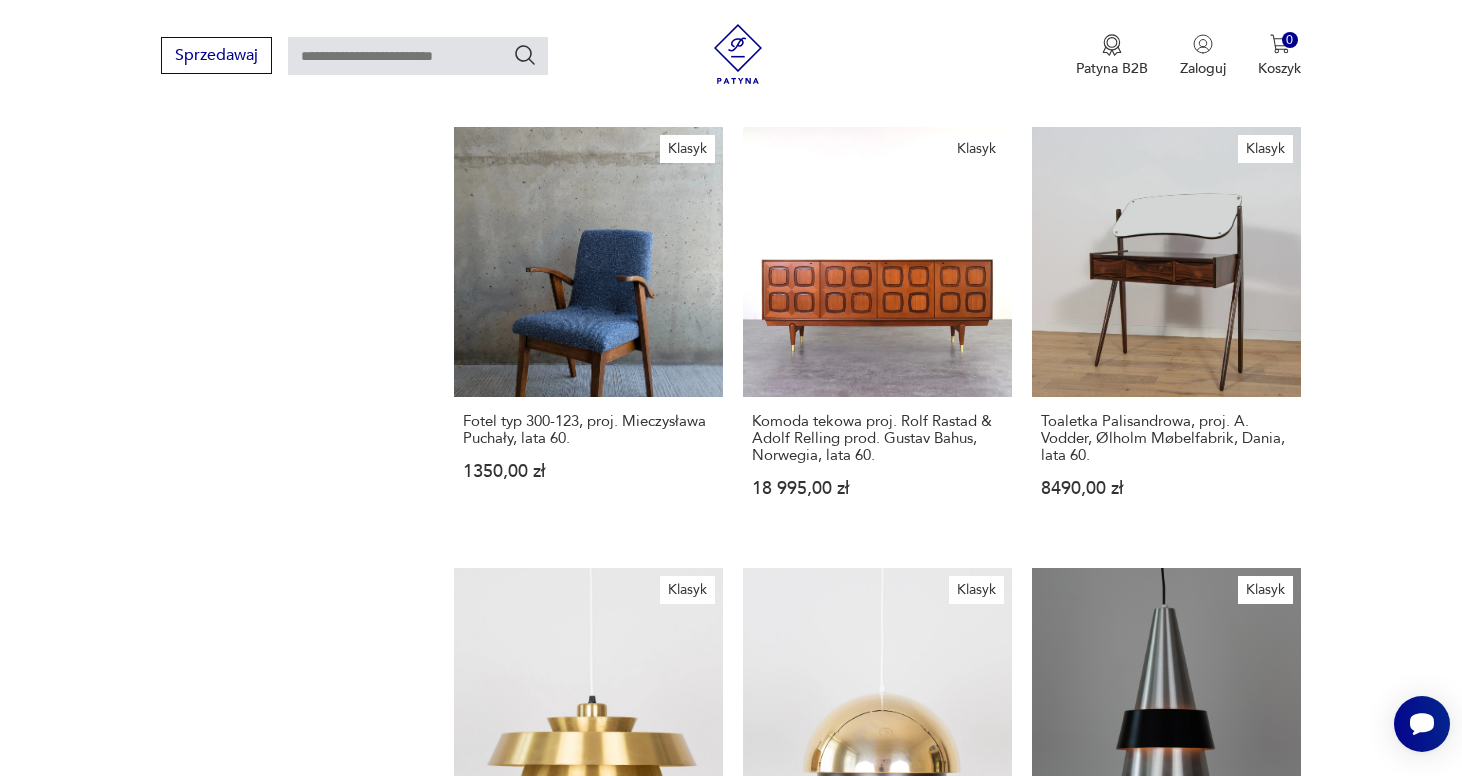click on "4" at bounding box center [977, 1487] 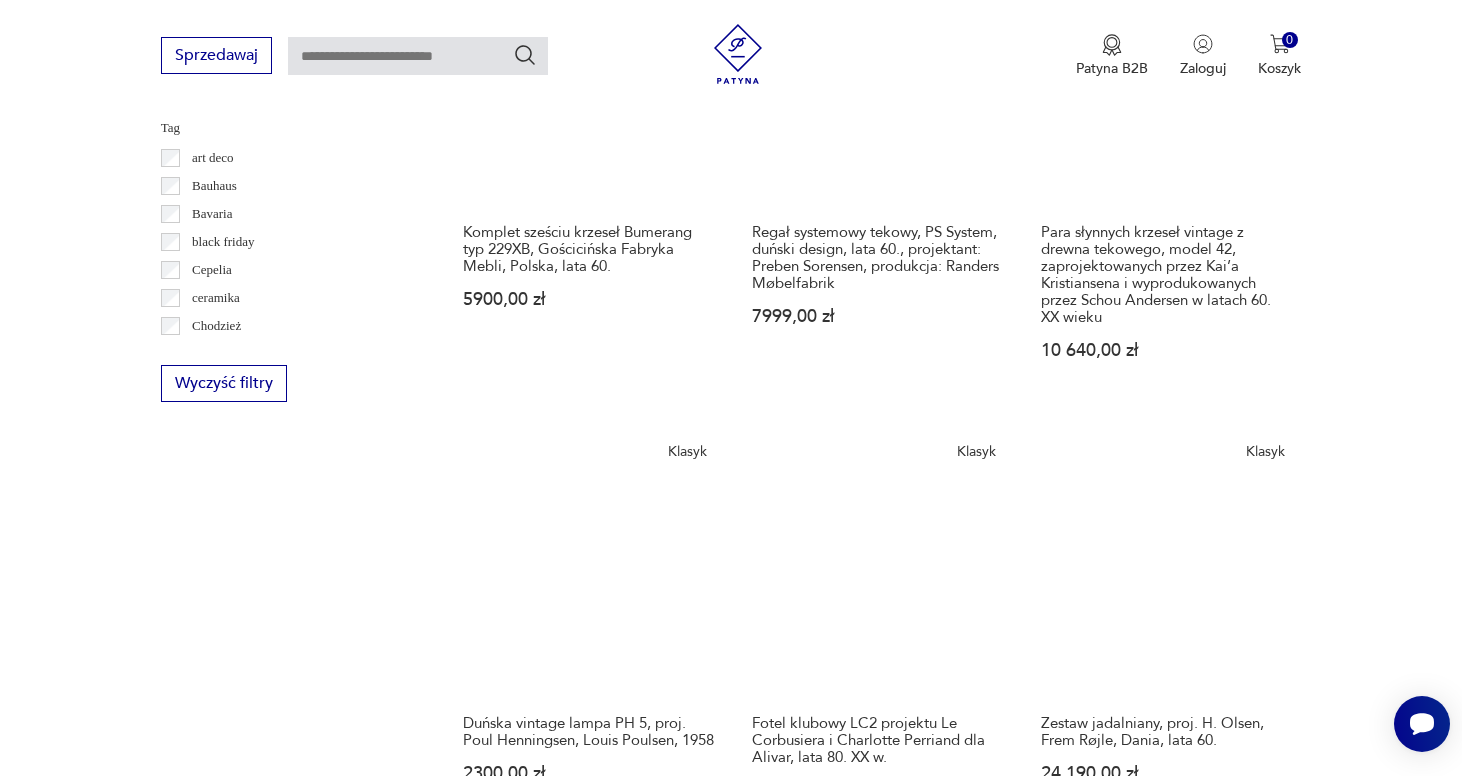 scroll, scrollTop: 943, scrollLeft: 0, axis: vertical 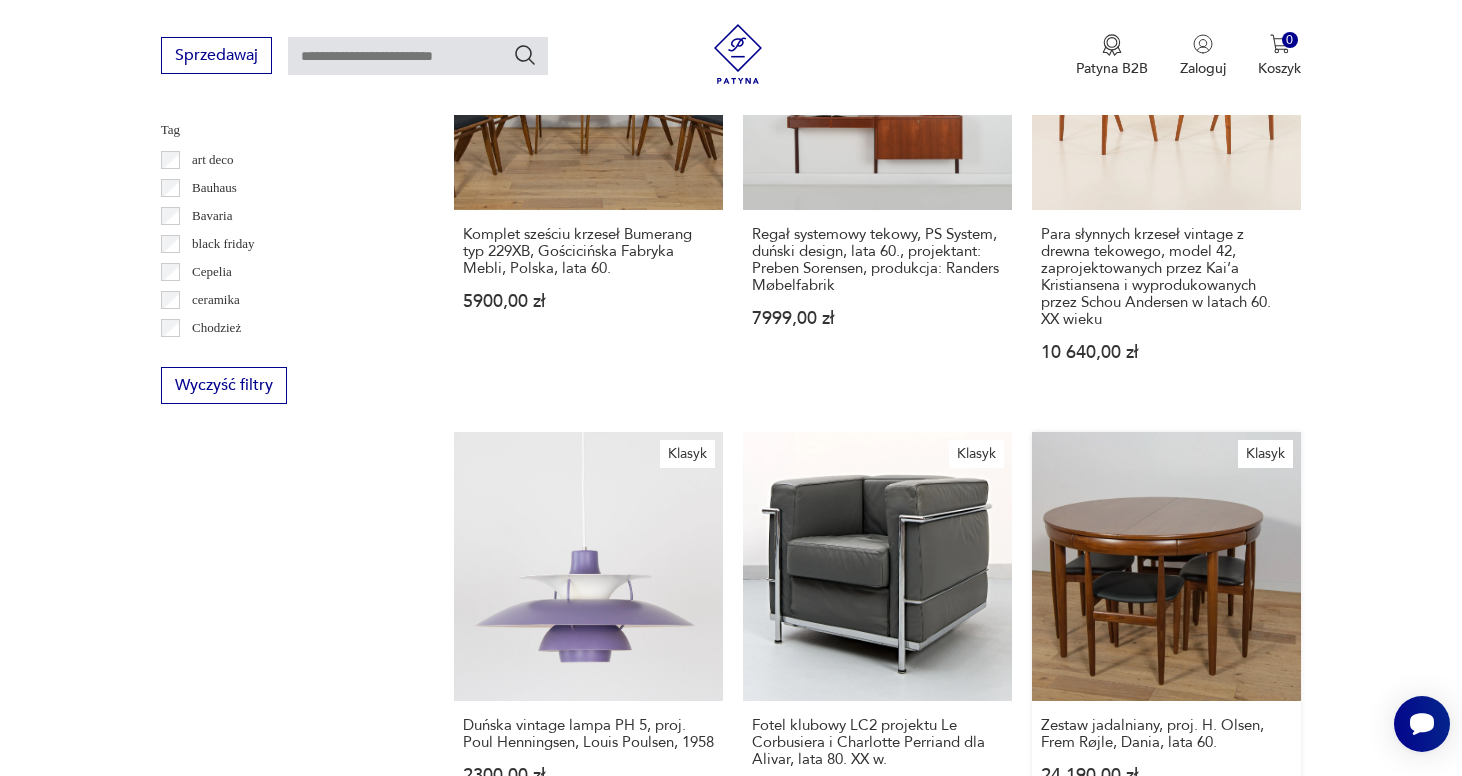 click on "Klasyk Zestaw jadalniany, proj. H. Olsen, Frem Røjle, Dania, lata 60. 24 190,00 zł" at bounding box center (1166, 636) 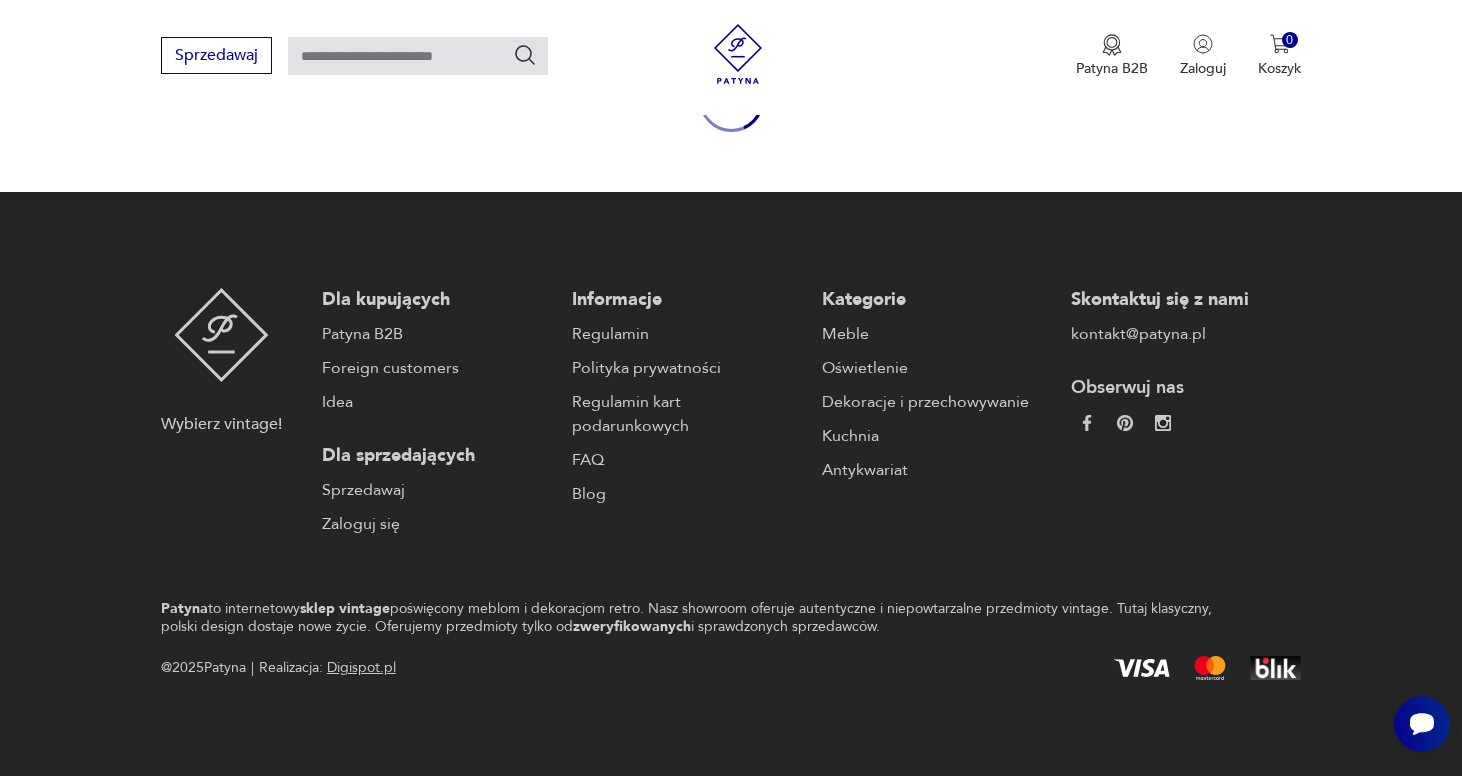 scroll, scrollTop: 0, scrollLeft: 0, axis: both 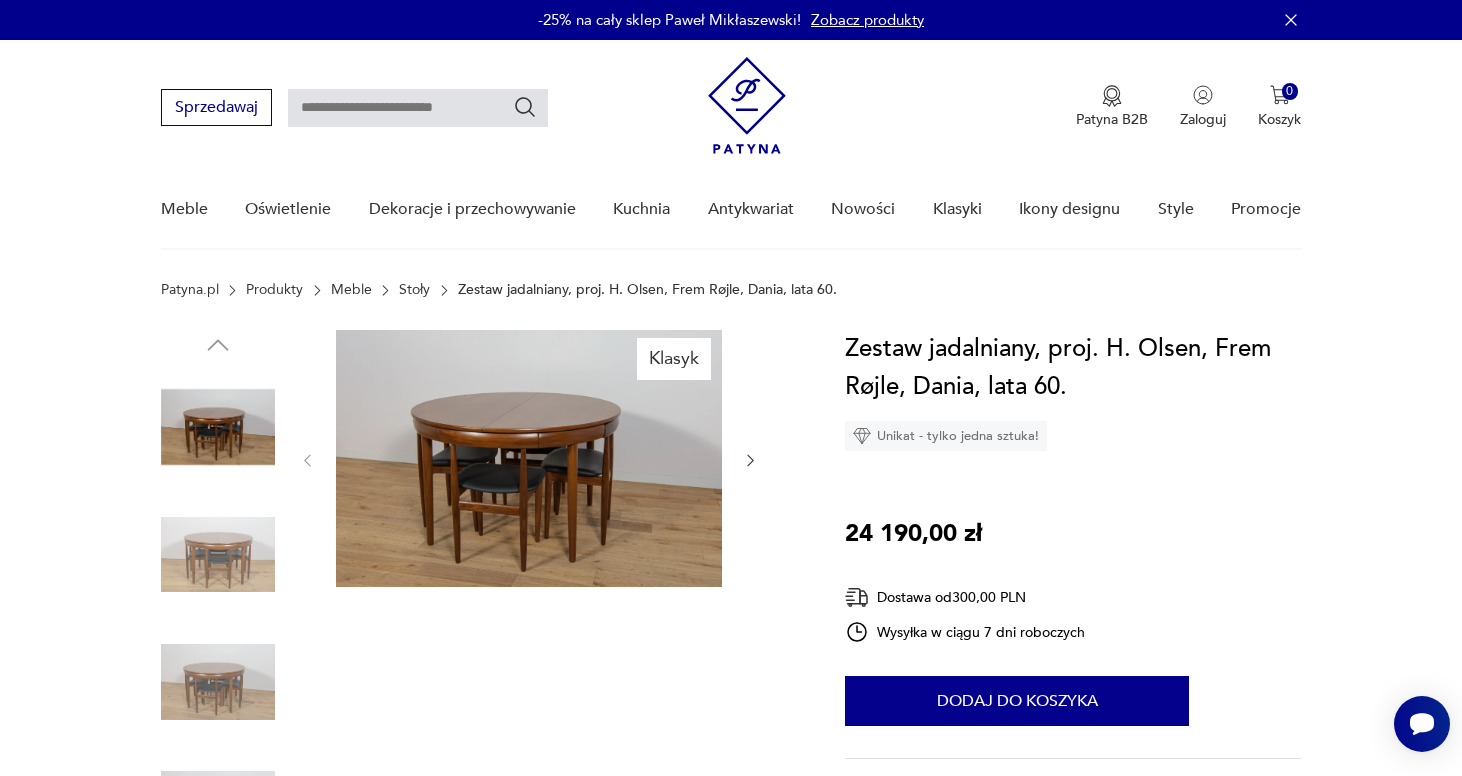 click 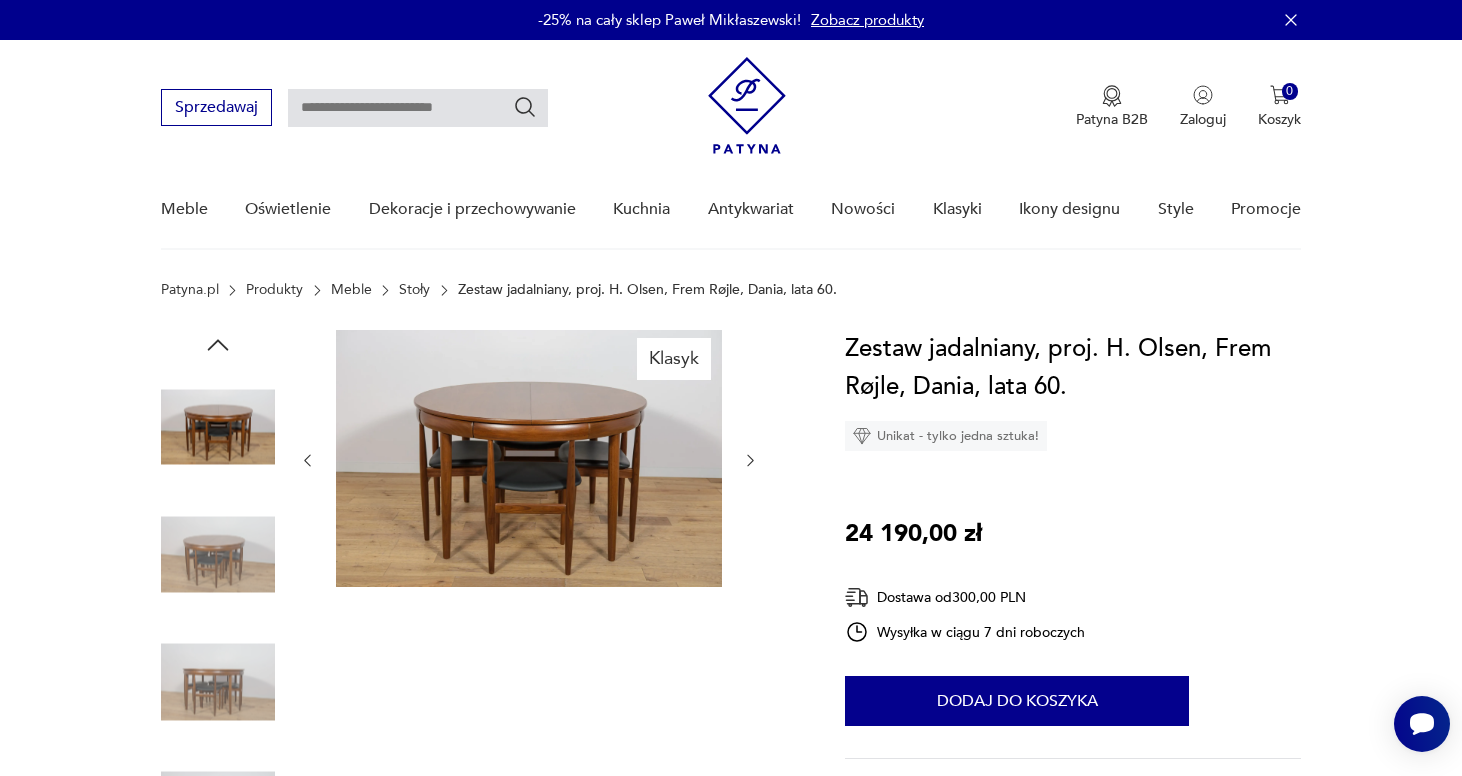 click 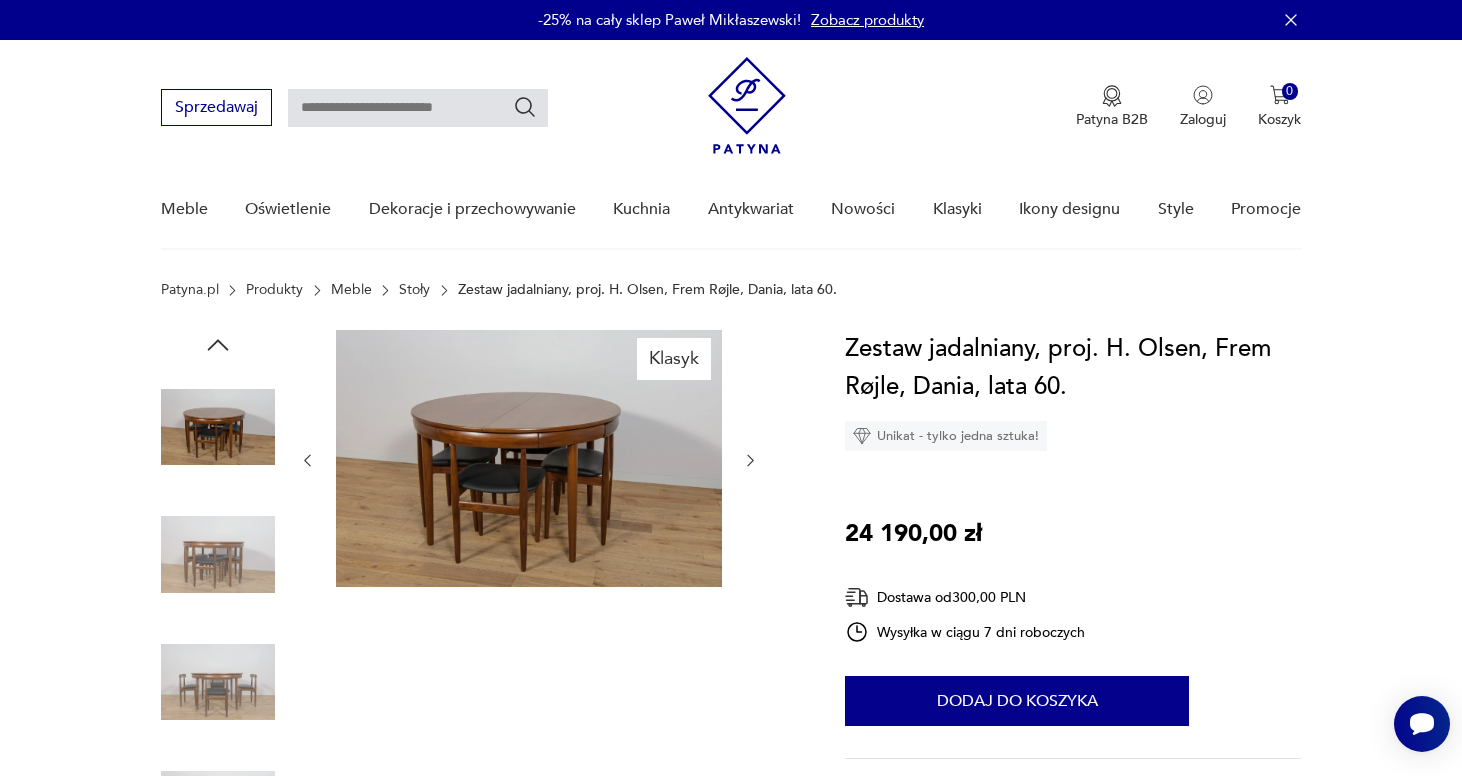 click 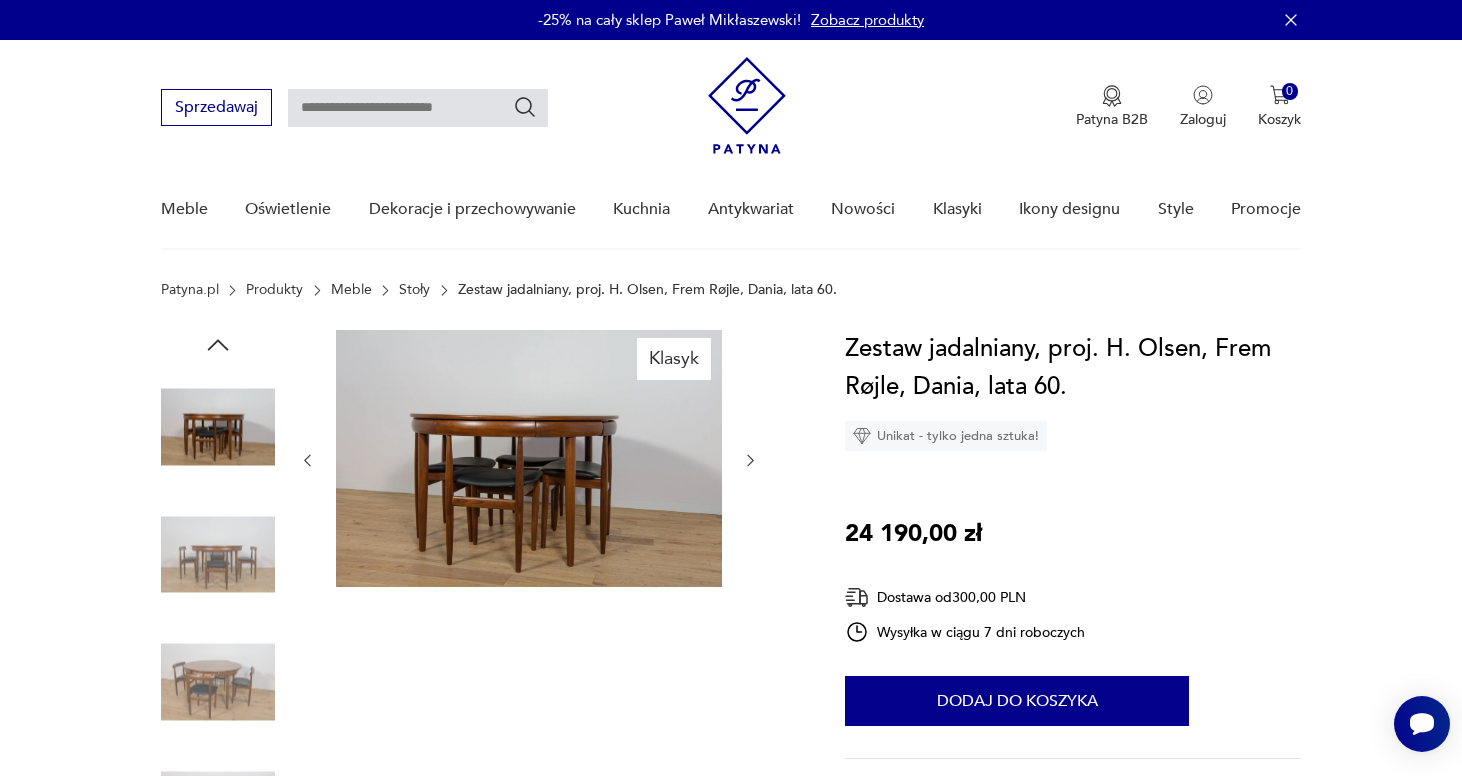 click 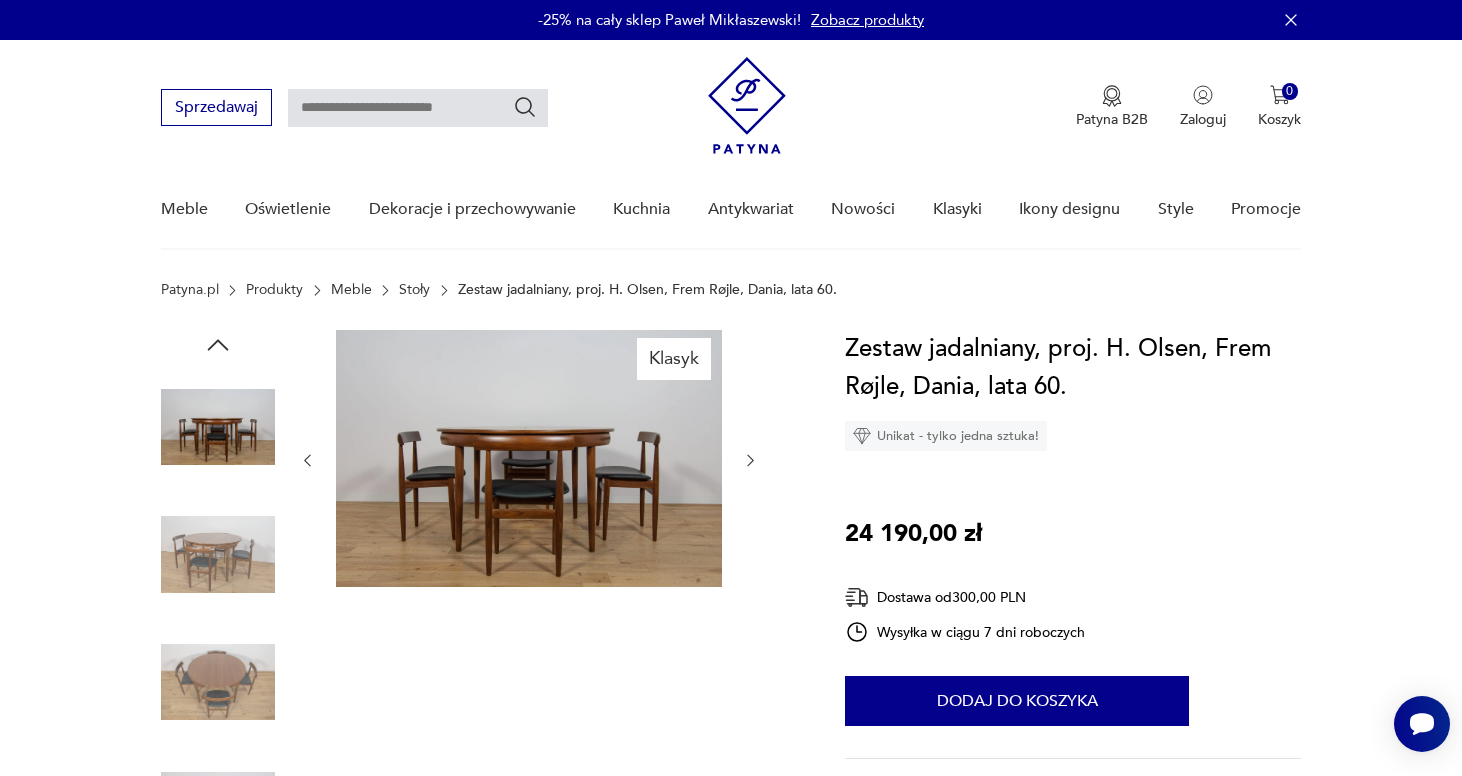 click 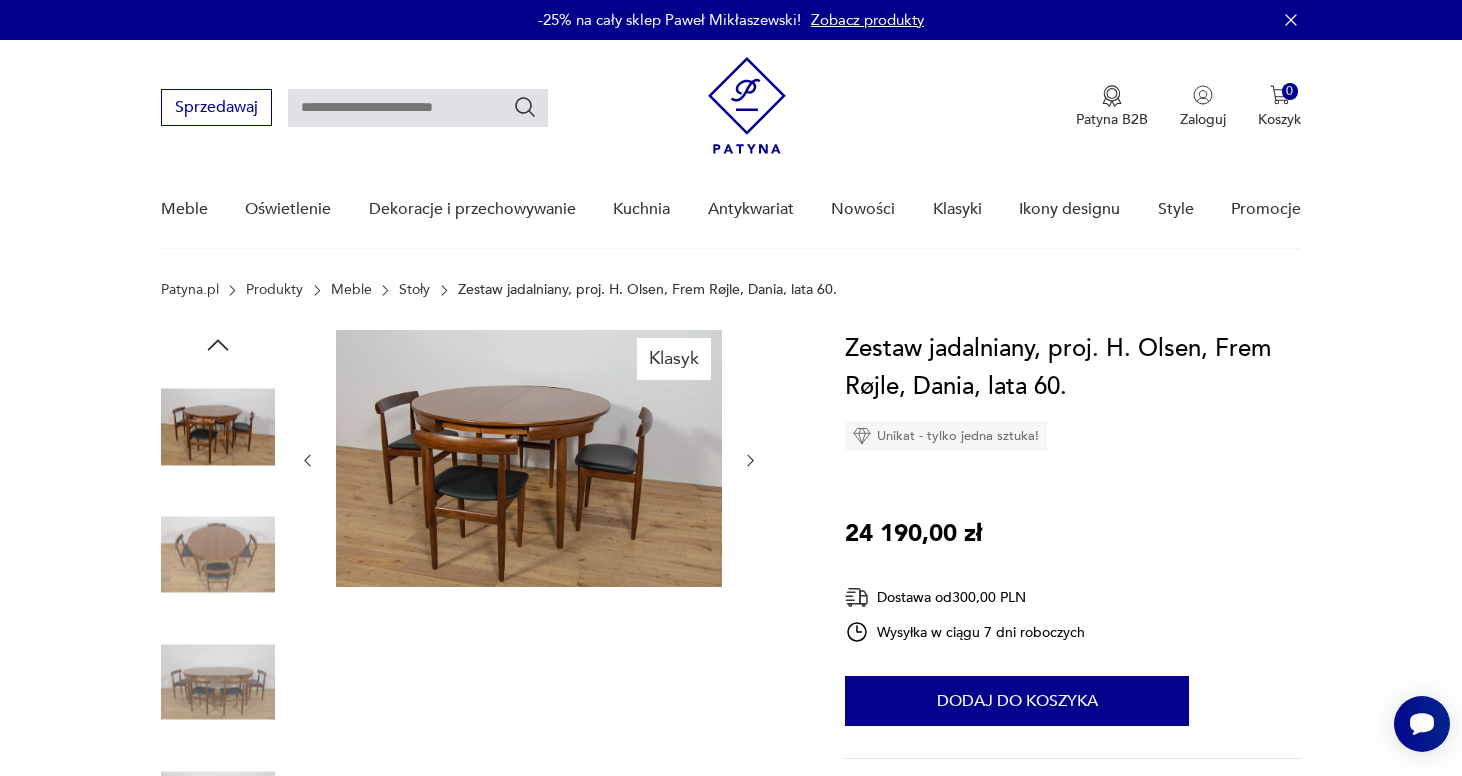click 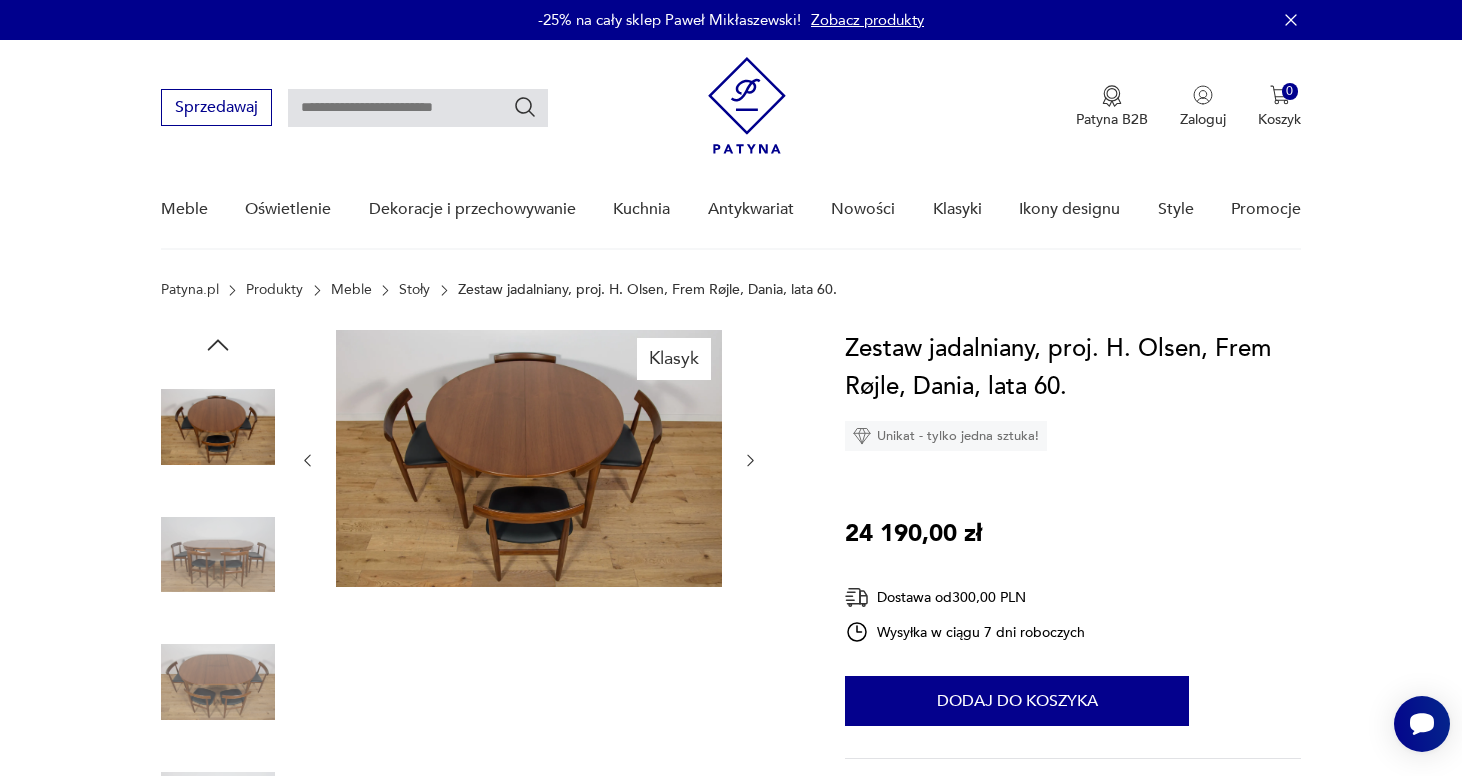 click 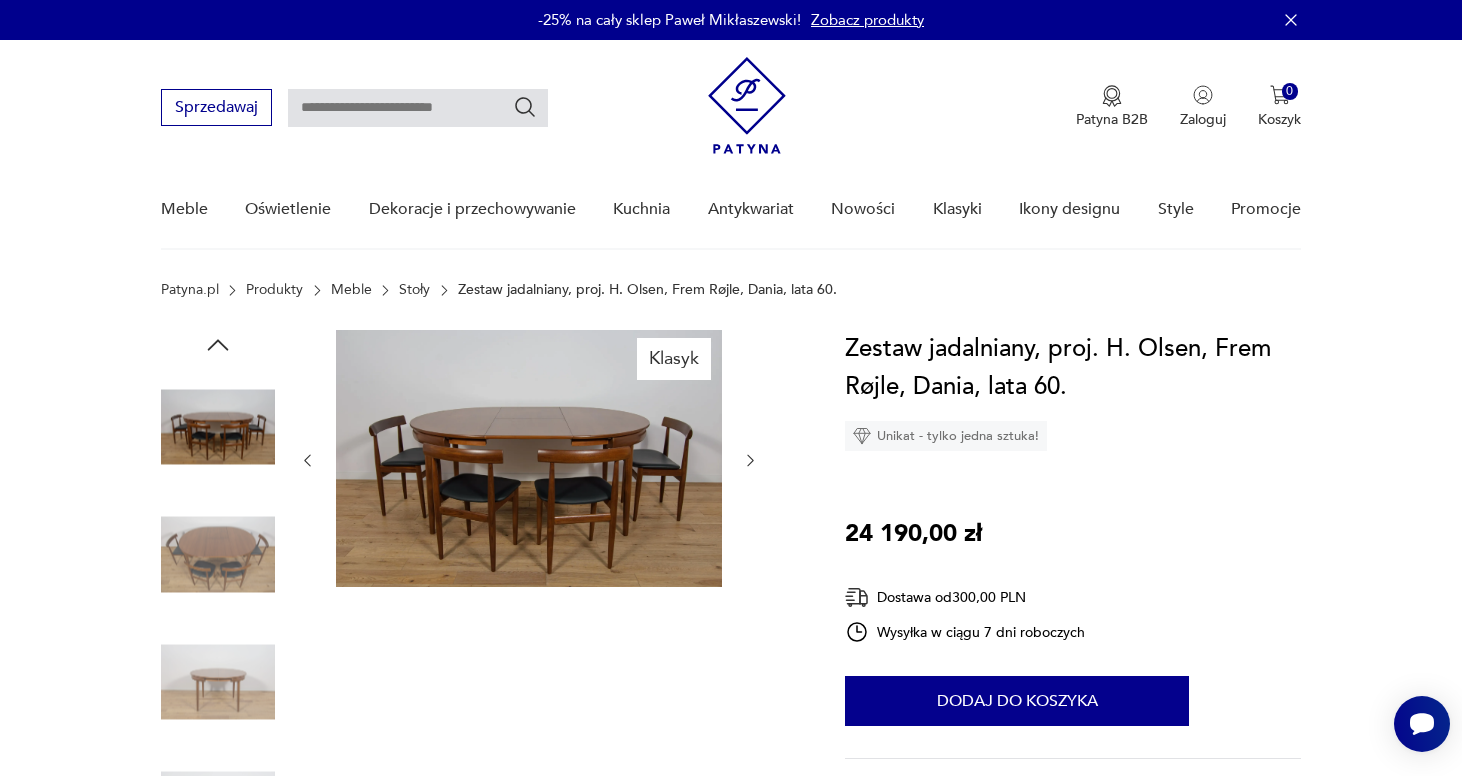 click 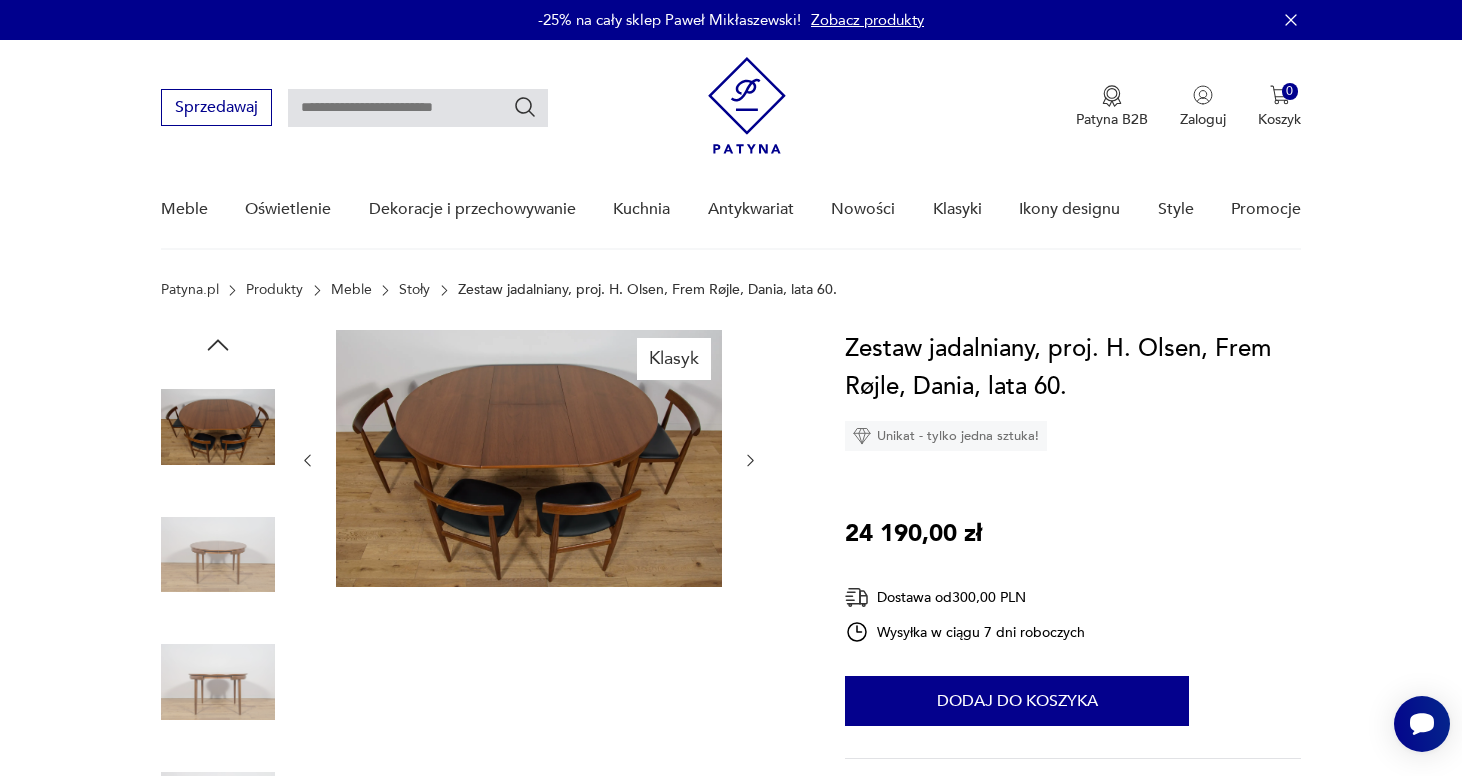click 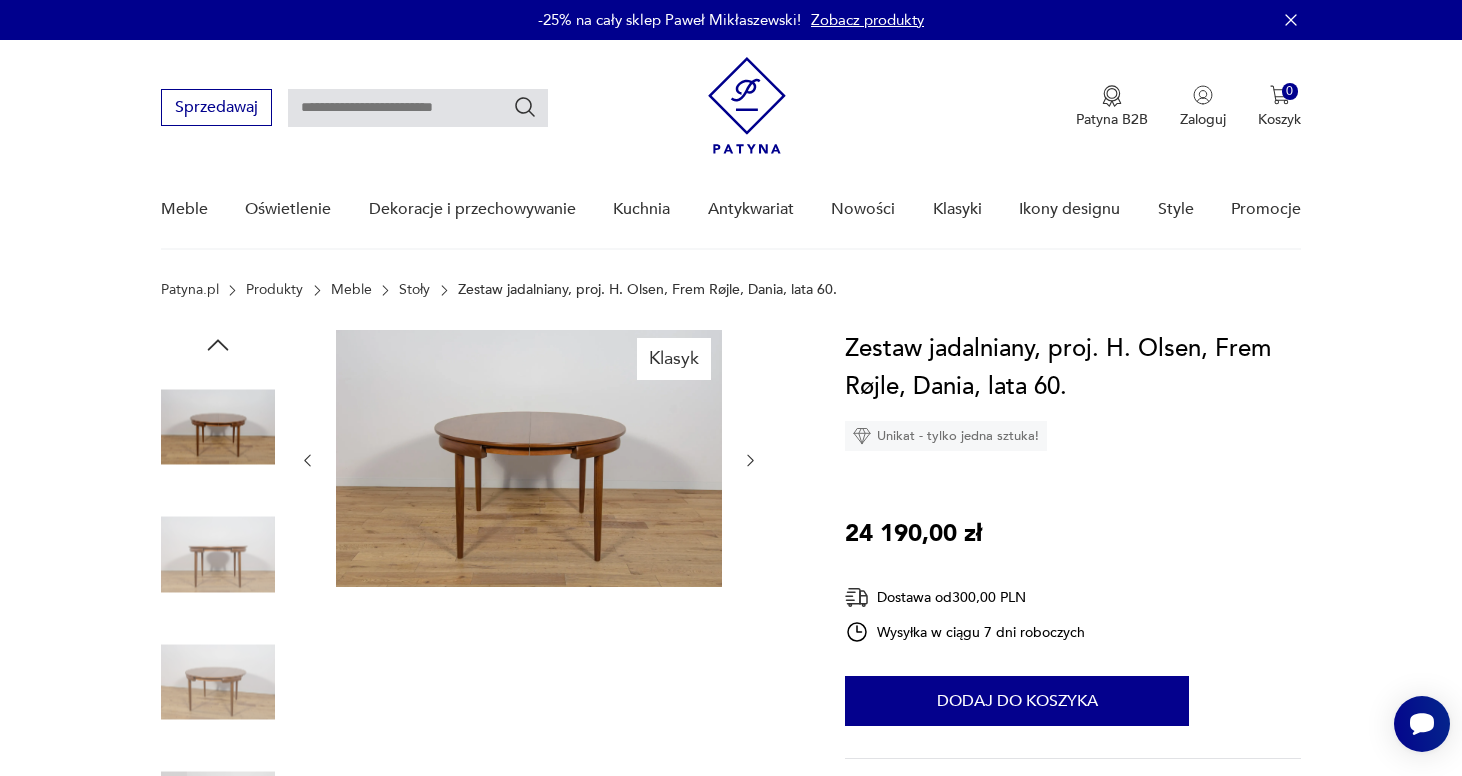 click 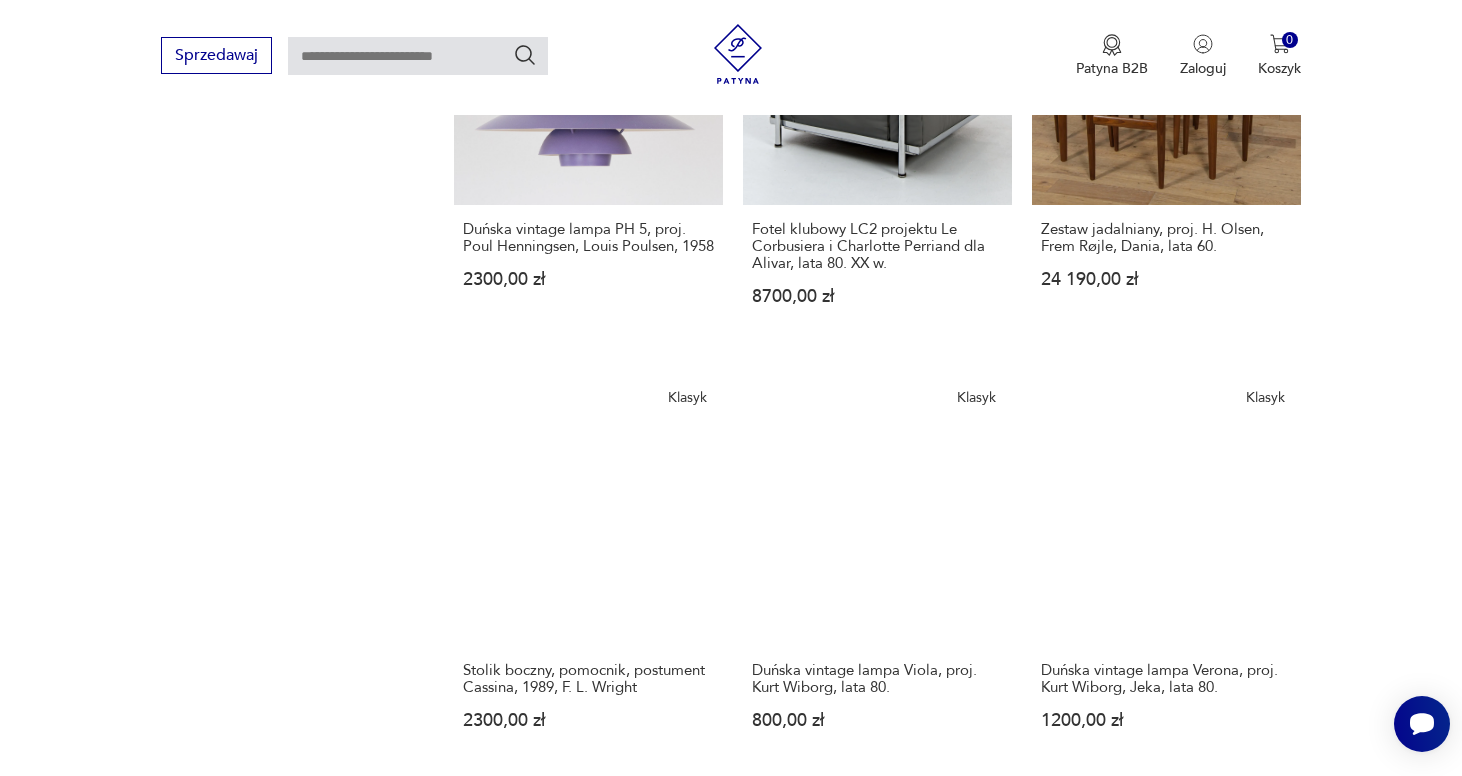 scroll, scrollTop: 1440, scrollLeft: 0, axis: vertical 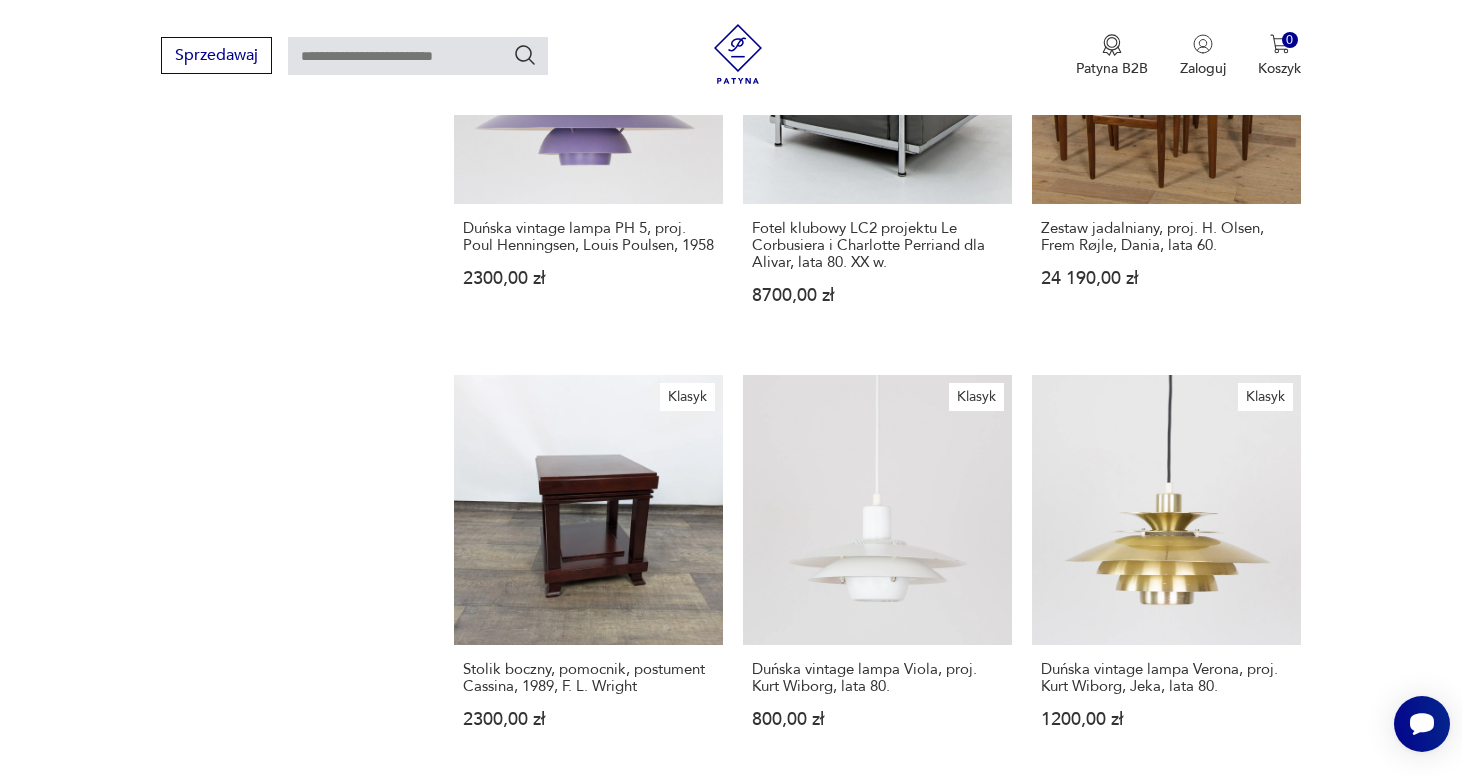click on "5" at bounding box center [1023, 1718] 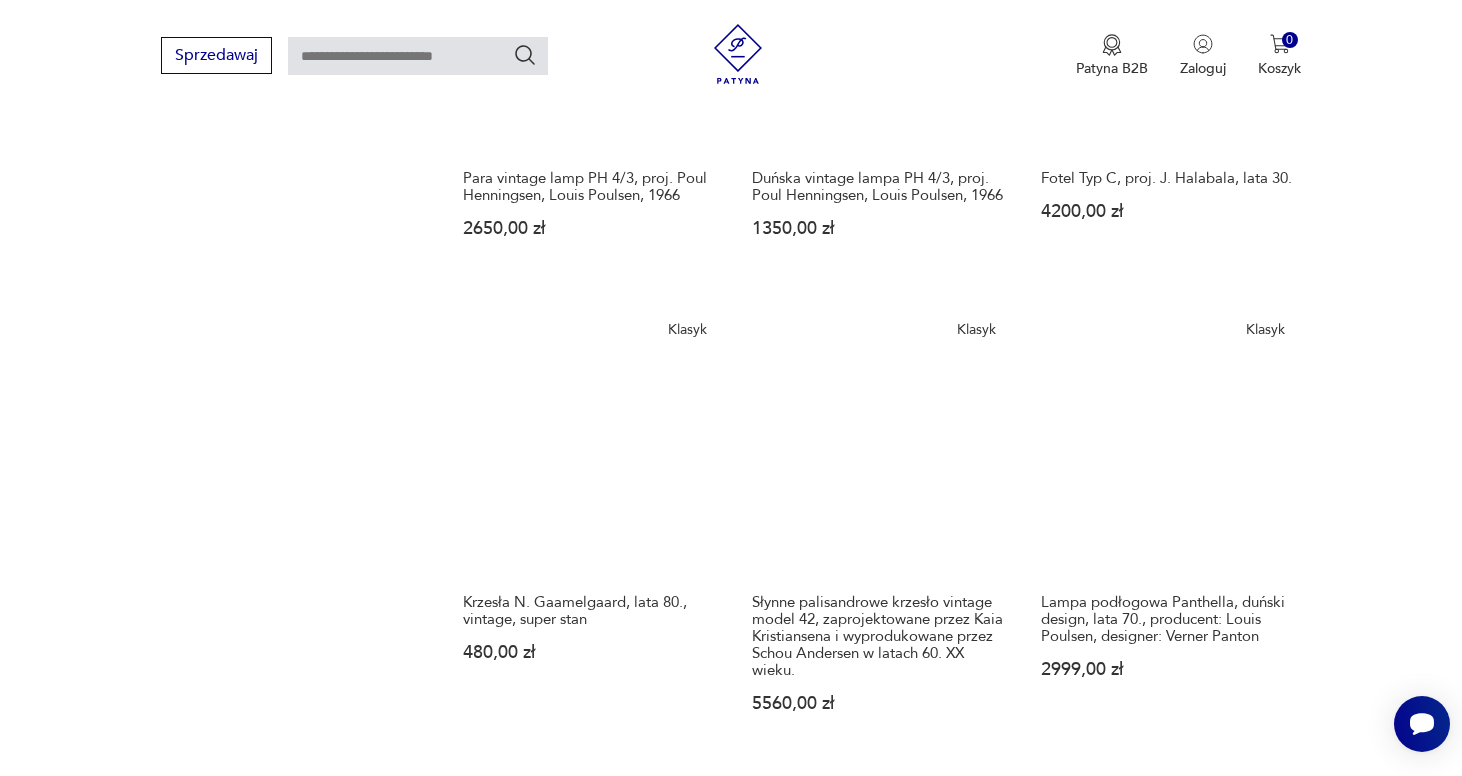 scroll, scrollTop: 1408, scrollLeft: 0, axis: vertical 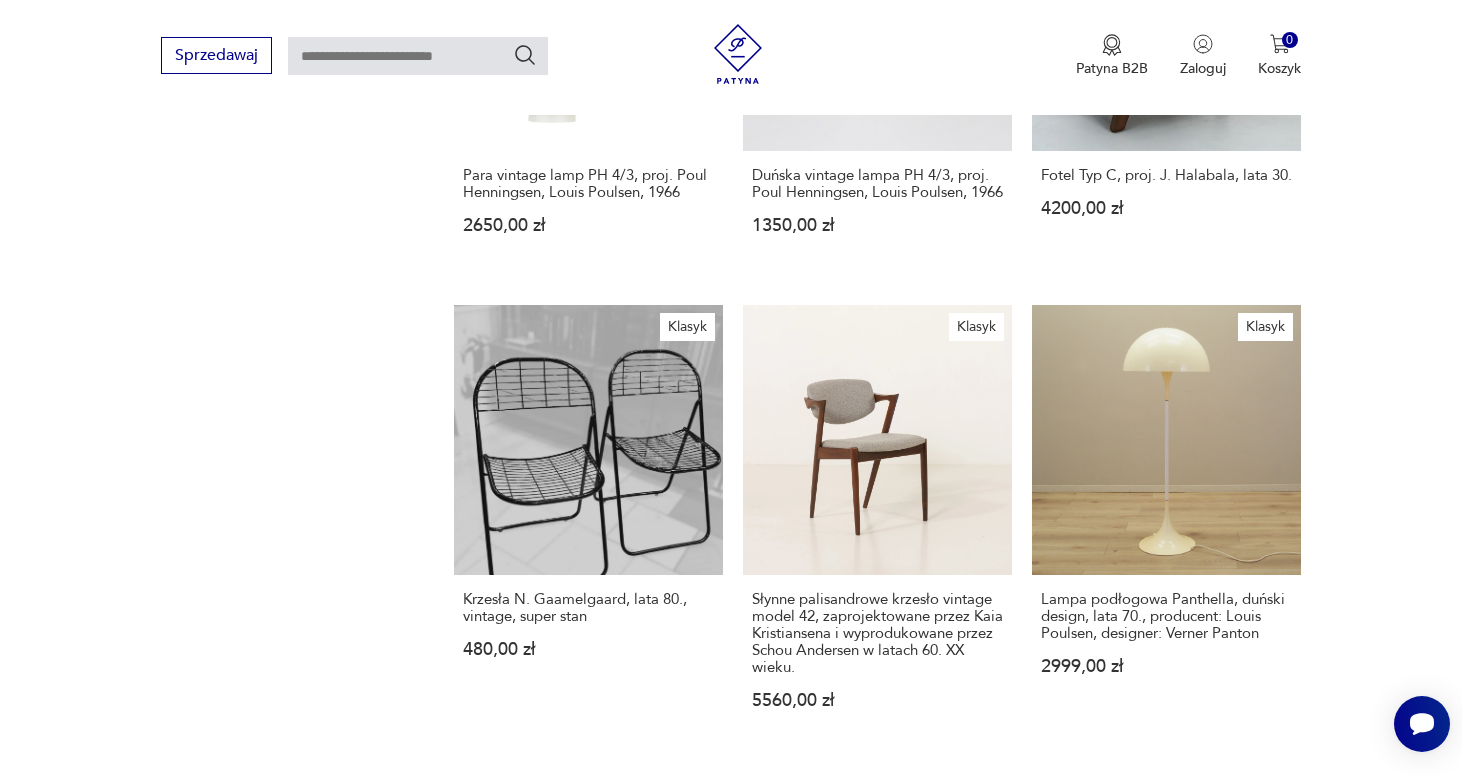 click on "6" at bounding box center [1069, 1699] 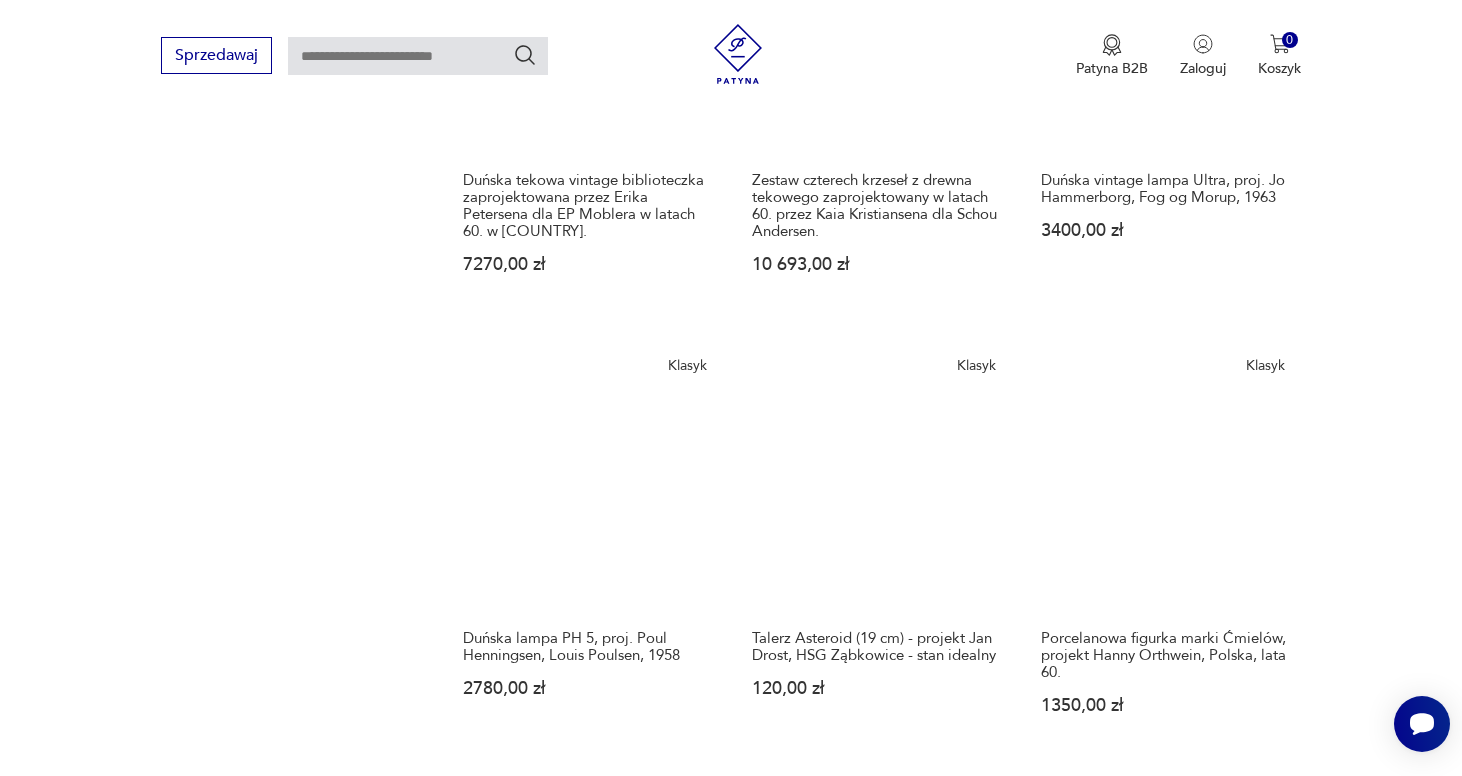 scroll, scrollTop: 1492, scrollLeft: 0, axis: vertical 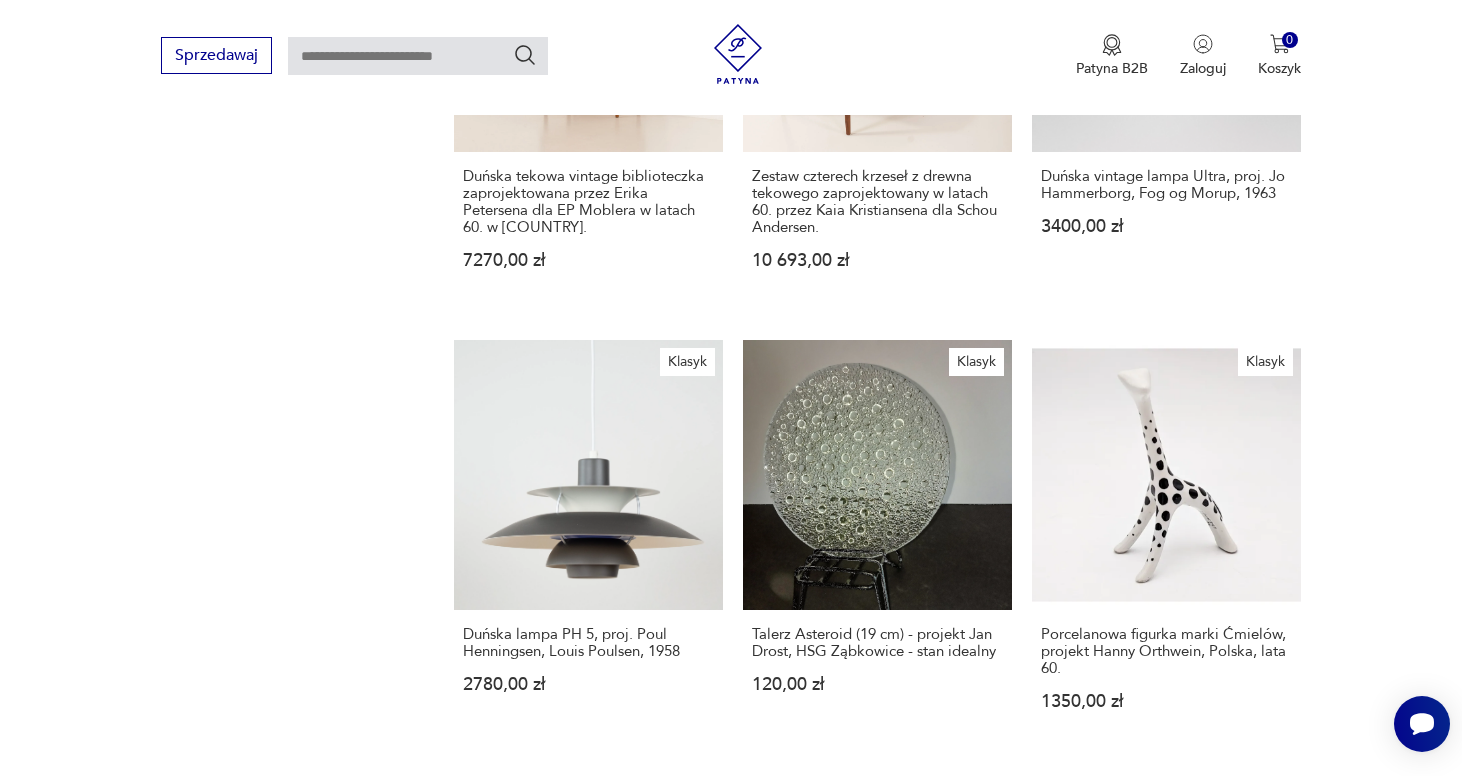 click on "7" at bounding box center (1069, 1717) 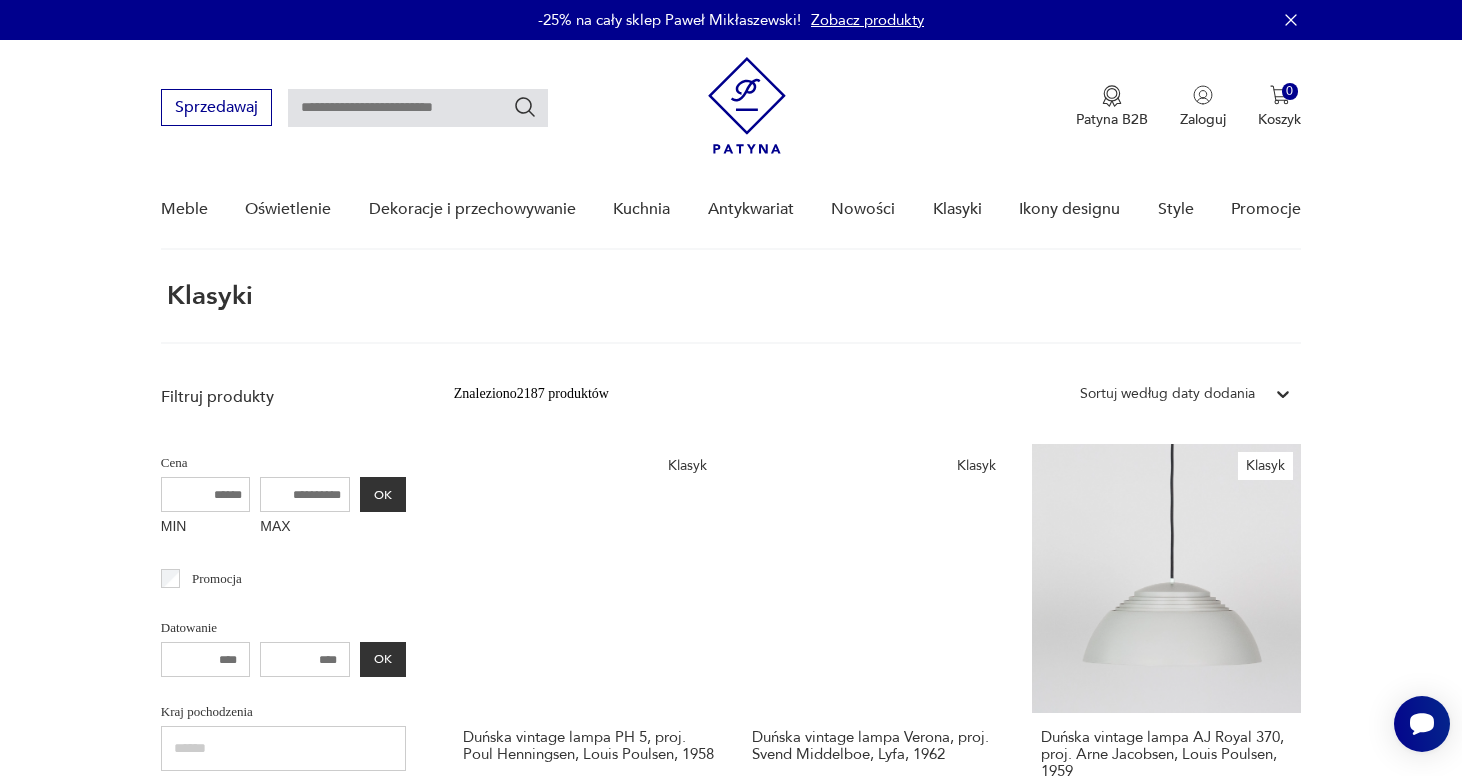 scroll, scrollTop: 0, scrollLeft: 0, axis: both 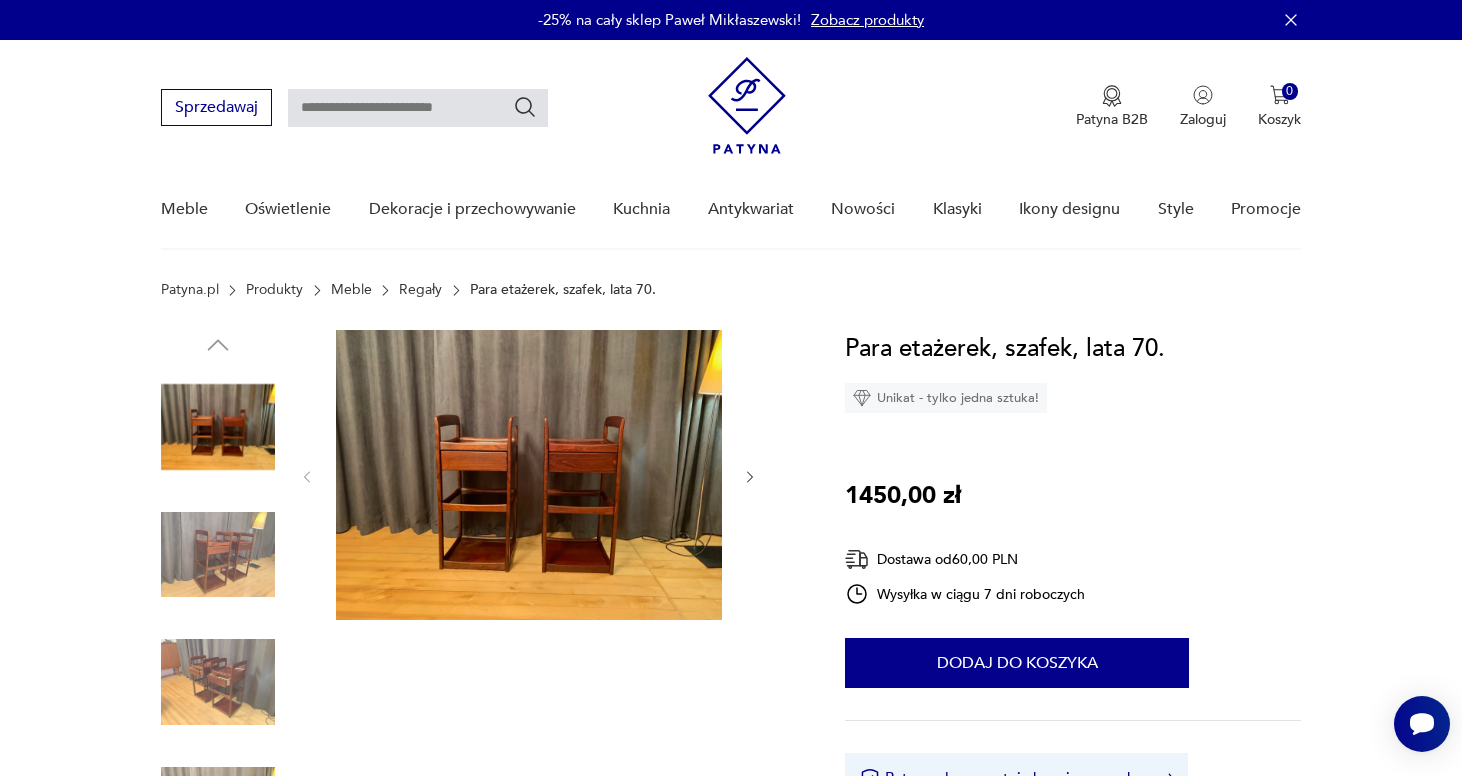 click 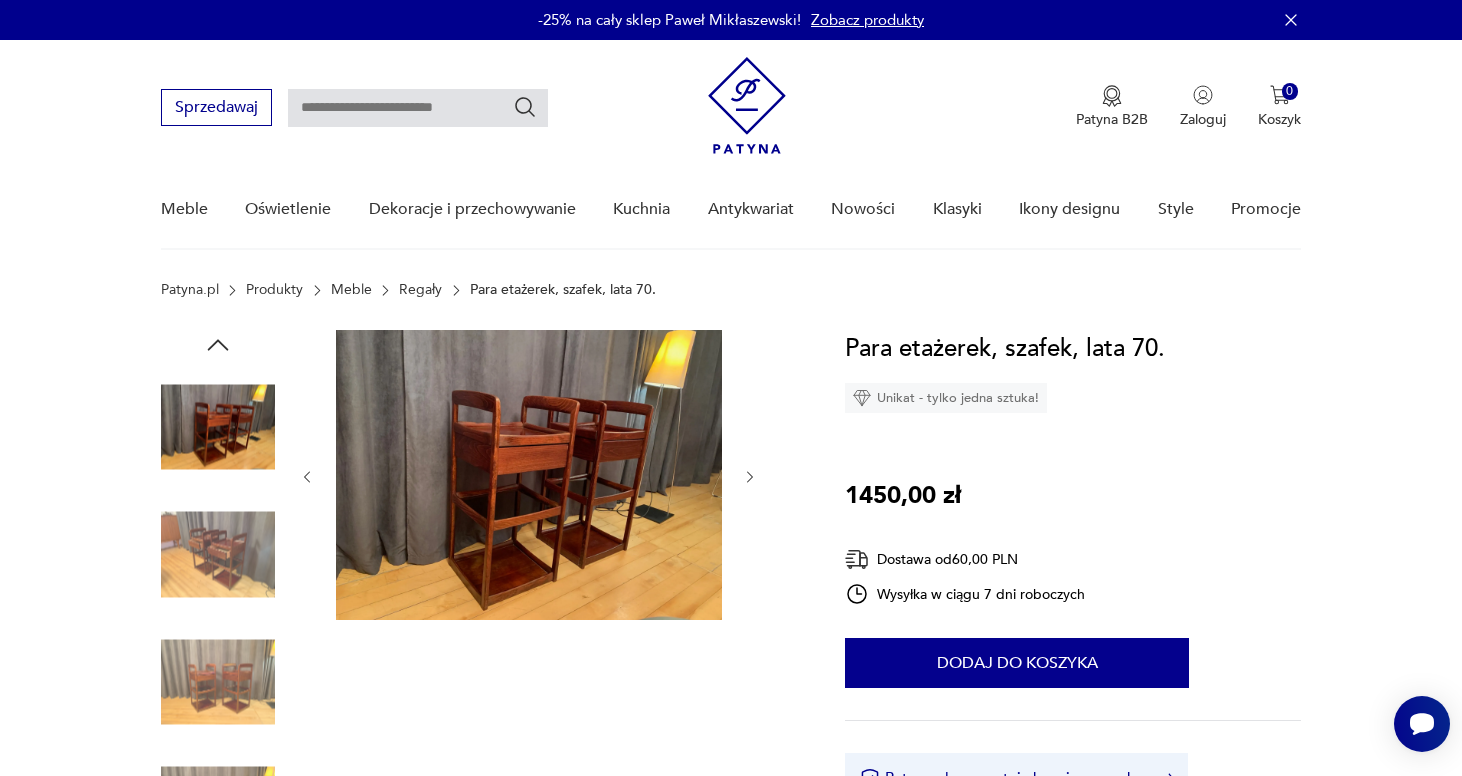 click 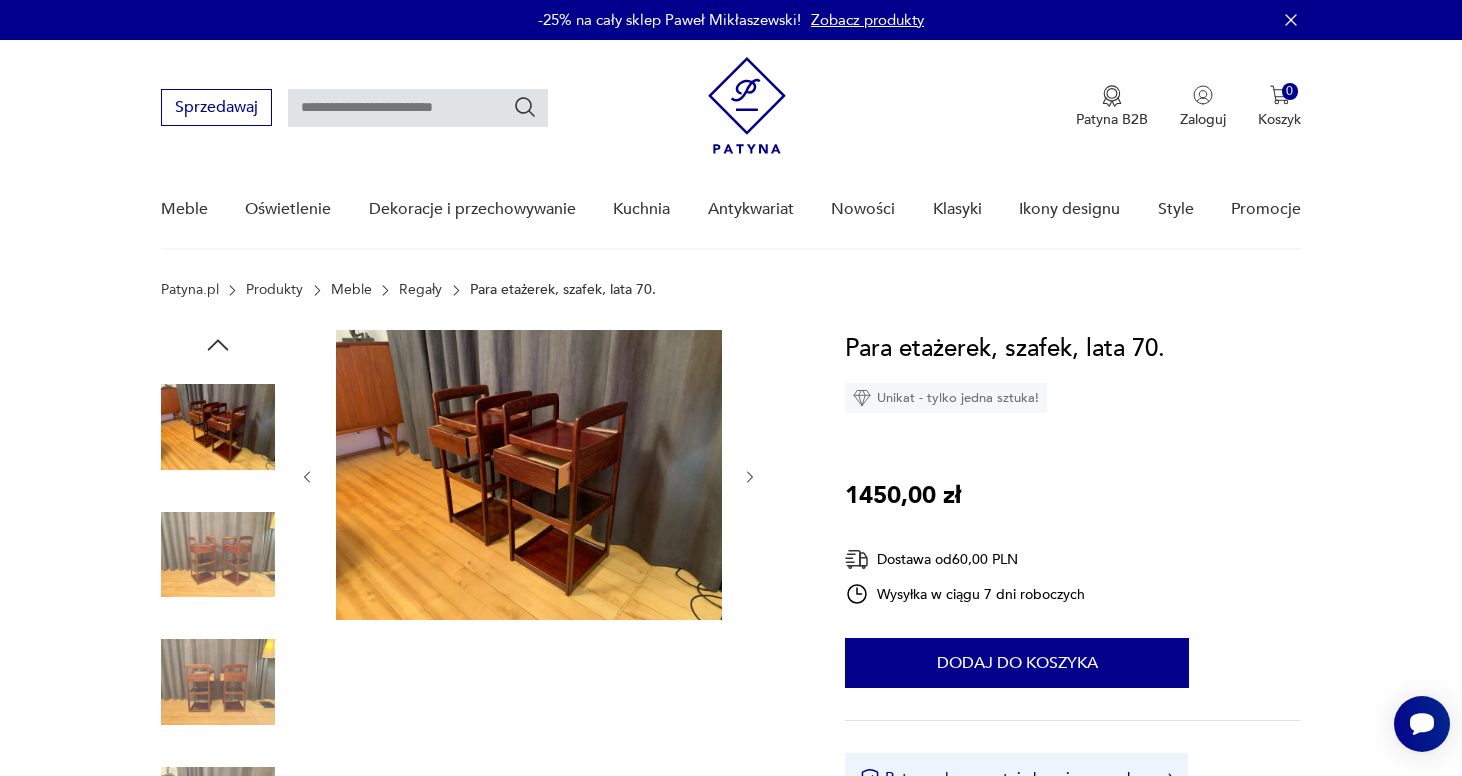 click 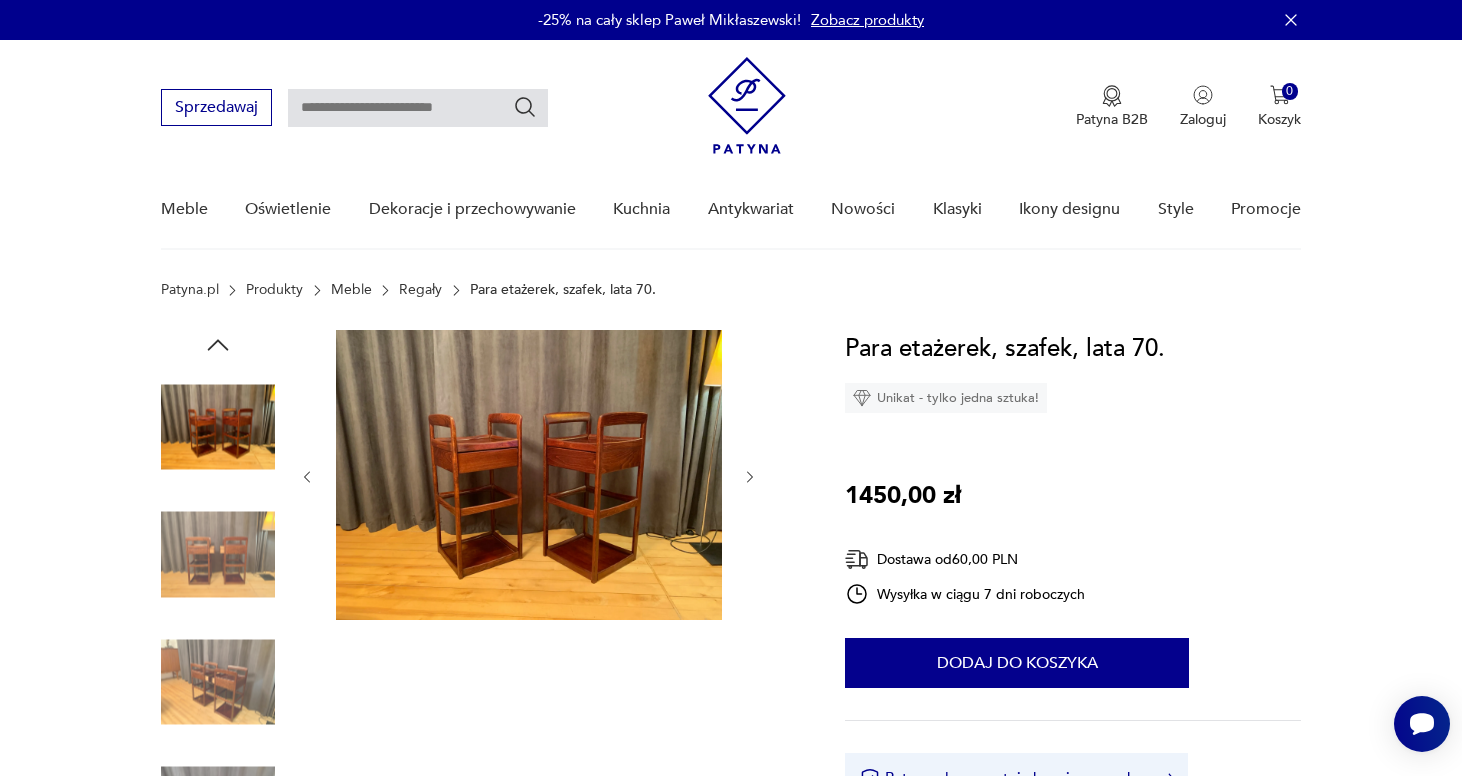 click 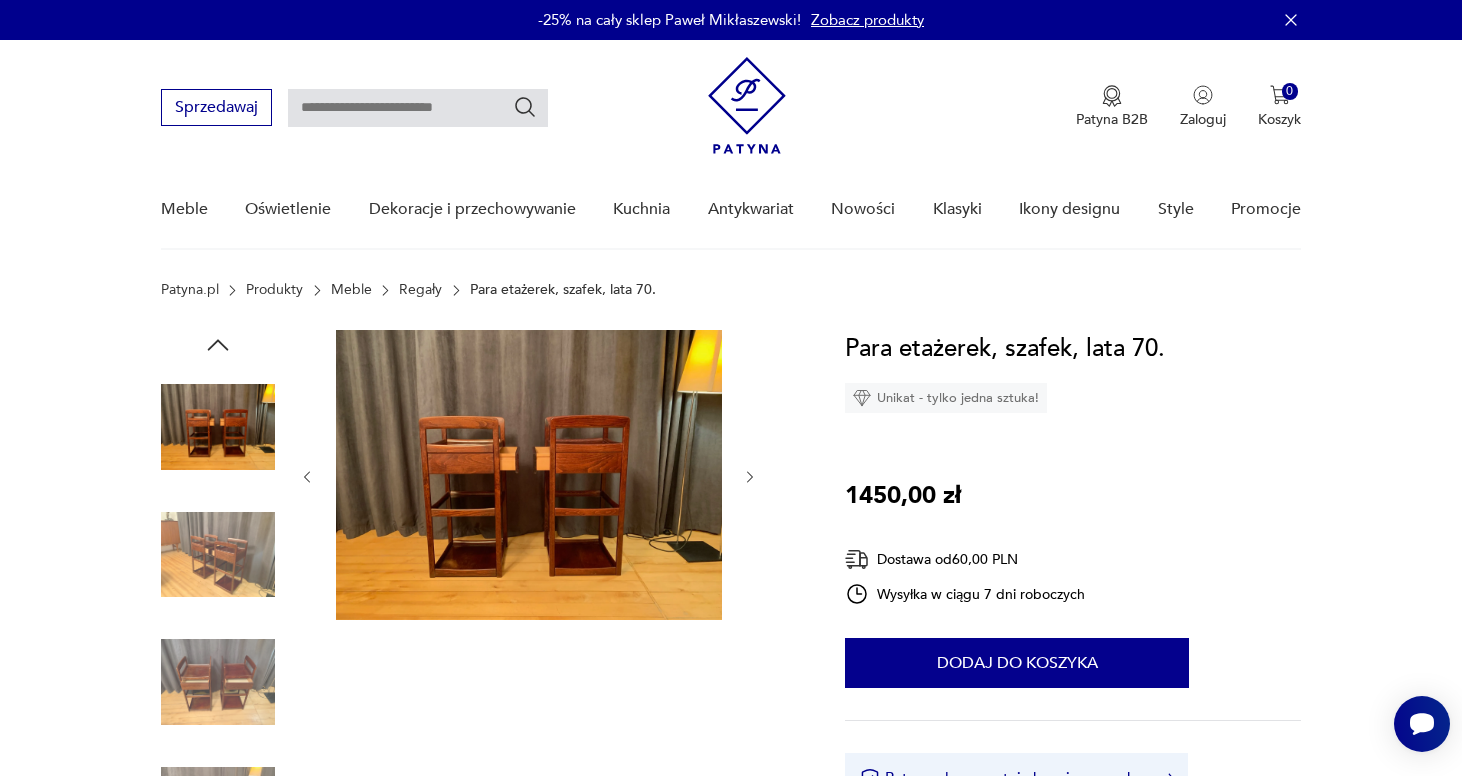 click 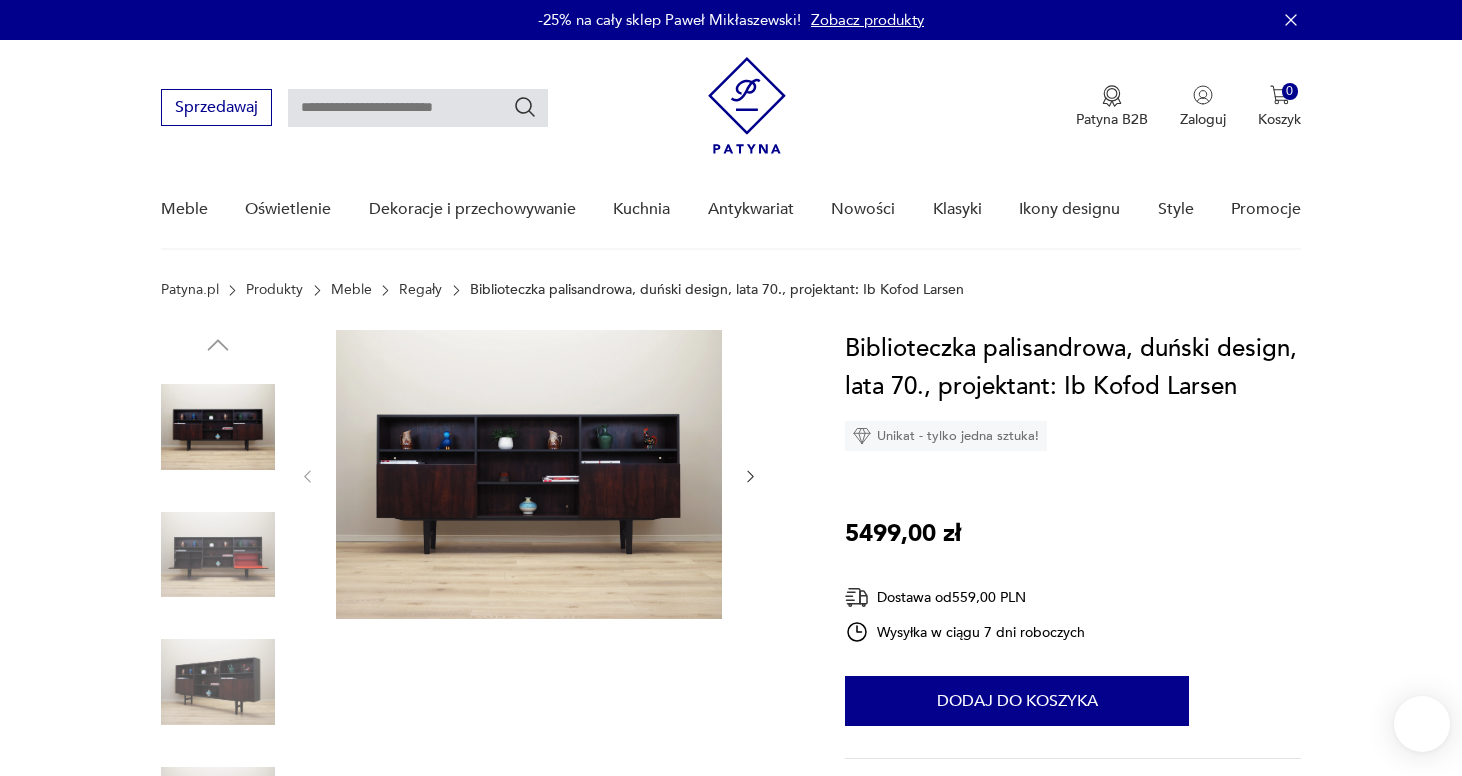 scroll, scrollTop: 0, scrollLeft: 0, axis: both 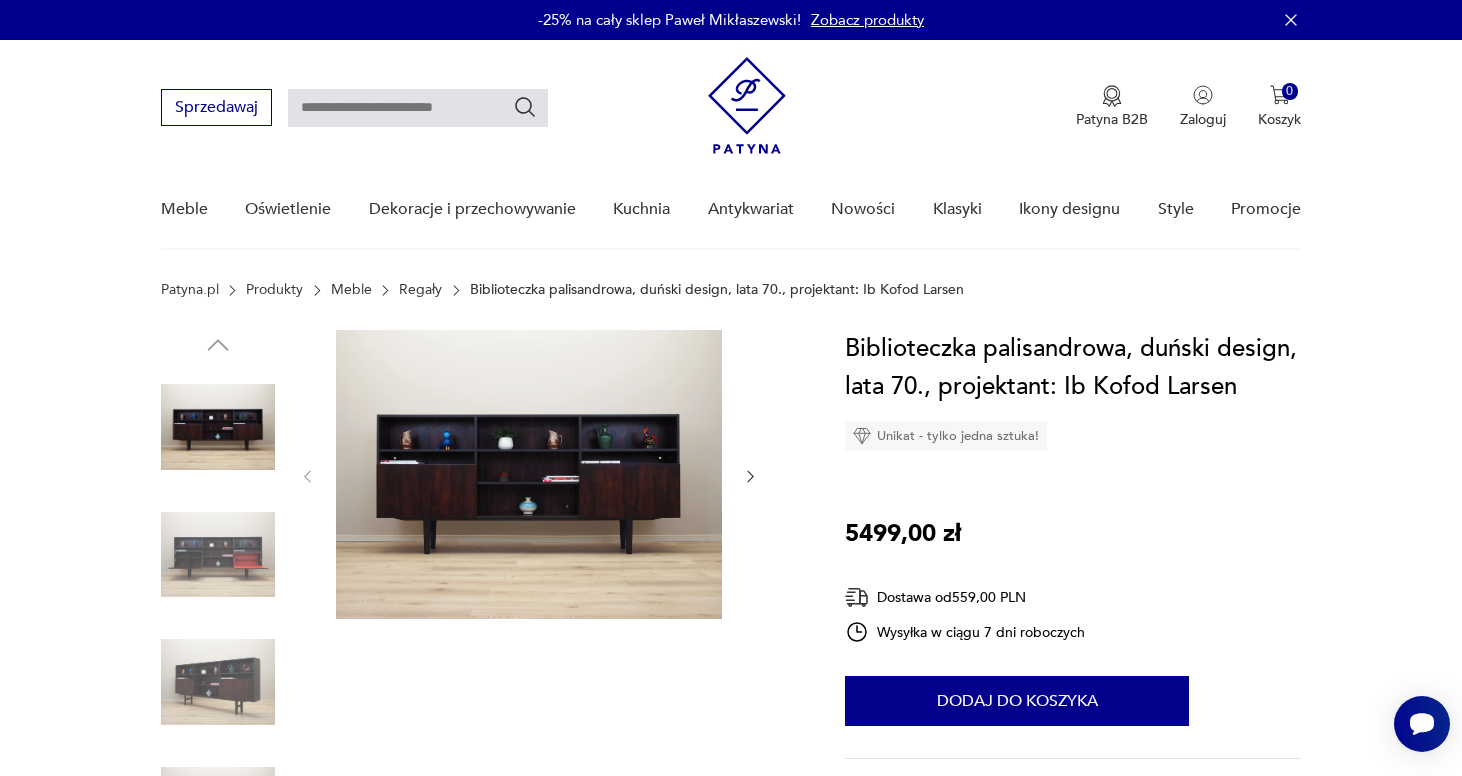 click 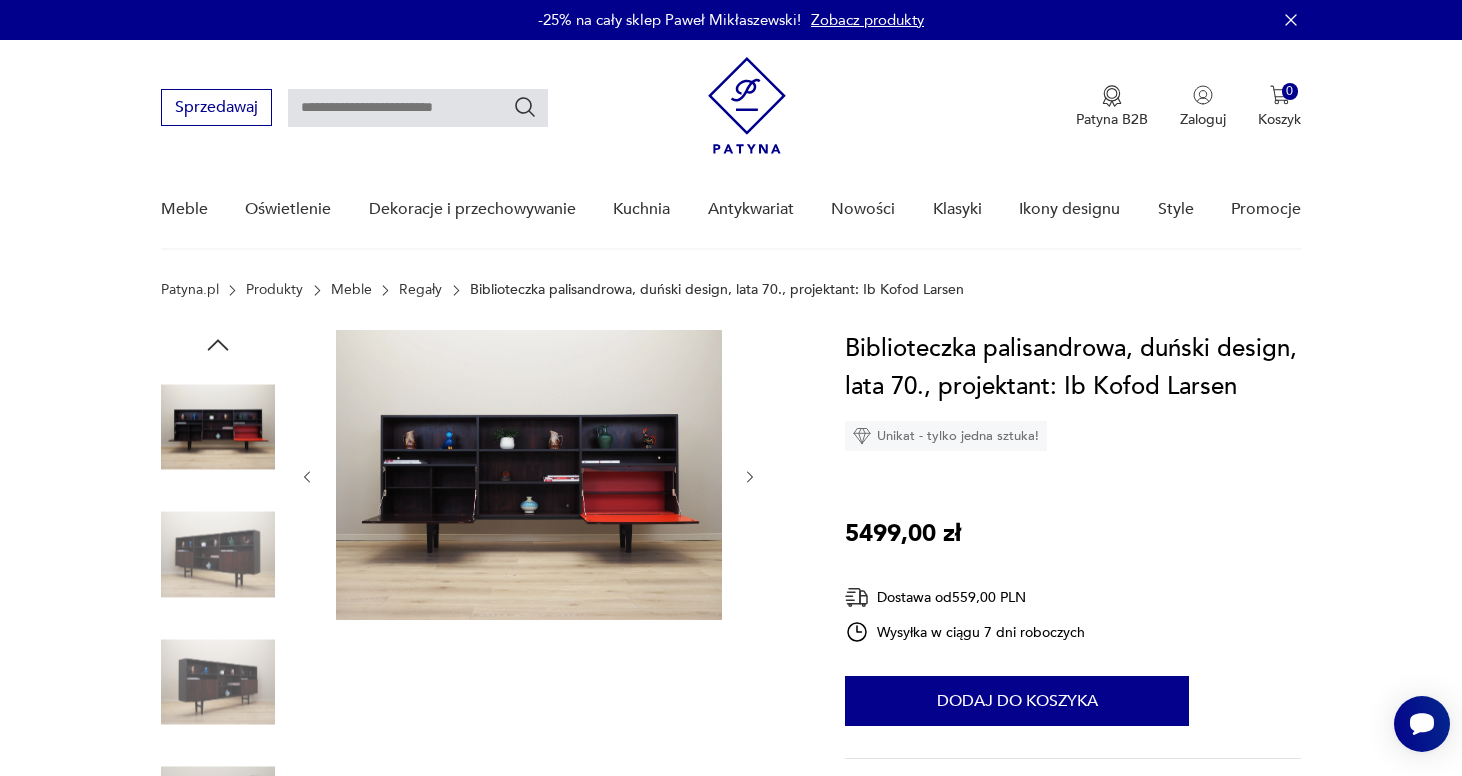 click 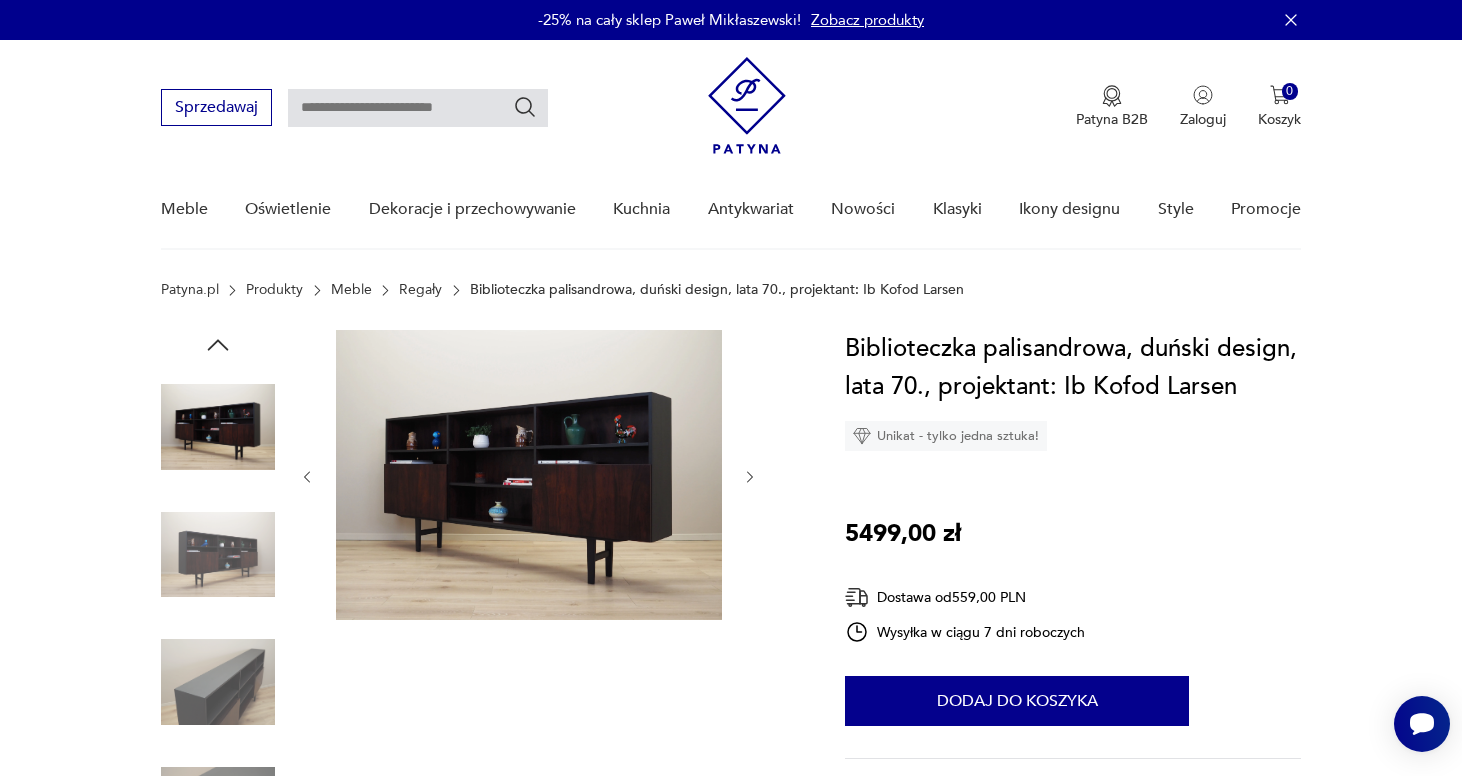 click 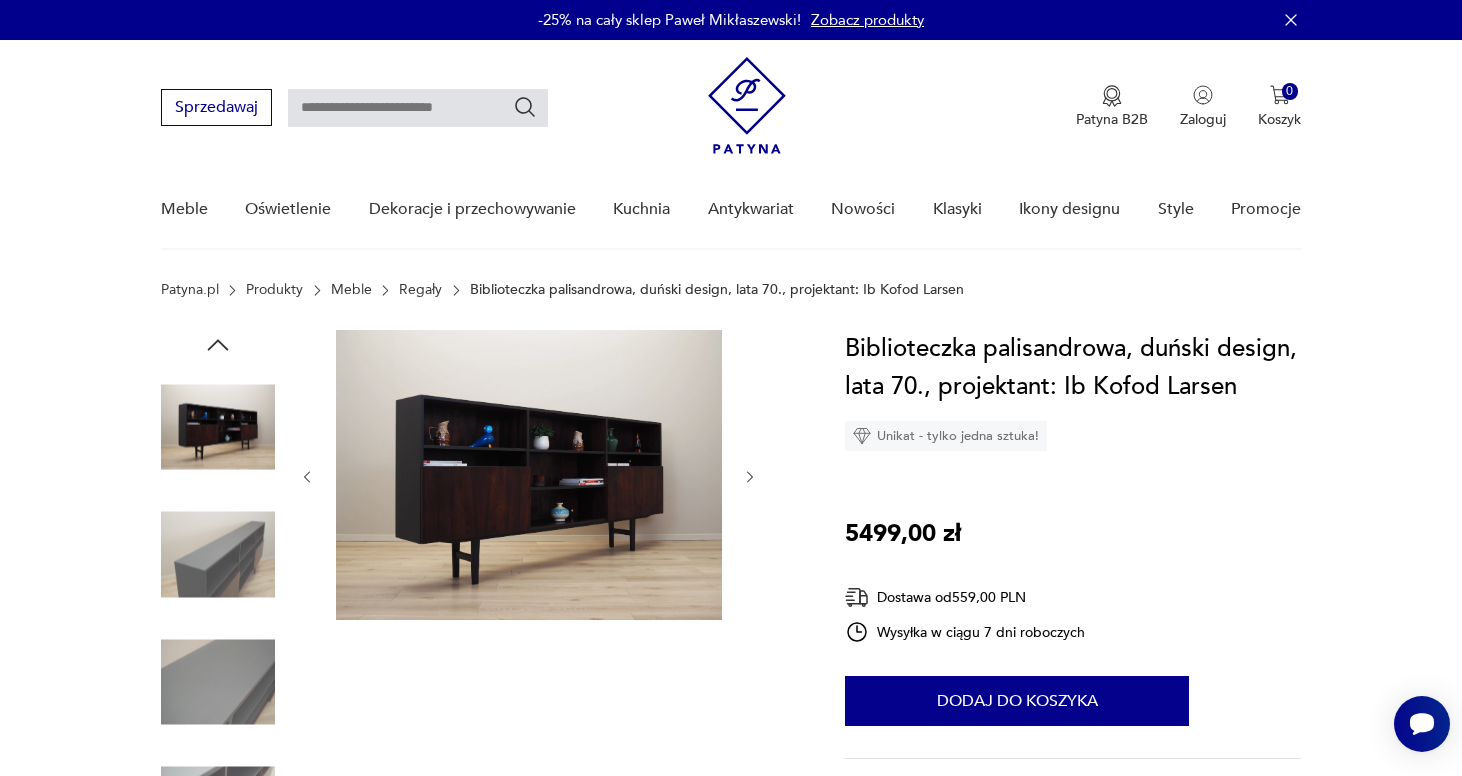 click 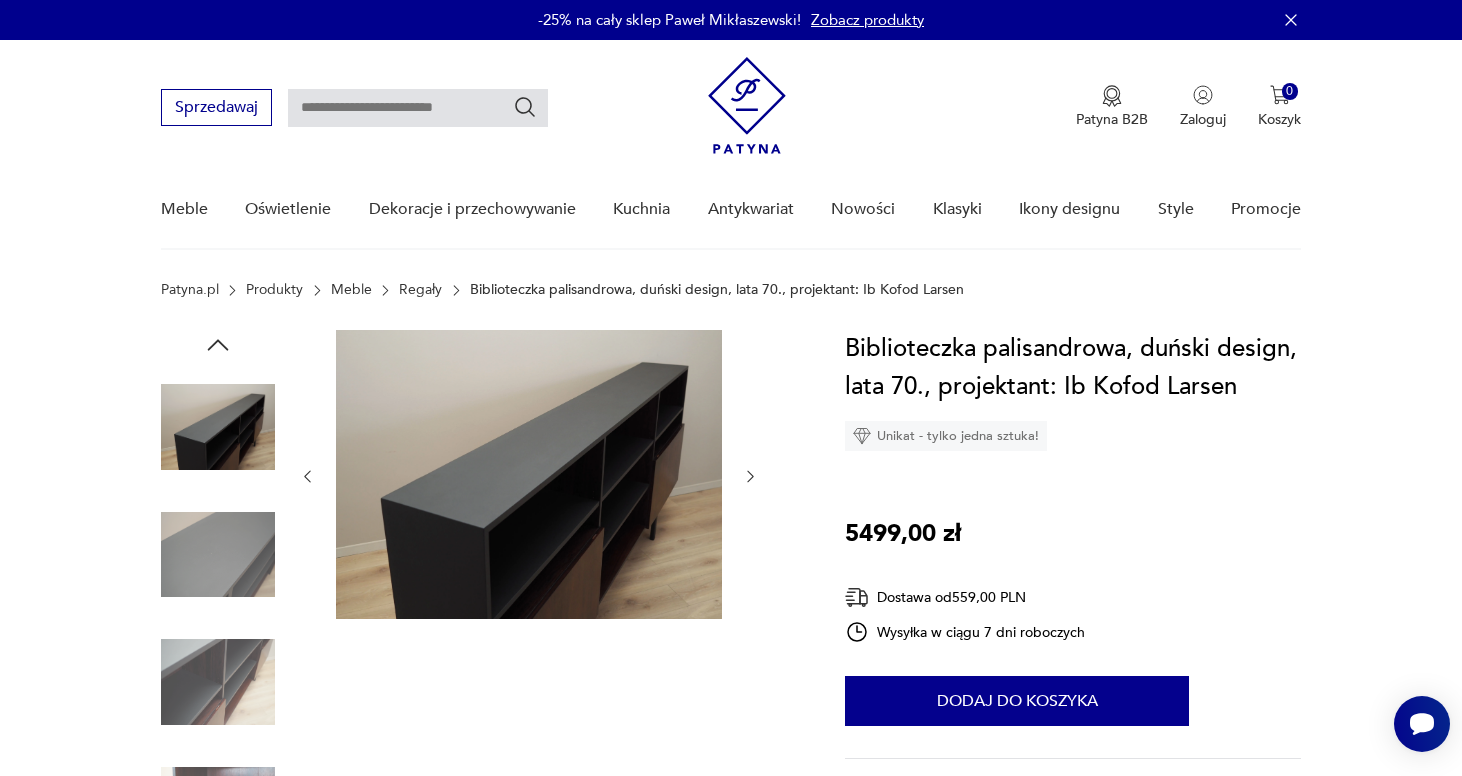 click 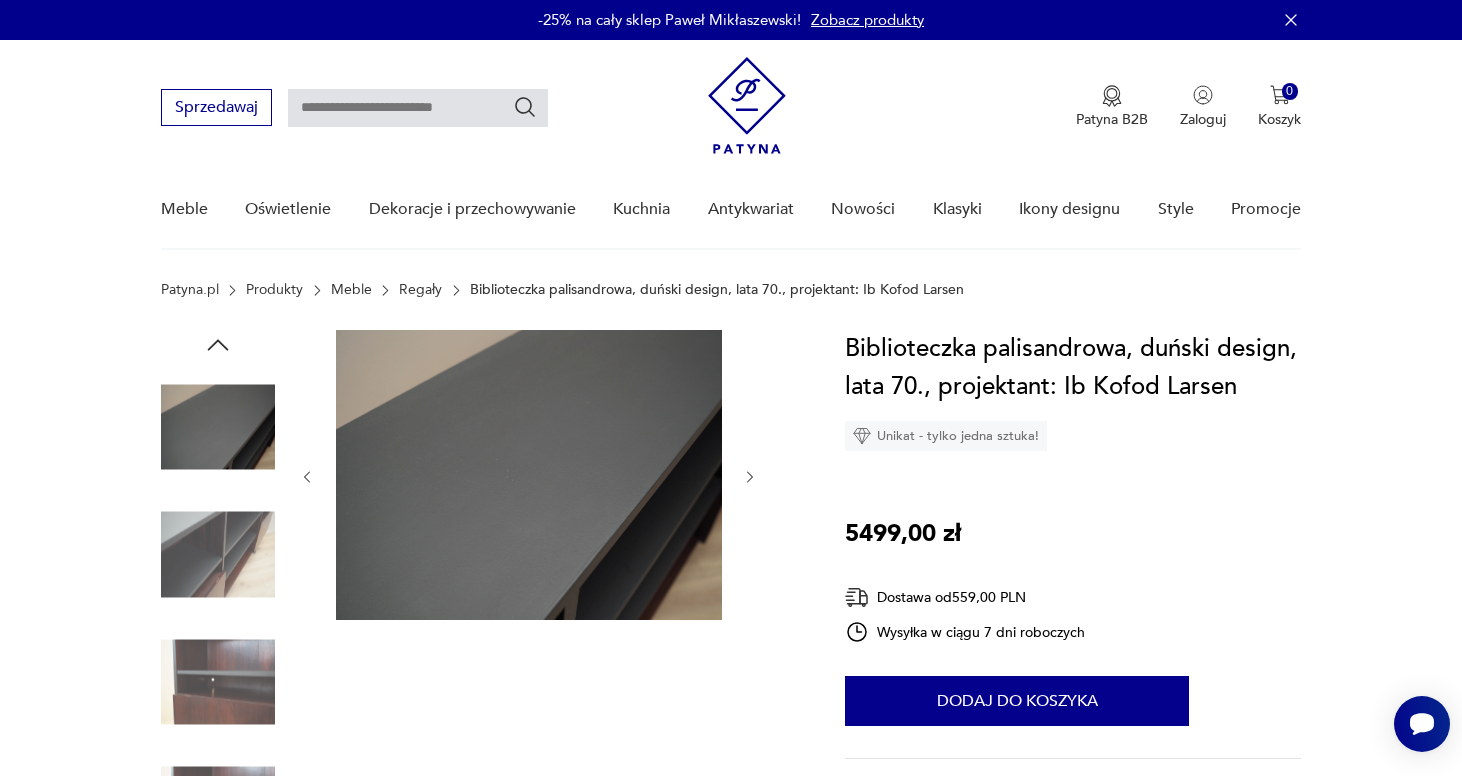 click 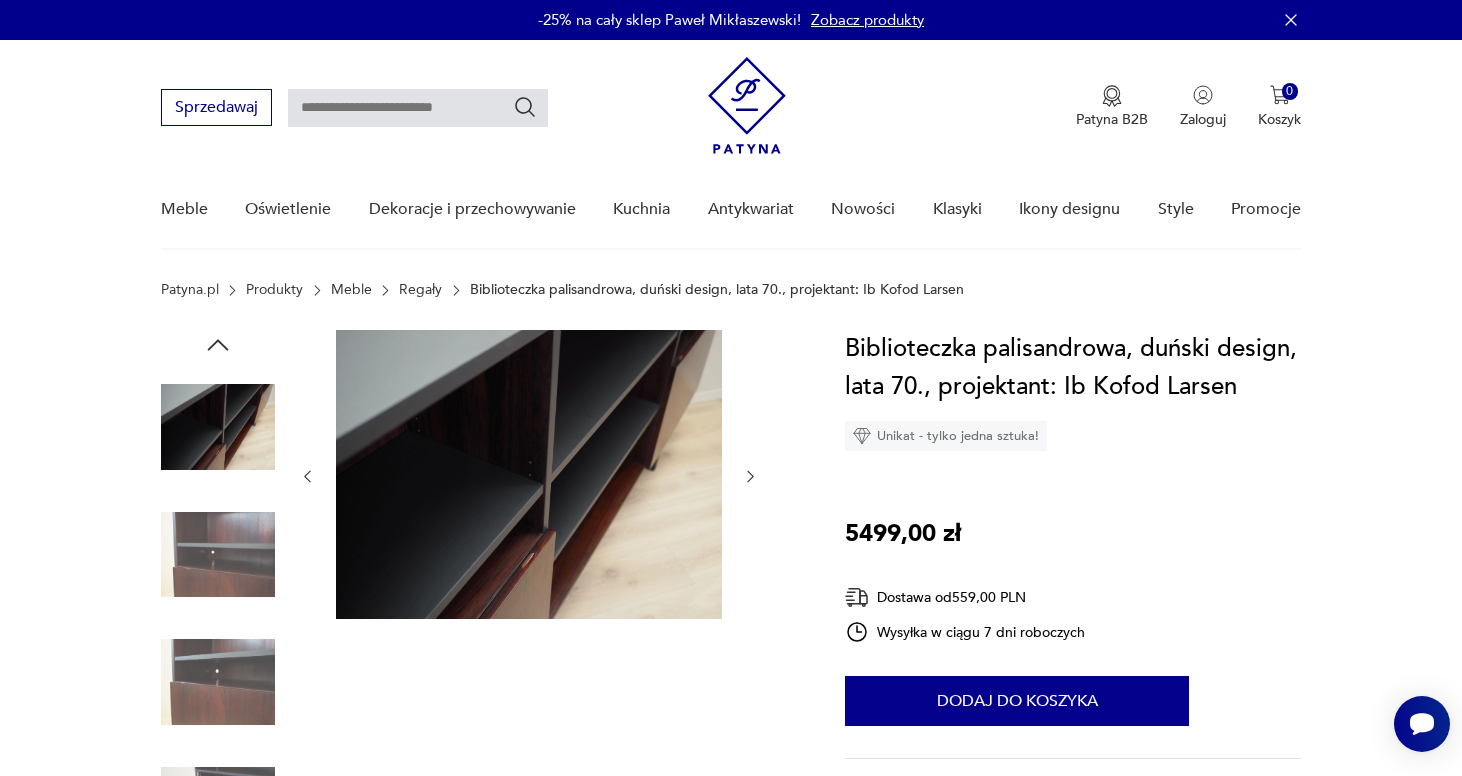 click 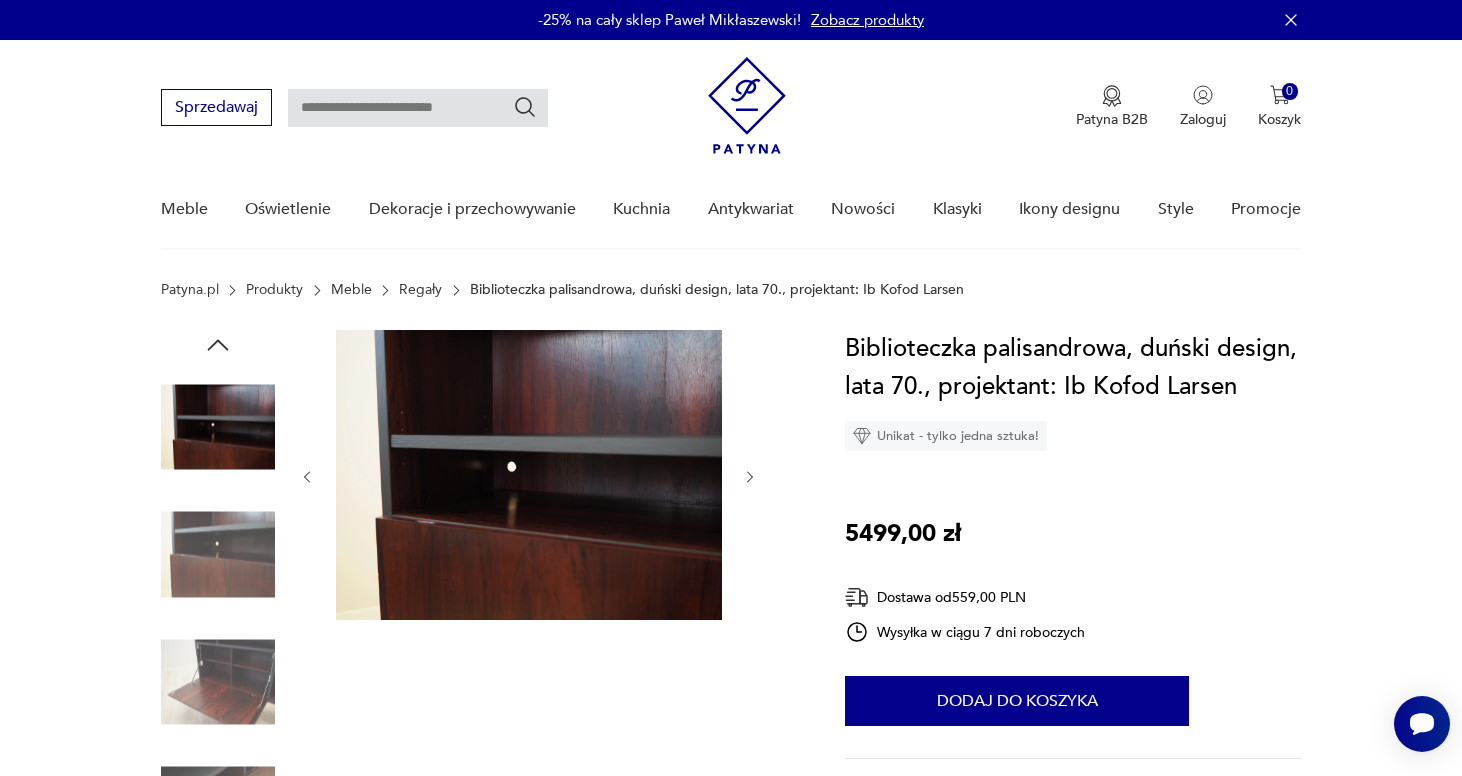 click 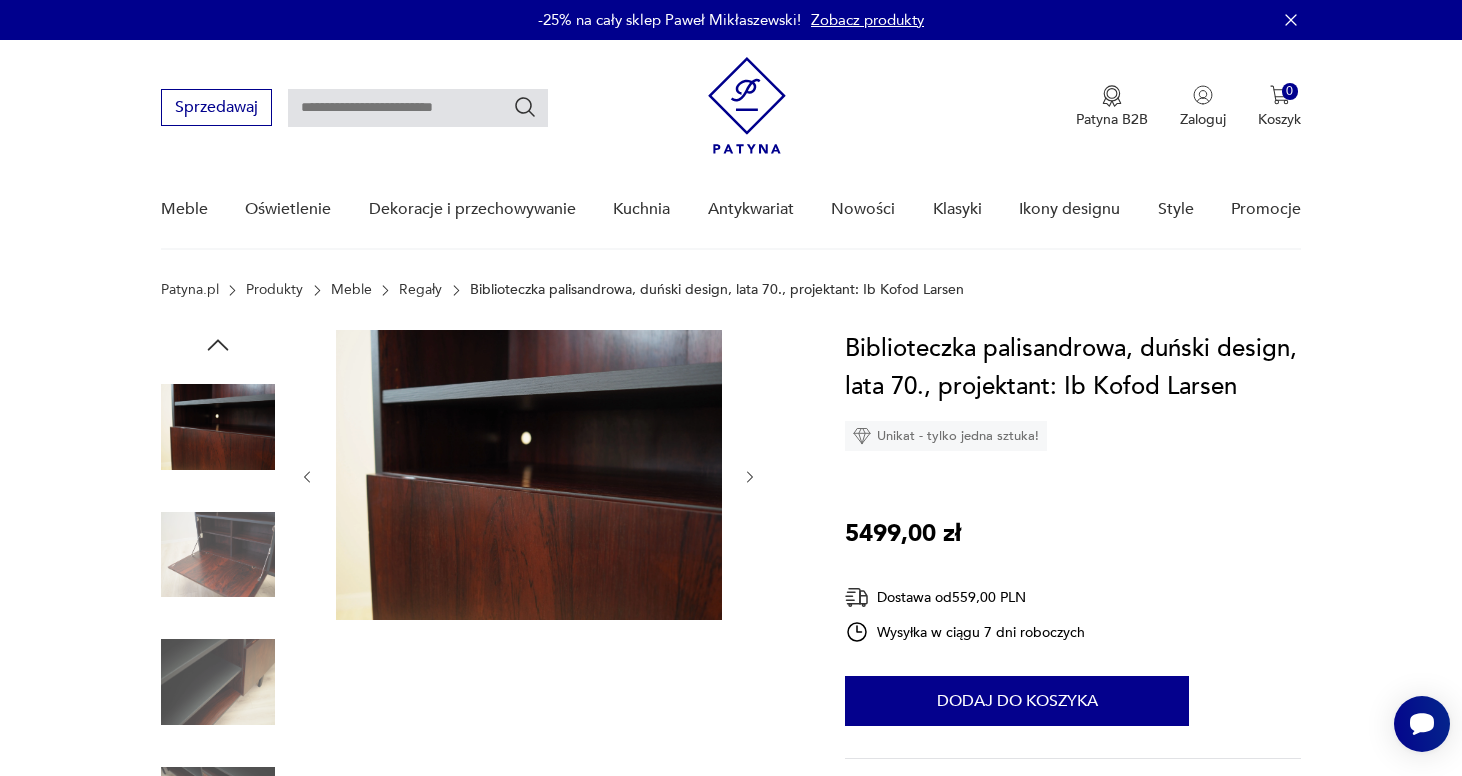 click 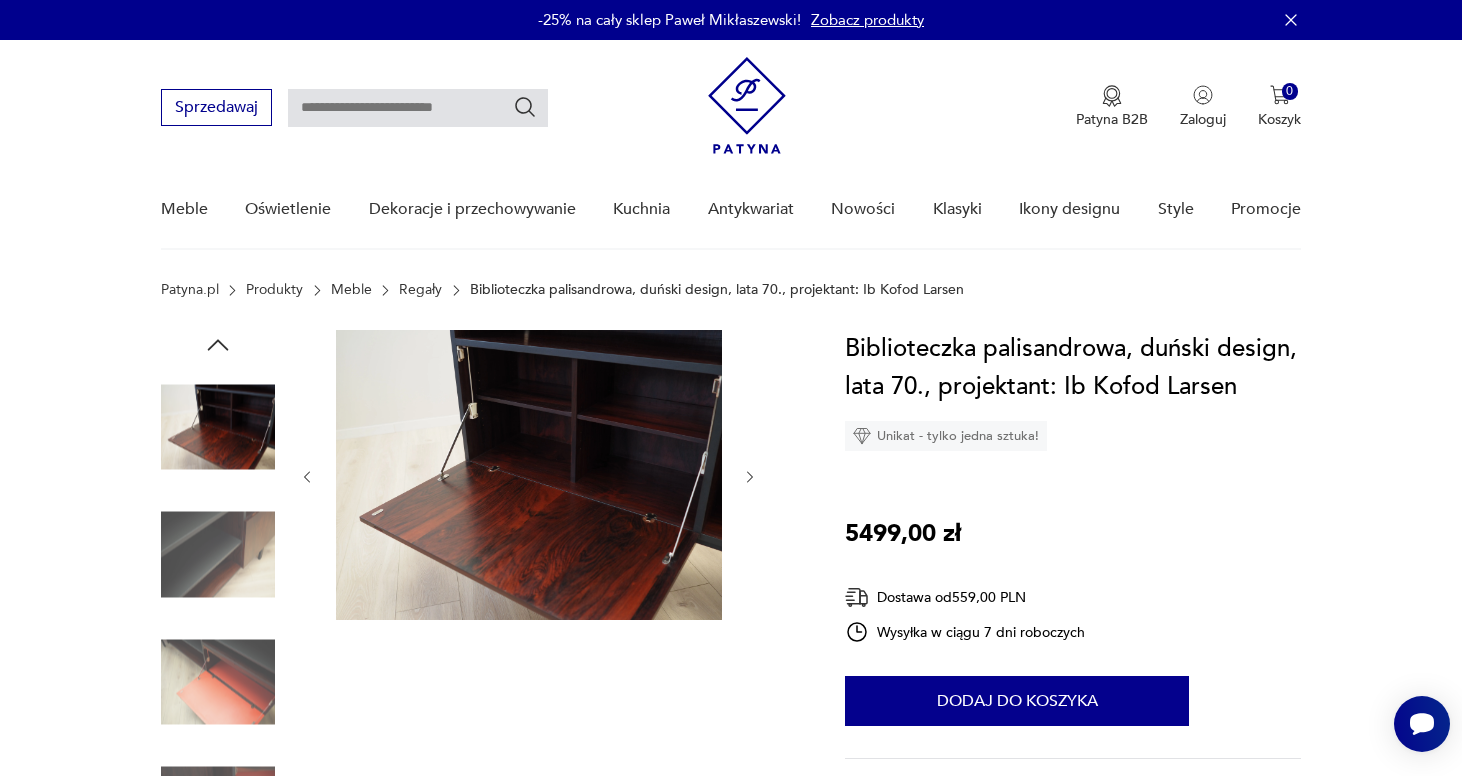 click 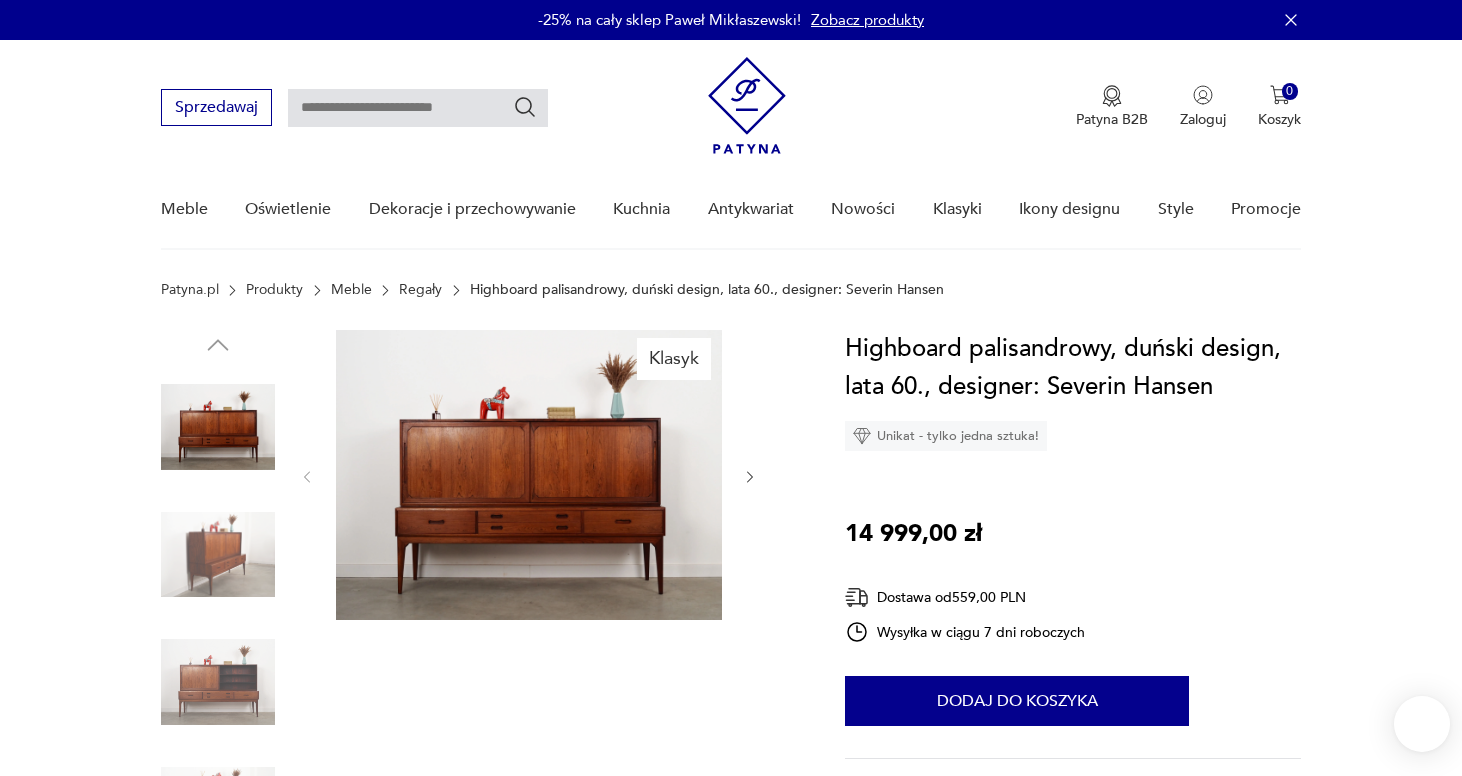 scroll, scrollTop: 0, scrollLeft: 0, axis: both 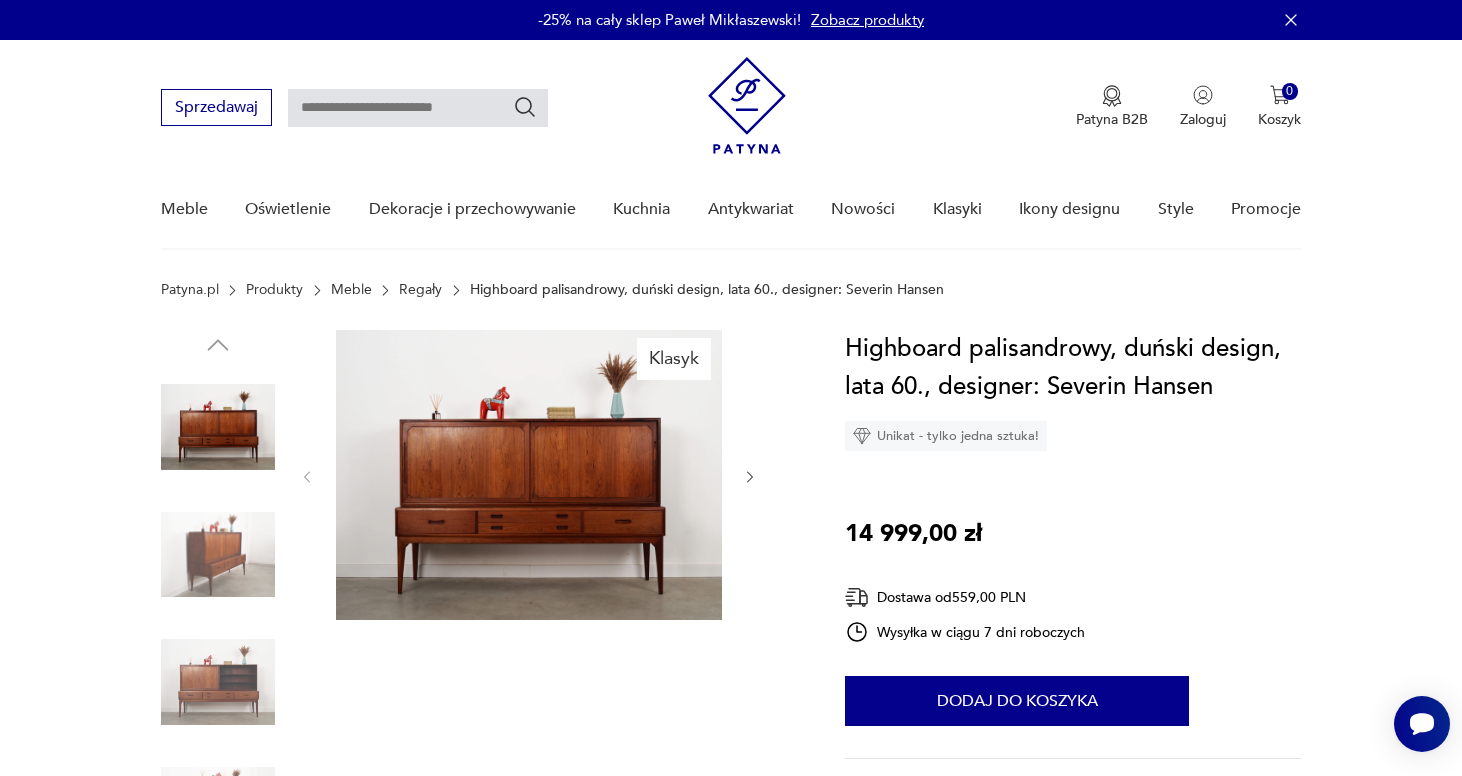 click 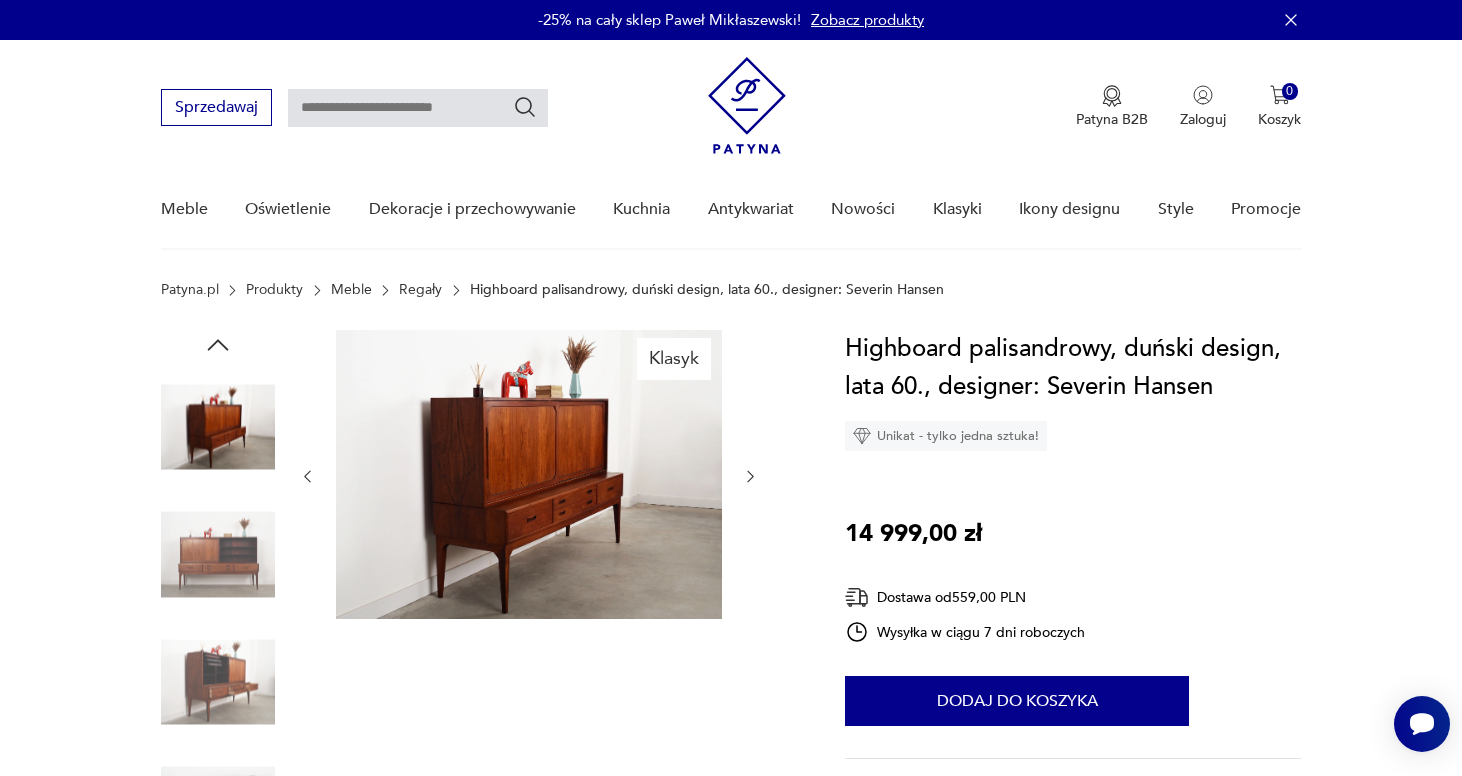 click 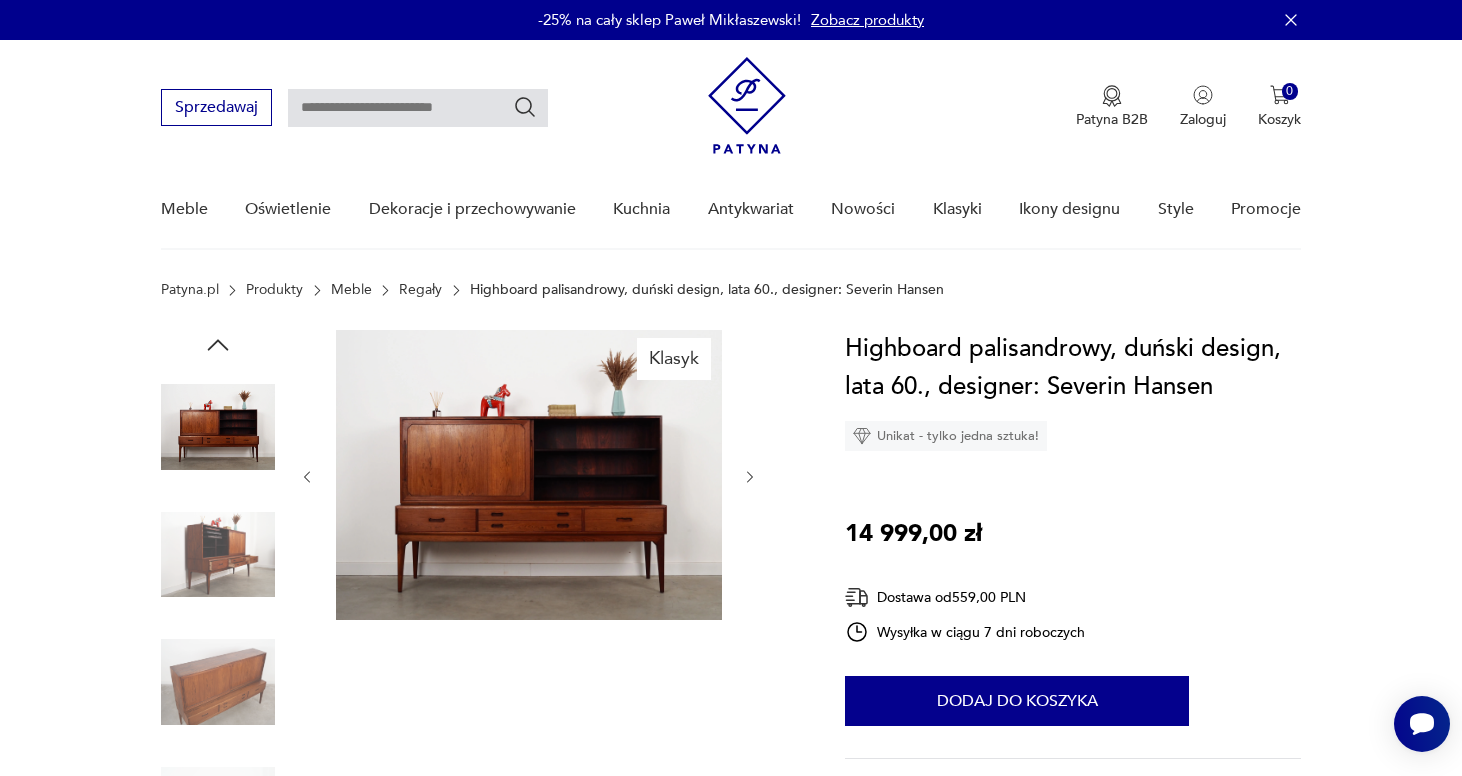 click 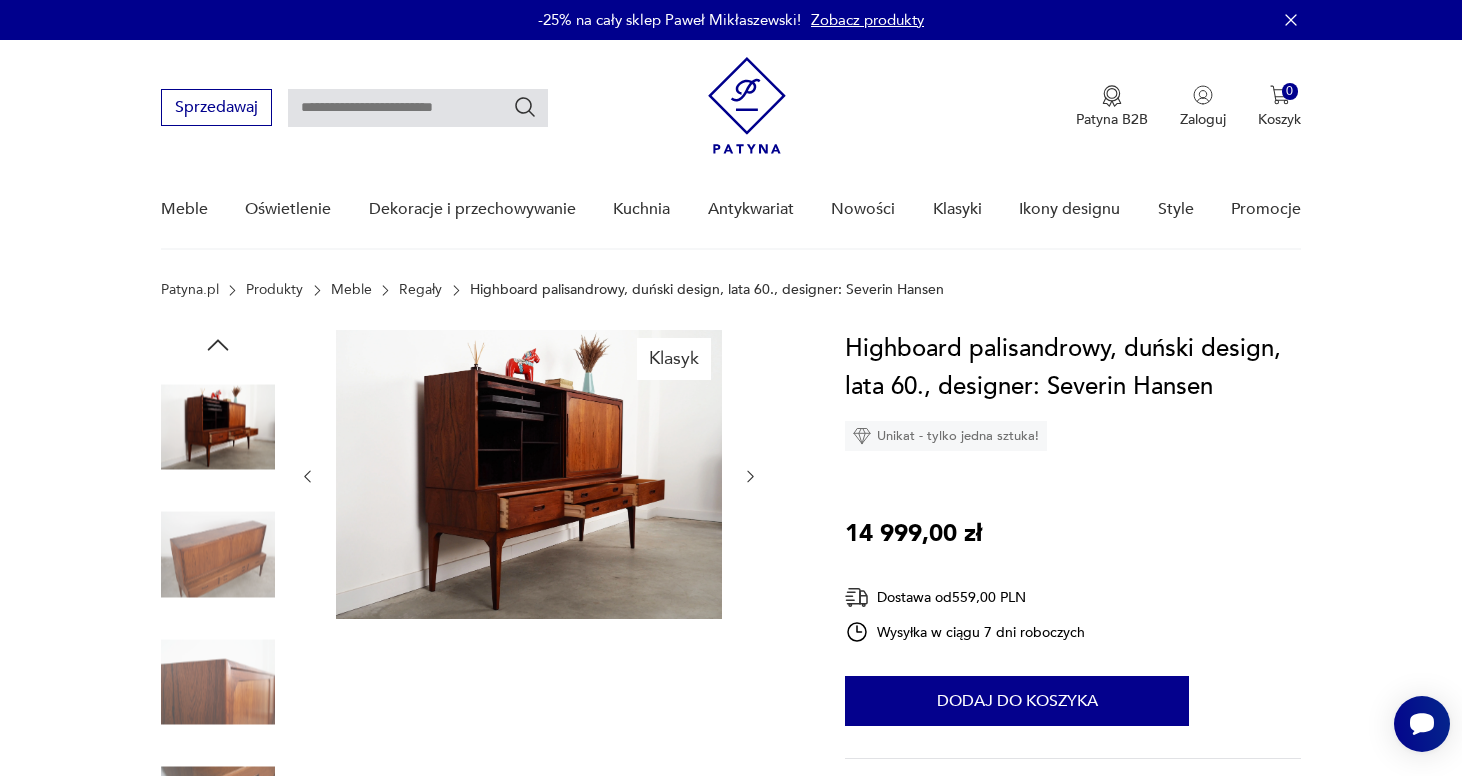 click 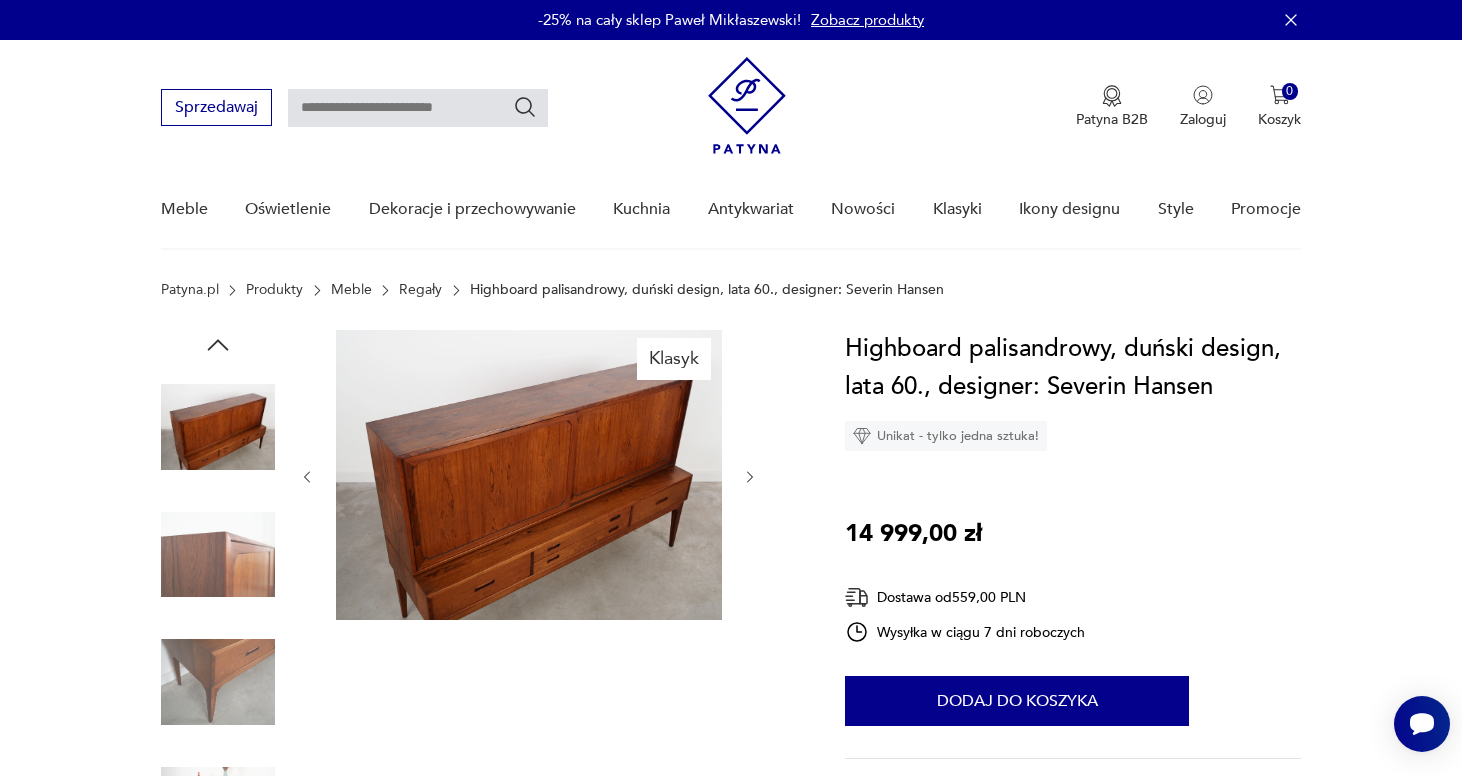 click 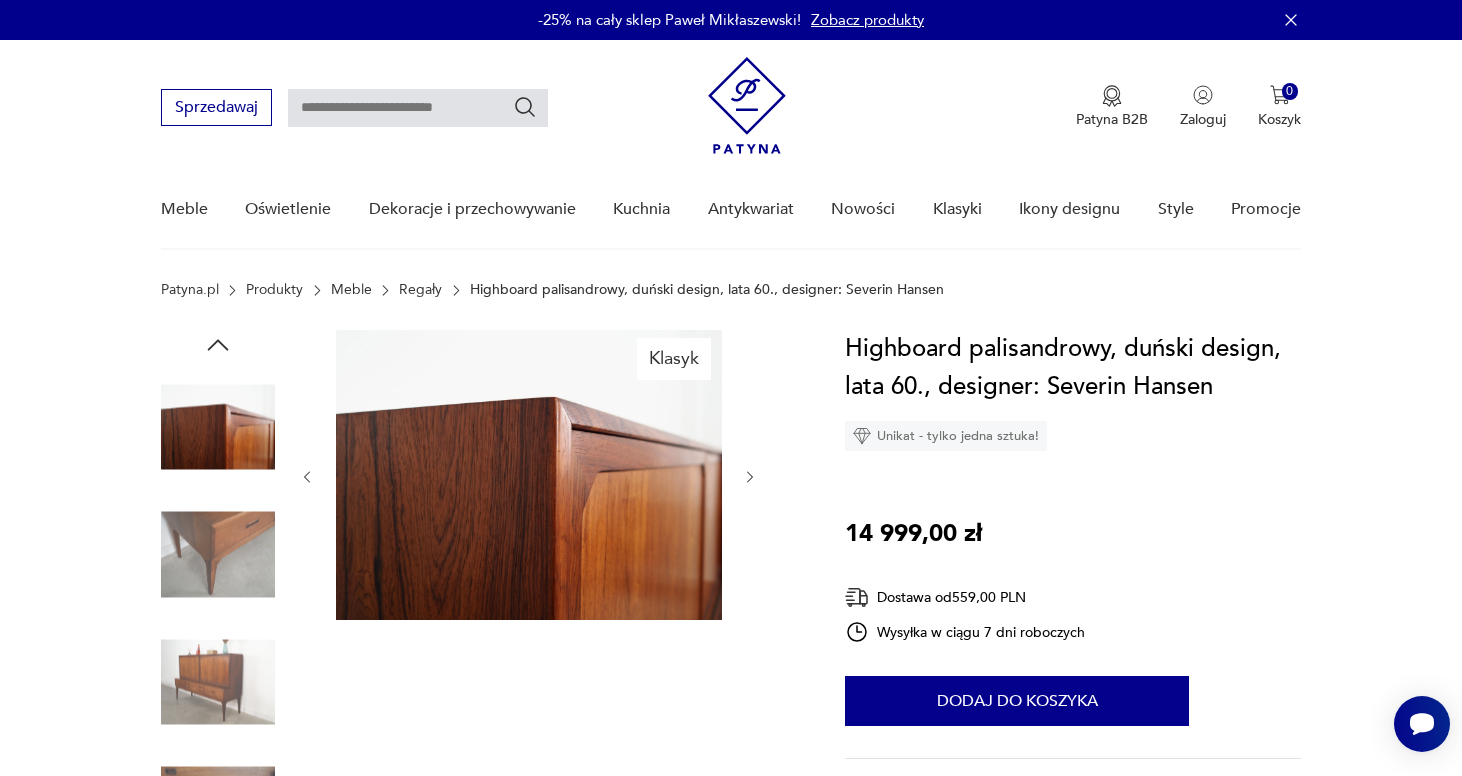 click 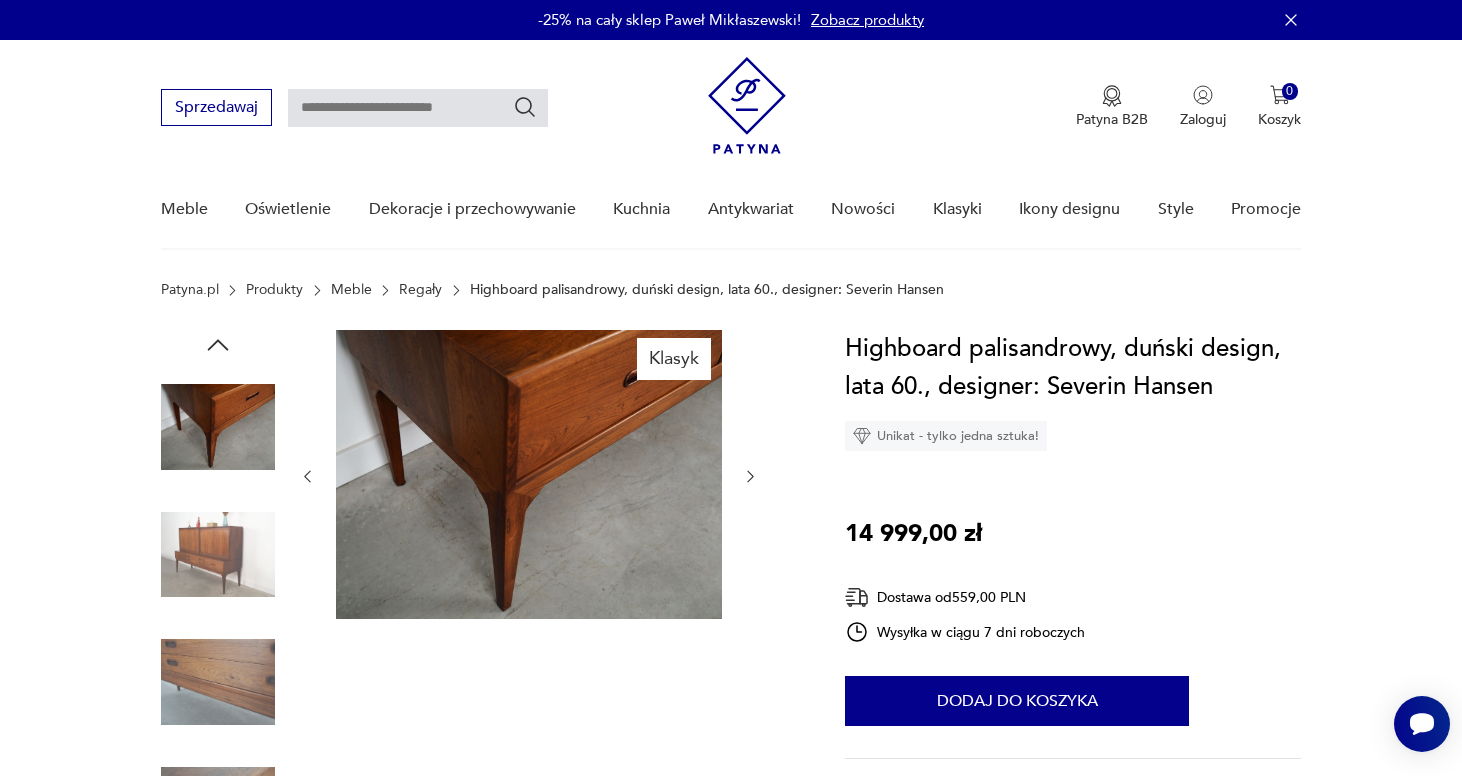 click 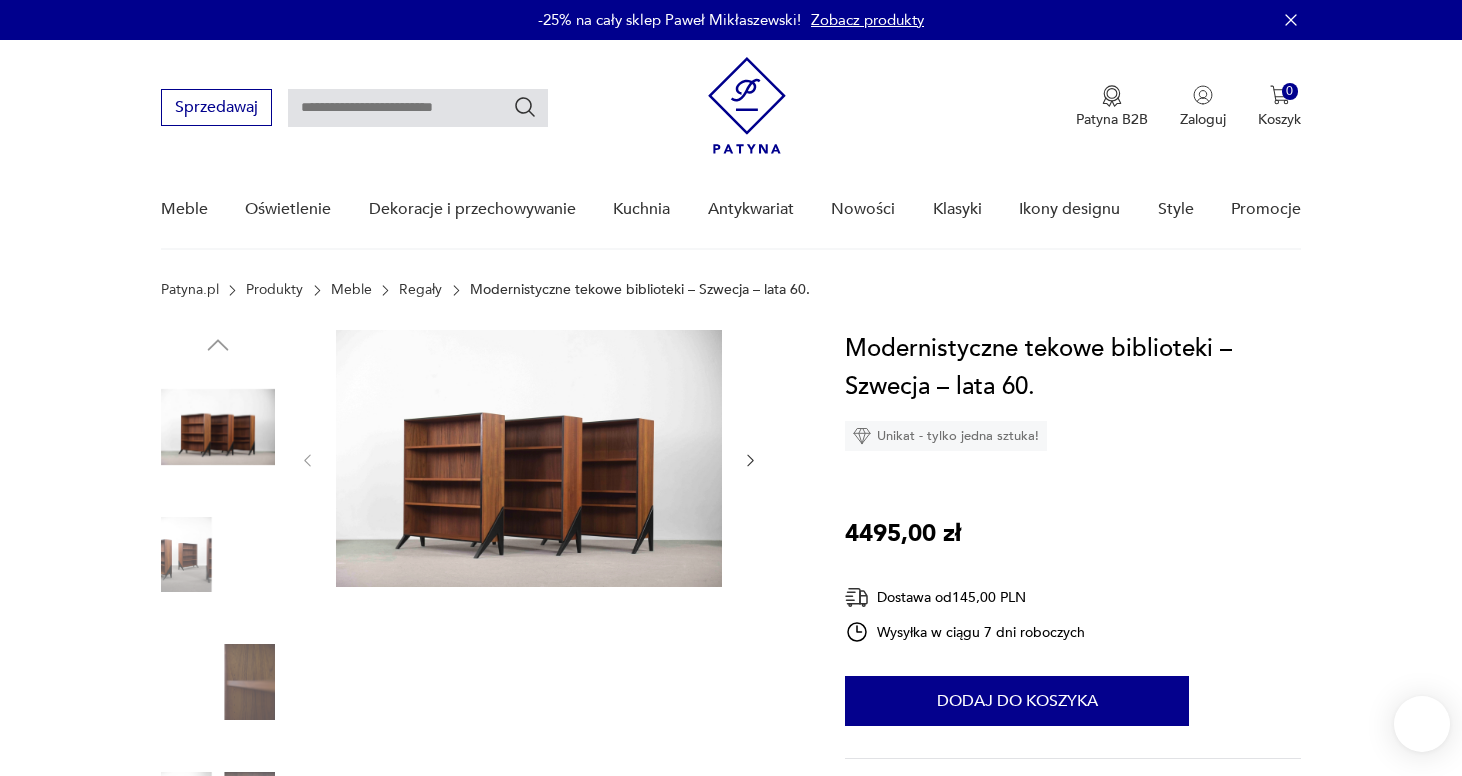 scroll, scrollTop: 0, scrollLeft: 0, axis: both 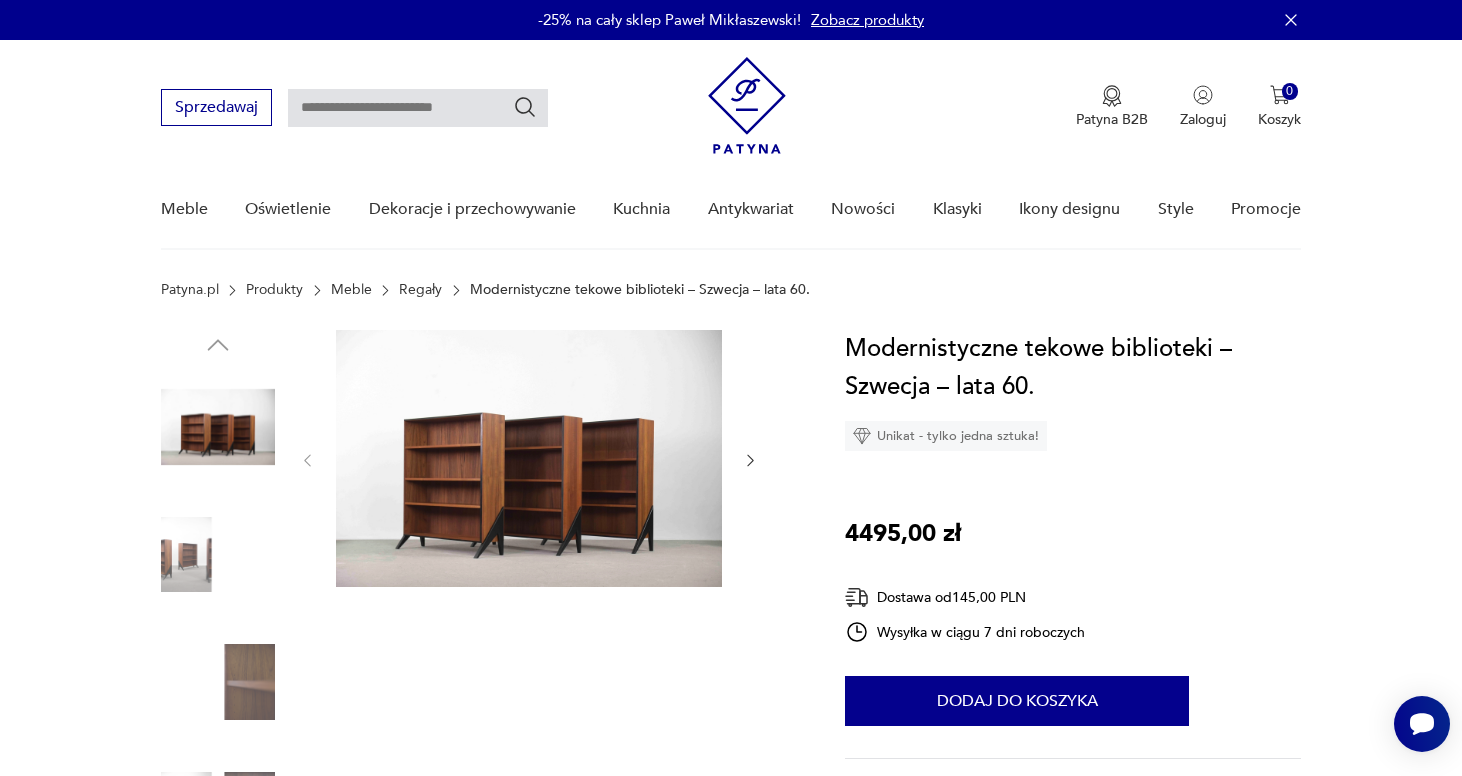 click 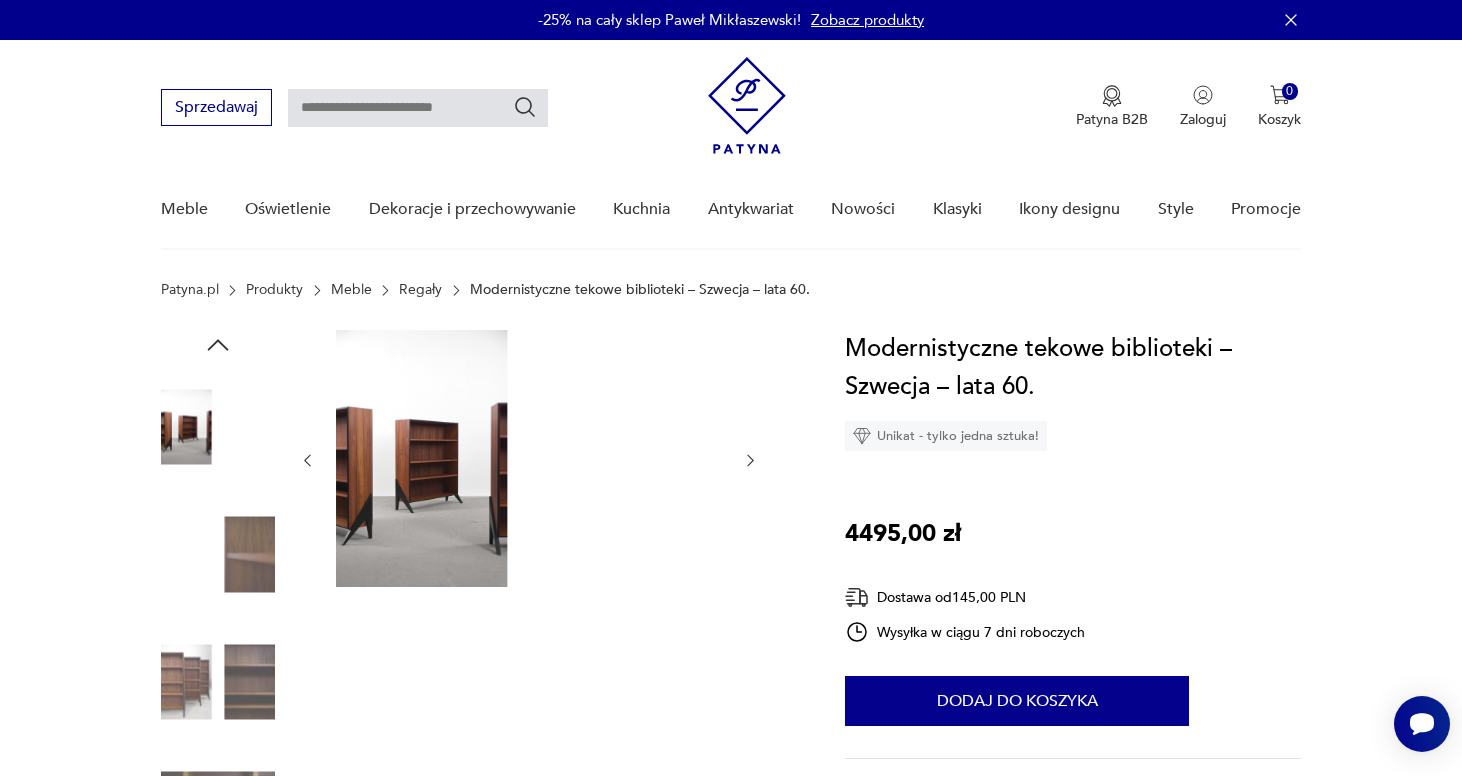 click 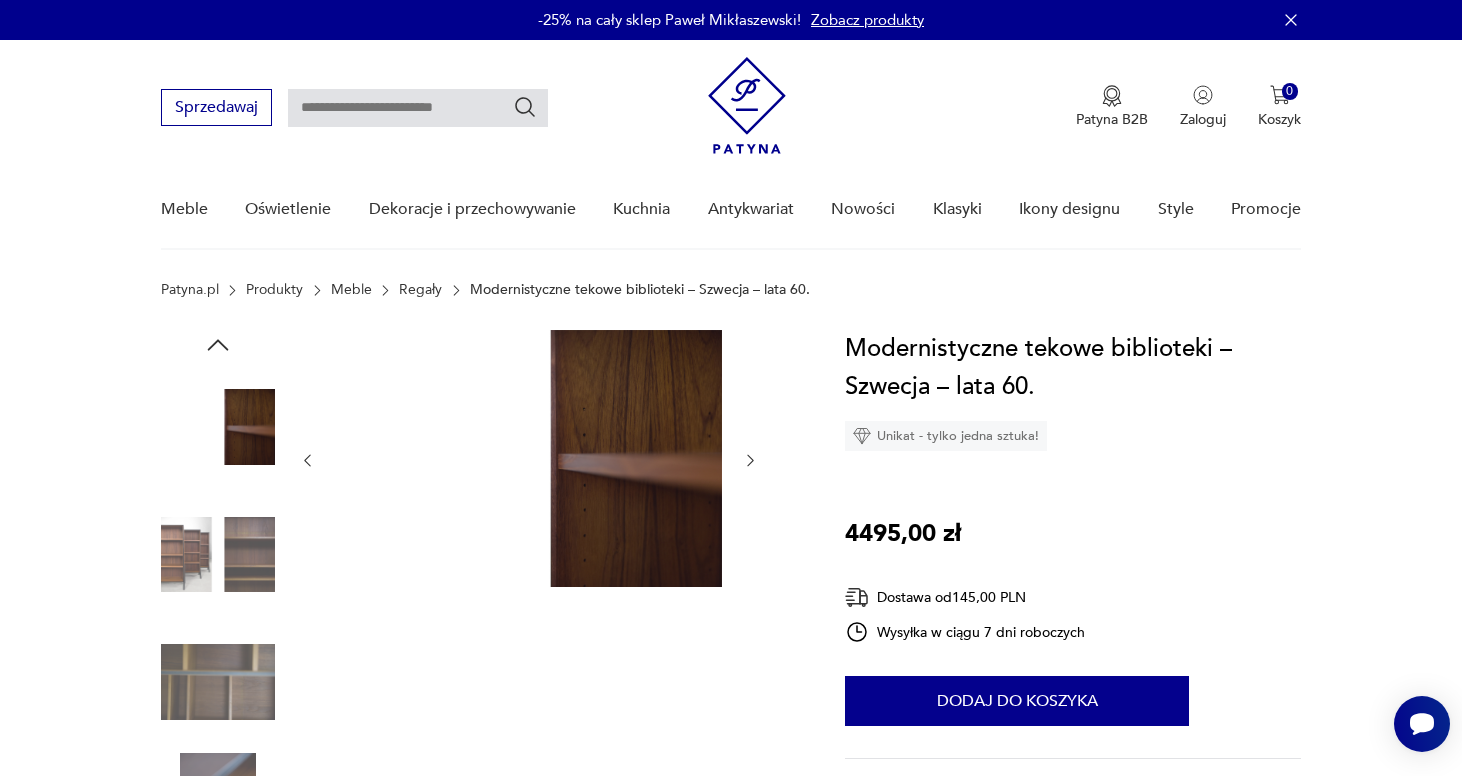 click 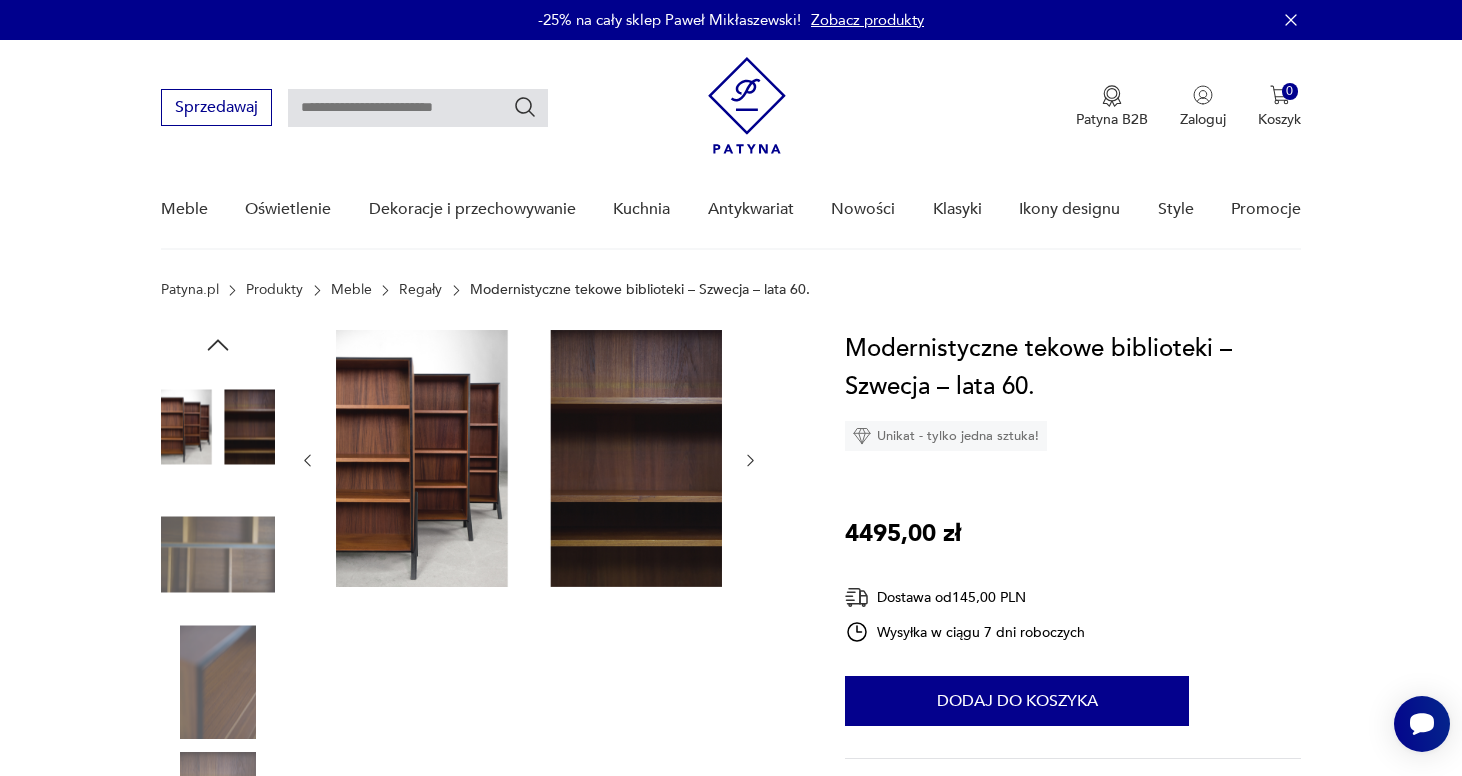 click 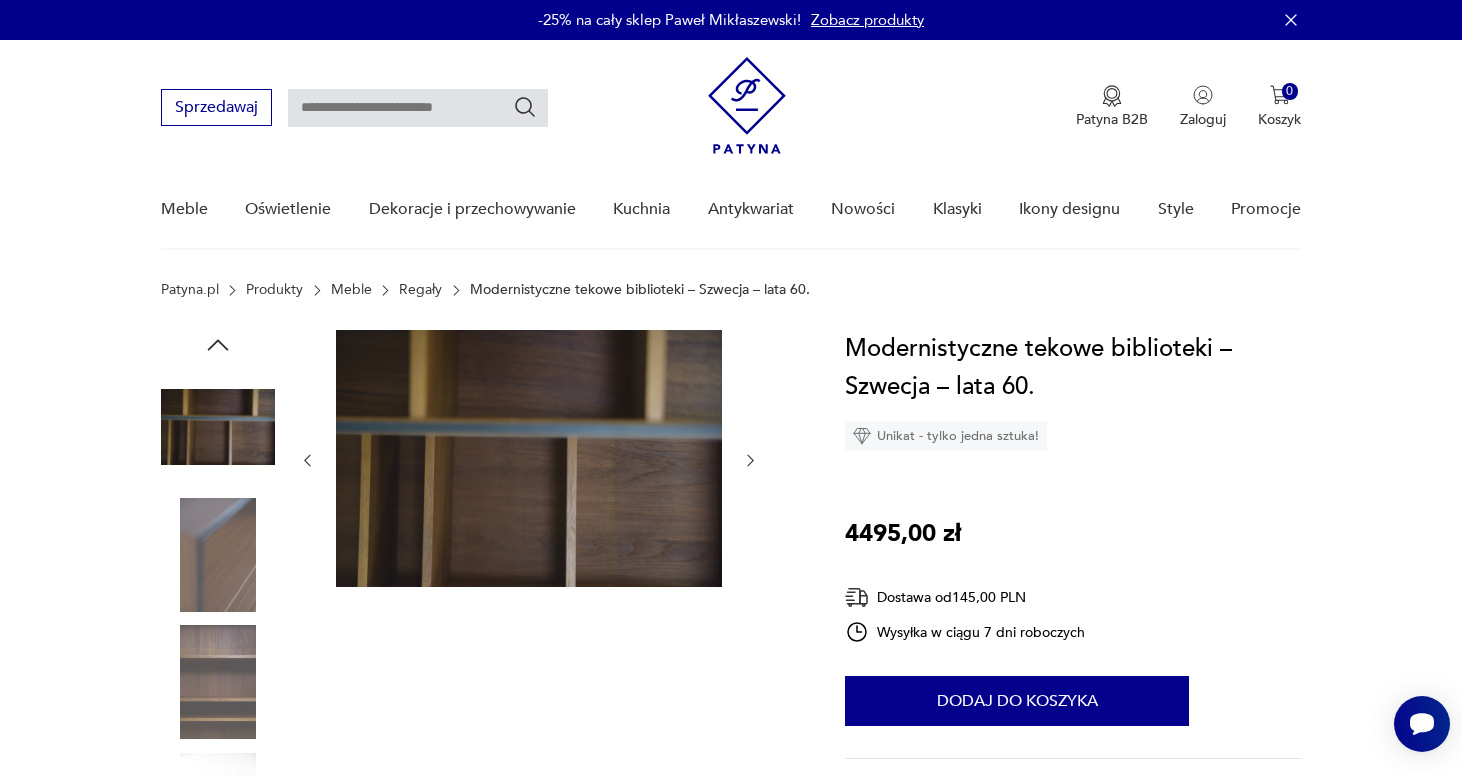 click 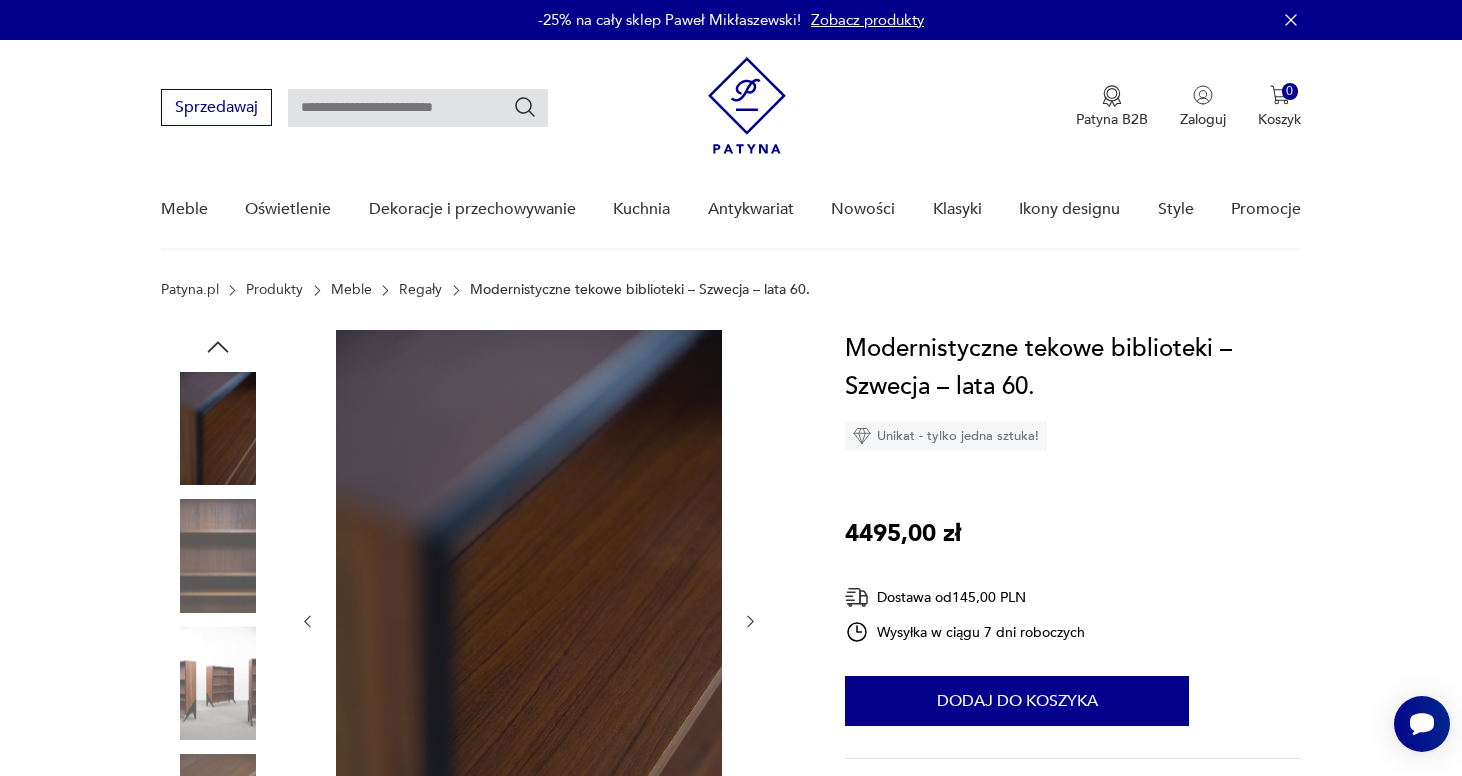 click at bounding box center [529, 621] 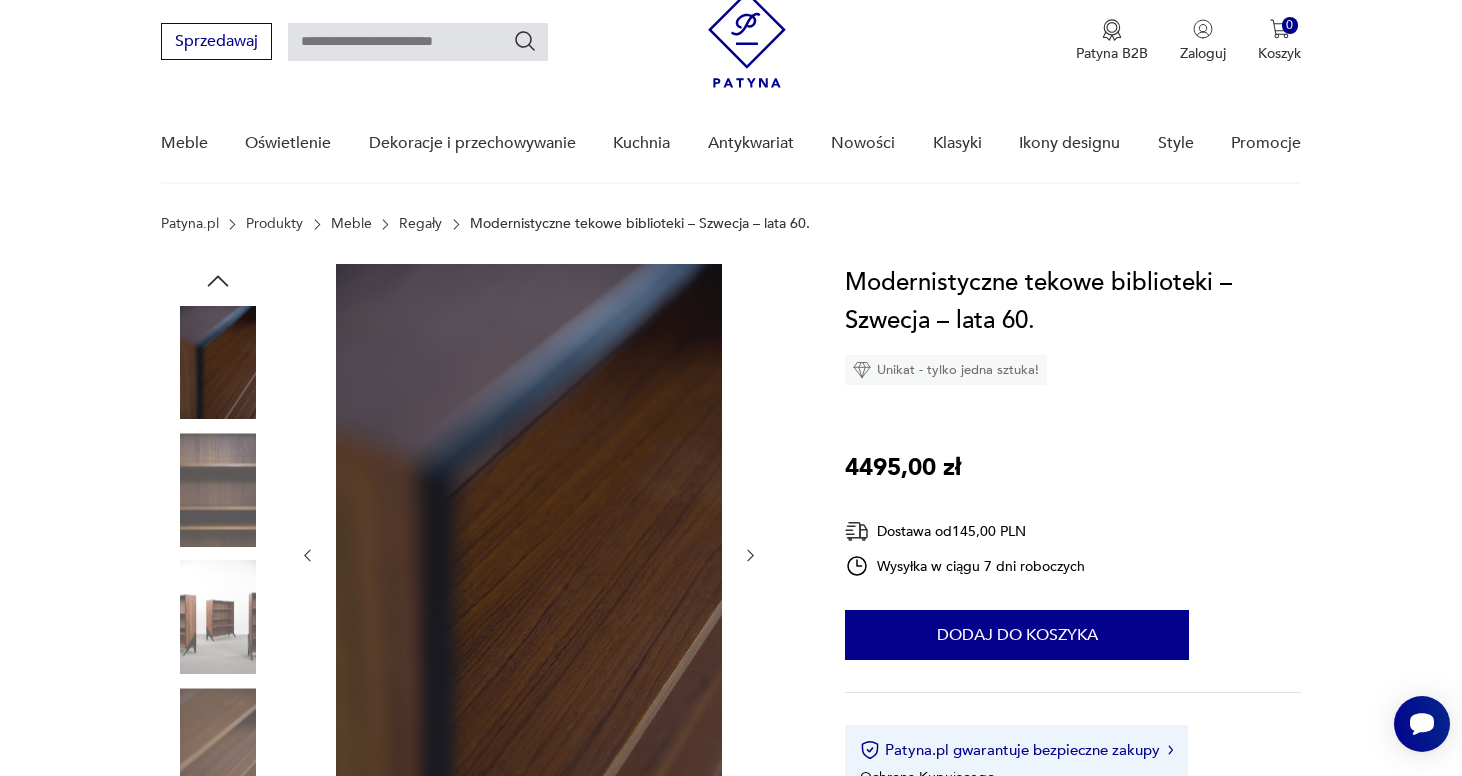 scroll, scrollTop: 49, scrollLeft: 0, axis: vertical 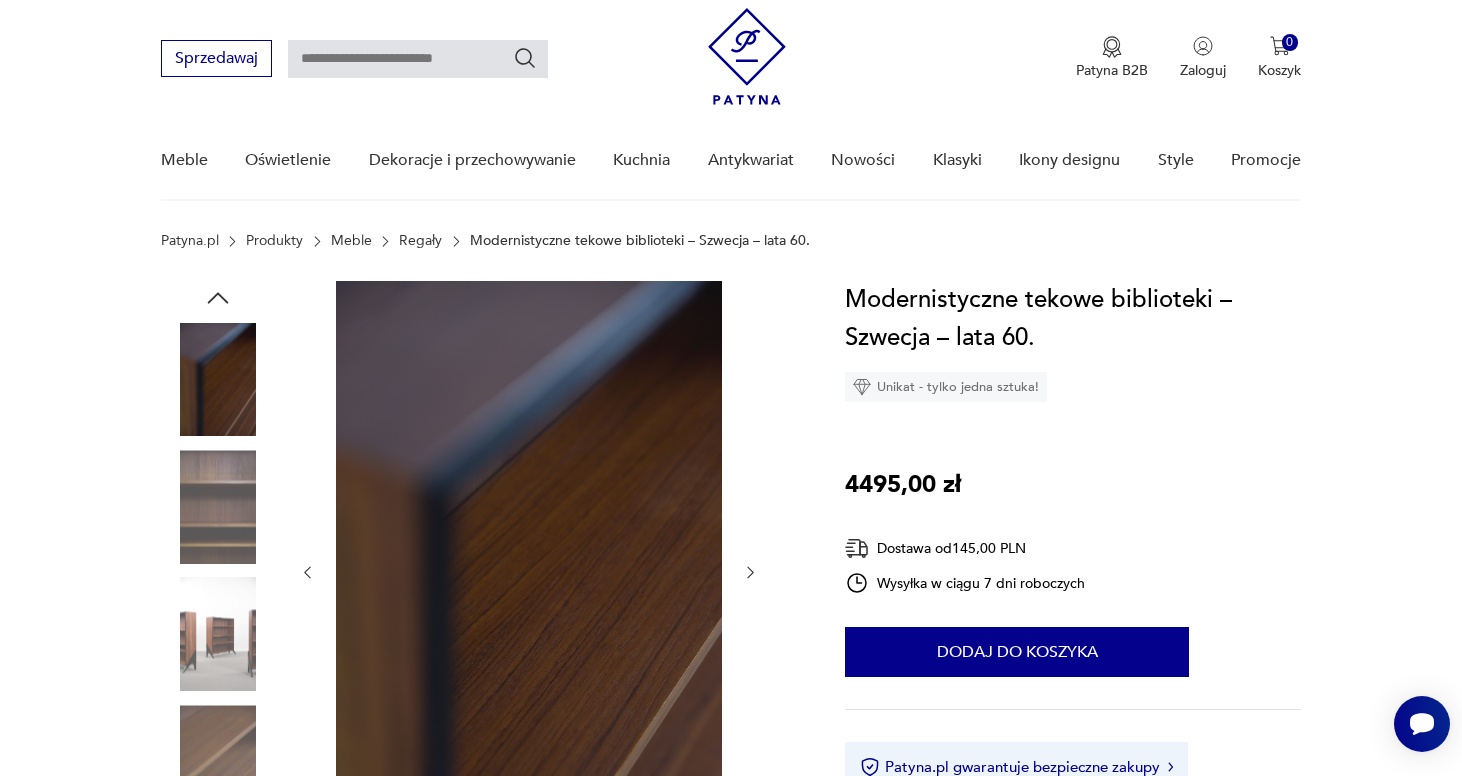 click at bounding box center (218, 635) 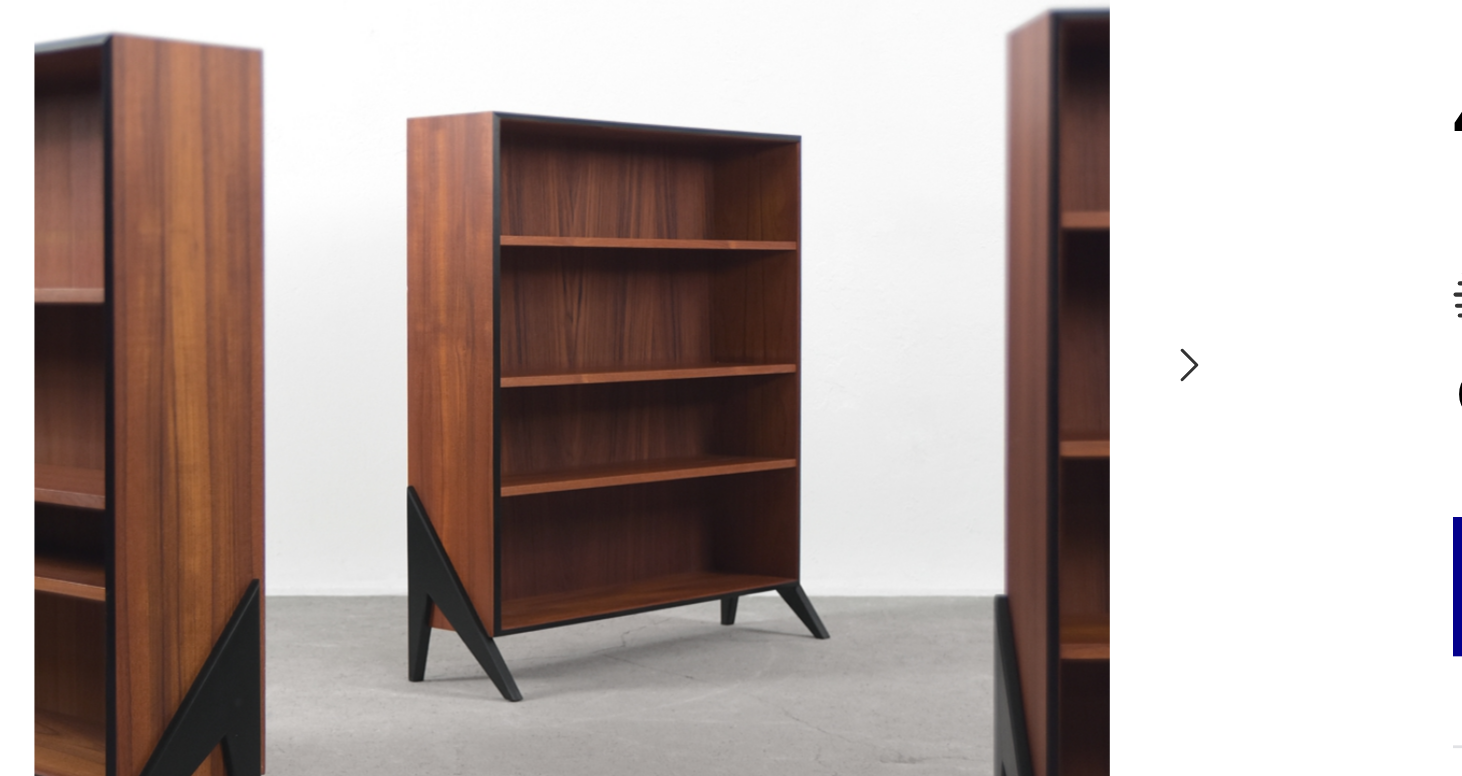 scroll, scrollTop: 150, scrollLeft: 0, axis: vertical 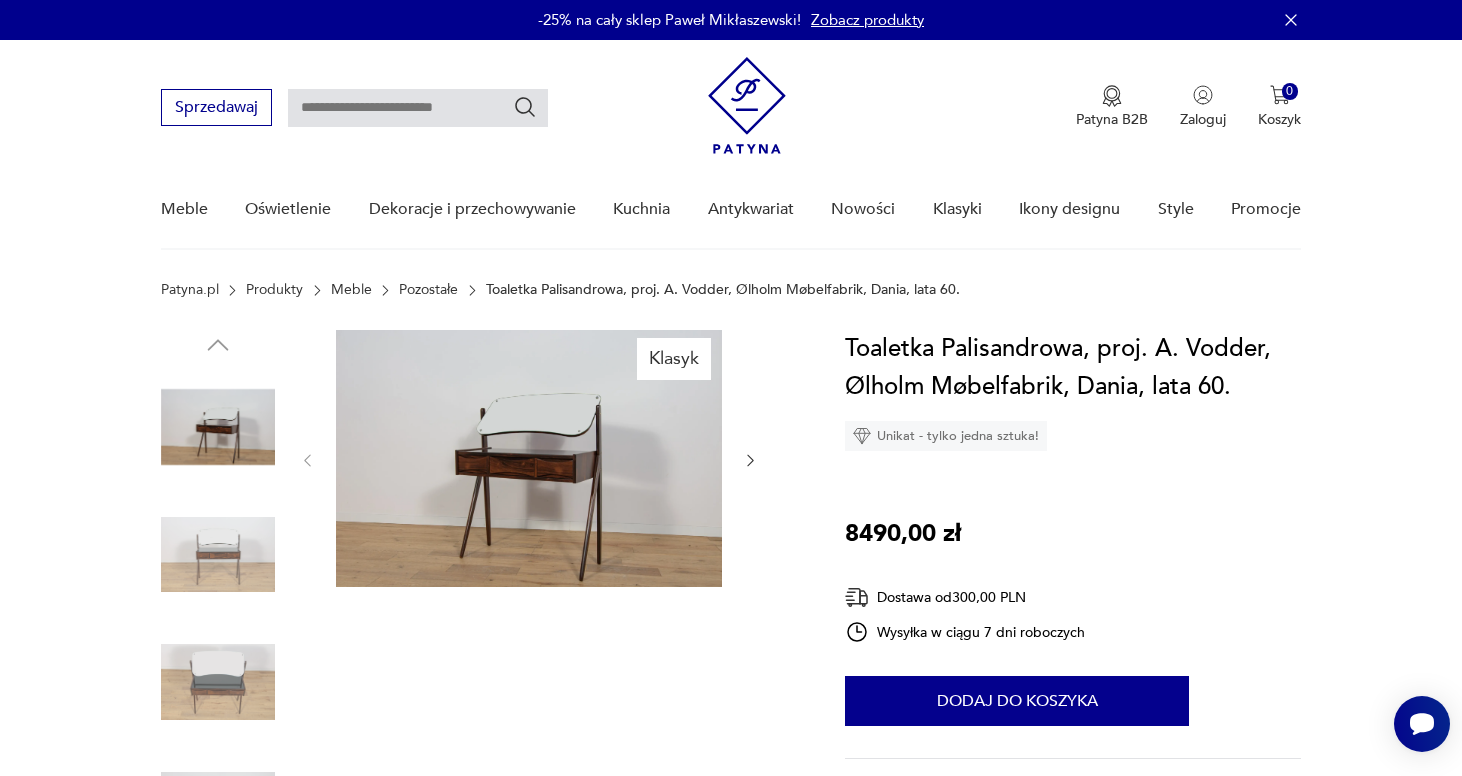 click 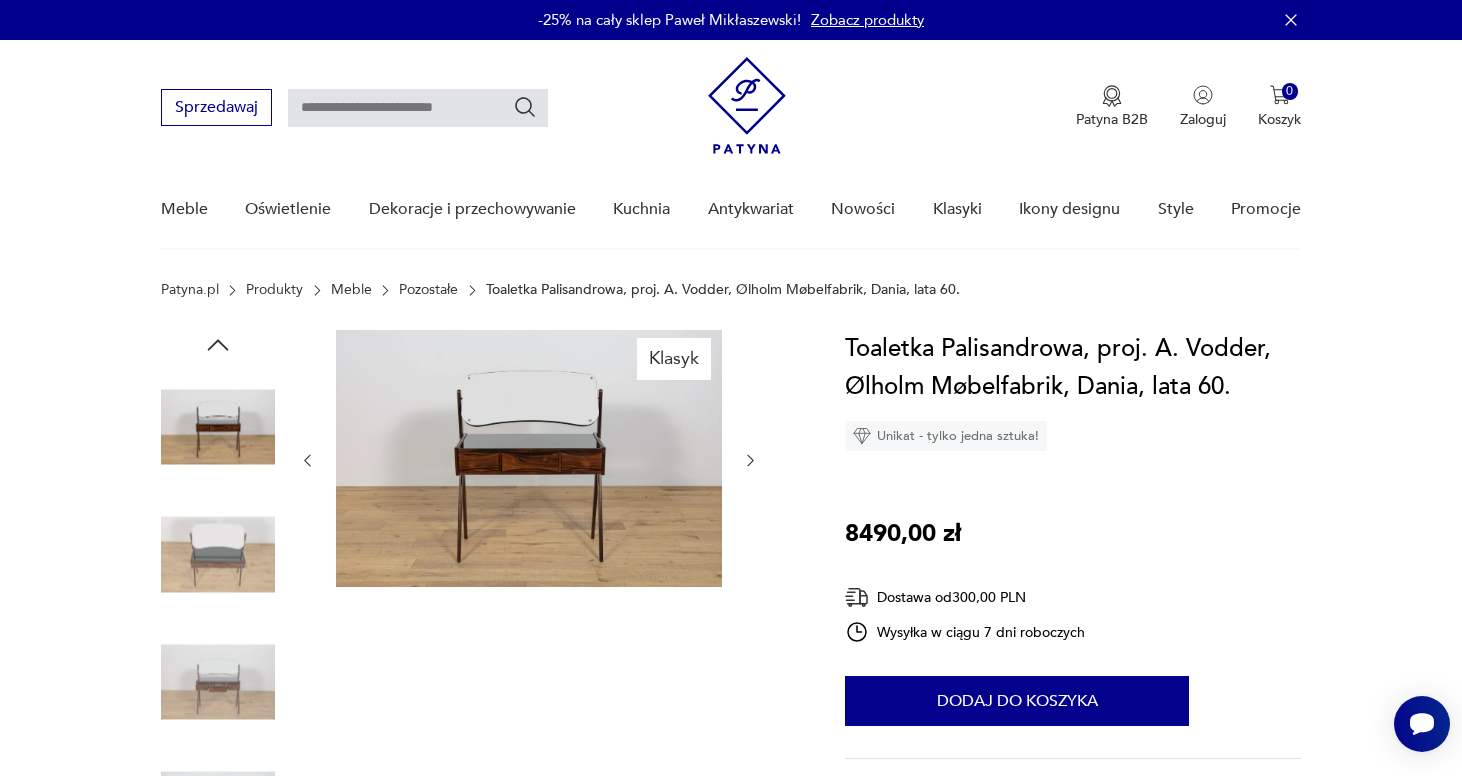 click 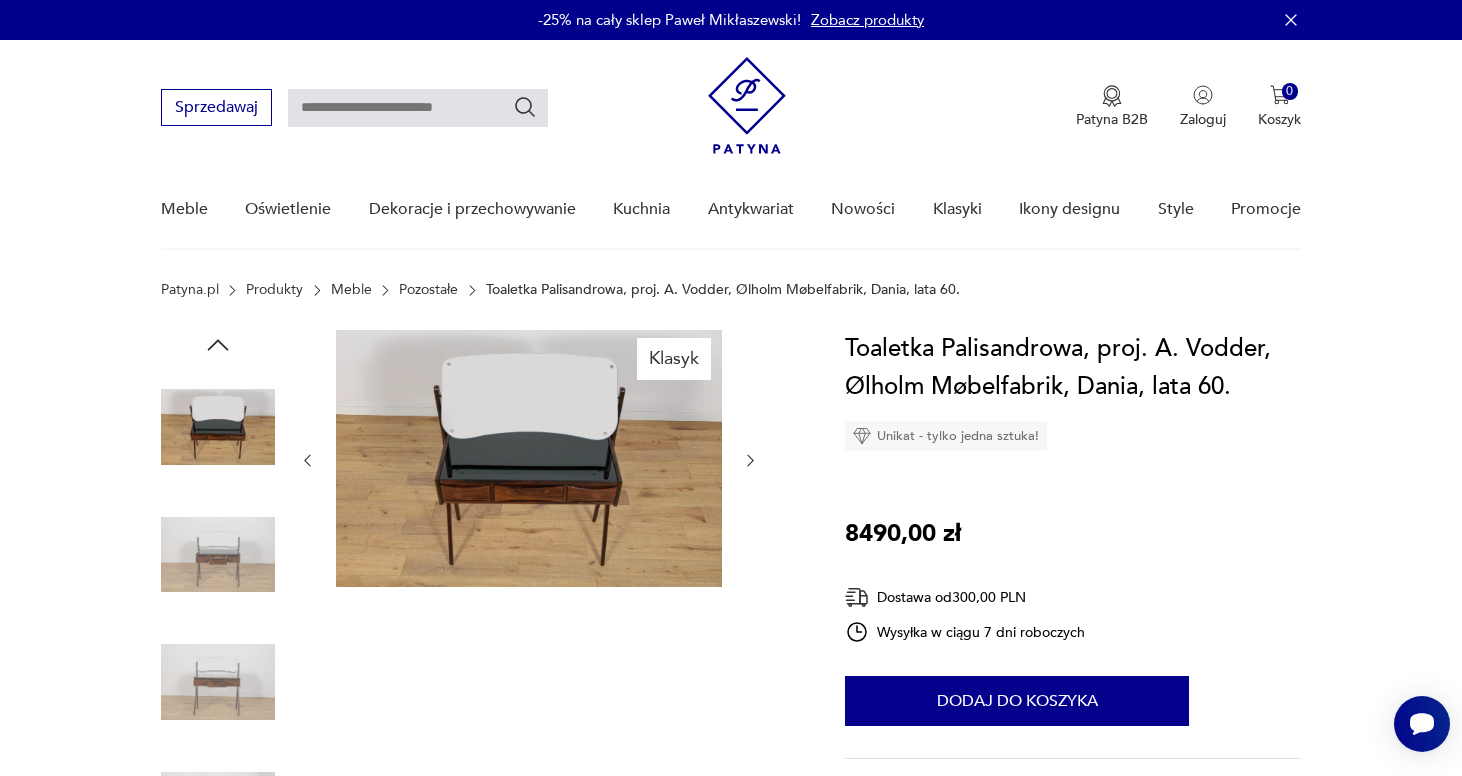 click 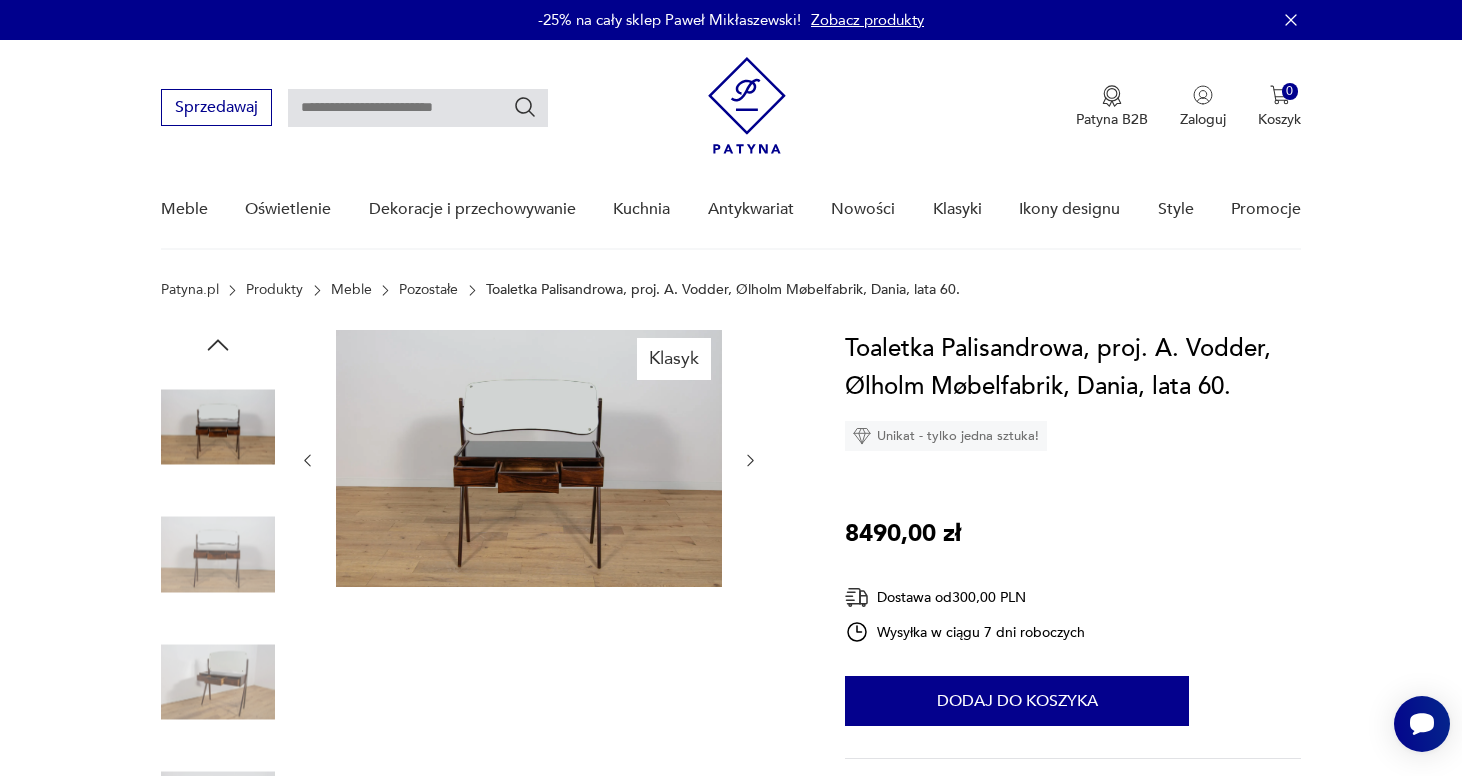 click 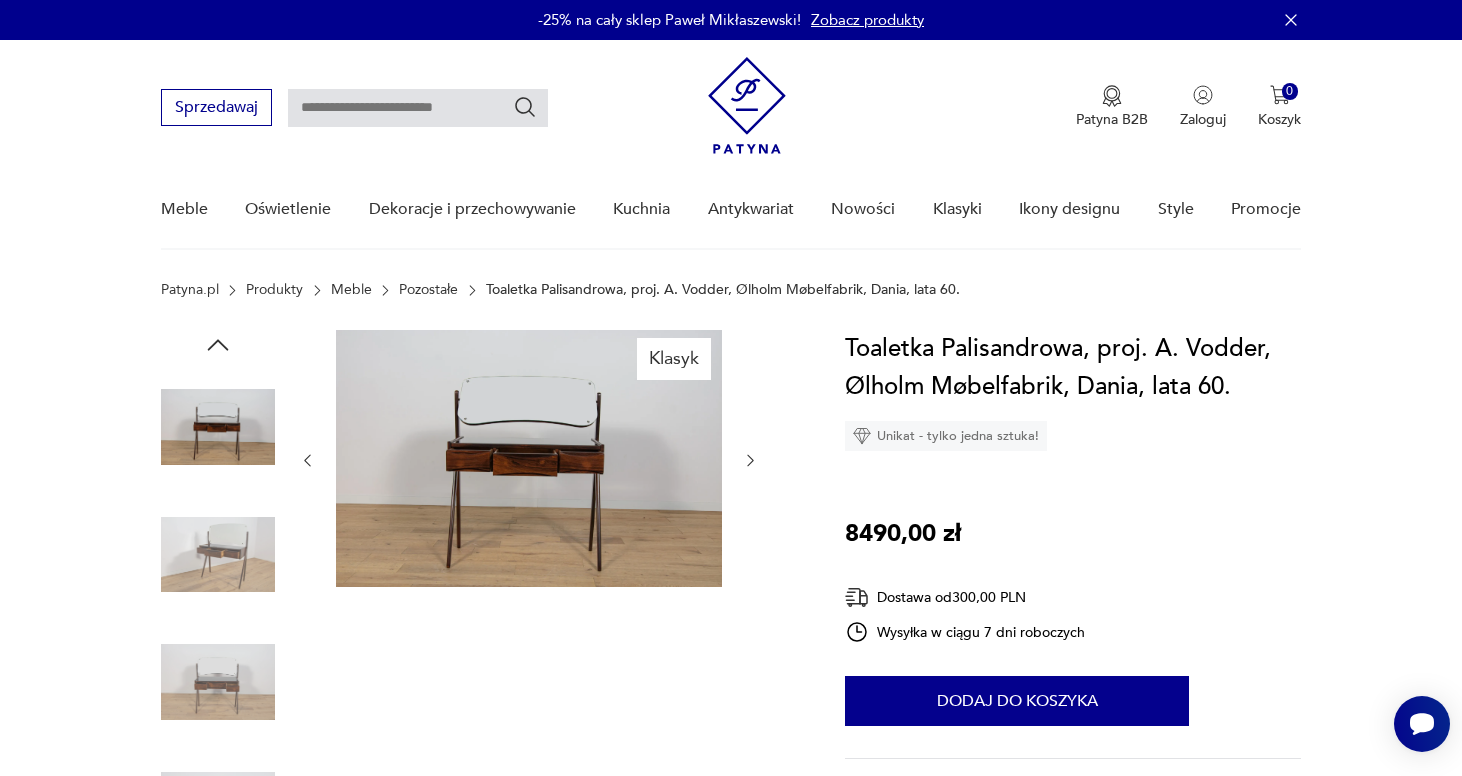 click 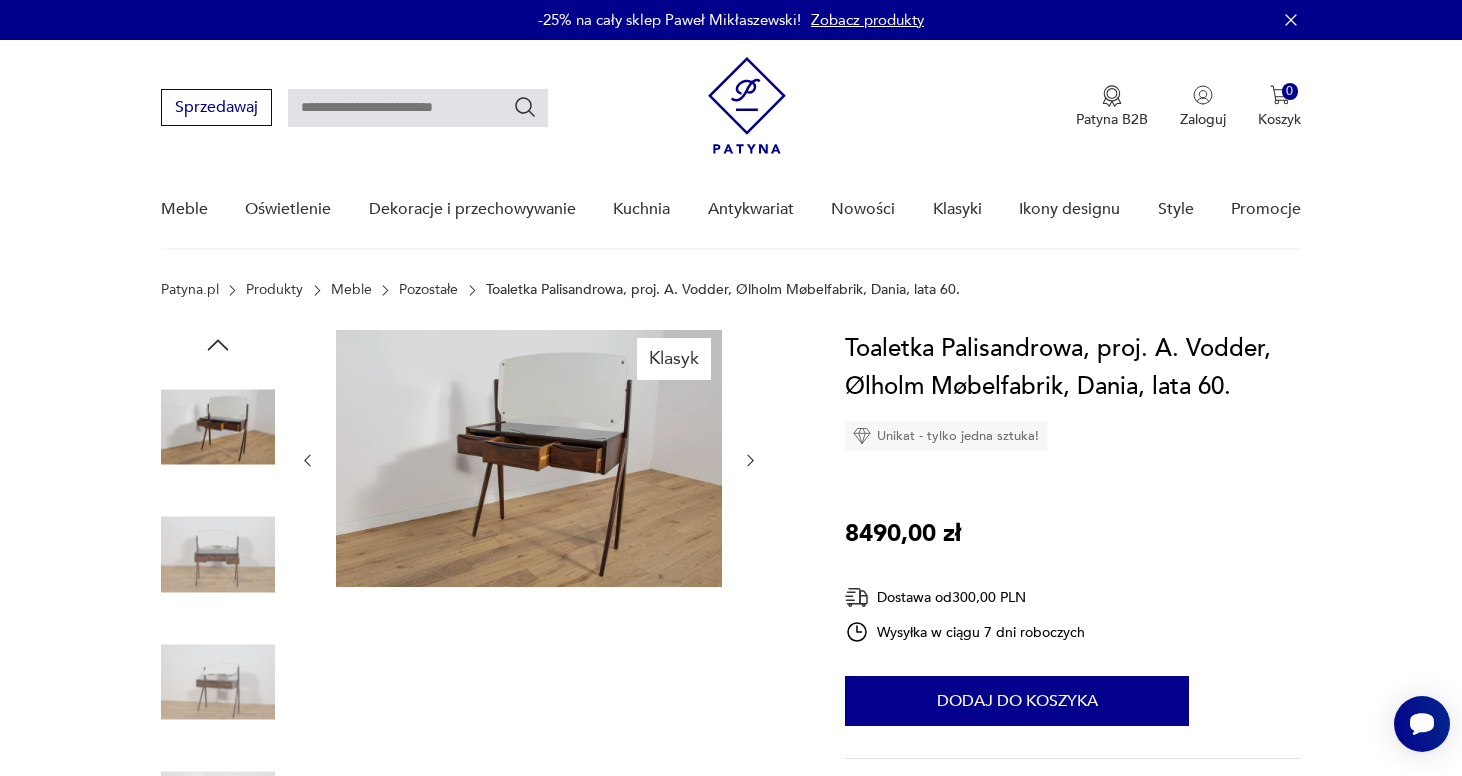 click 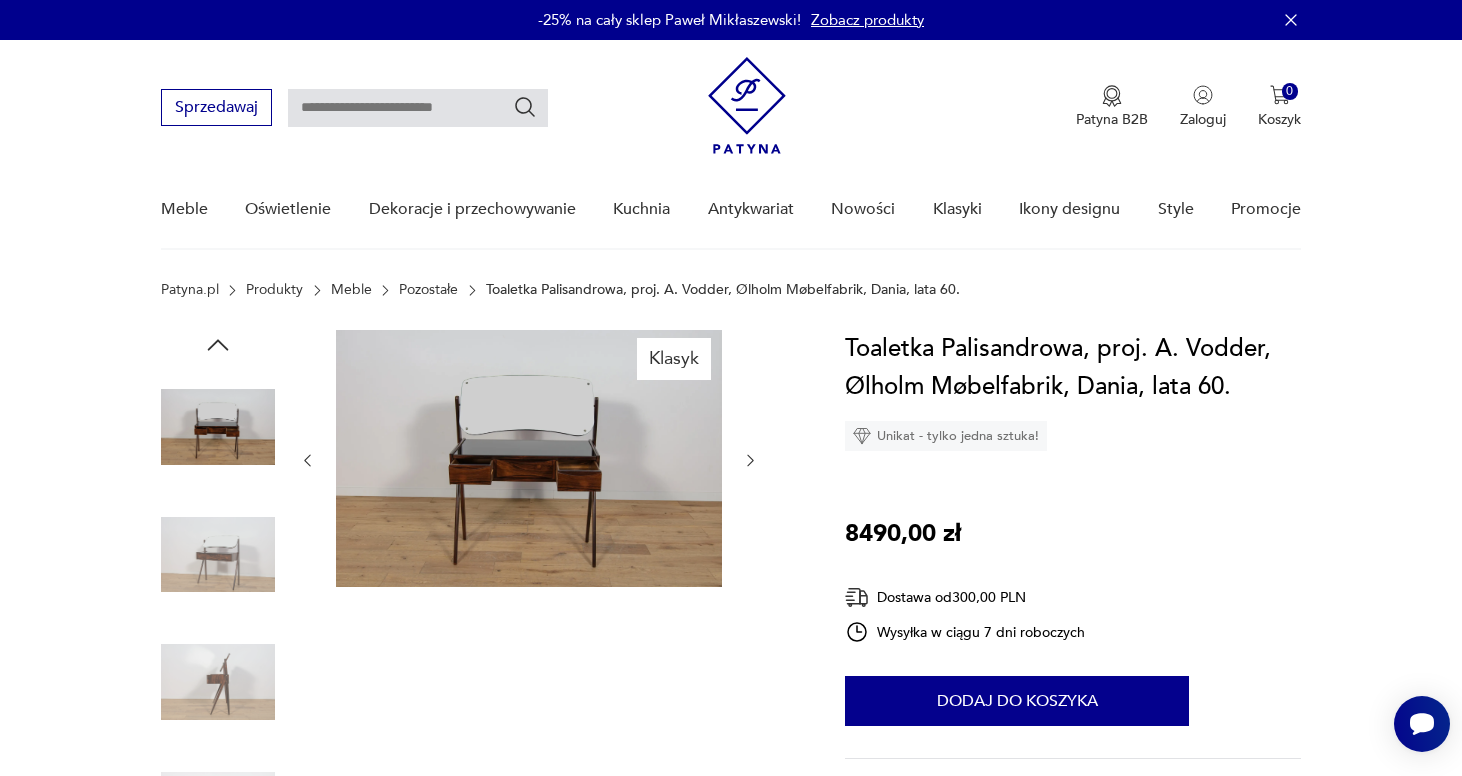 click 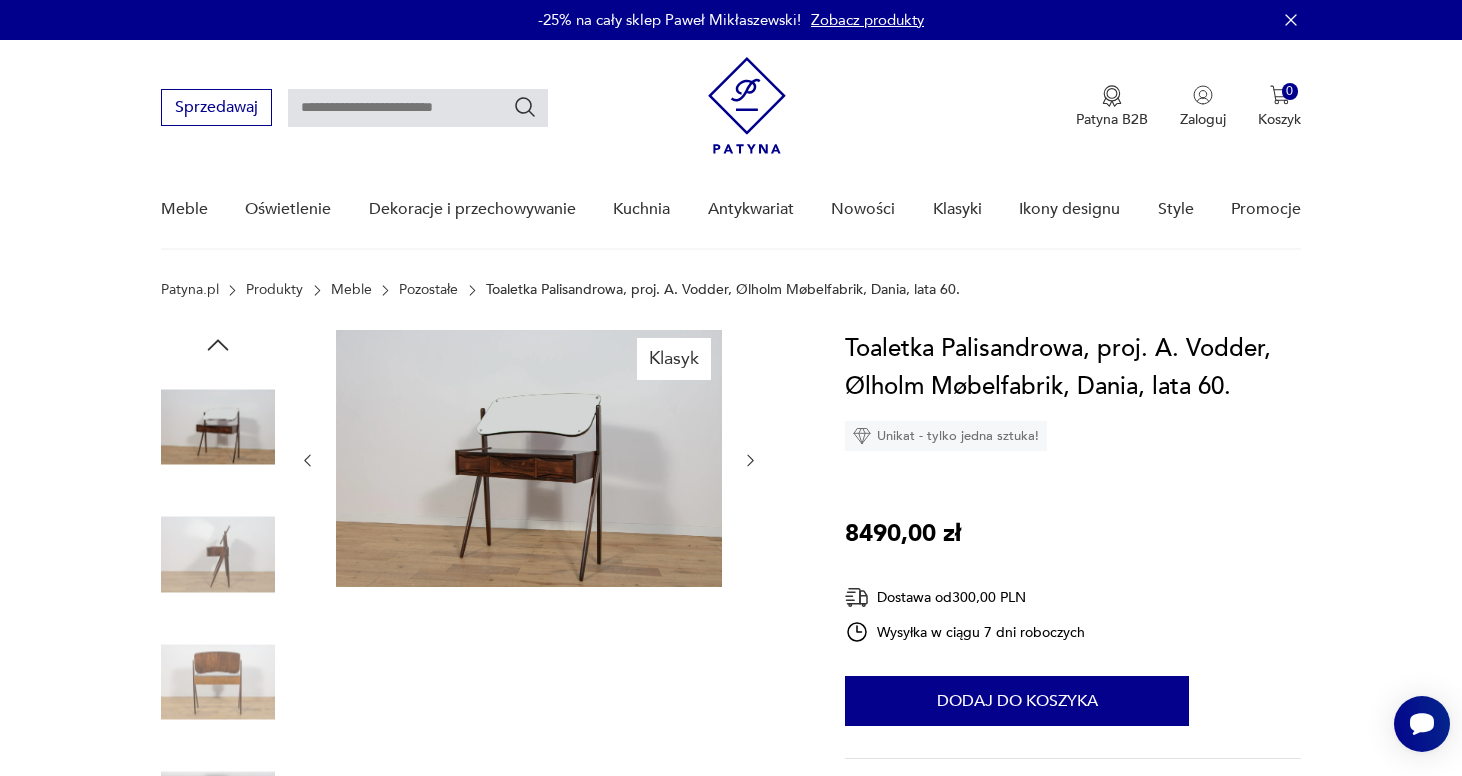 click 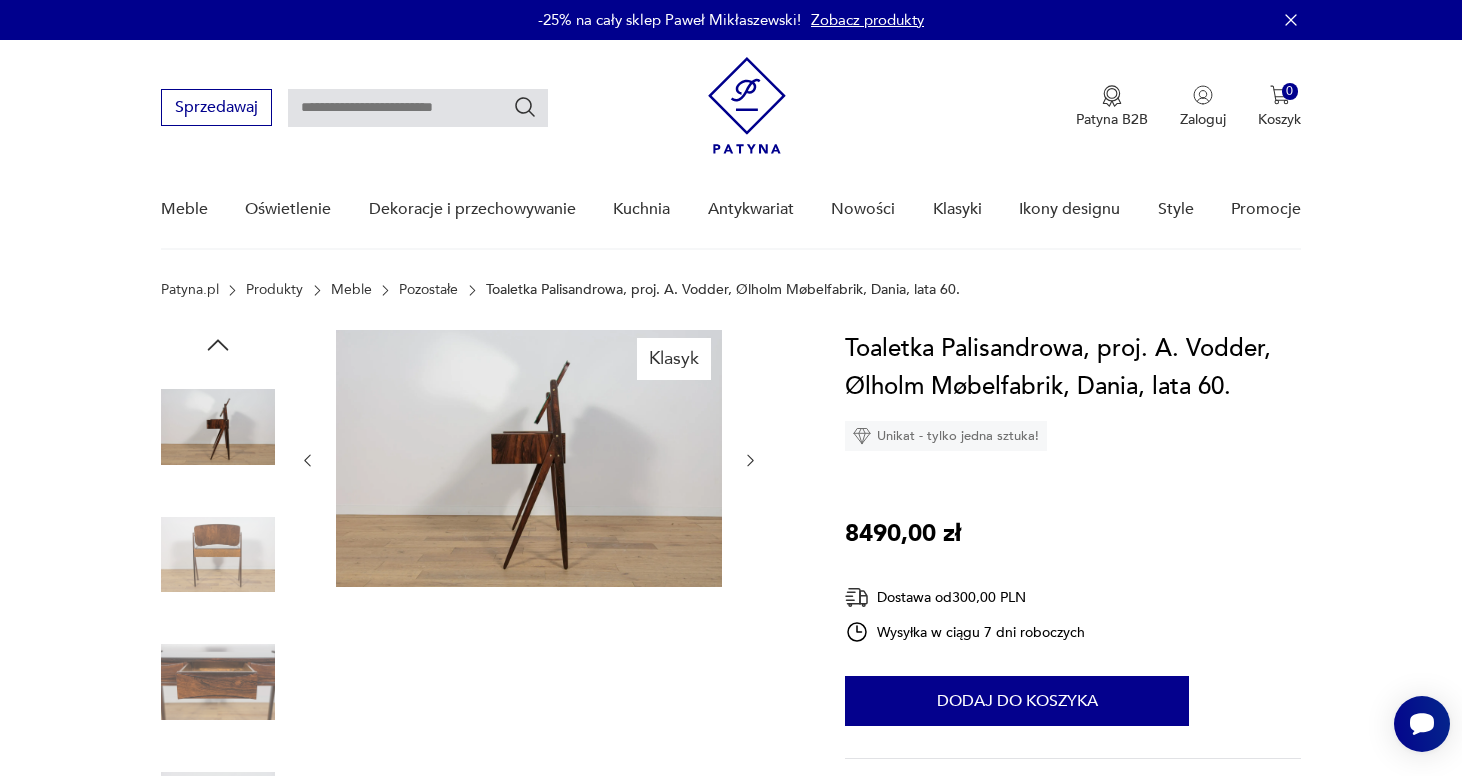 click 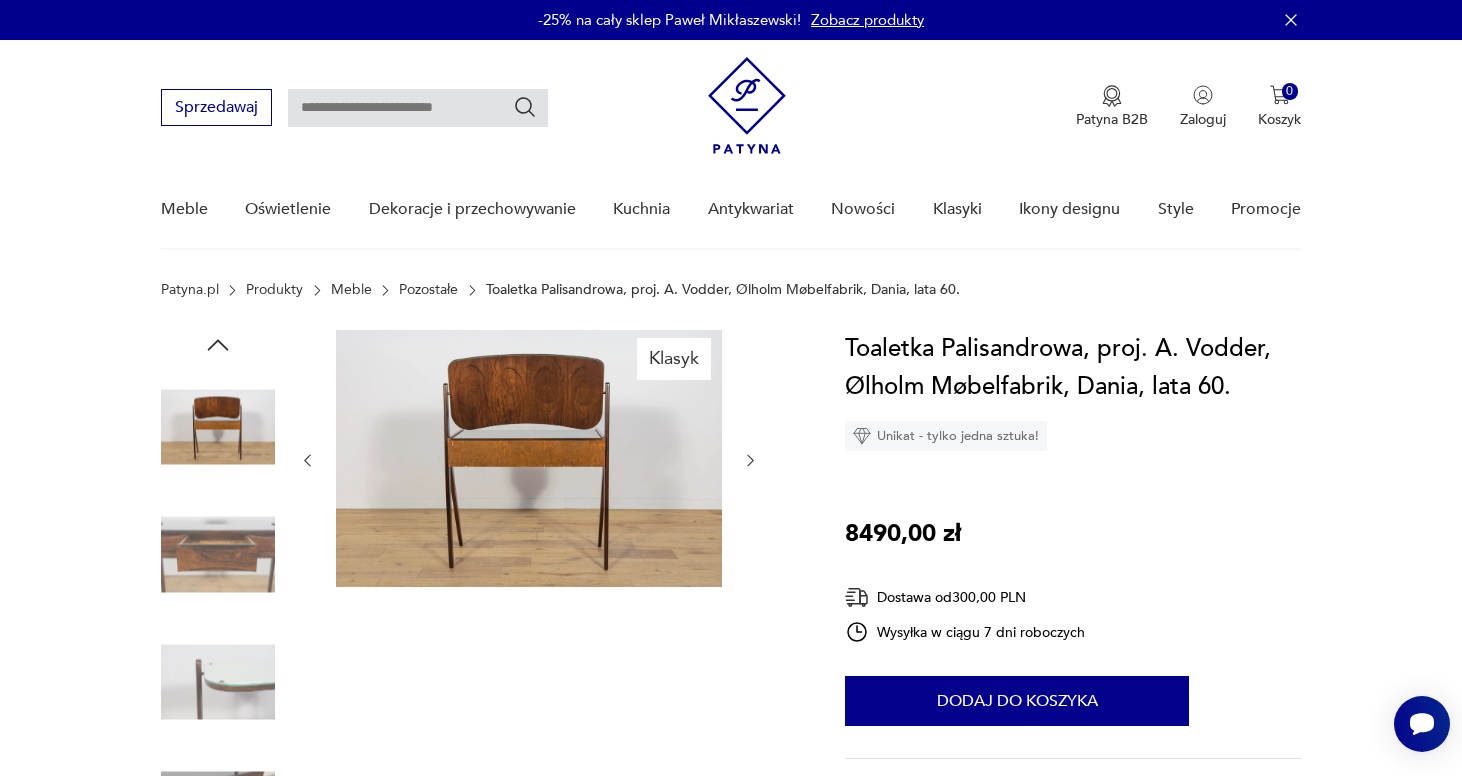 click 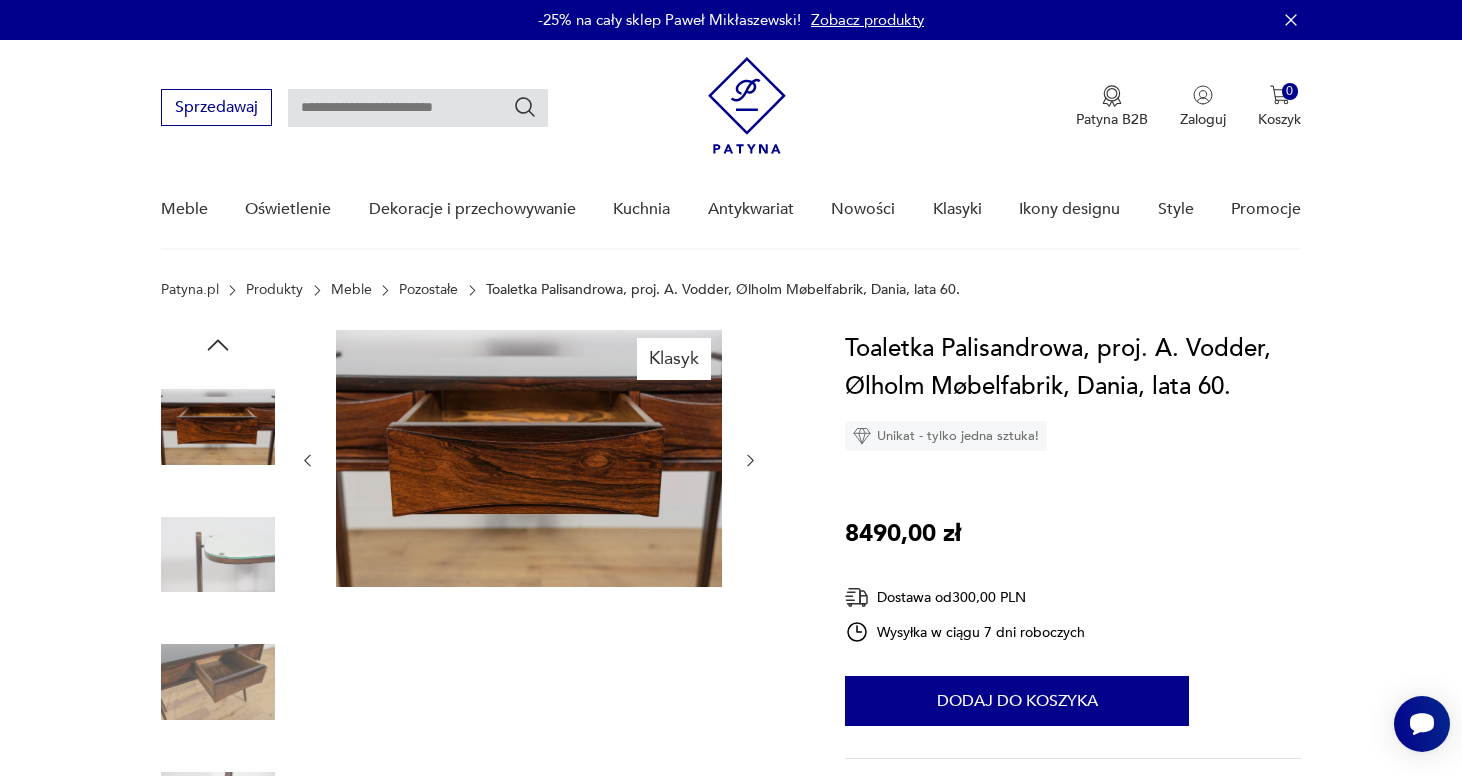 click 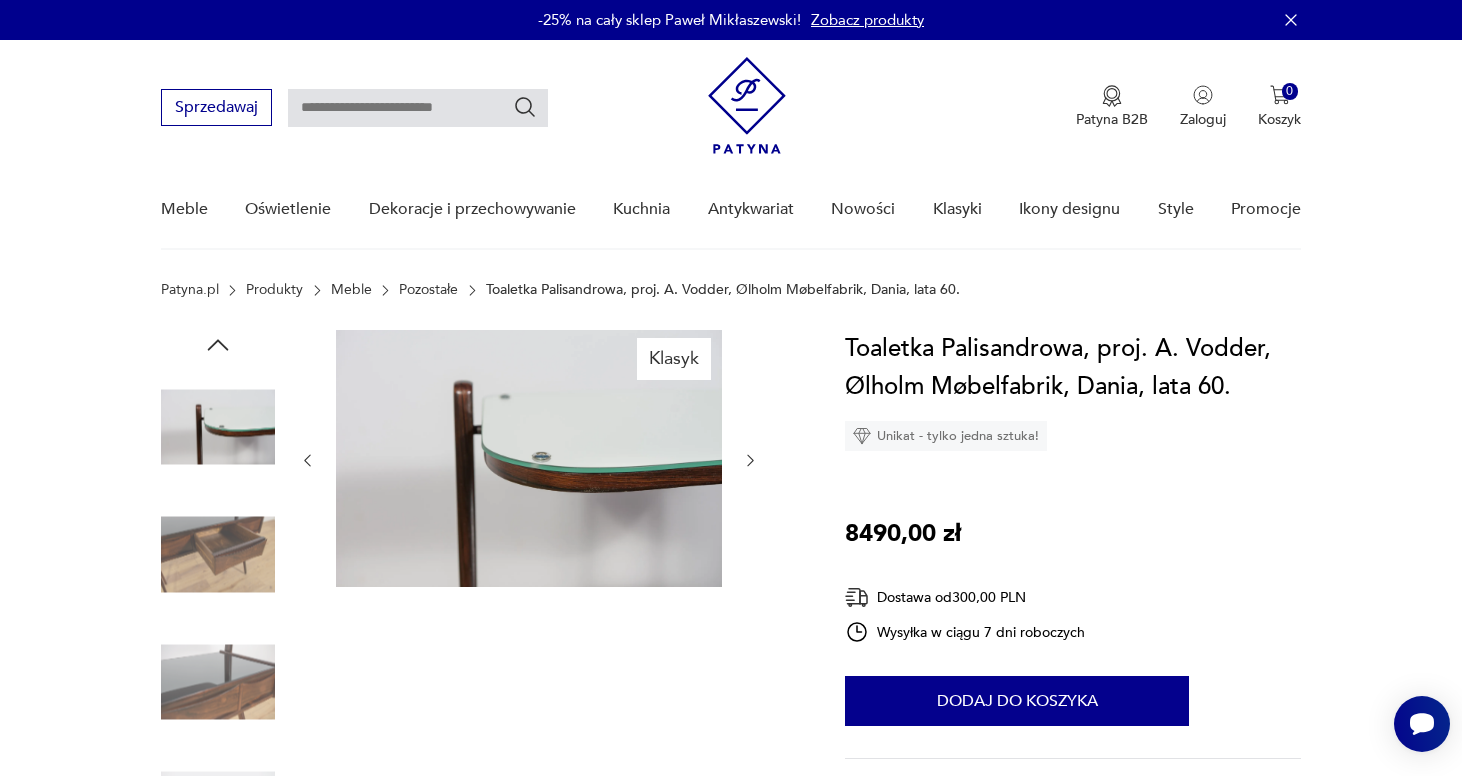 click 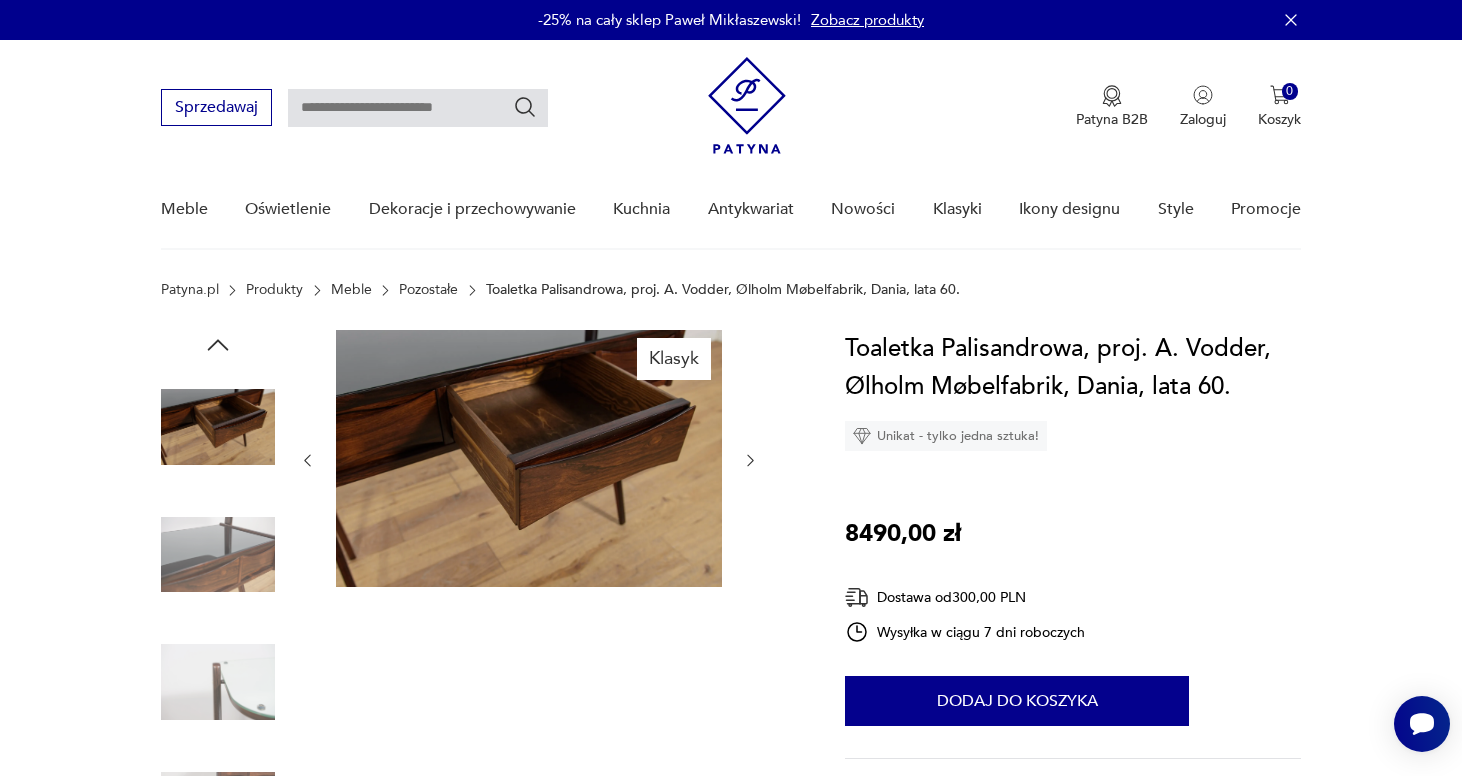 click 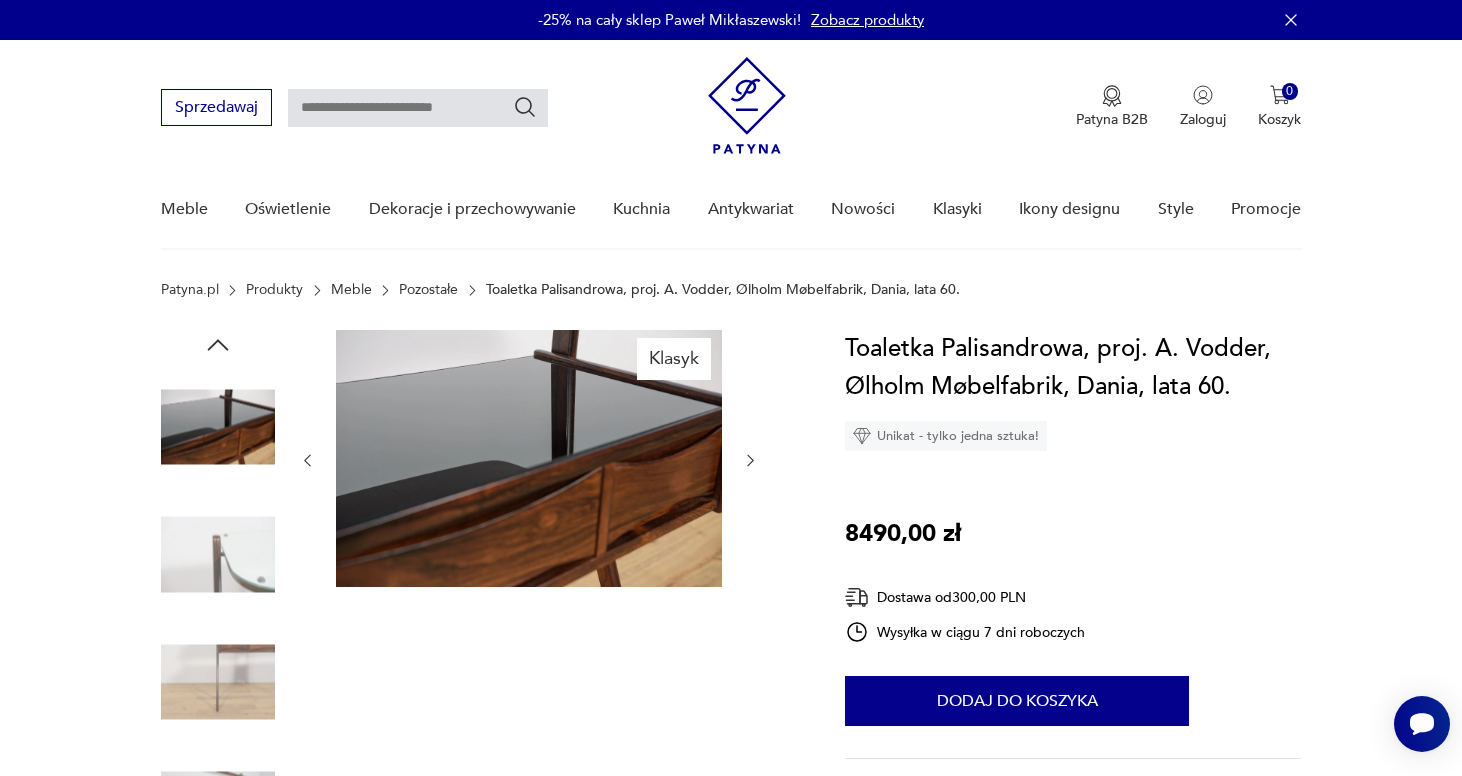click 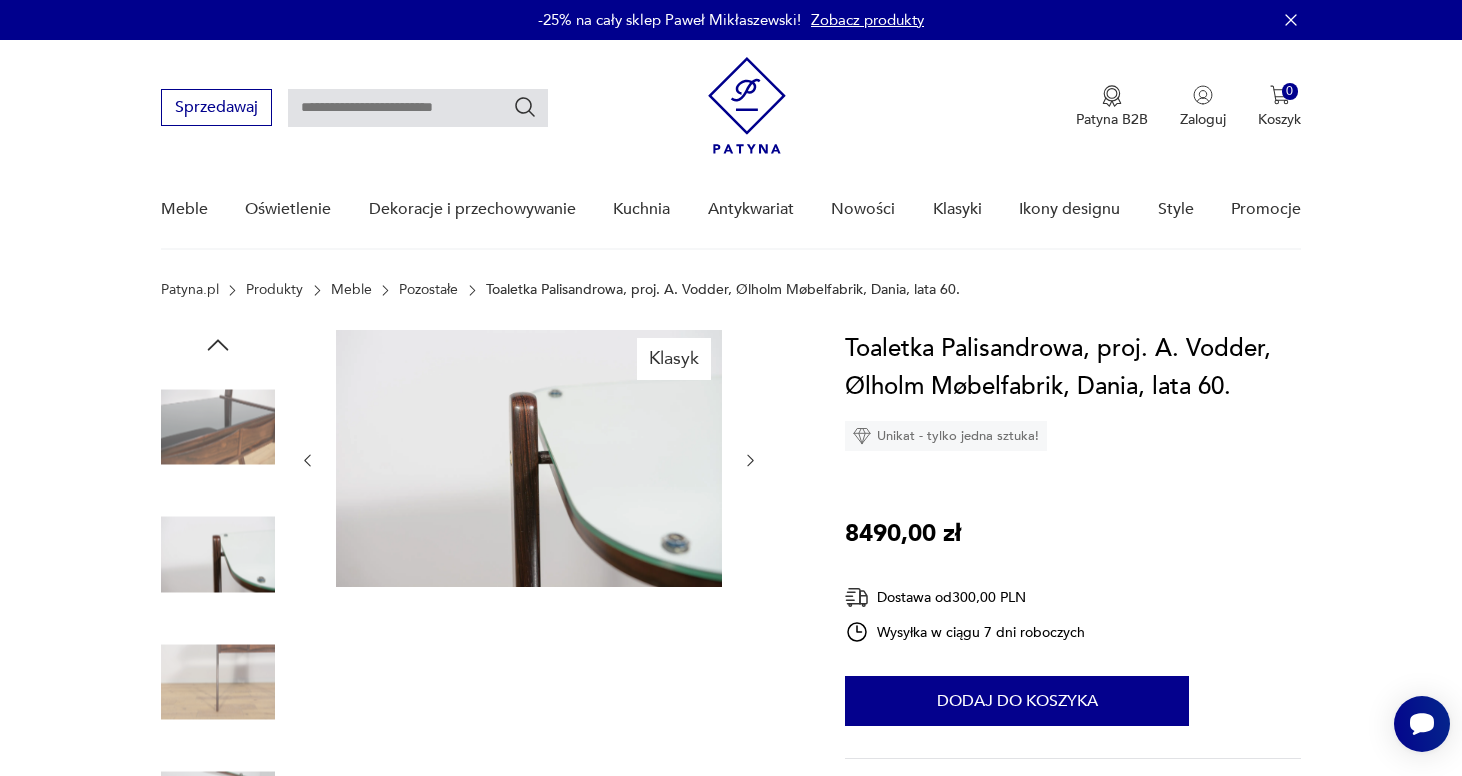 click 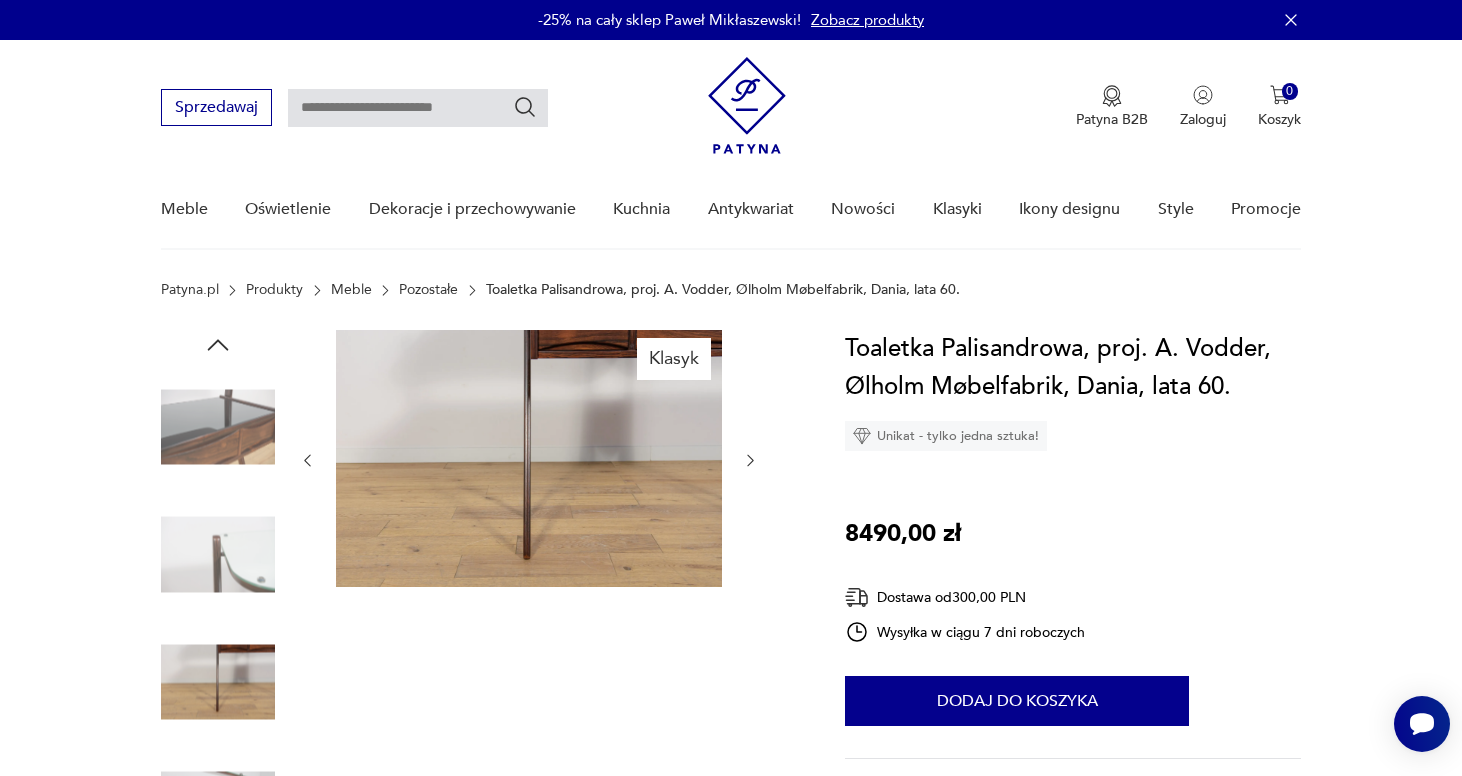scroll, scrollTop: 0, scrollLeft: 0, axis: both 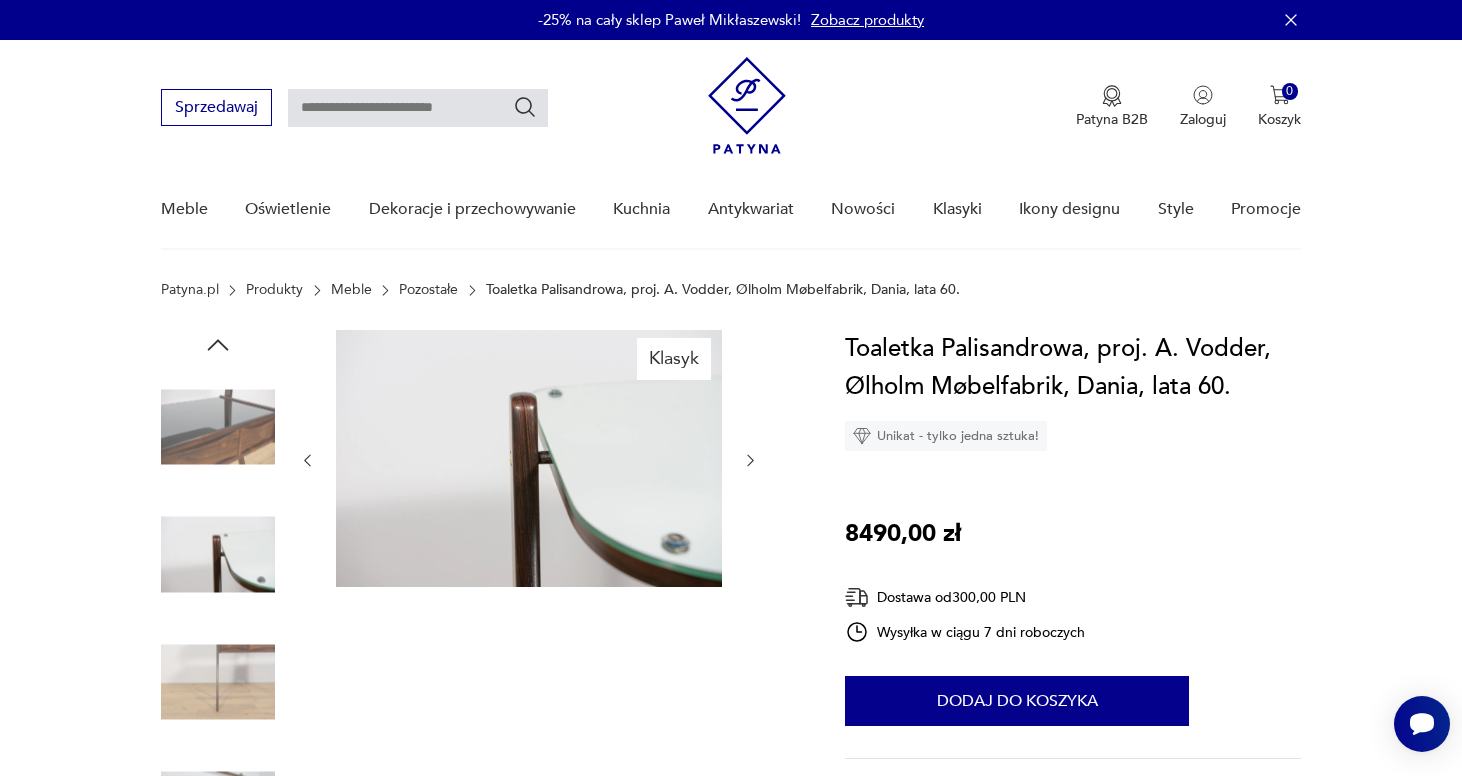 click at bounding box center (218, 427) 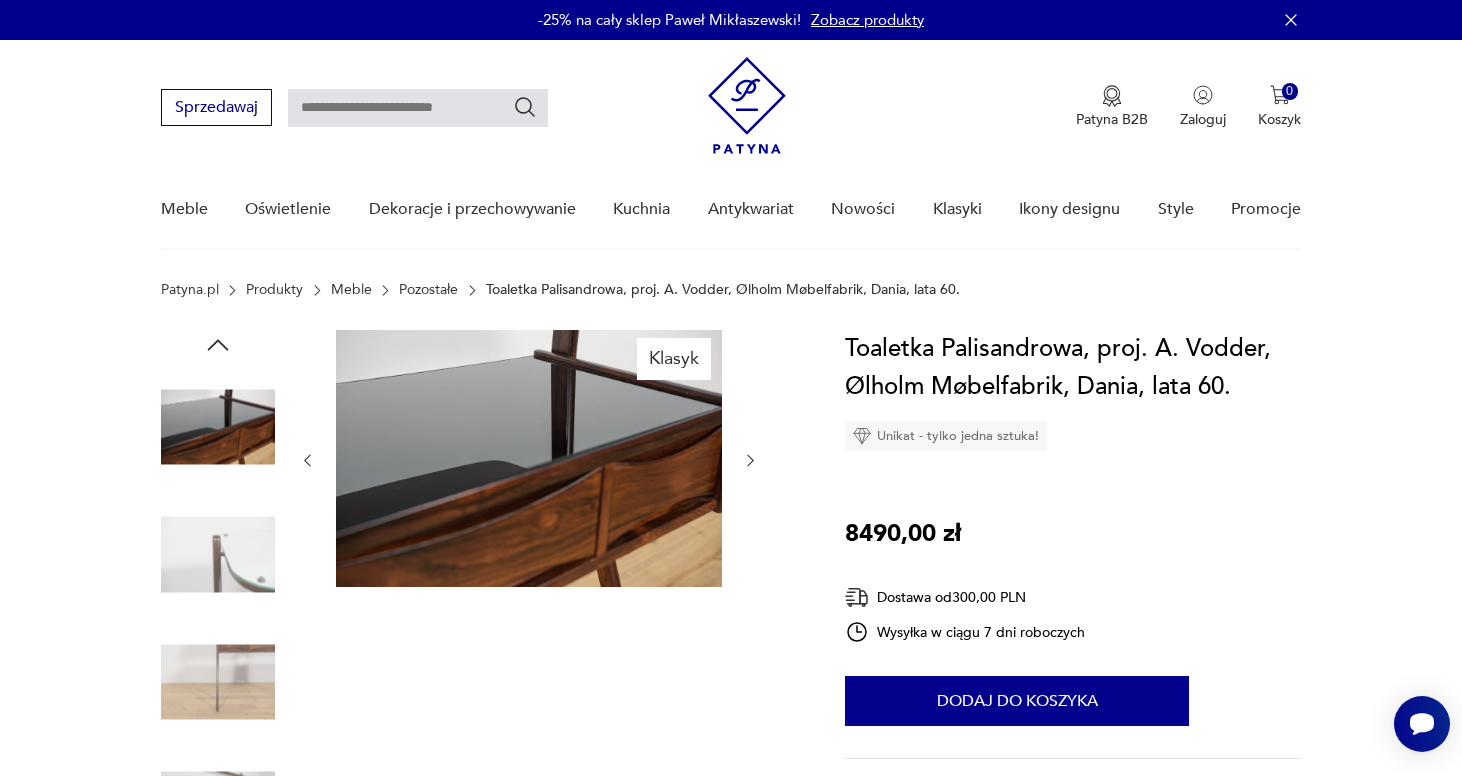 scroll, scrollTop: 0, scrollLeft: 0, axis: both 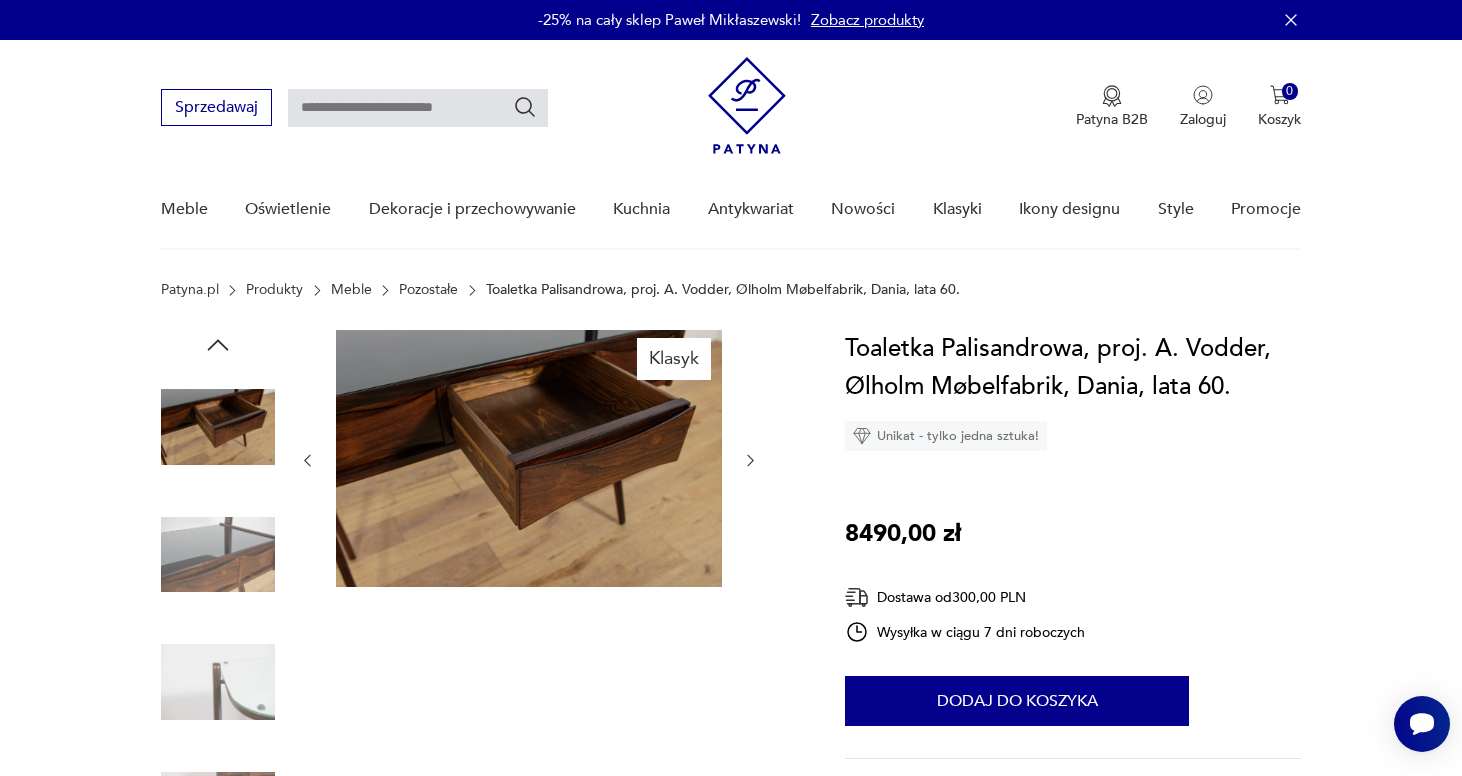 click 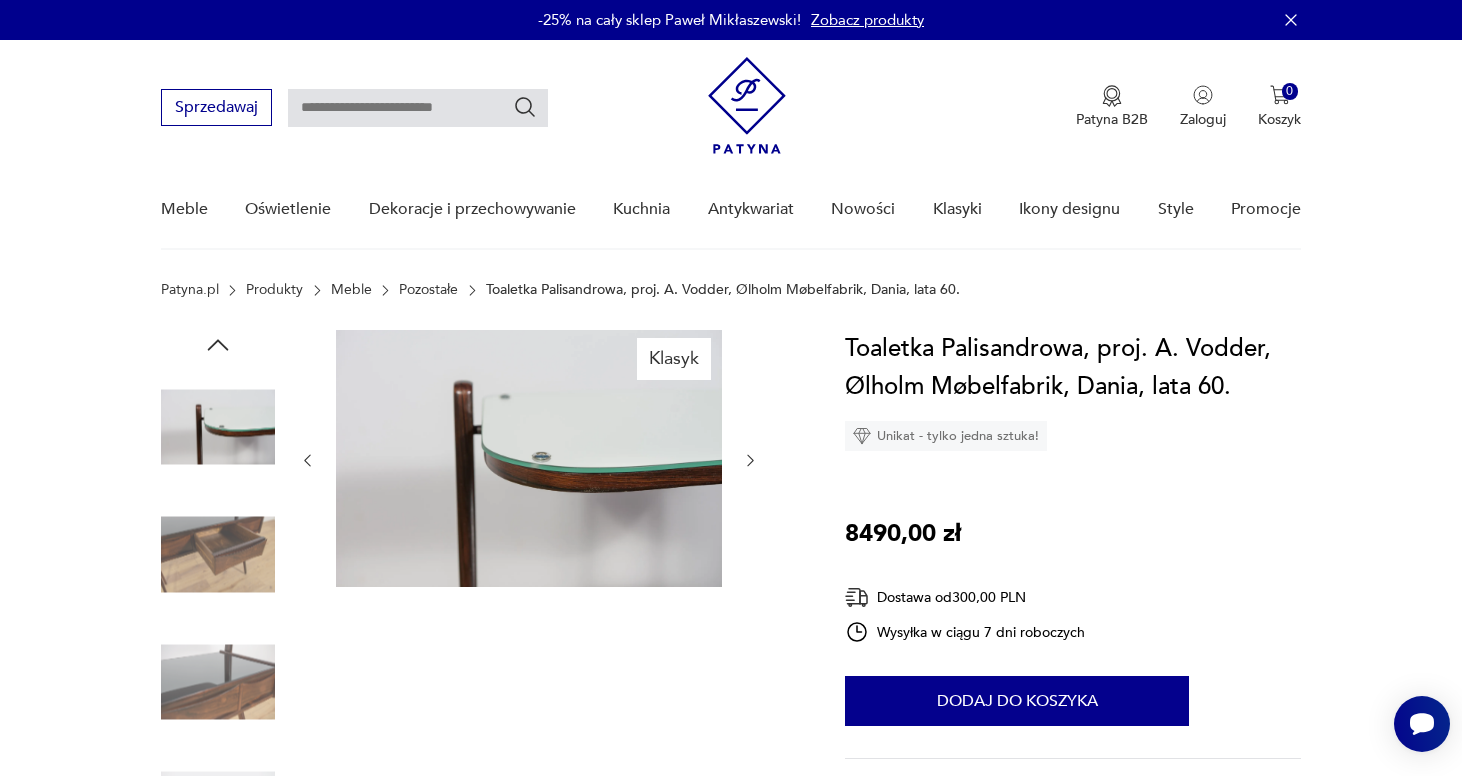 click 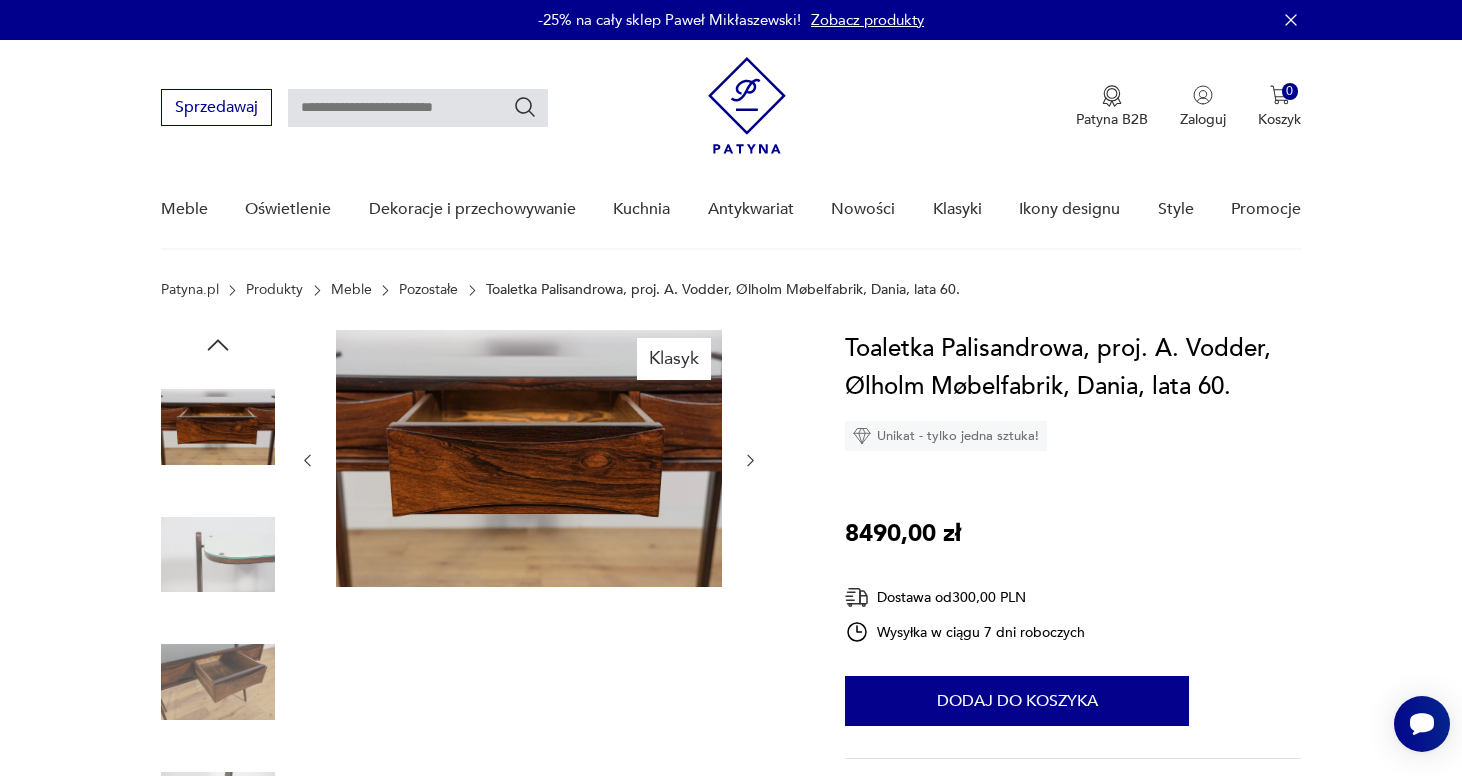 click 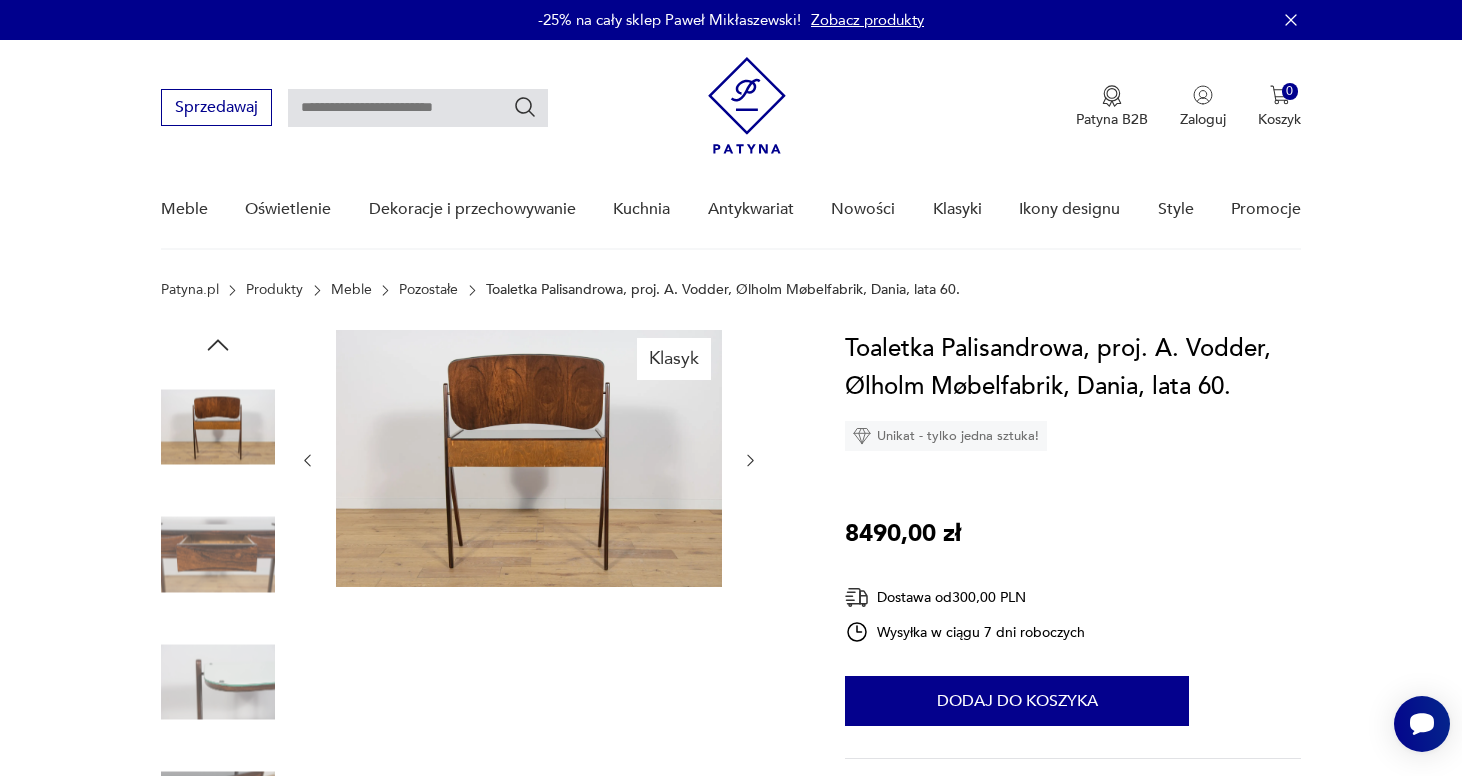 click 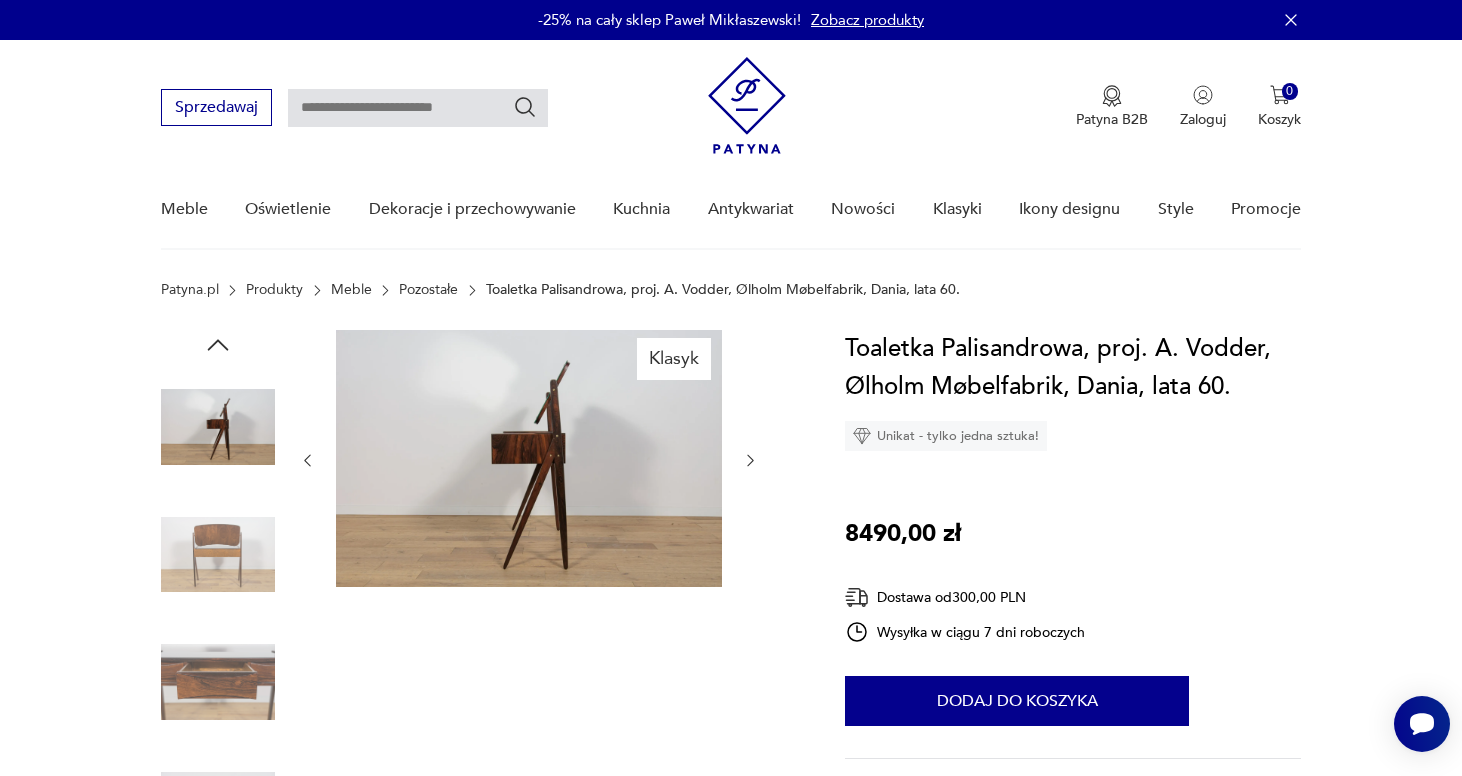 click 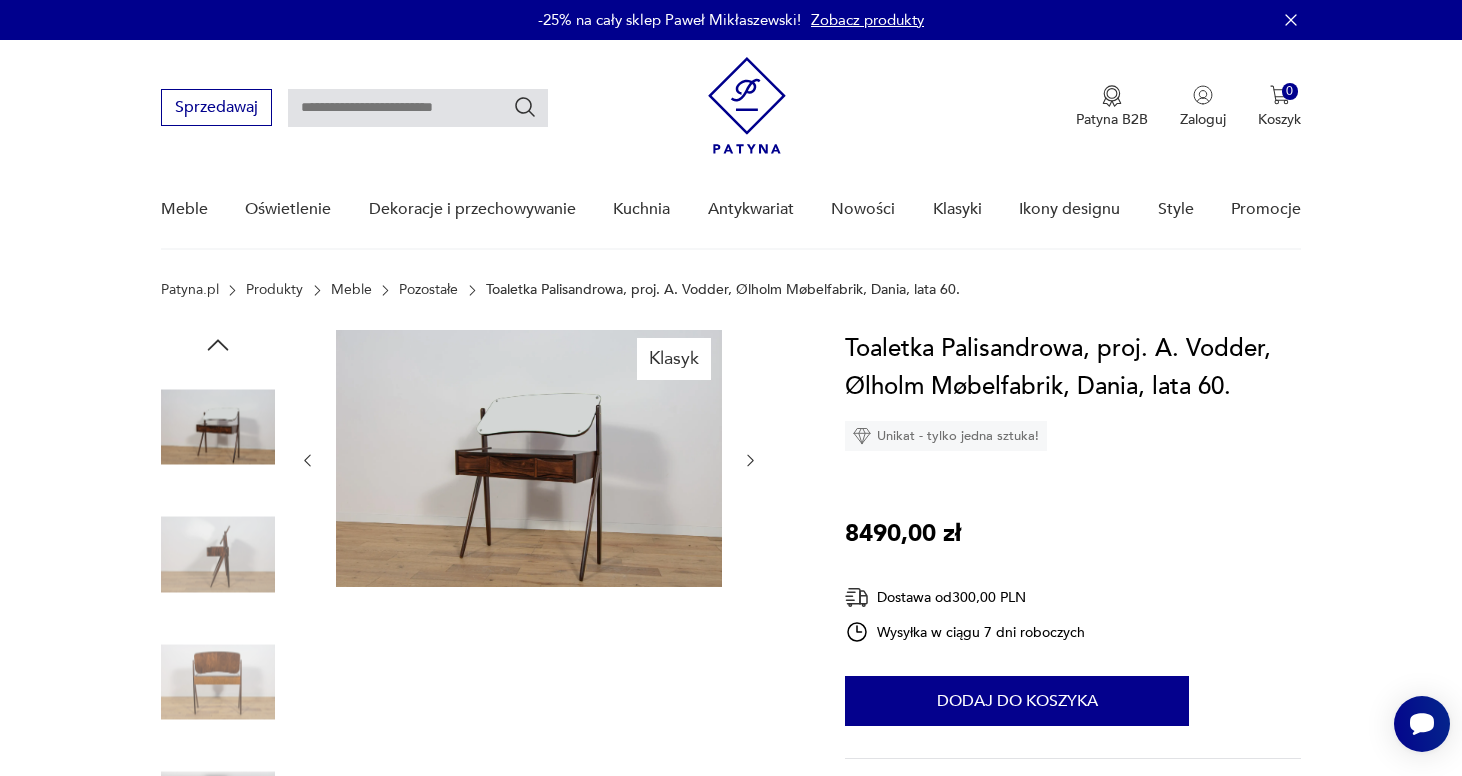 click 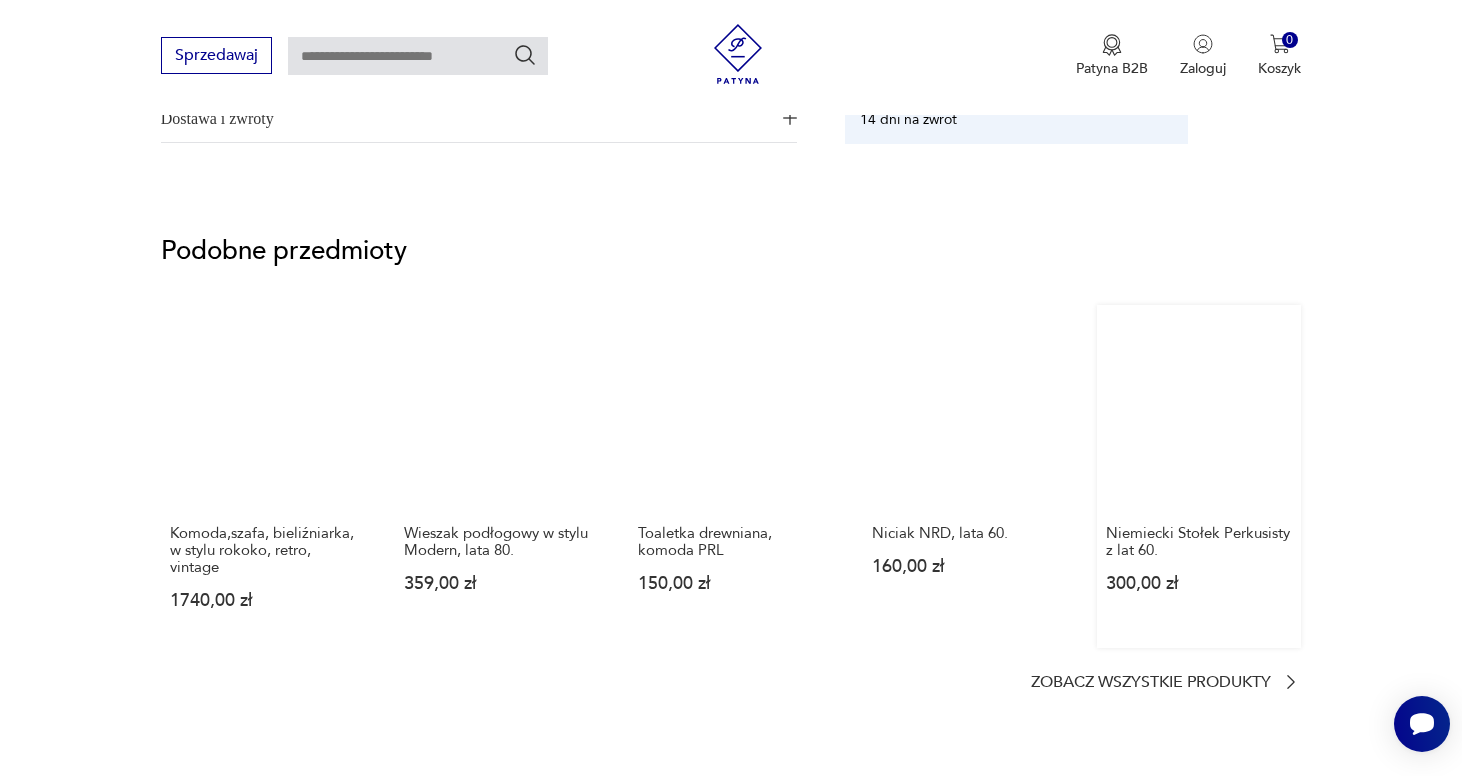 scroll, scrollTop: 1458, scrollLeft: 0, axis: vertical 